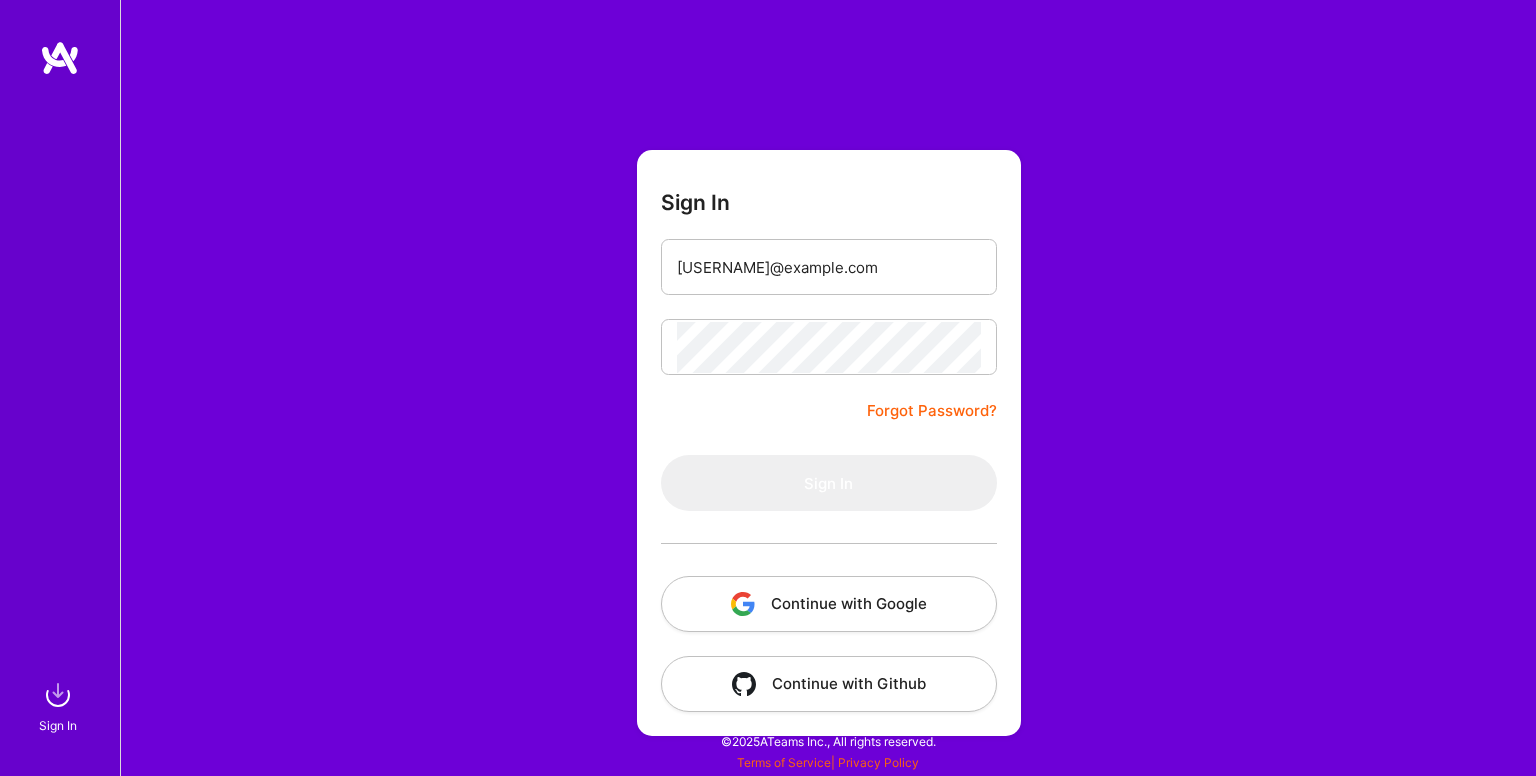 scroll, scrollTop: 0, scrollLeft: 0, axis: both 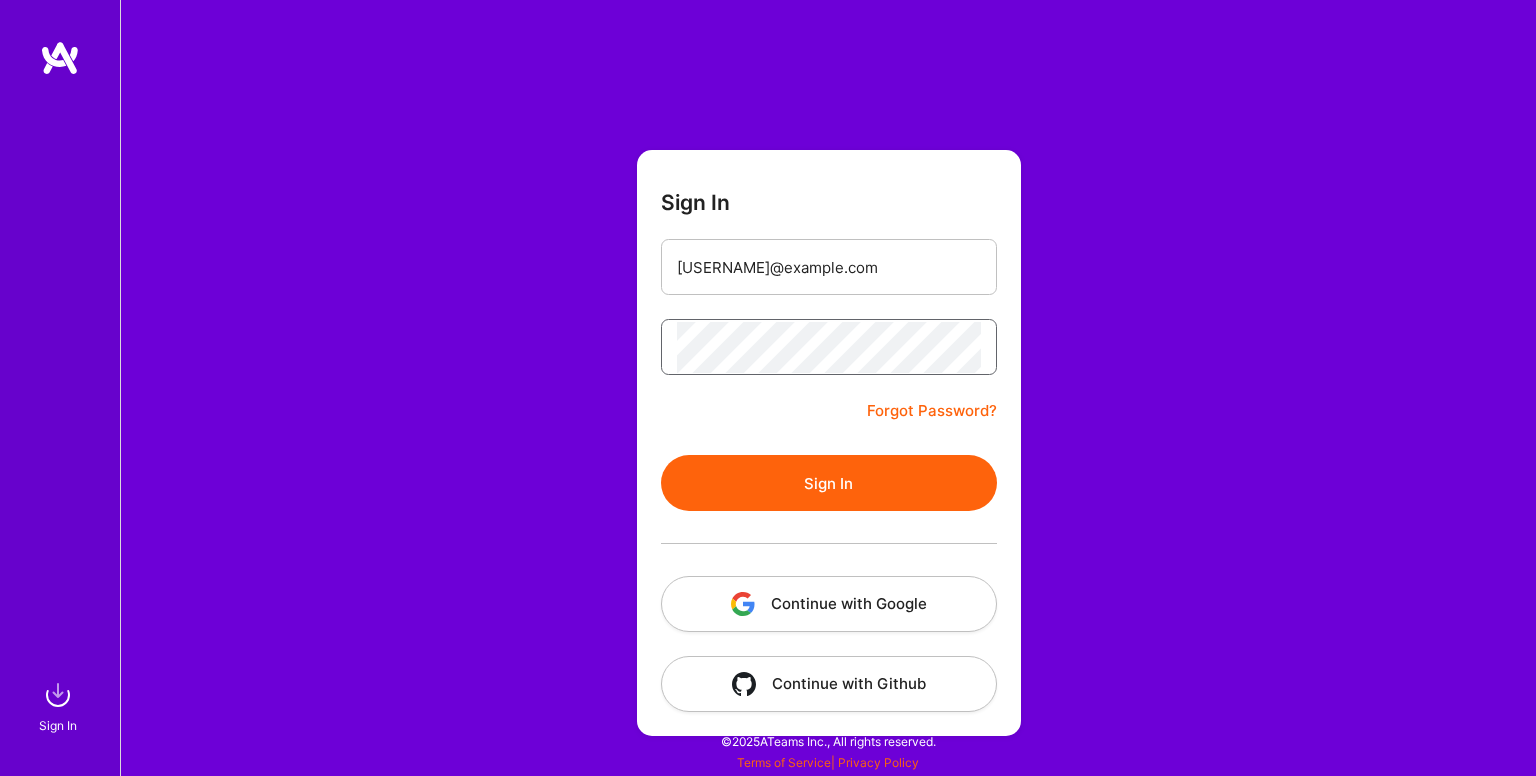 click on "Sign In" at bounding box center [829, 483] 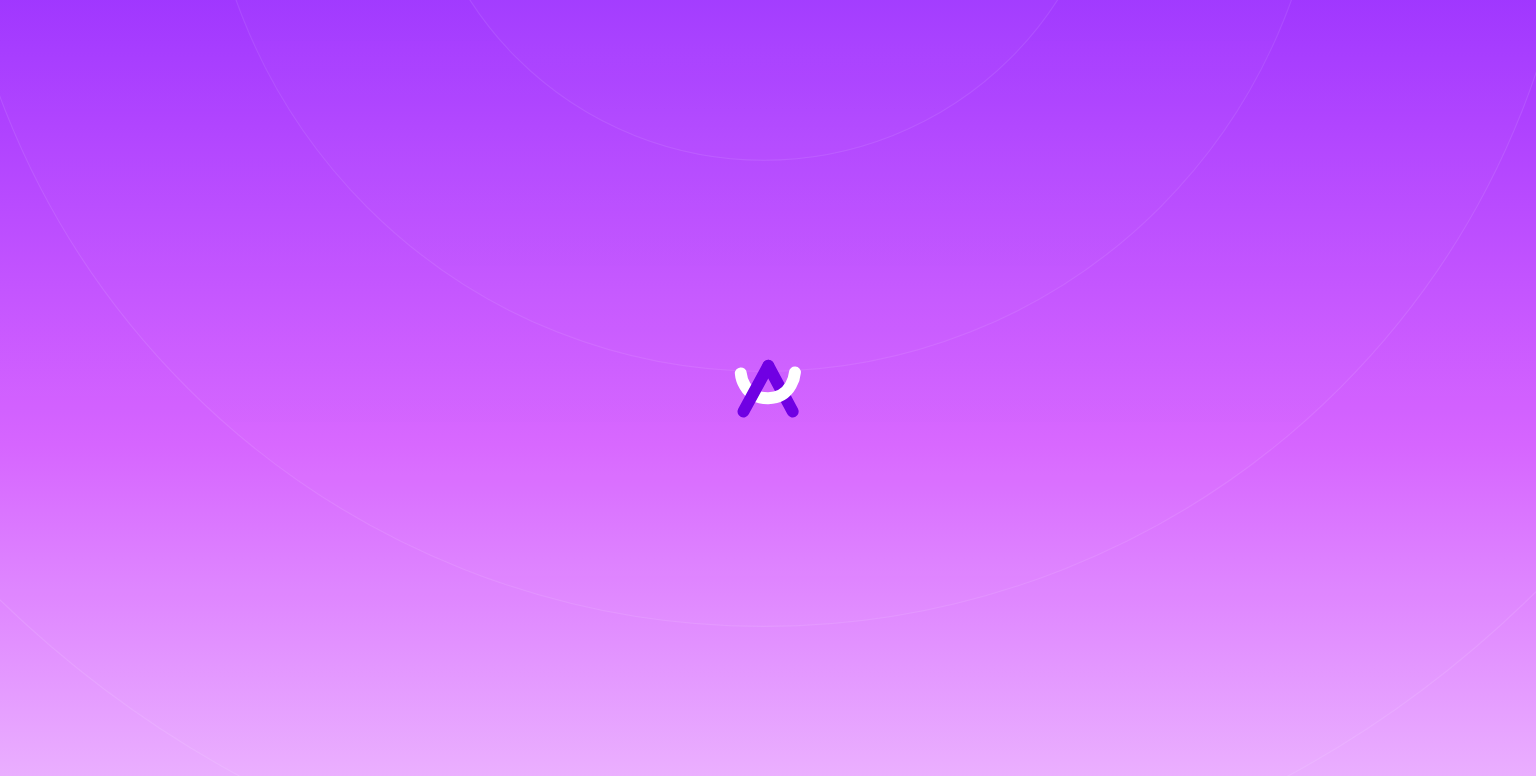 scroll, scrollTop: 0, scrollLeft: 0, axis: both 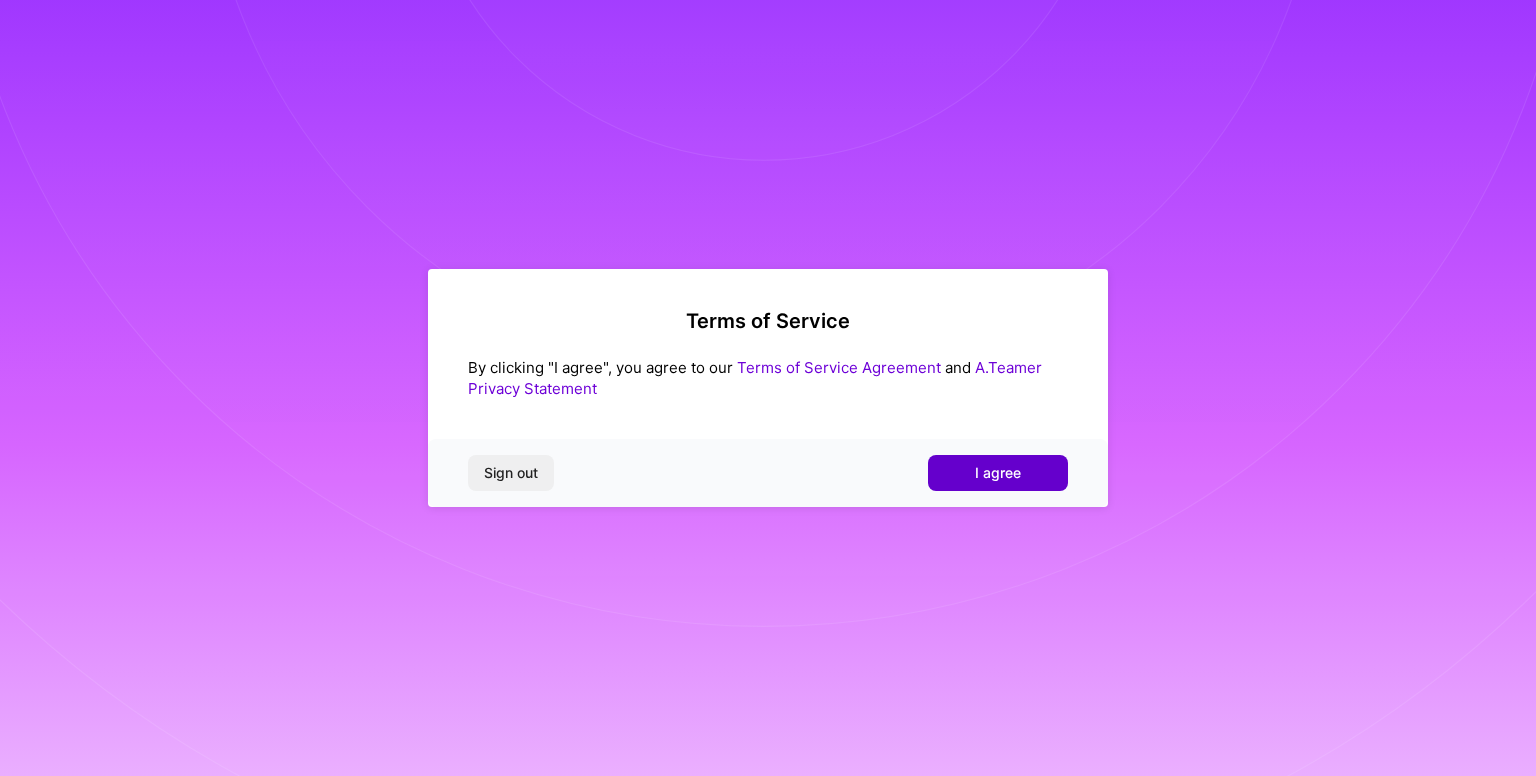 click on "I agree" at bounding box center (998, 473) 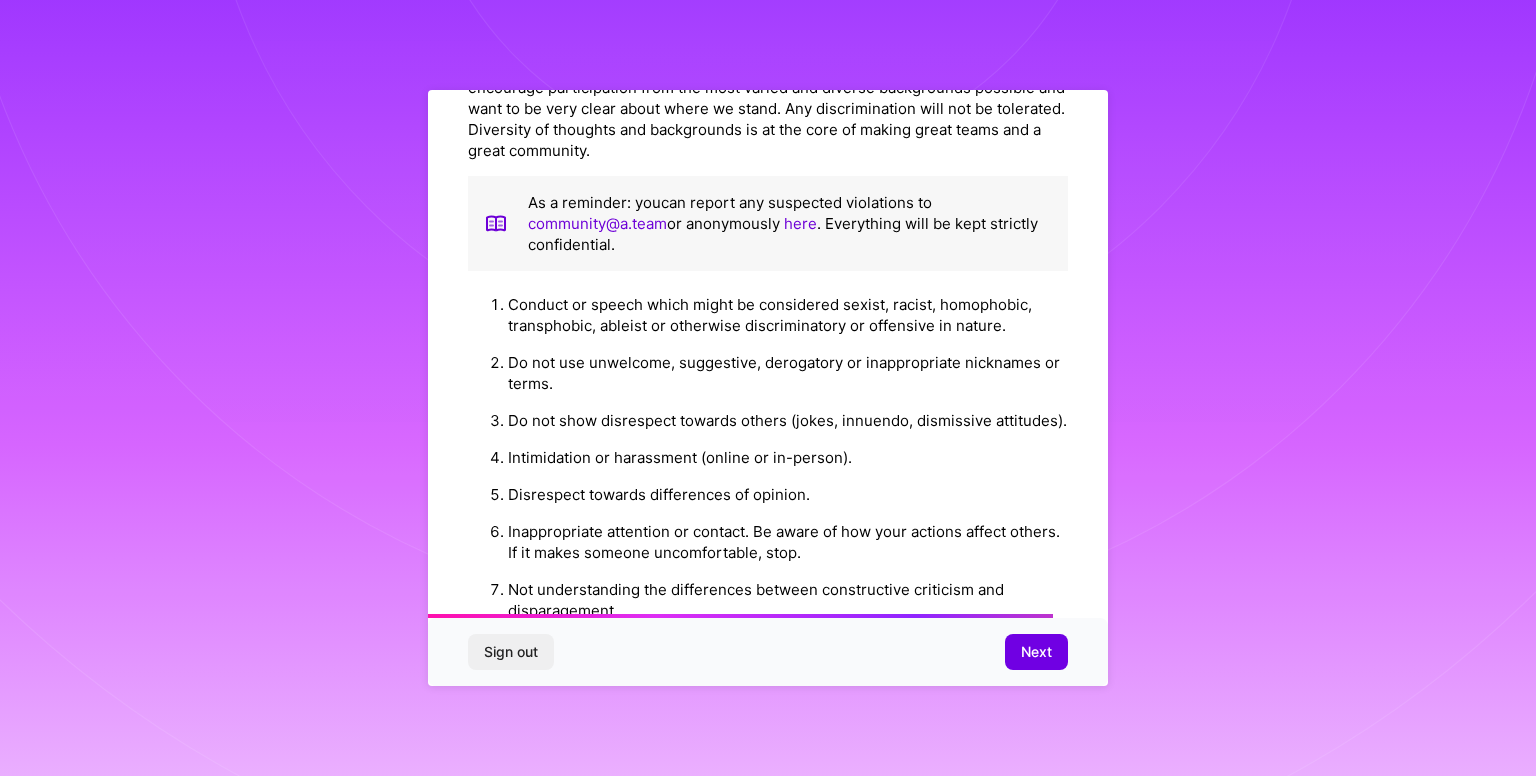 scroll, scrollTop: 2238, scrollLeft: 0, axis: vertical 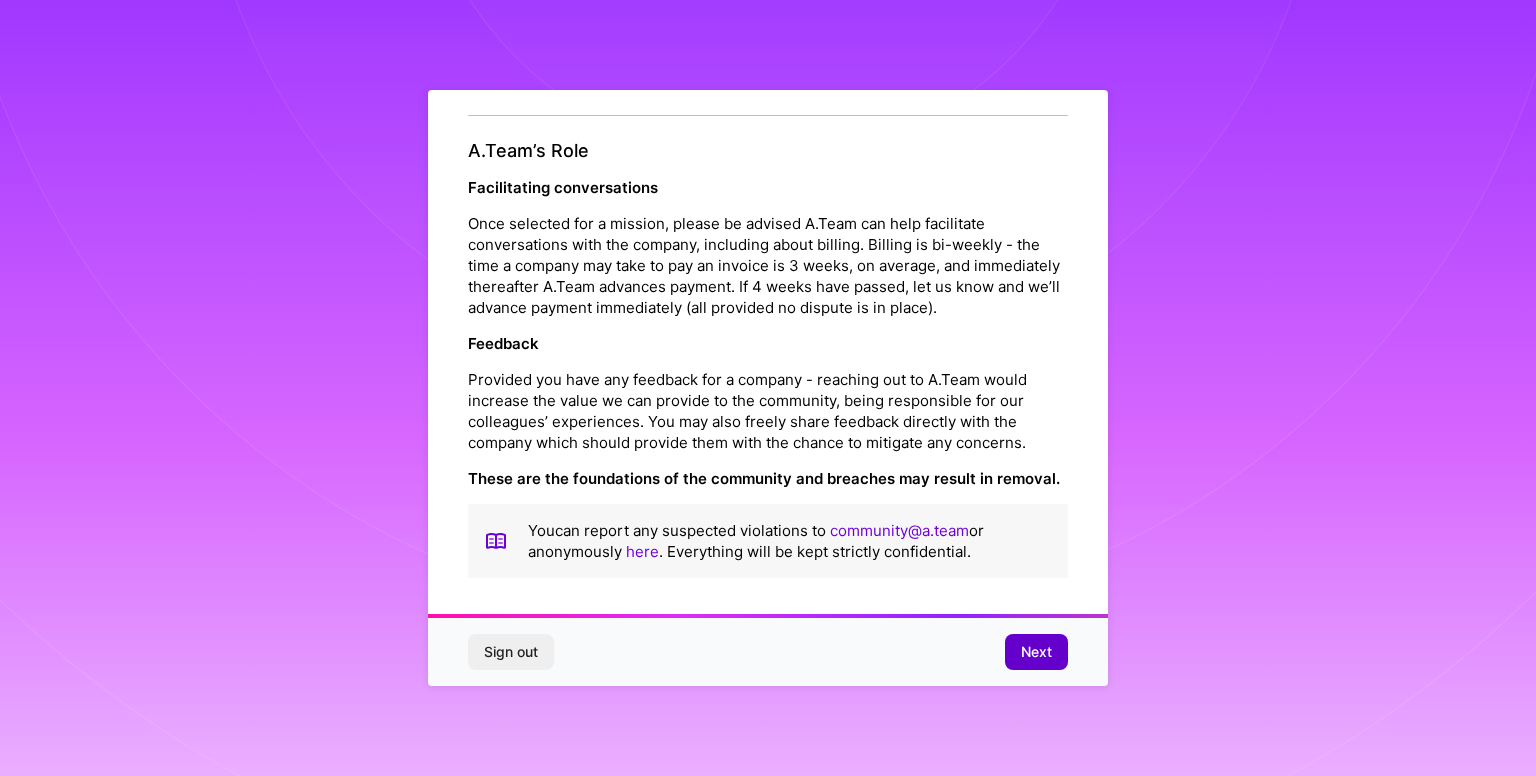 click on "Next" at bounding box center (1036, 652) 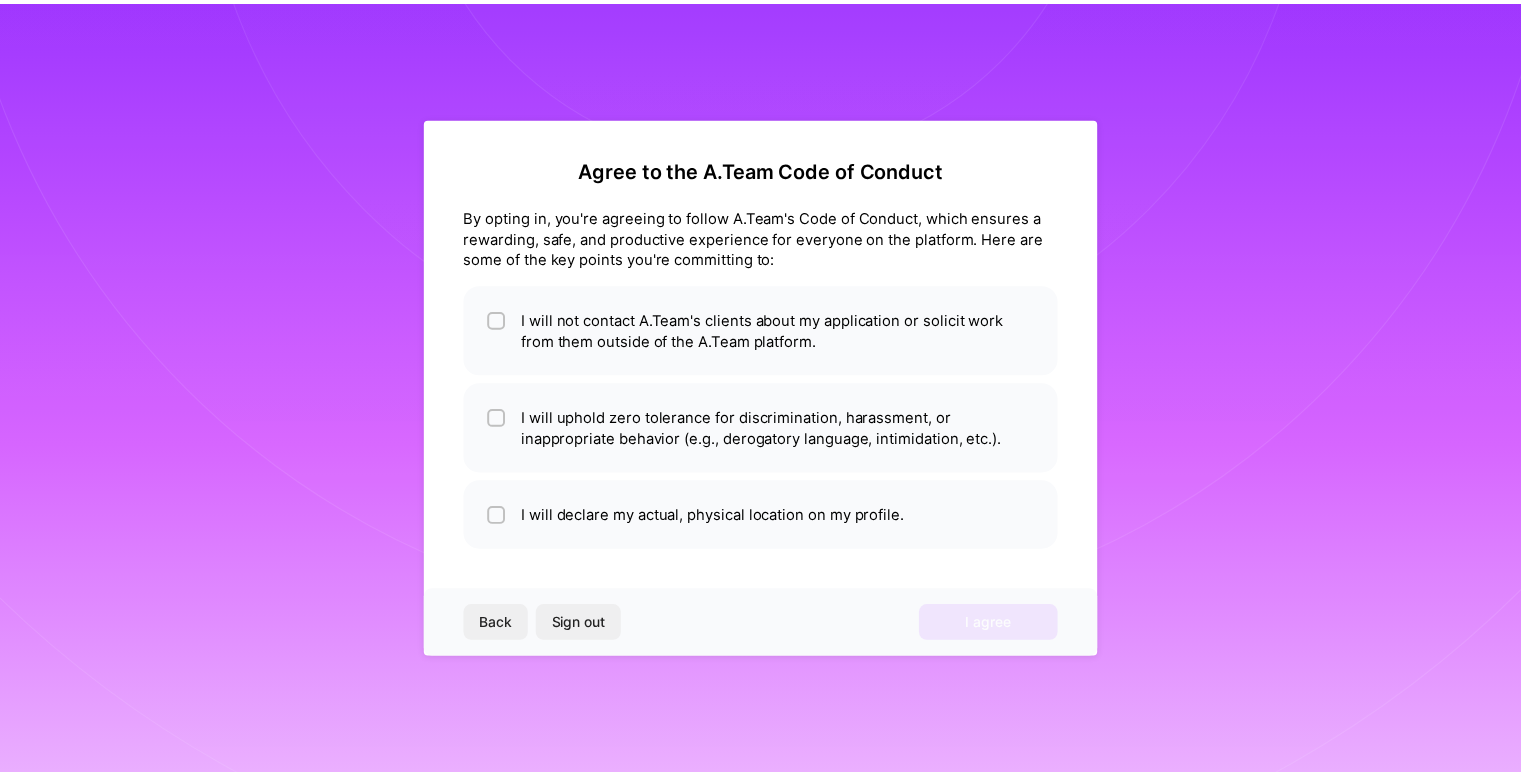 scroll, scrollTop: 0, scrollLeft: 0, axis: both 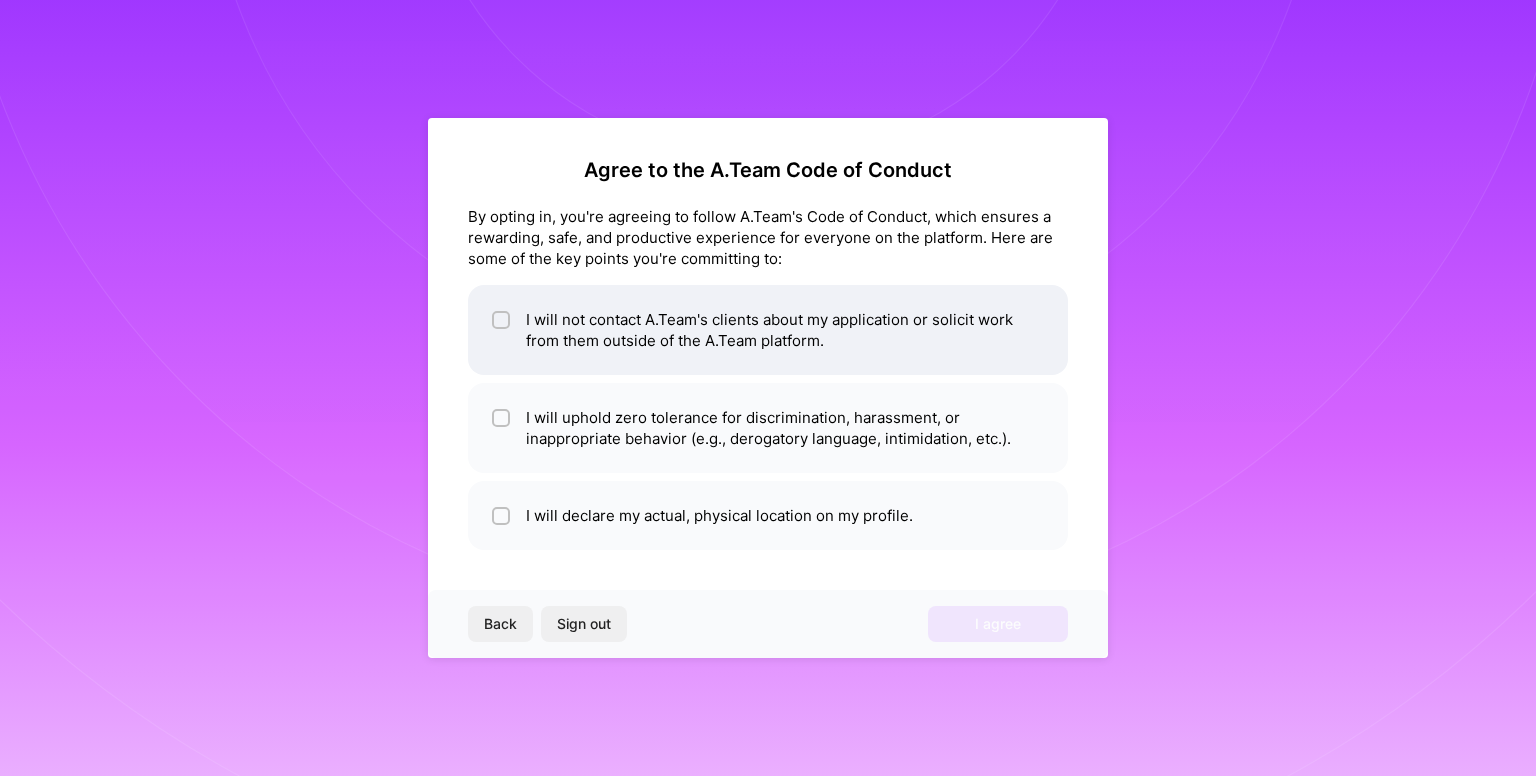 click on "I will not contact A.Team's clients about my application or solicit work from them outside of the A.Team platform." at bounding box center [768, 330] 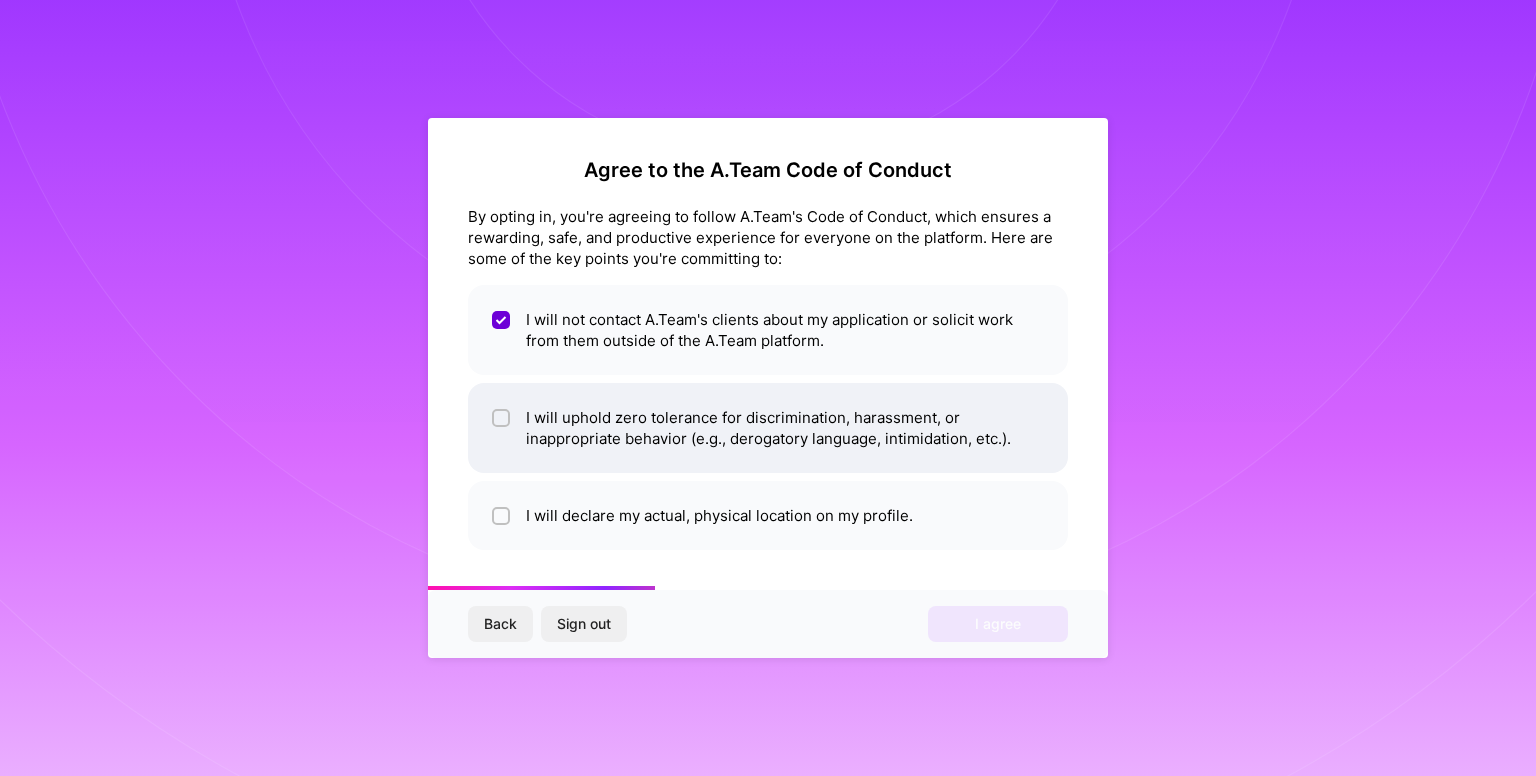click on "I will uphold zero tolerance for discrimination, harassment, or inappropriate behavior (e.g., derogatory language, intimidation, etc.)." at bounding box center [768, 428] 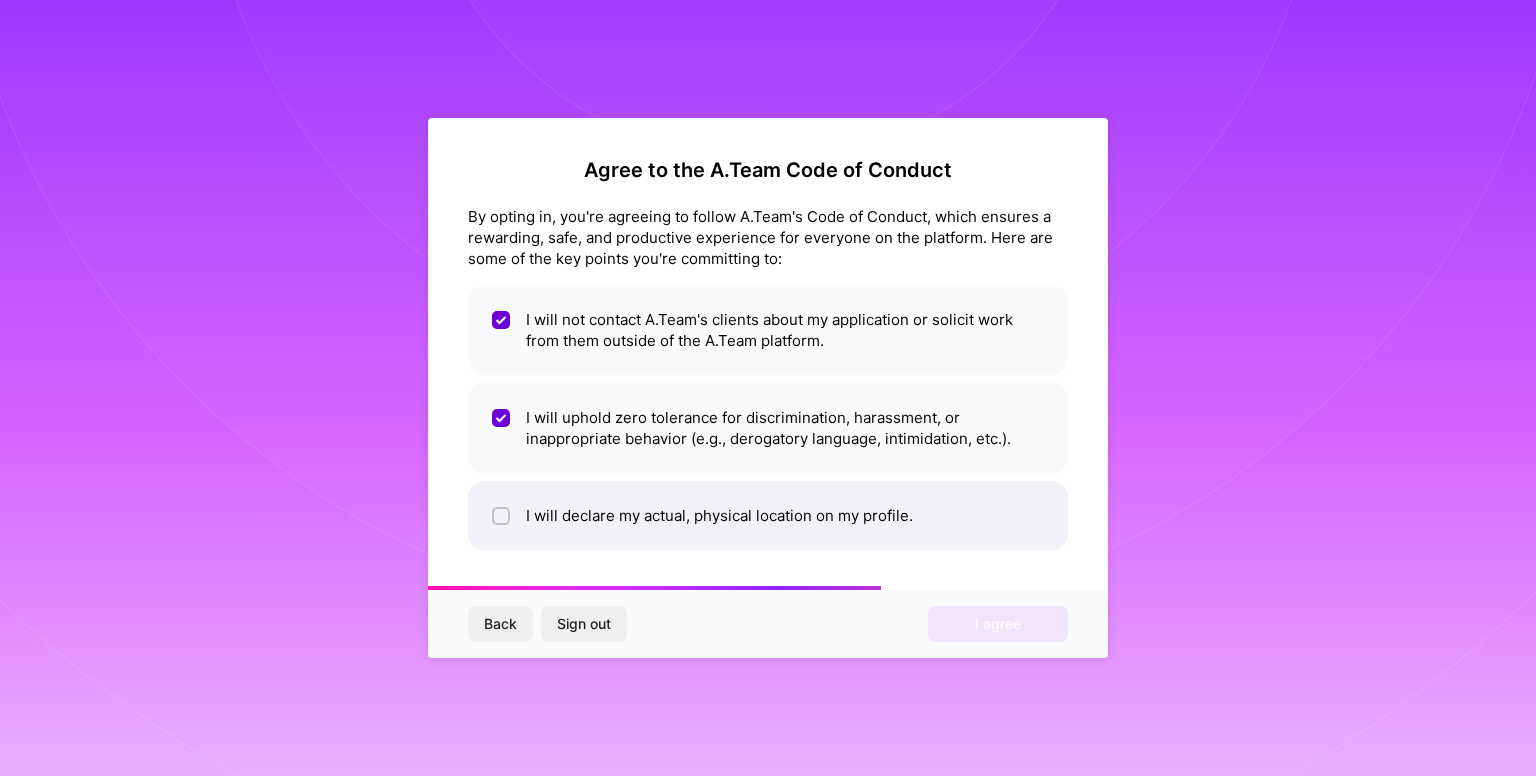 click on "I will declare my actual, physical location on my profile." at bounding box center [768, 515] 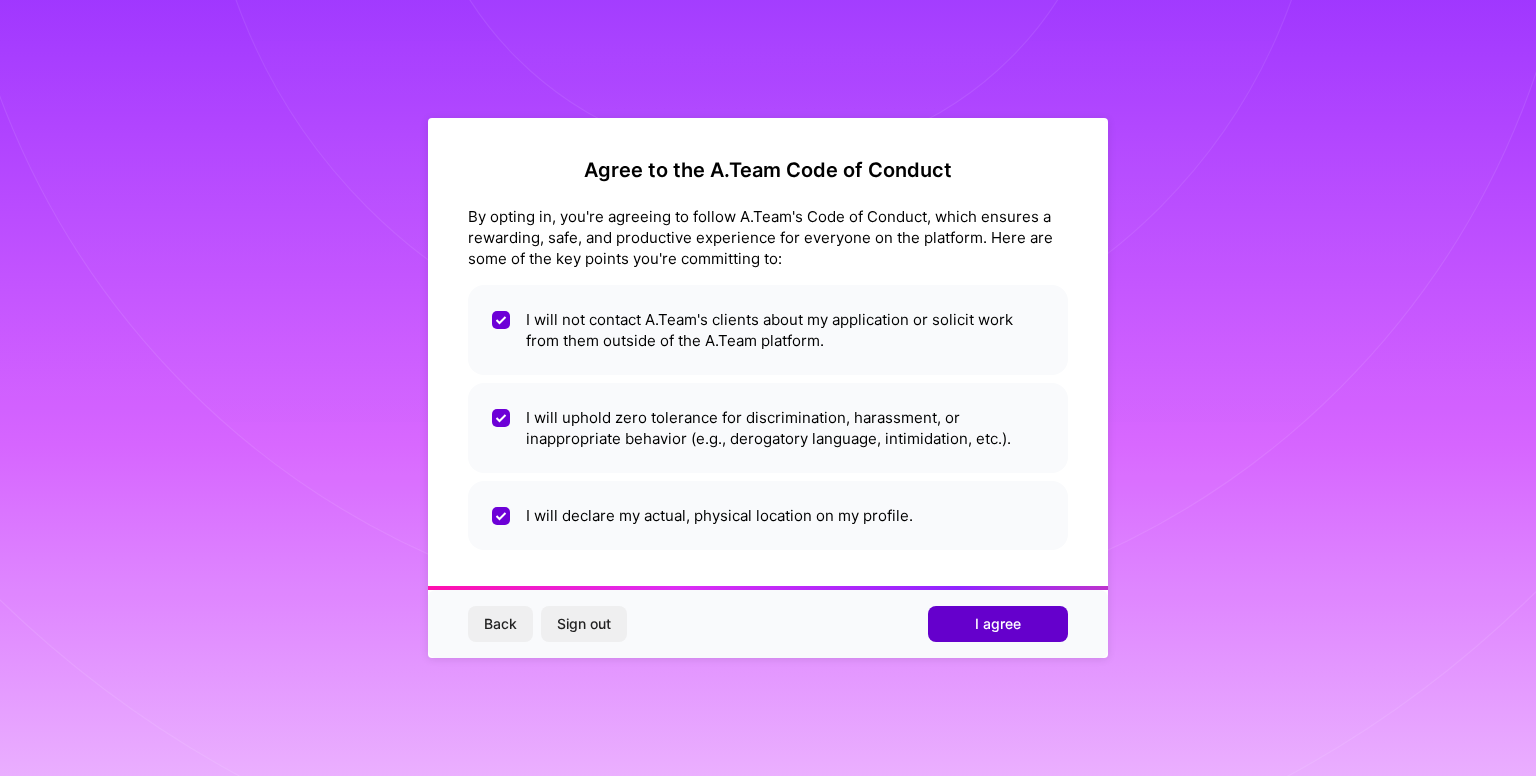 click on "I agree" at bounding box center (998, 624) 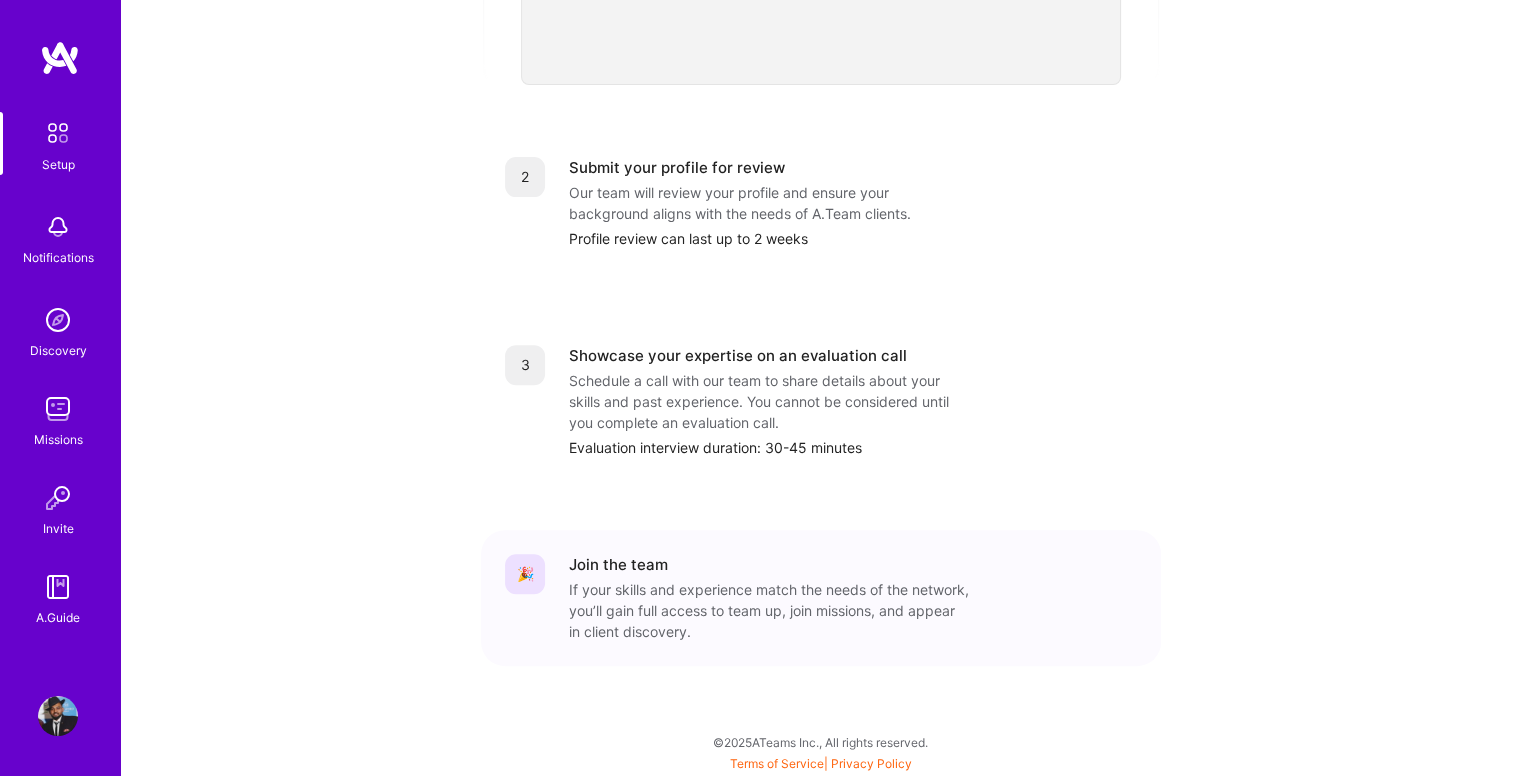 scroll, scrollTop: 714, scrollLeft: 0, axis: vertical 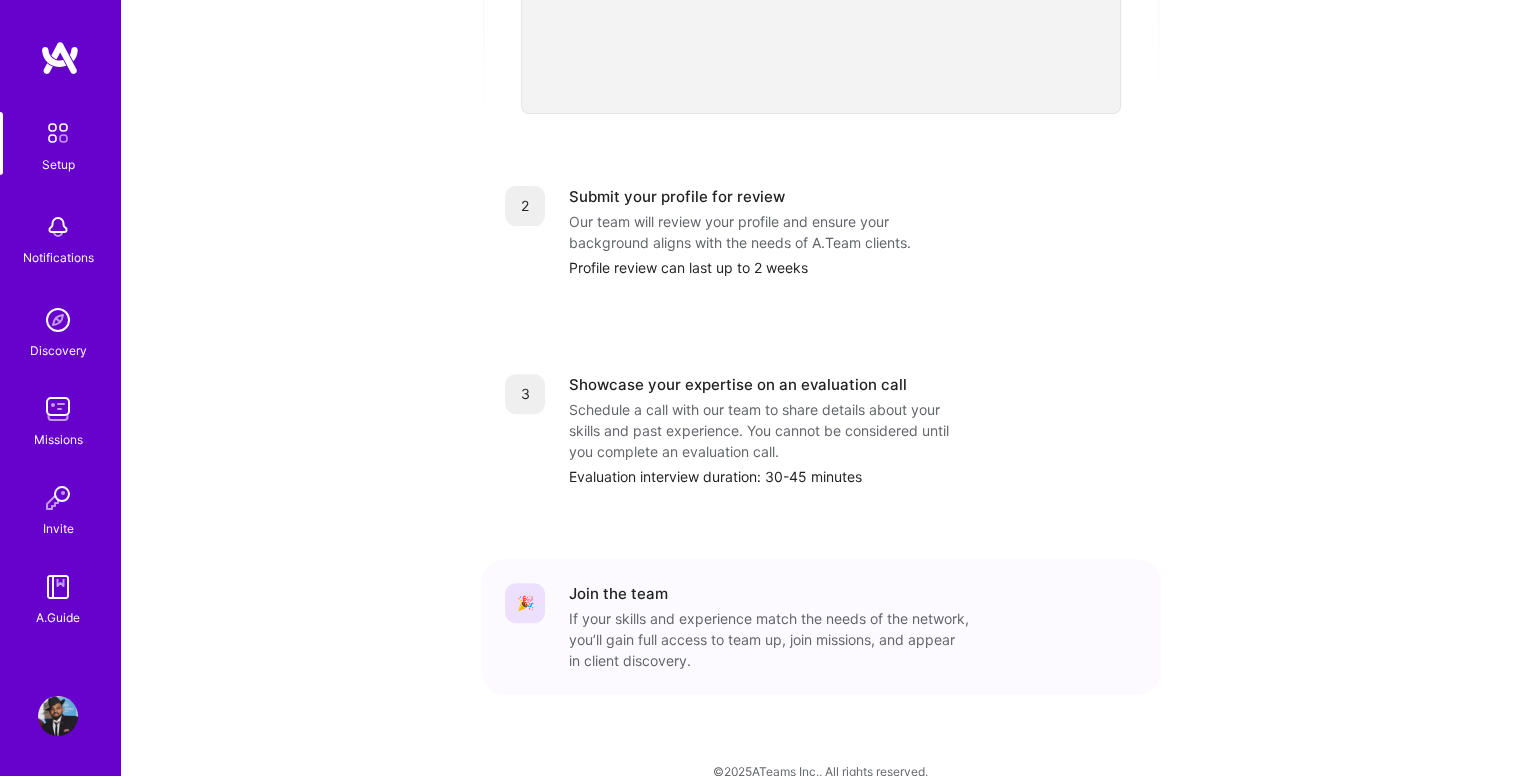 click on "Schedule a call with our team to share details about your skills and past experience. You cannot be considered until you complete an evaluation call." at bounding box center (769, 430) 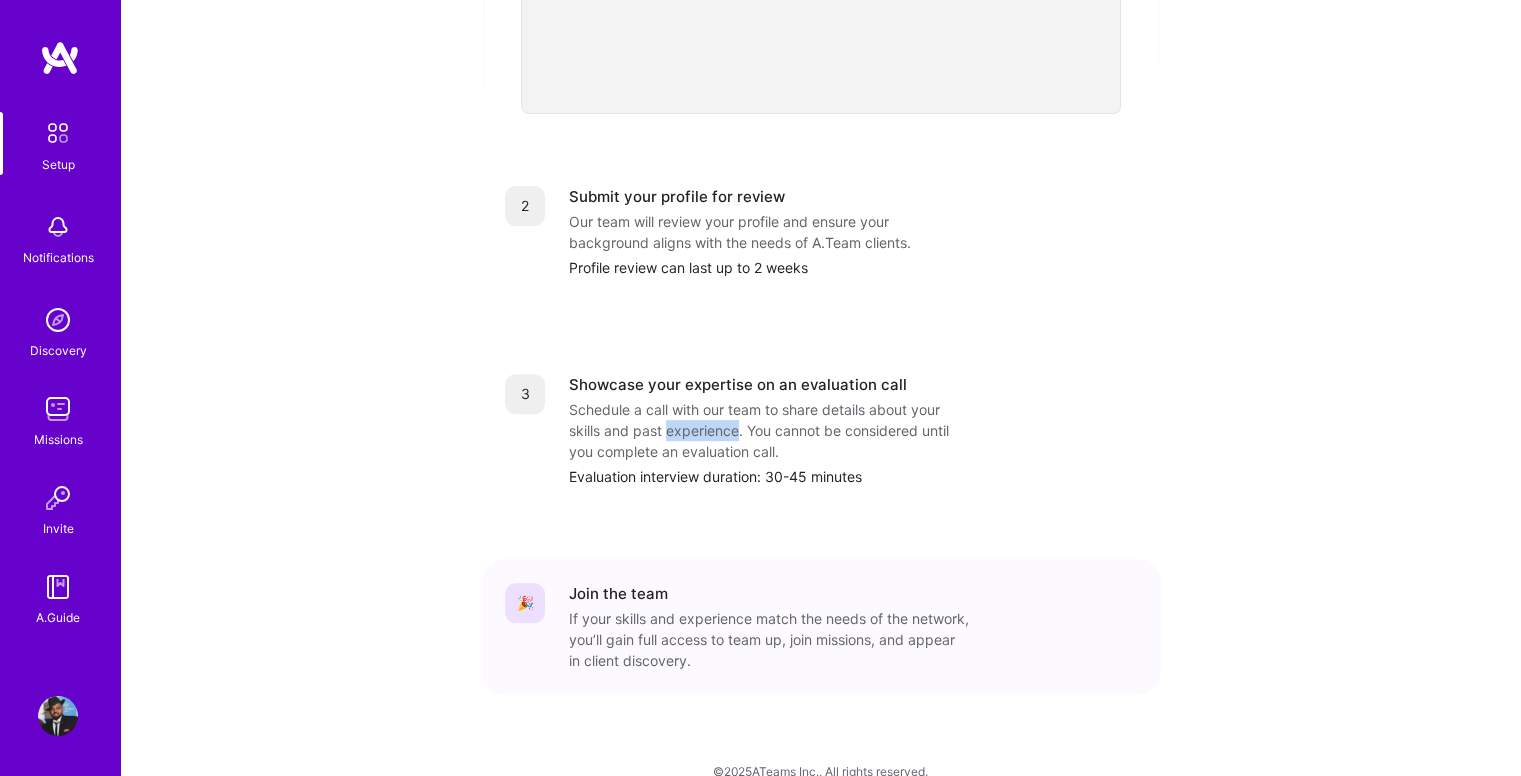 click on "Schedule a call with our team to share details about your skills and past experience. You cannot be considered until you complete an evaluation call." at bounding box center [769, 430] 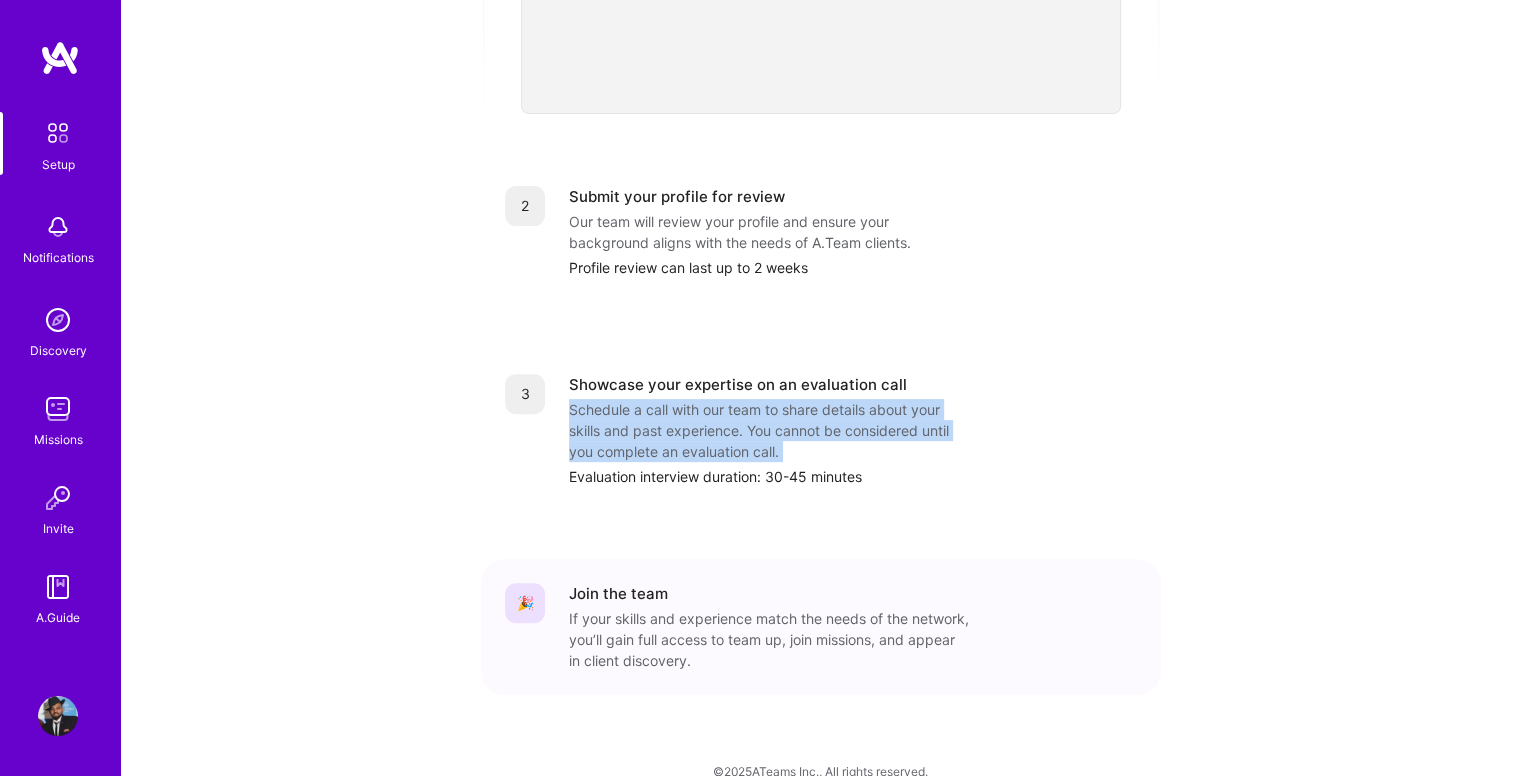 click on "Schedule a call with our team to share details about your skills and past experience. You cannot be considered until you complete an evaluation call." at bounding box center (769, 430) 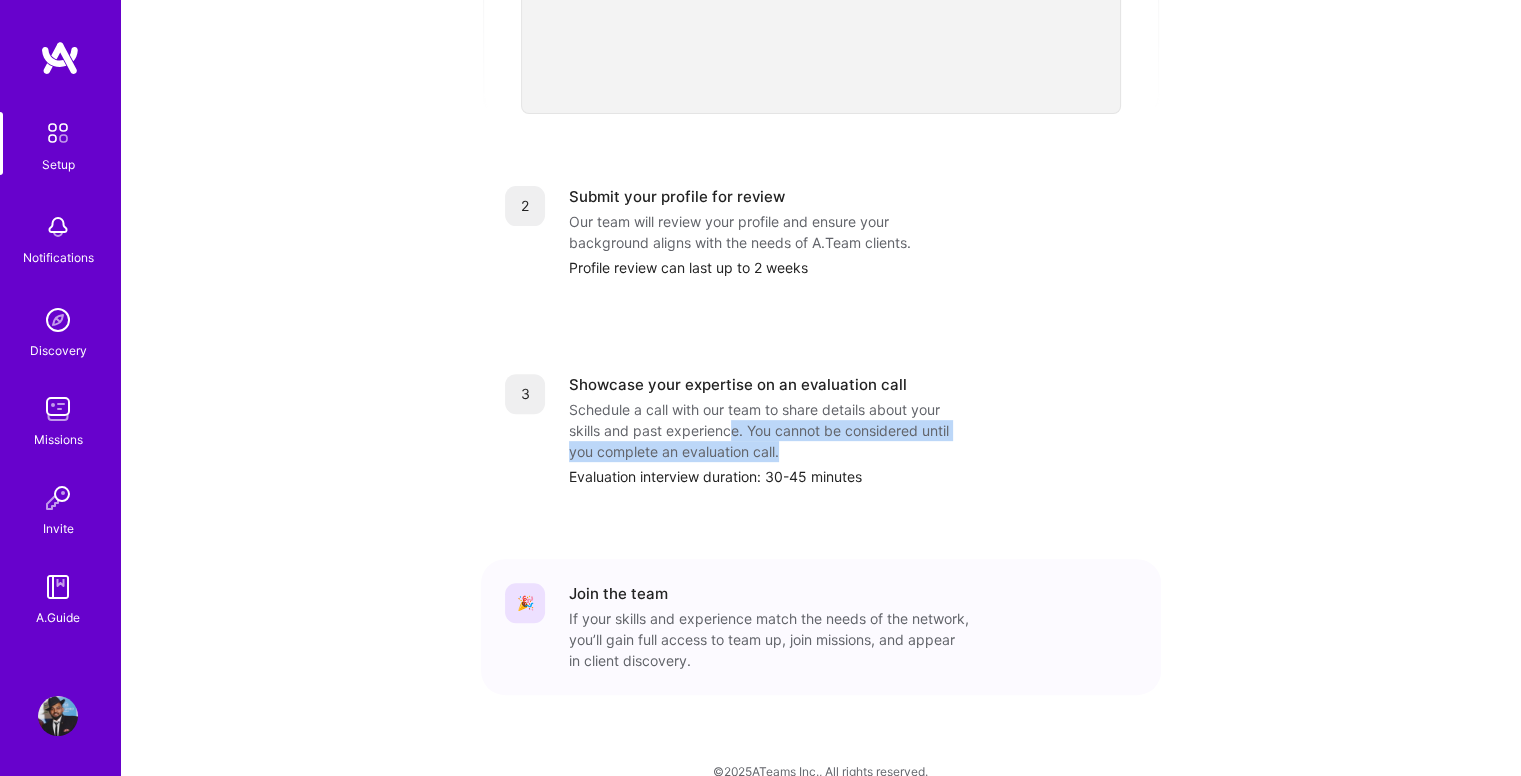 drag, startPoint x: 732, startPoint y: 429, endPoint x: 836, endPoint y: 457, distance: 107.70329 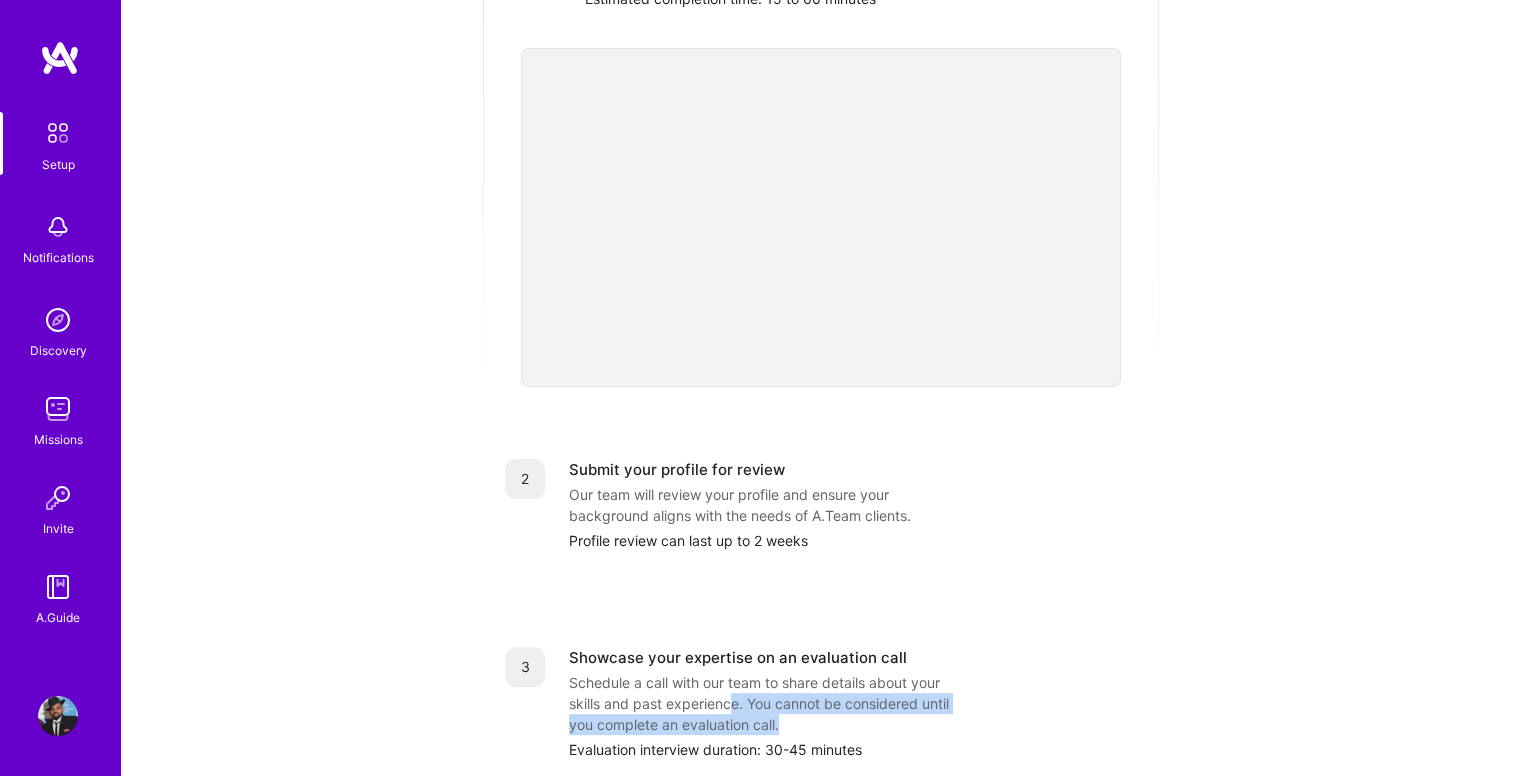 scroll, scrollTop: 439, scrollLeft: 0, axis: vertical 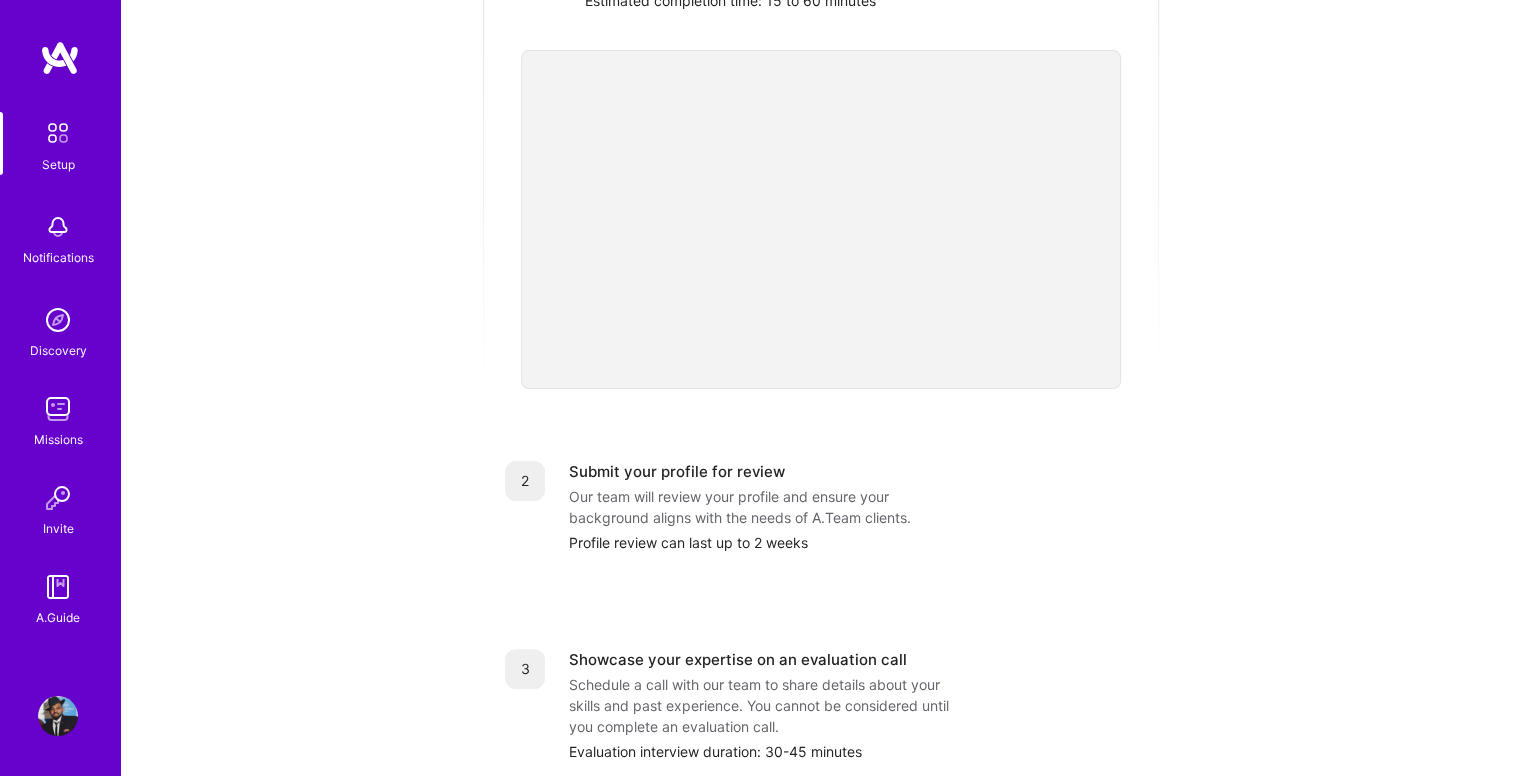 click on "Submit your profile for review Our team will review your profile and ensure your background aligns with the needs of A.Team clients. Profile review can last up to 2 weeks" at bounding box center [821, 507] 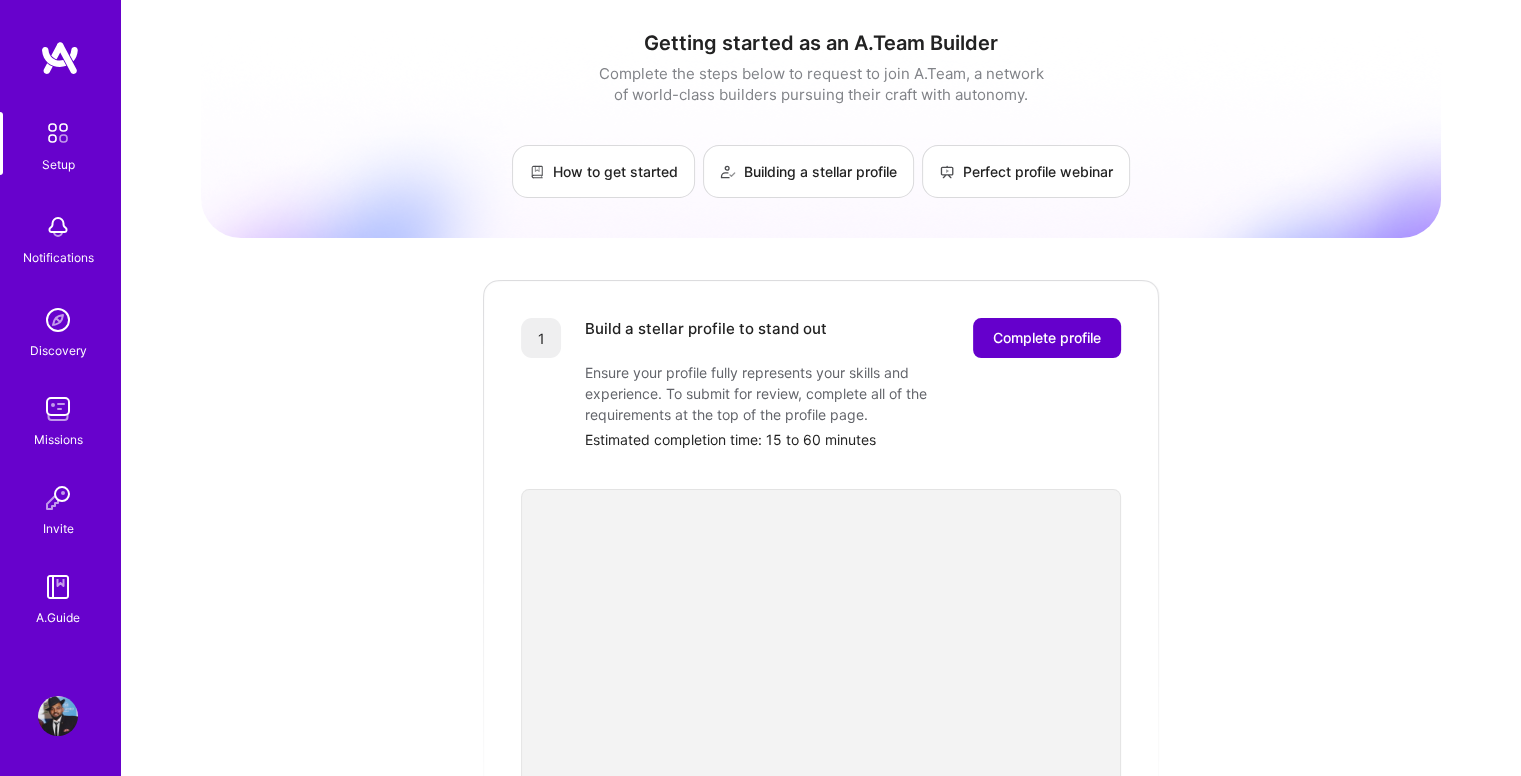 click on "Complete profile" at bounding box center [1047, 338] 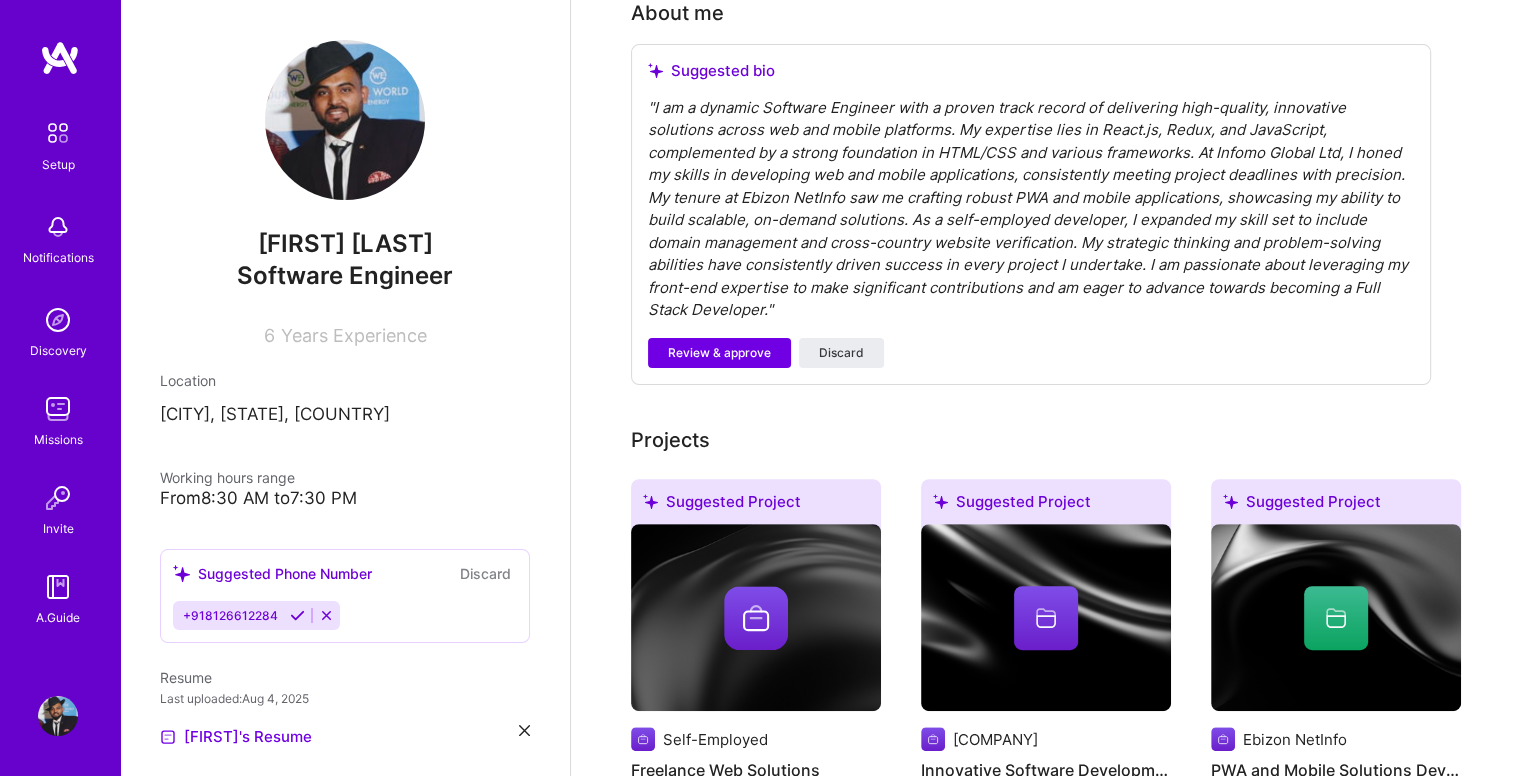scroll, scrollTop: 552, scrollLeft: 0, axis: vertical 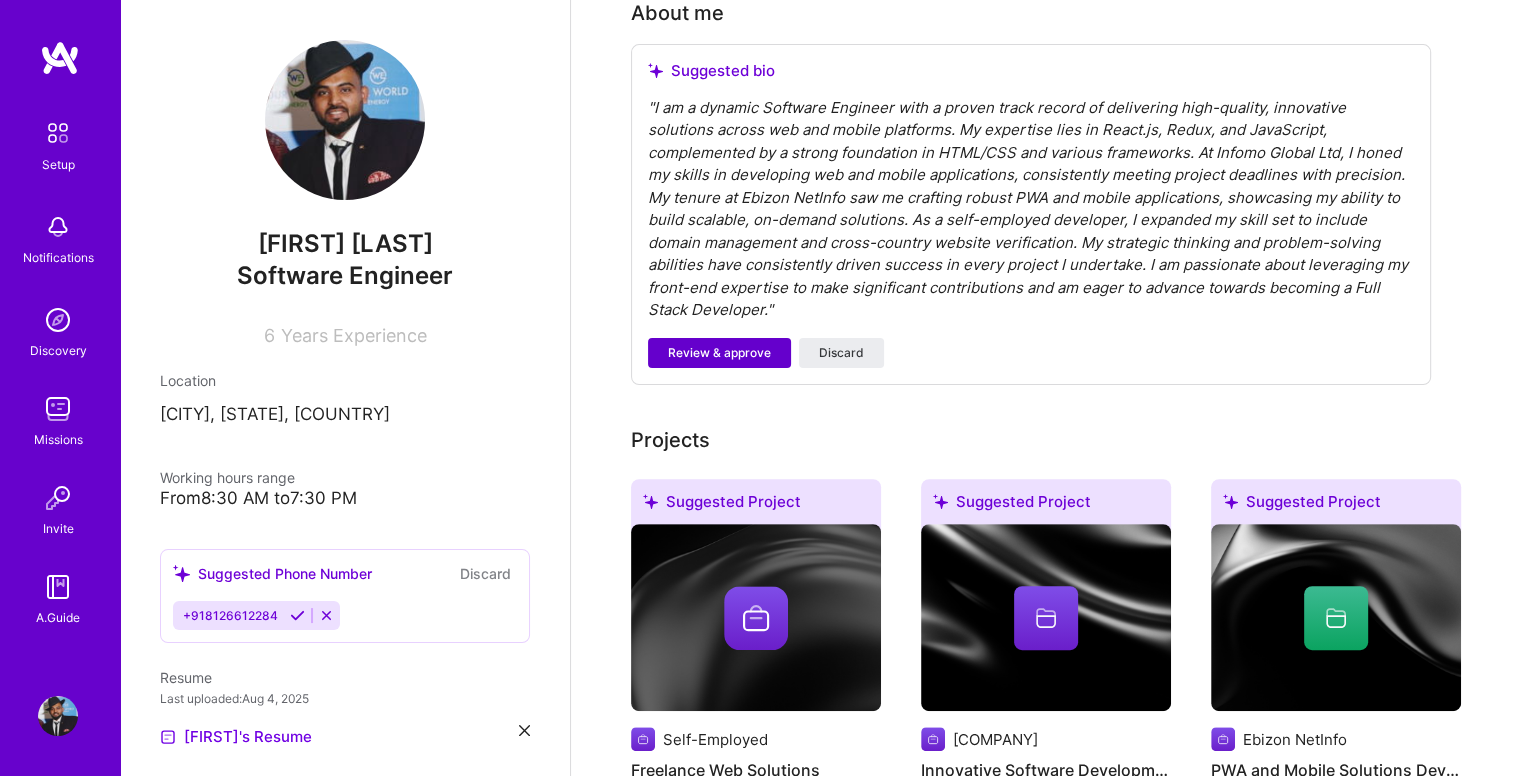 click on "Review & approve" at bounding box center [719, 353] 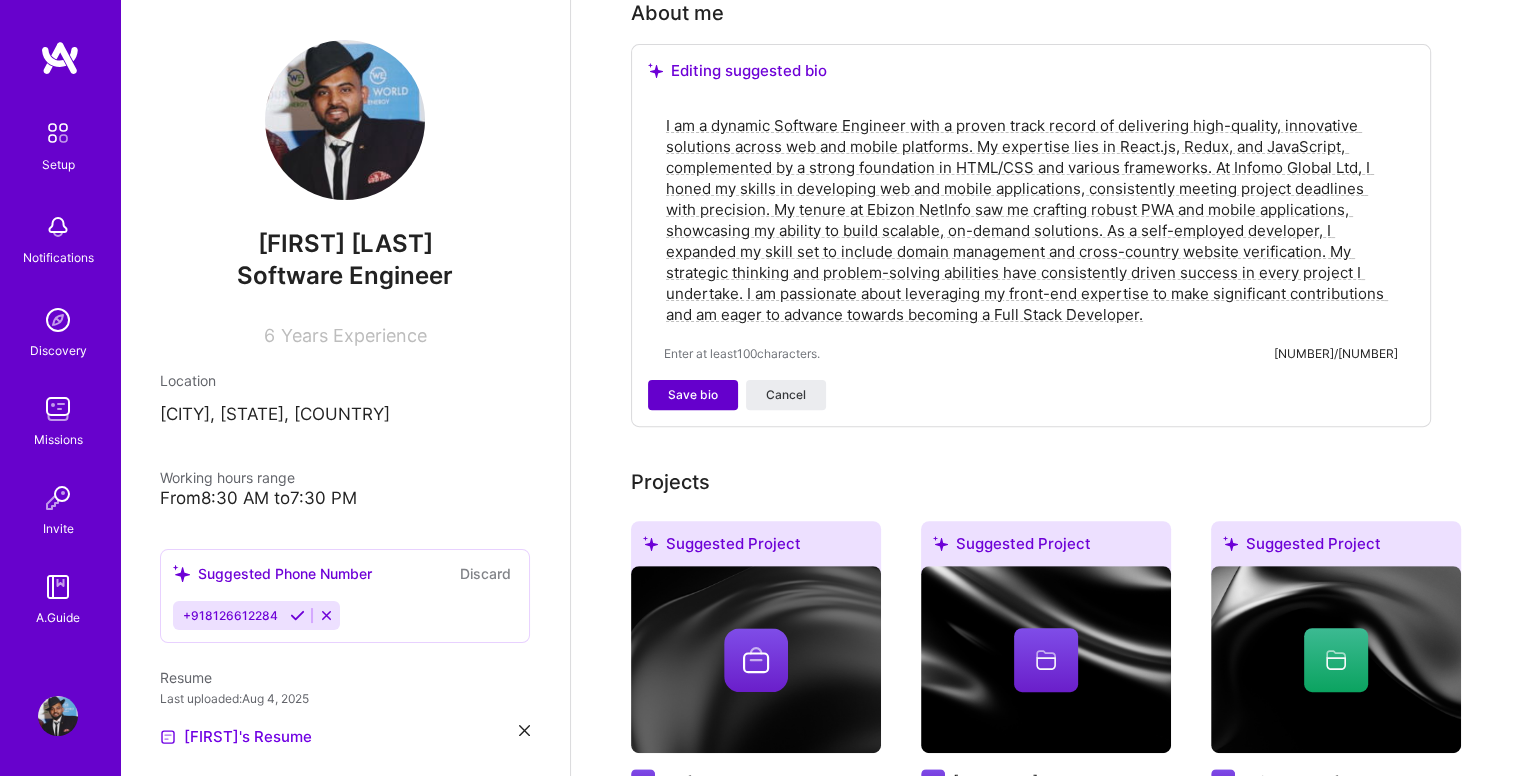 click on "Save bio" at bounding box center (693, 395) 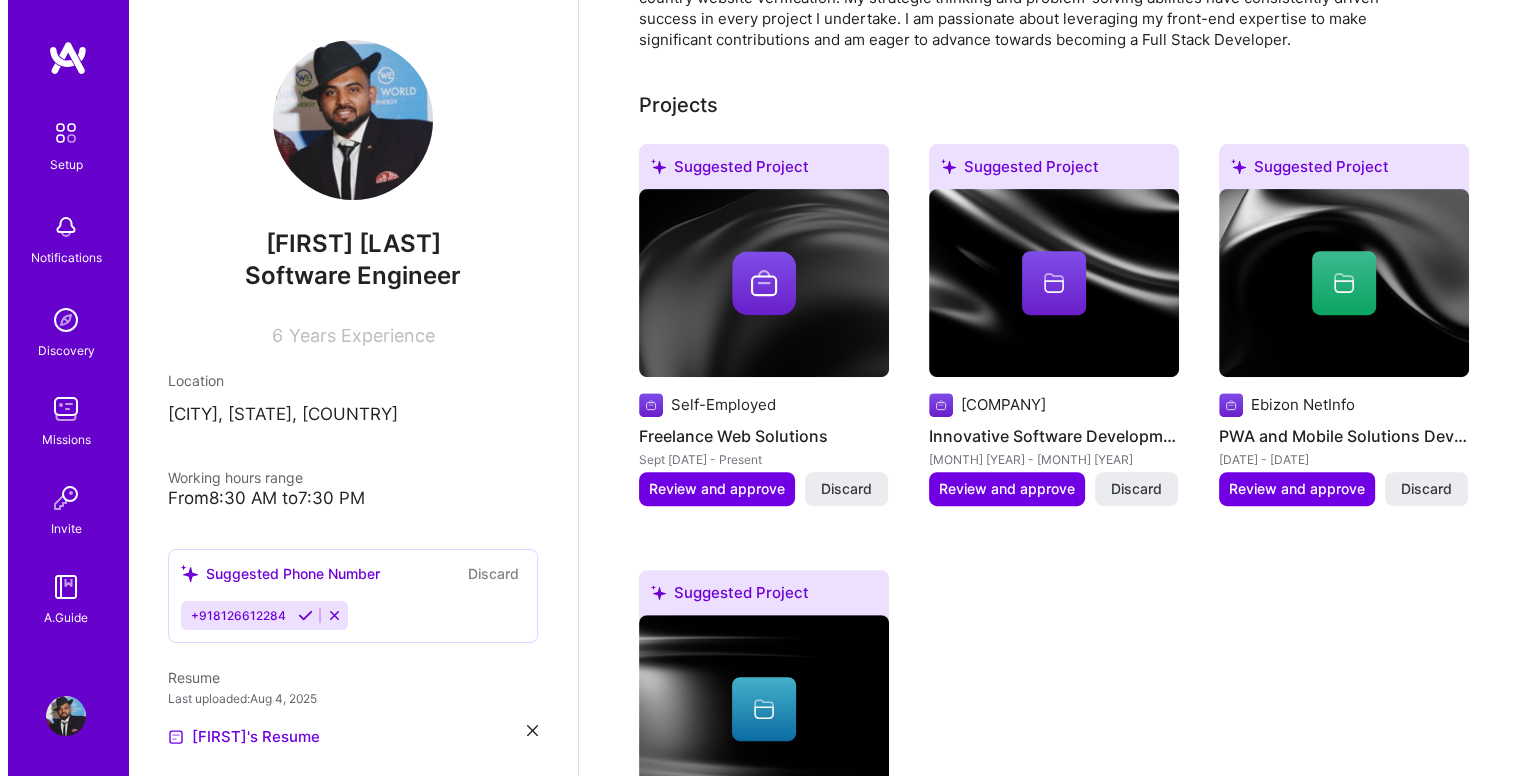 scroll, scrollTop: 700, scrollLeft: 0, axis: vertical 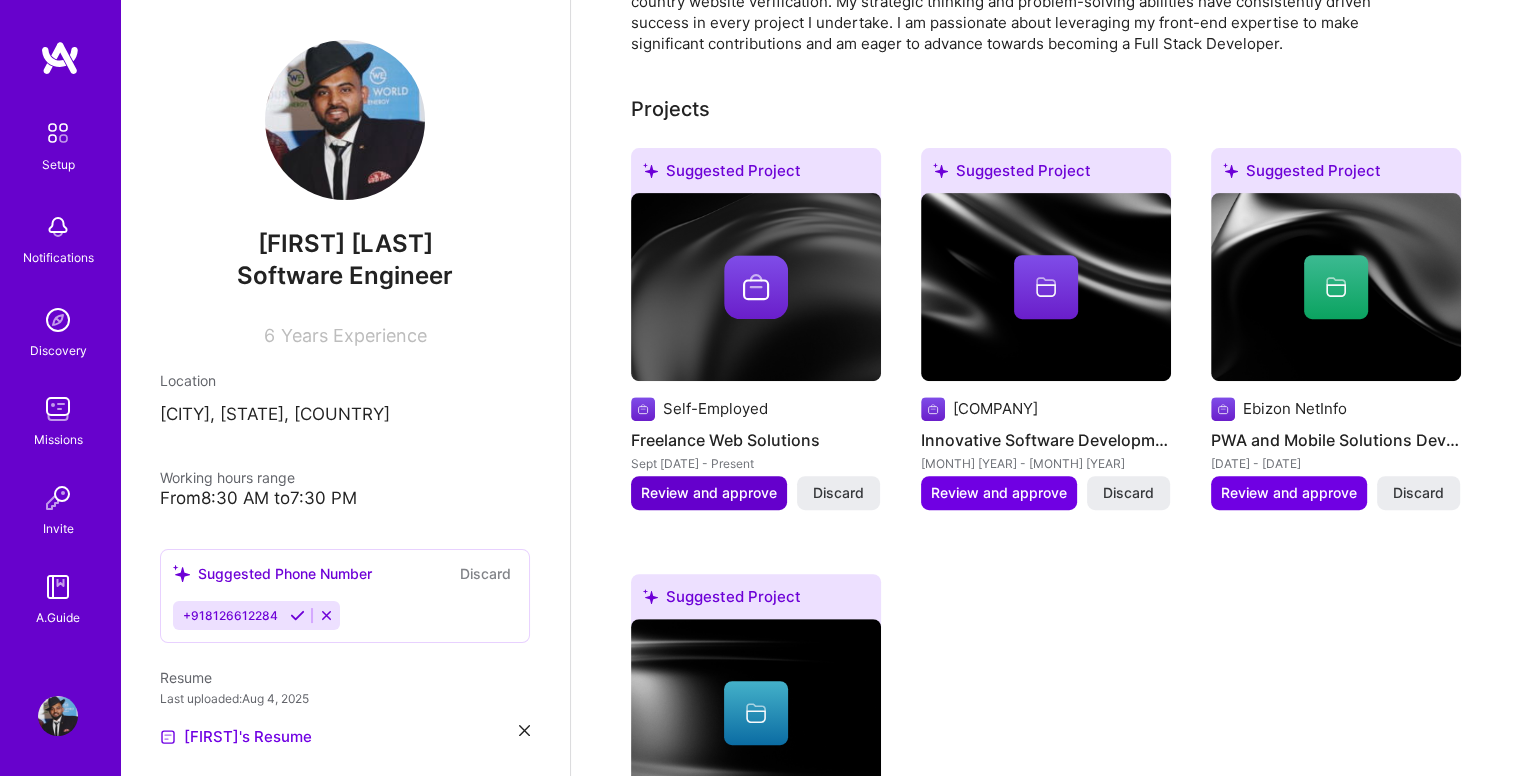 click on "Review and approve" at bounding box center [709, 493] 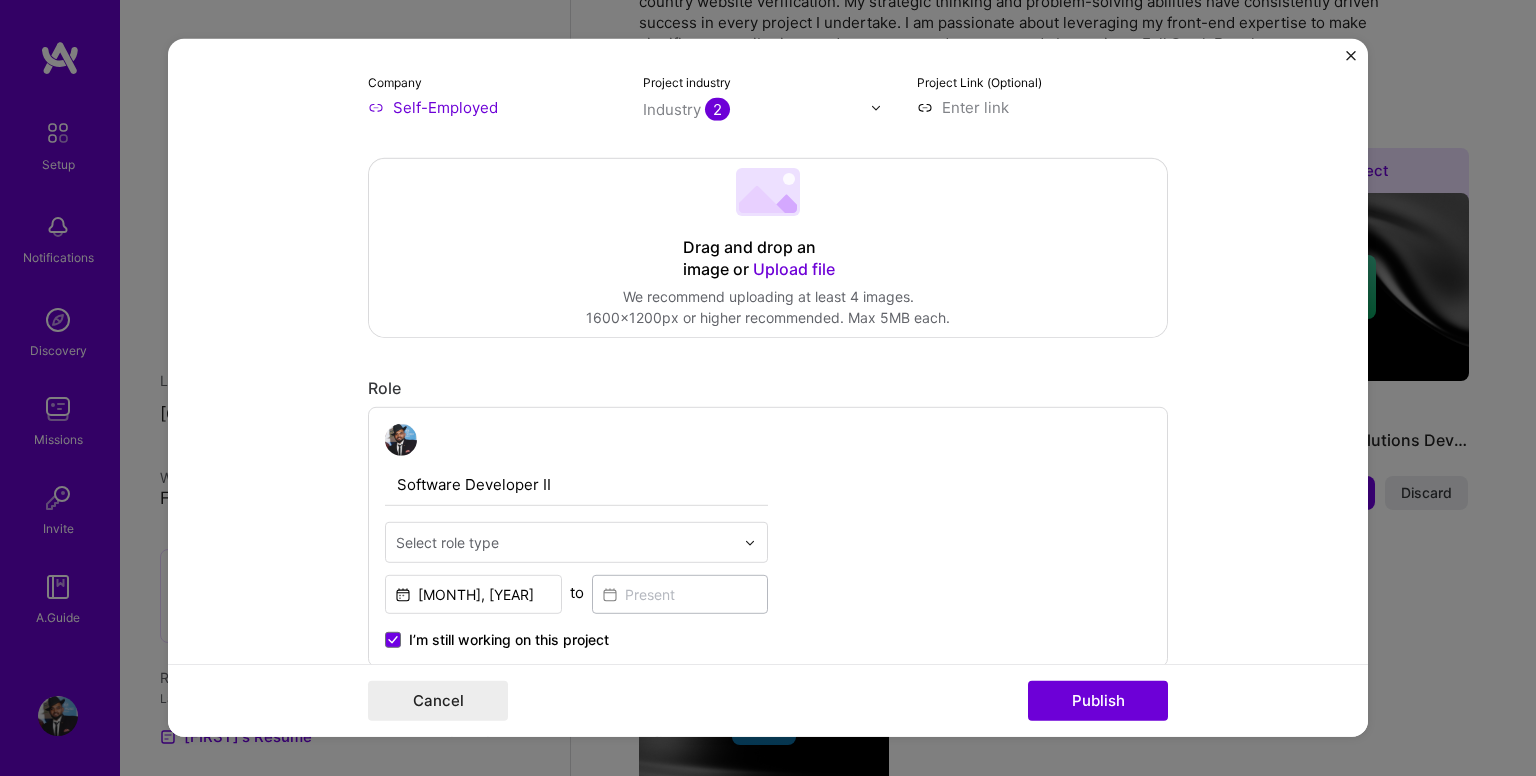 scroll, scrollTop: 0, scrollLeft: 0, axis: both 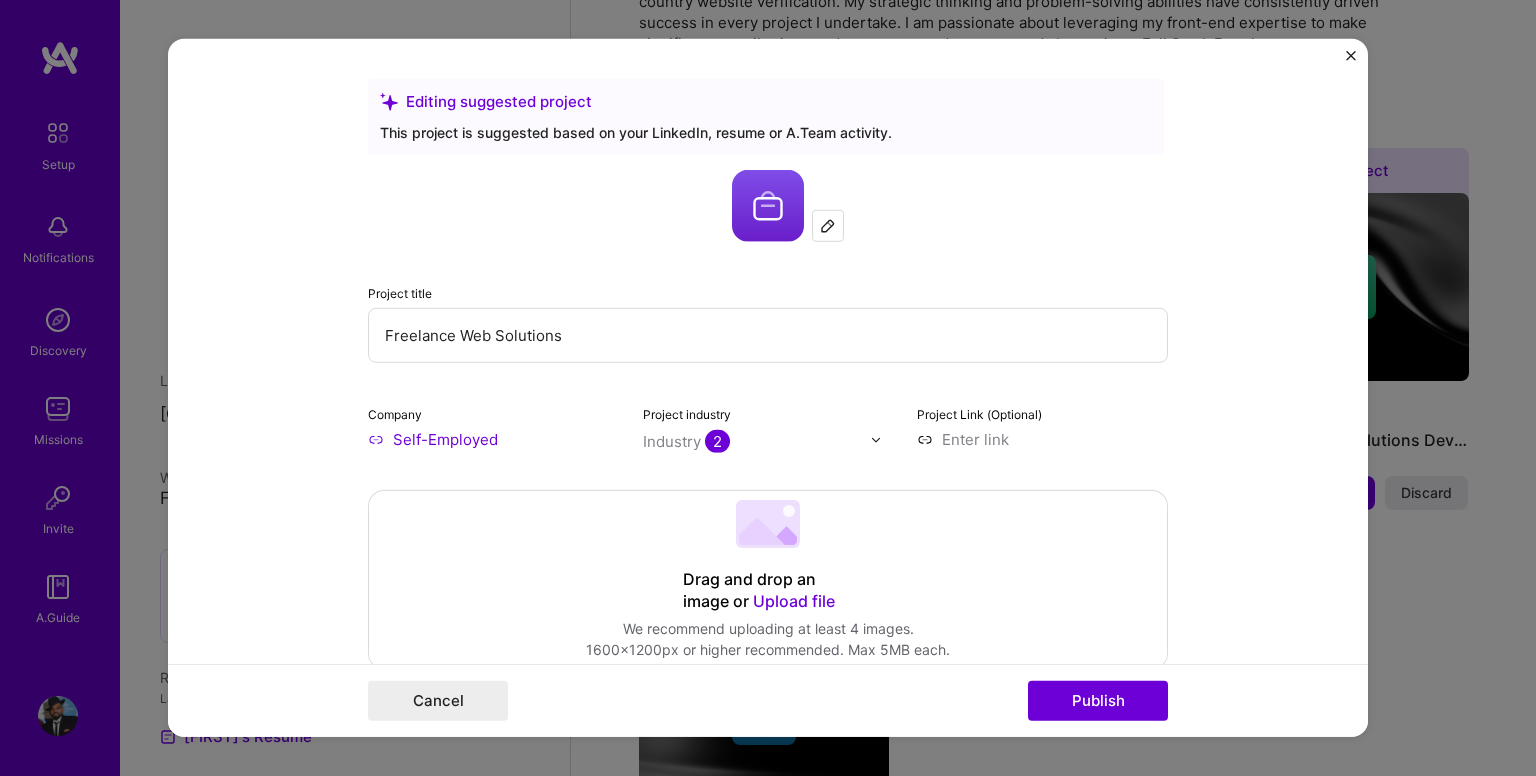 click on "Freelance Web Solutions" at bounding box center (768, 335) 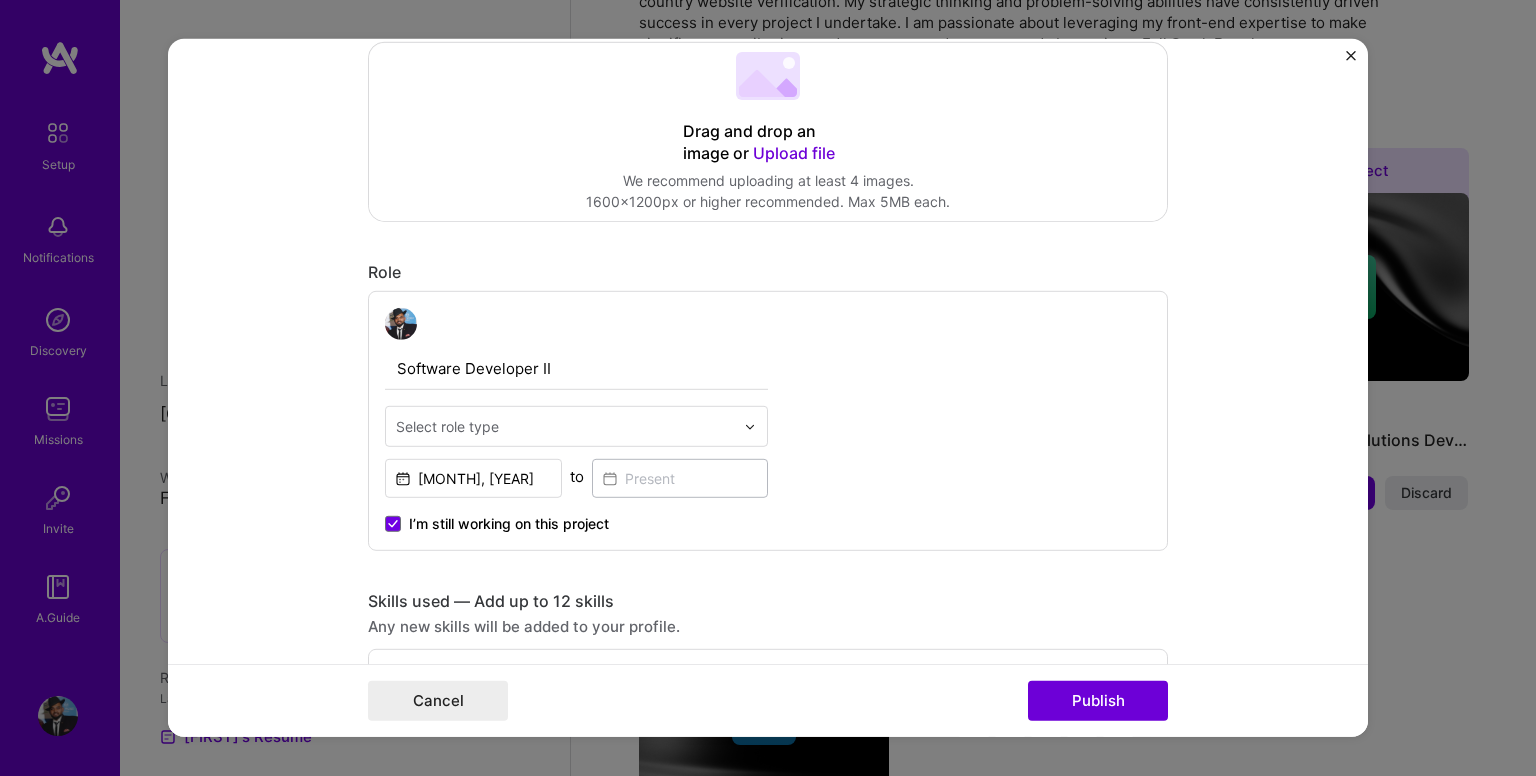 scroll, scrollTop: 0, scrollLeft: 0, axis: both 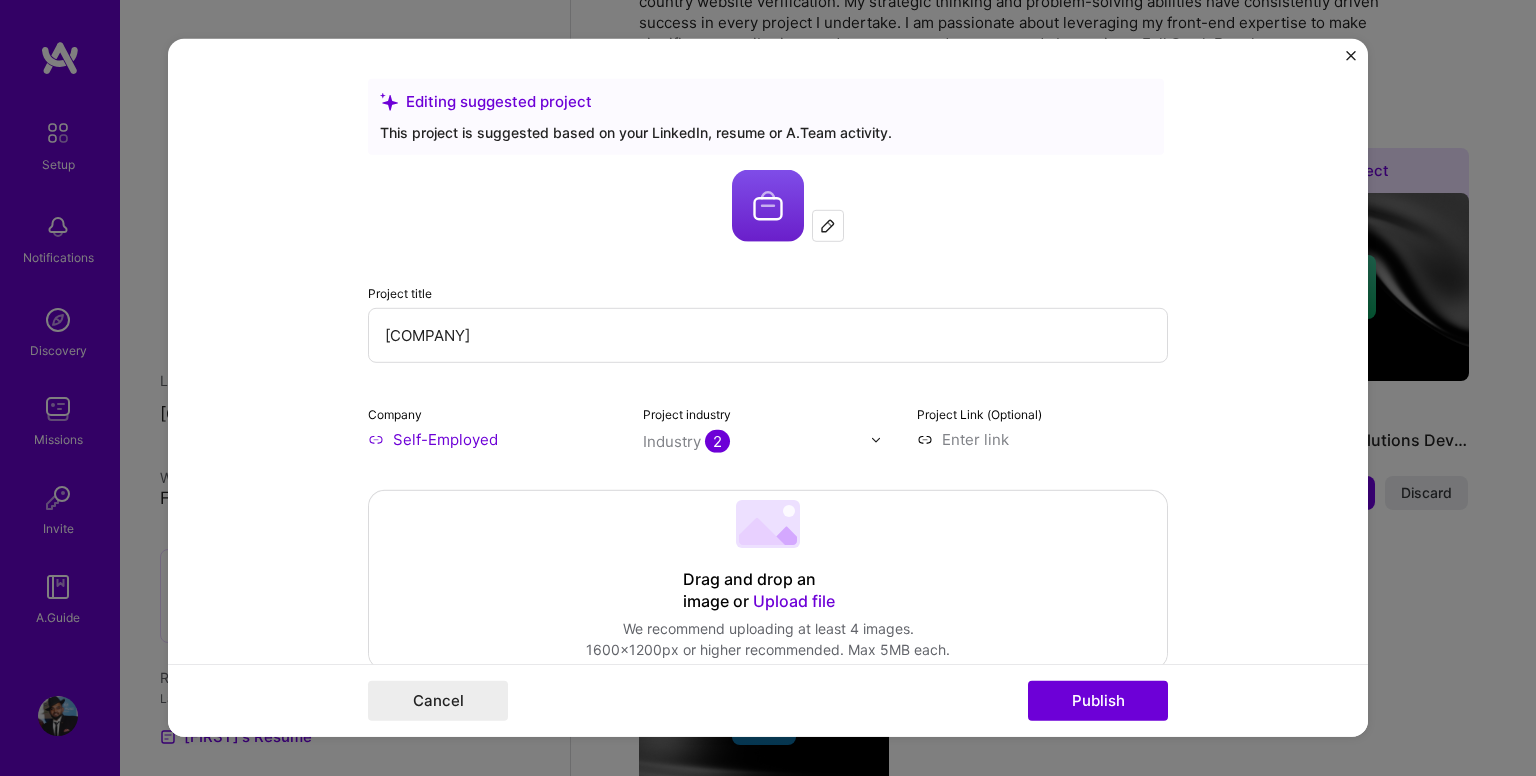 paste on "https://onetwokafour.netlify.app/" 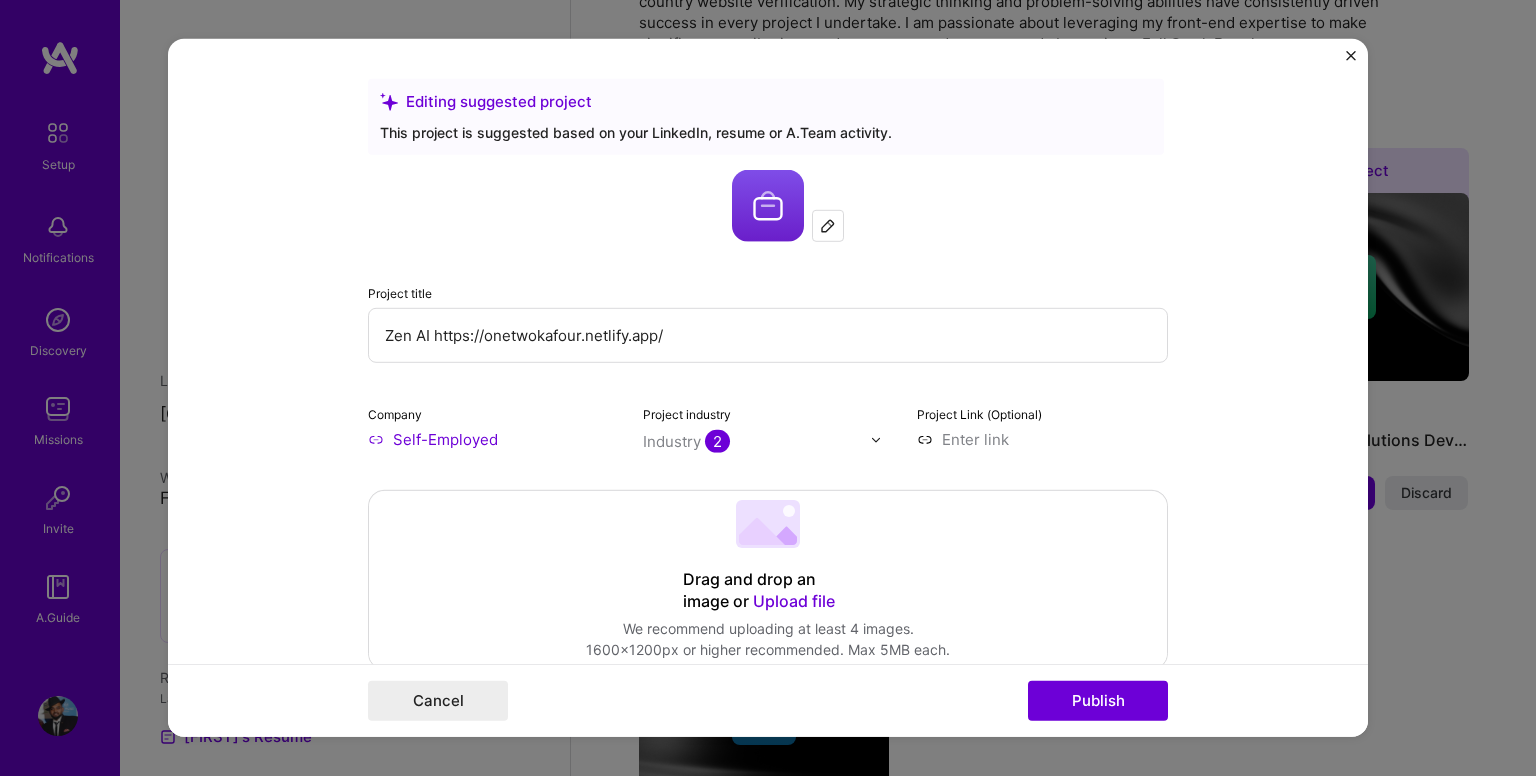 click on "Zen AI https://onetwokafour.netlify.app/" at bounding box center (768, 335) 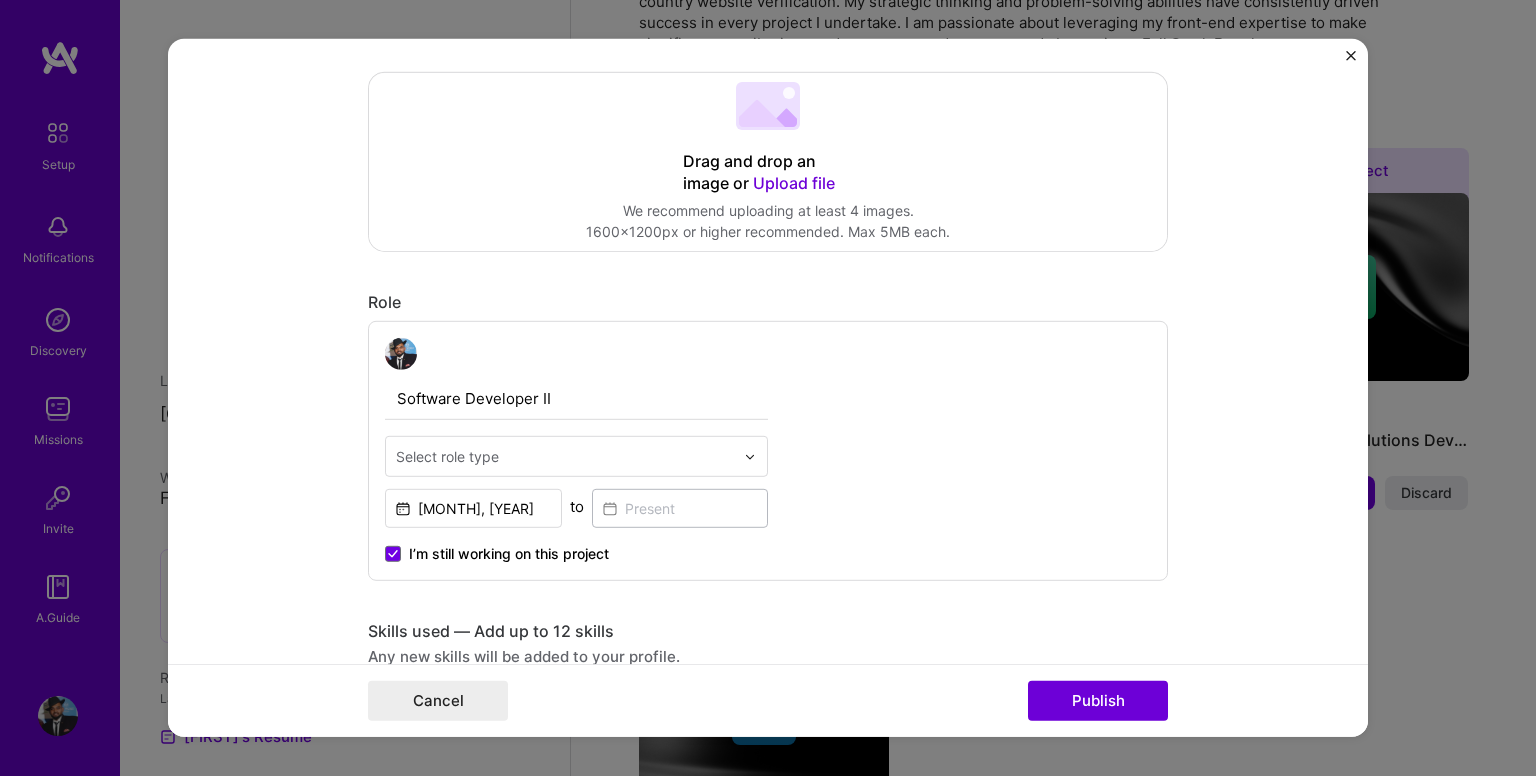 scroll, scrollTop: 444, scrollLeft: 0, axis: vertical 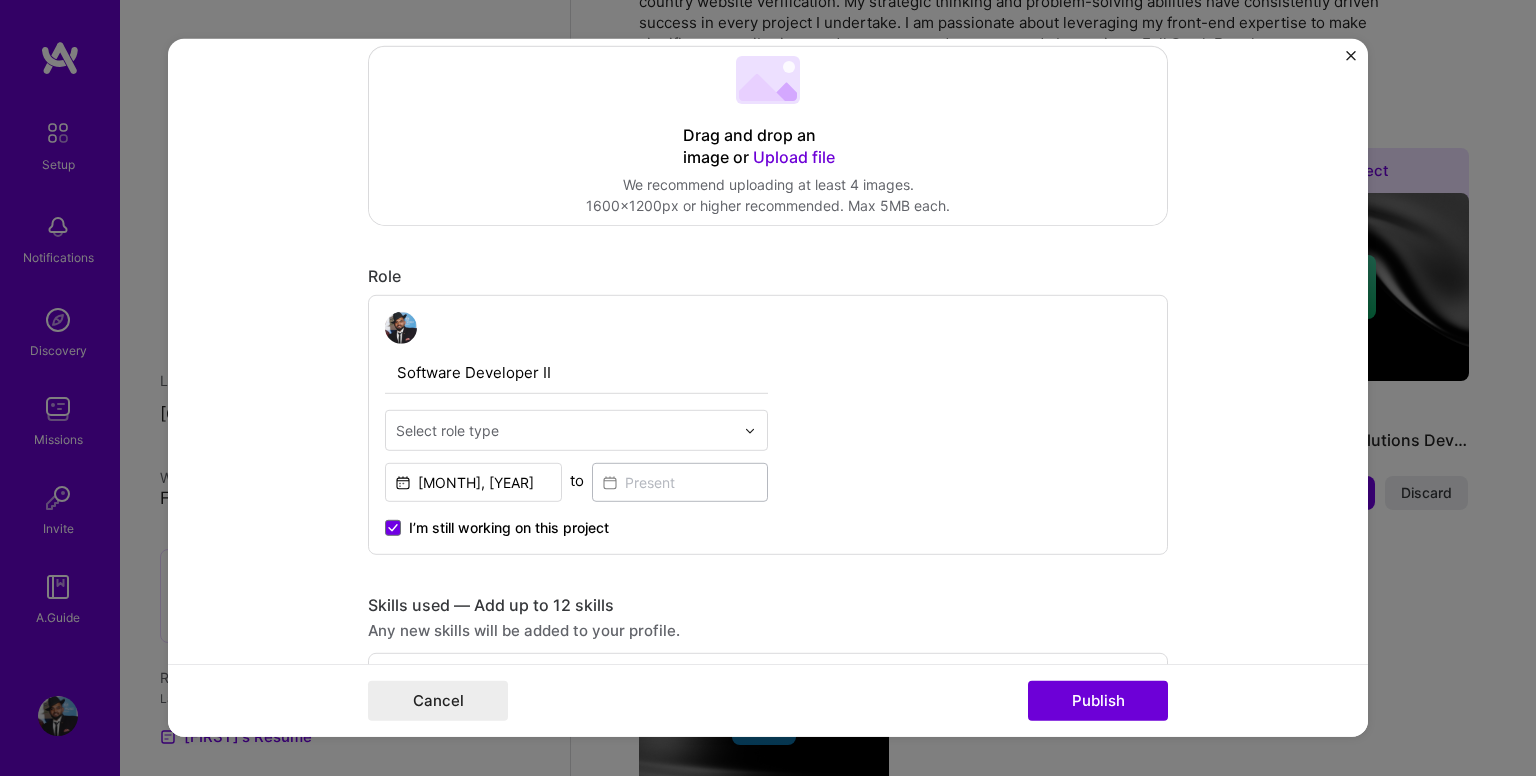 type on "Zen AI (https://onetwokafour.netlify.app/)" 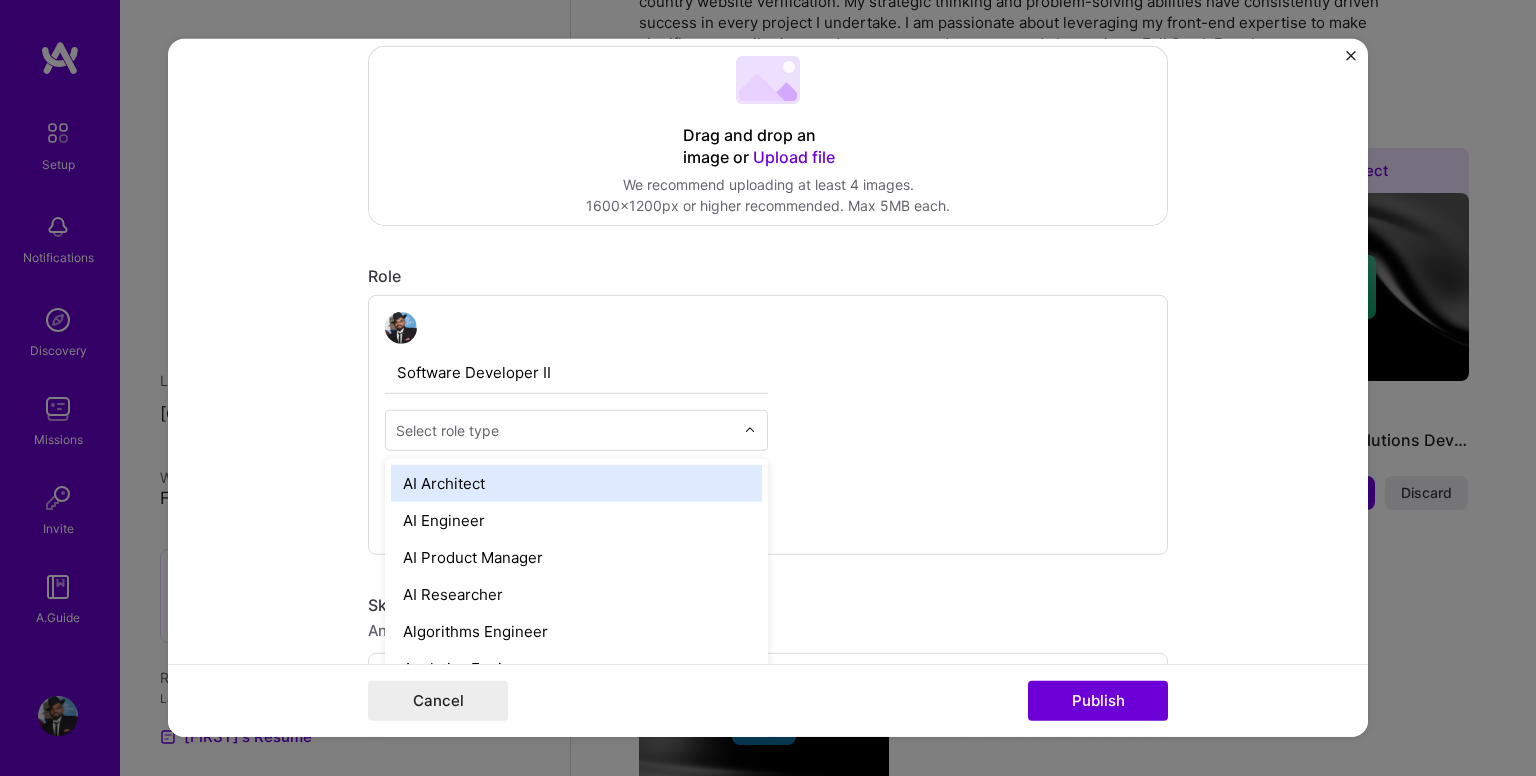 click on "Select role type" at bounding box center [565, 430] 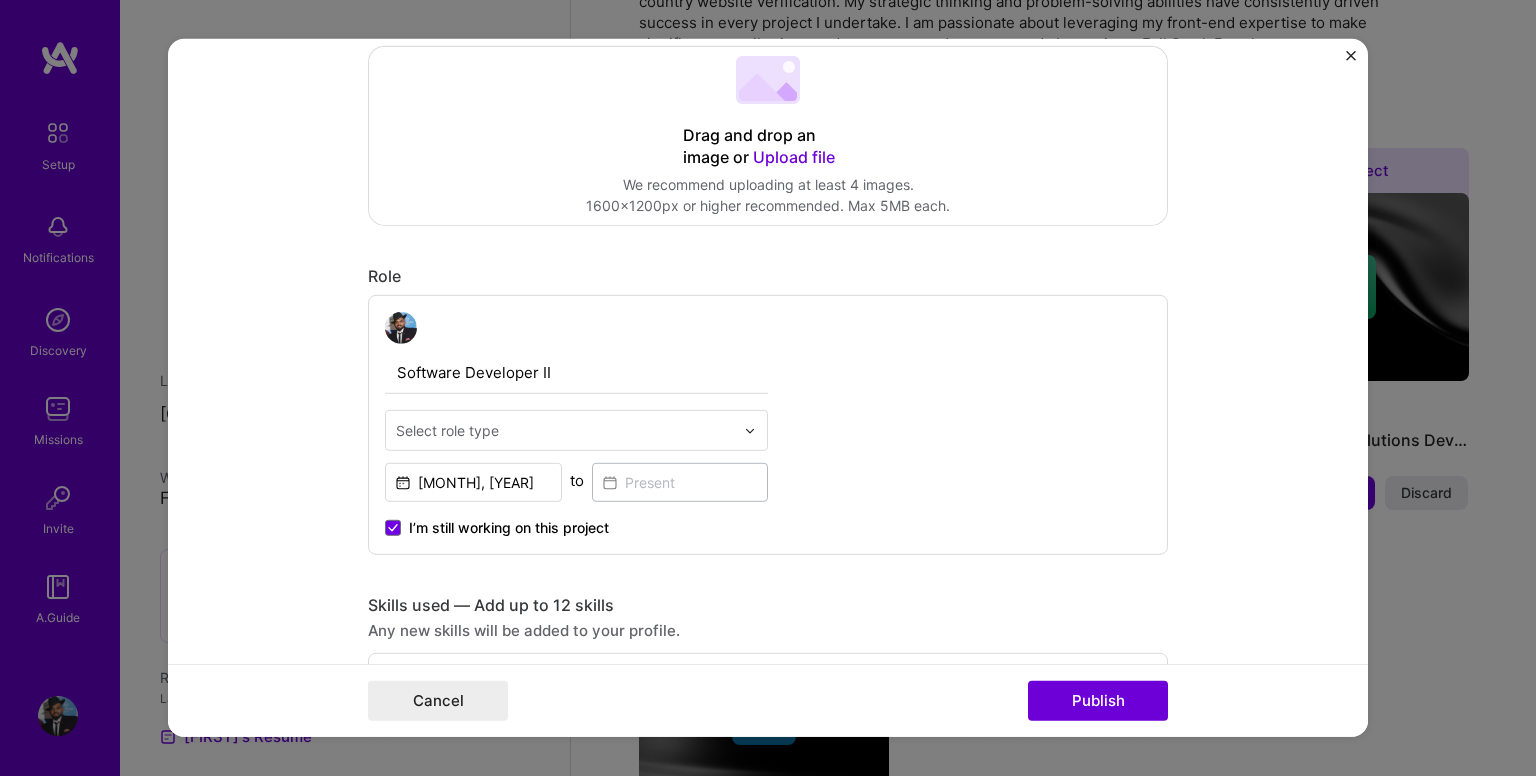 click on "Software Developer II" at bounding box center [768, 425] 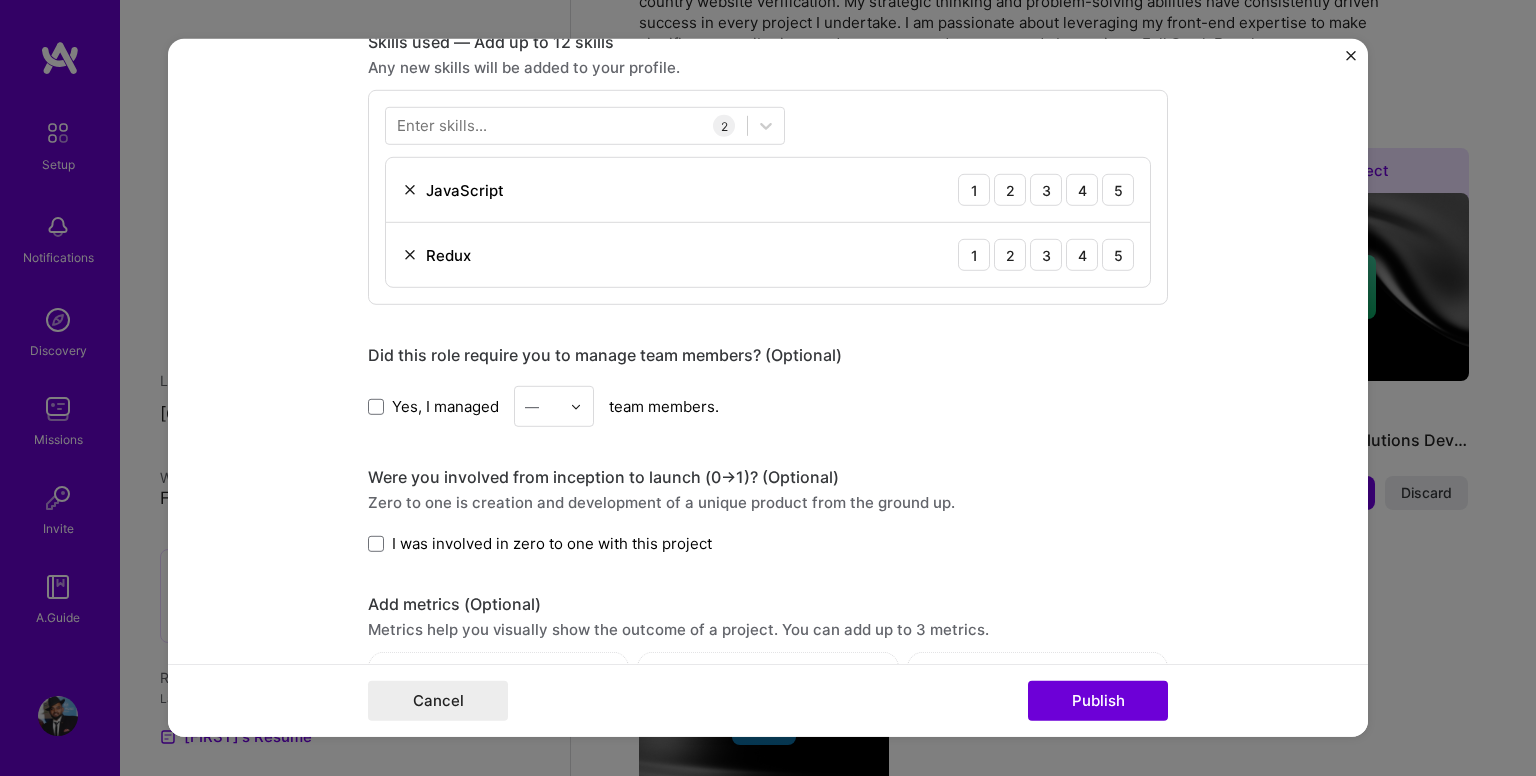 scroll, scrollTop: 1086, scrollLeft: 0, axis: vertical 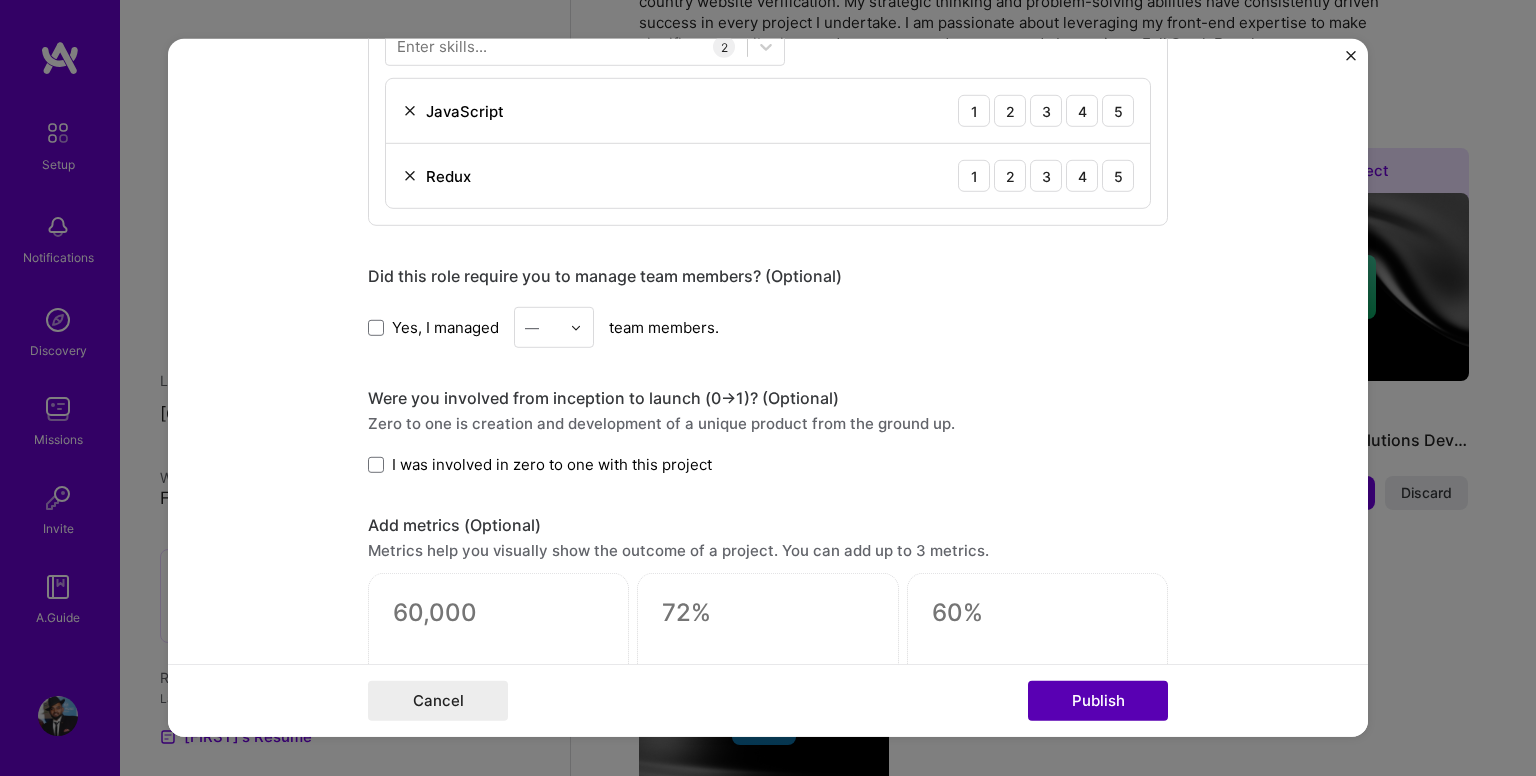 click on "Publish" at bounding box center (1098, 701) 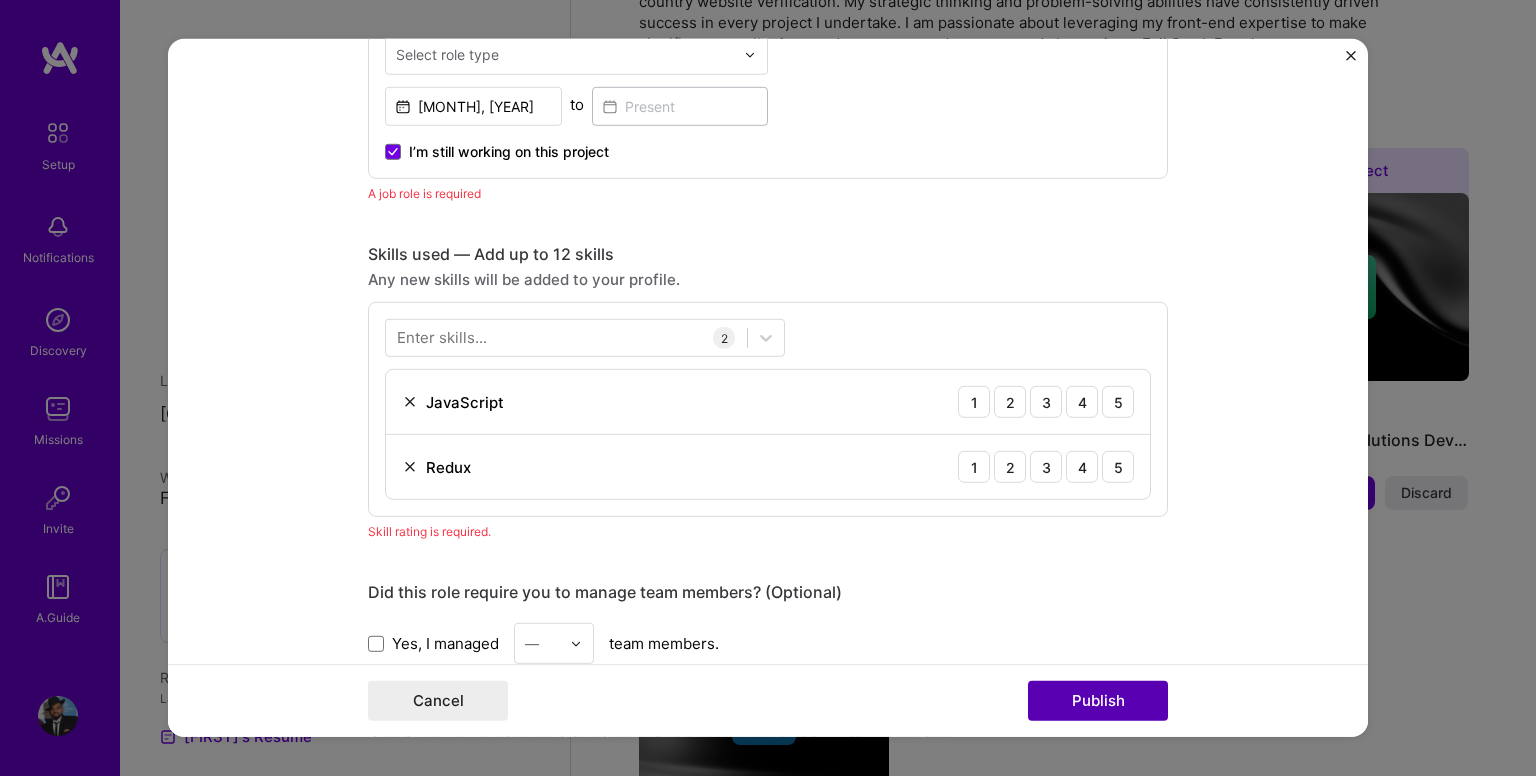 scroll, scrollTop: 670, scrollLeft: 0, axis: vertical 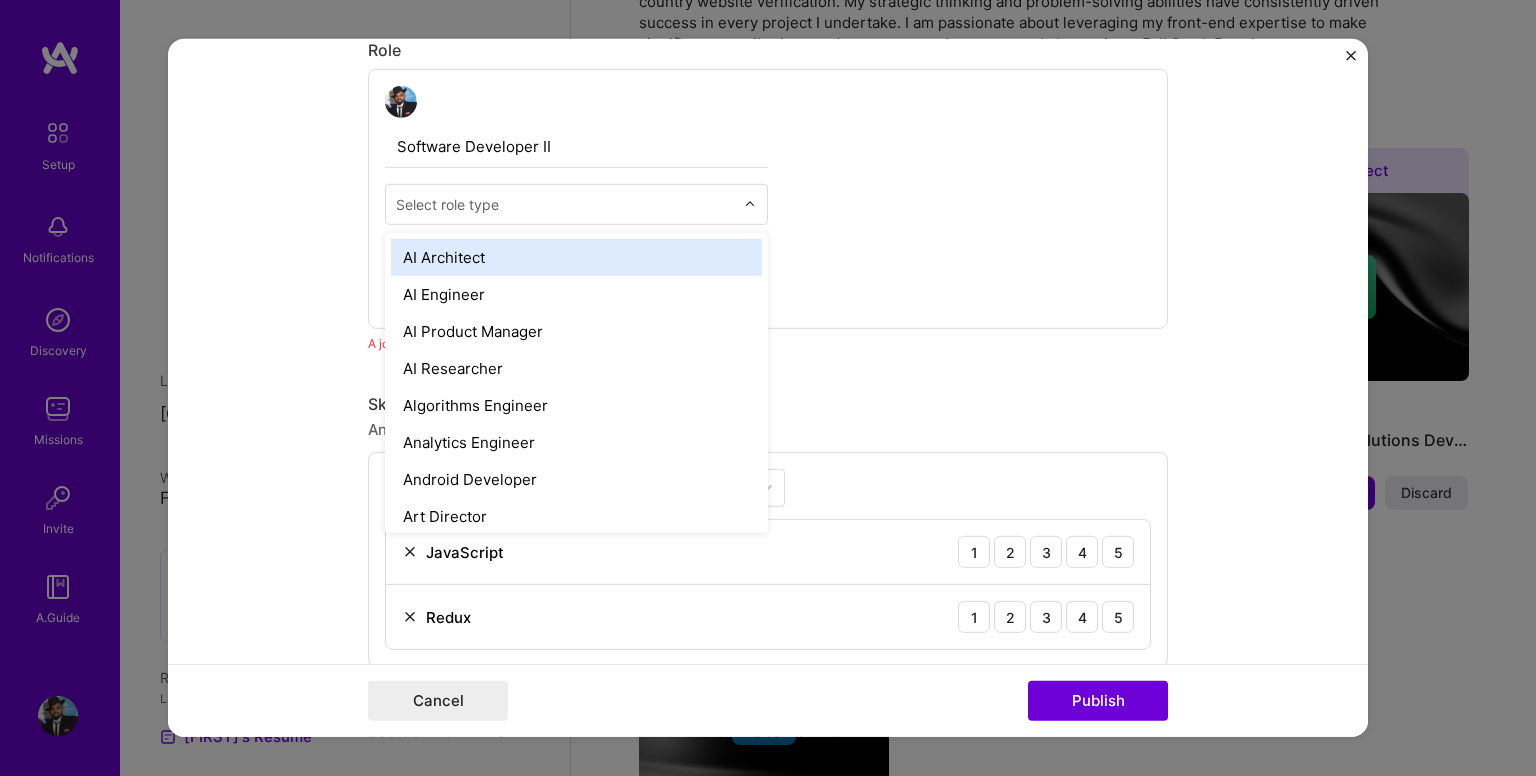 click at bounding box center (565, 204) 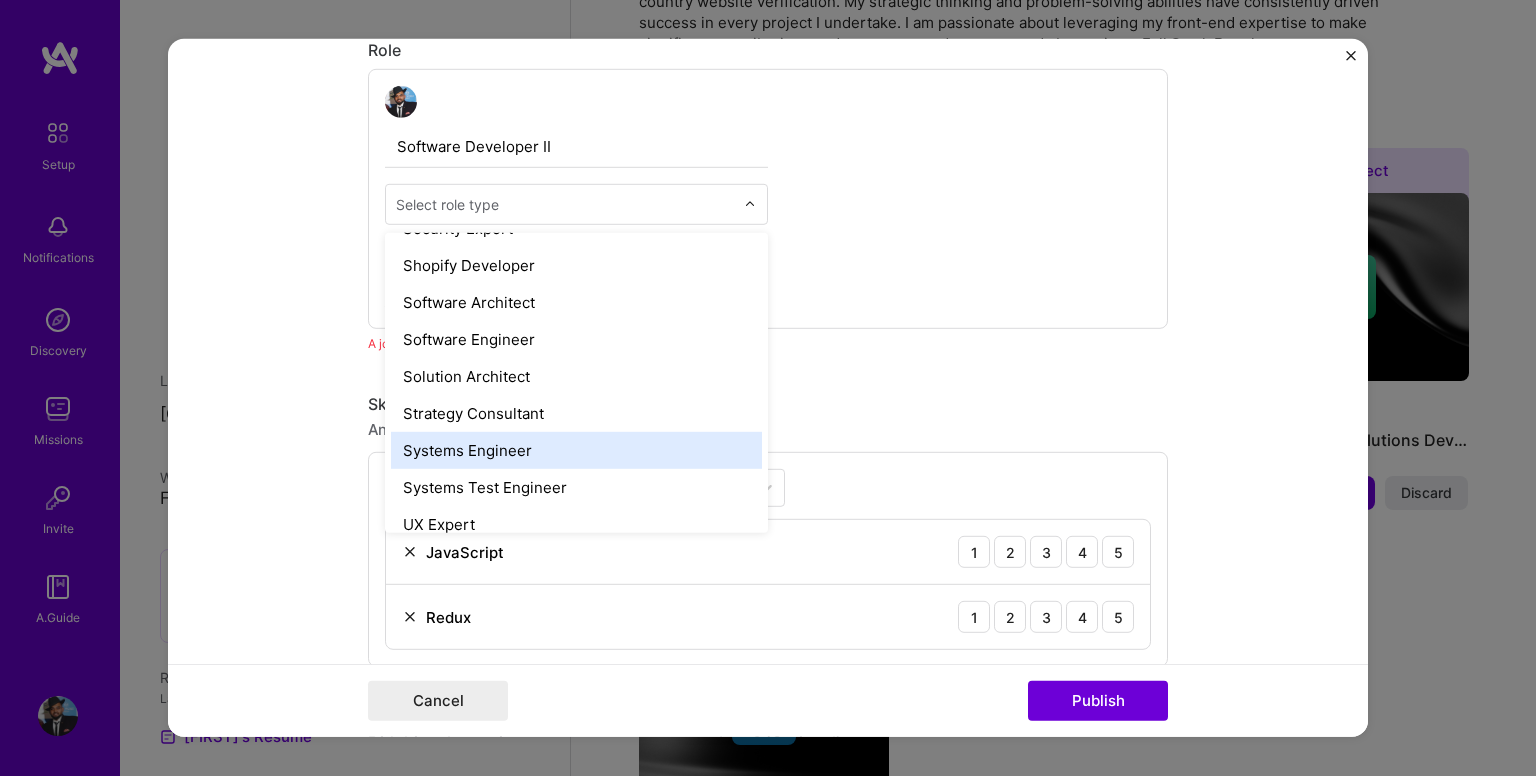 scroll, scrollTop: 2136, scrollLeft: 0, axis: vertical 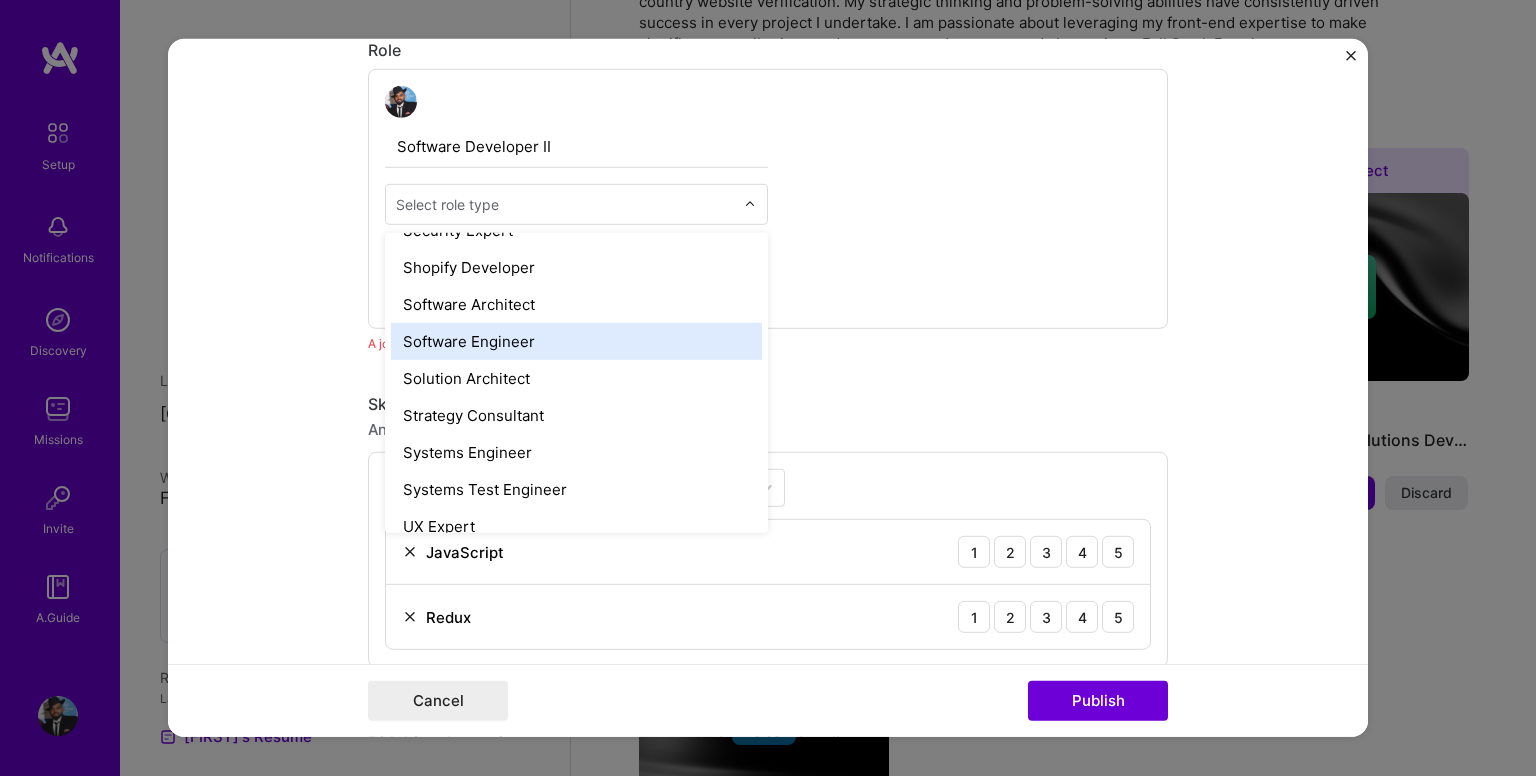 click on "Software Engineer" at bounding box center (576, 341) 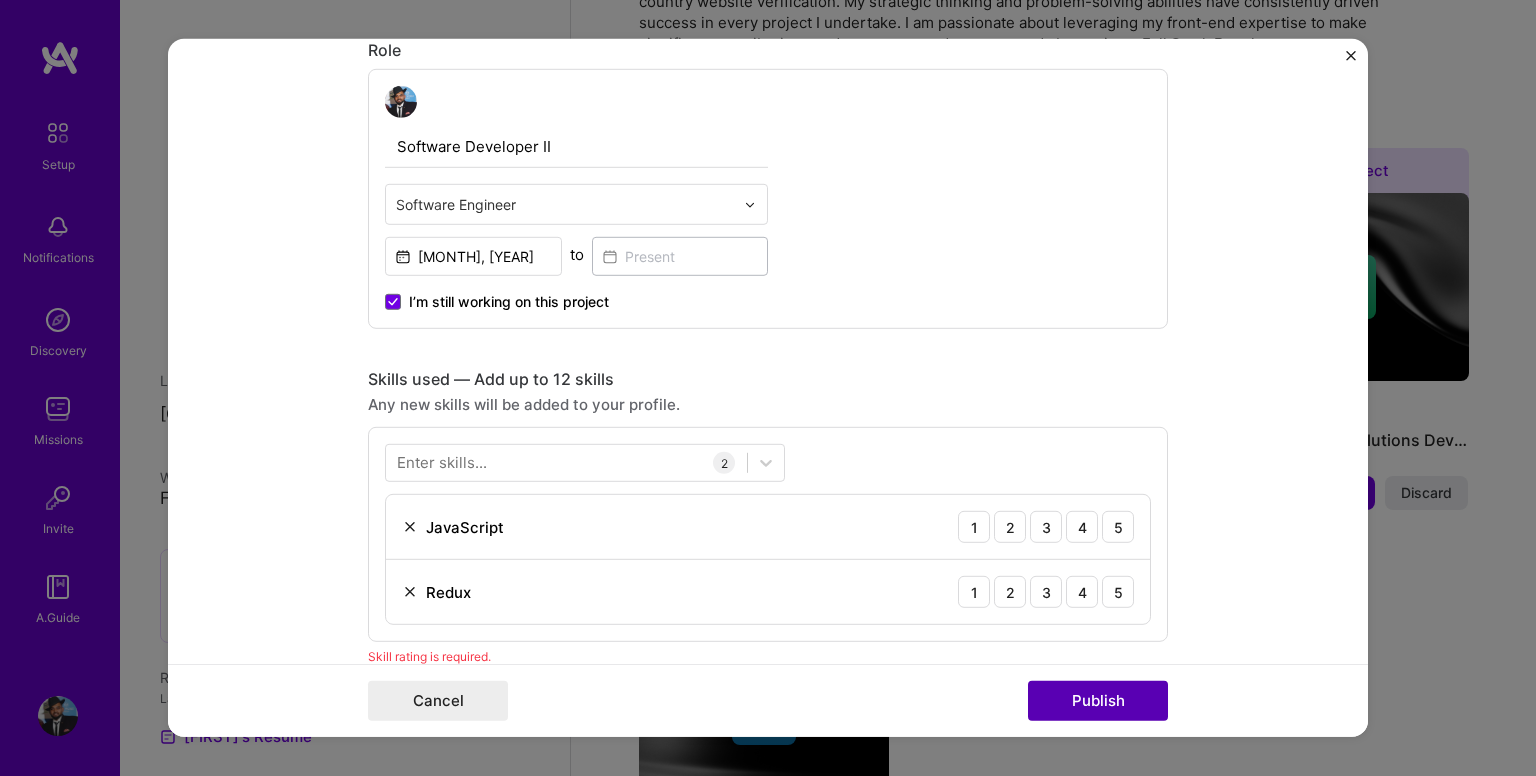 click on "Publish" at bounding box center (1098, 701) 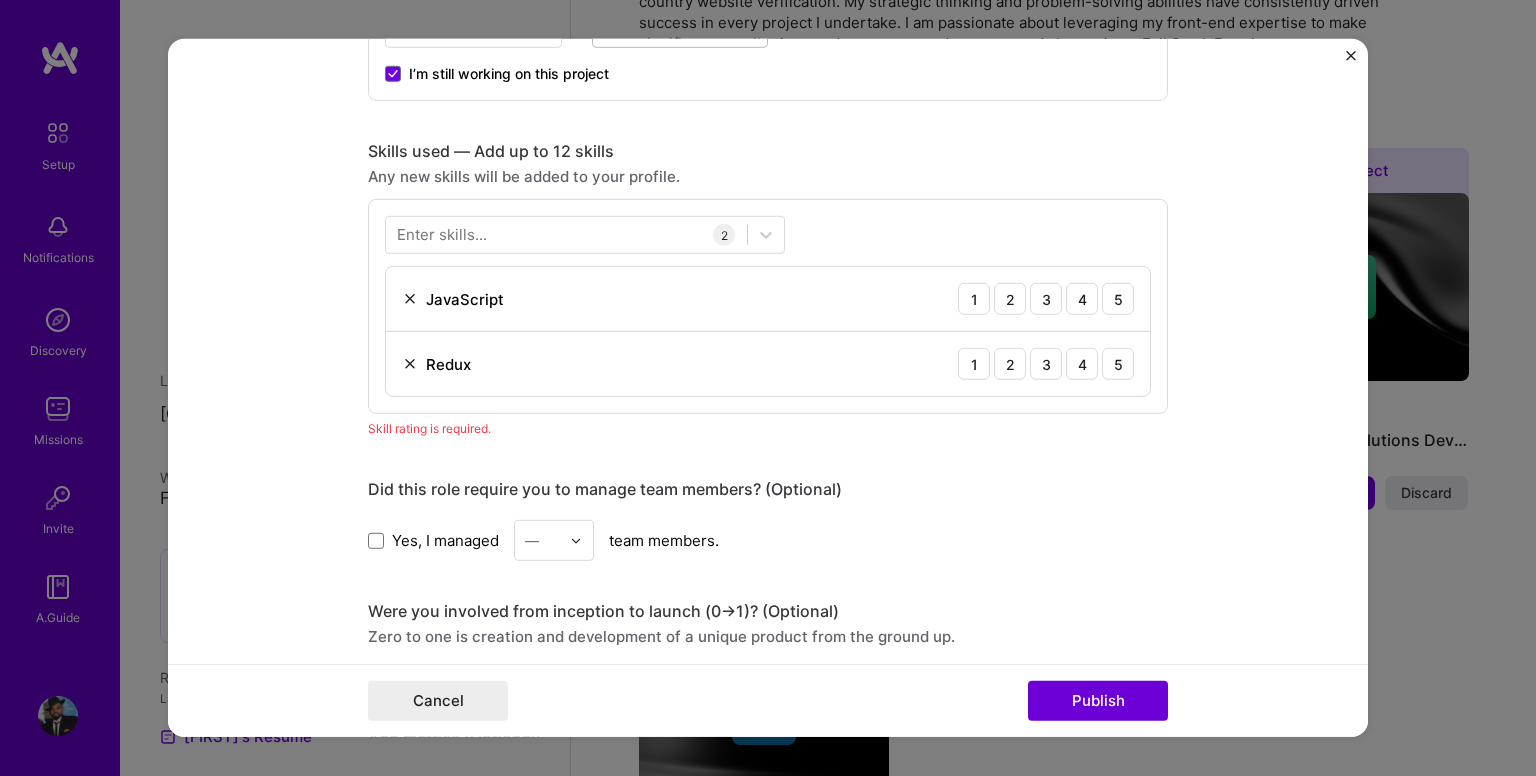 scroll, scrollTop: 897, scrollLeft: 0, axis: vertical 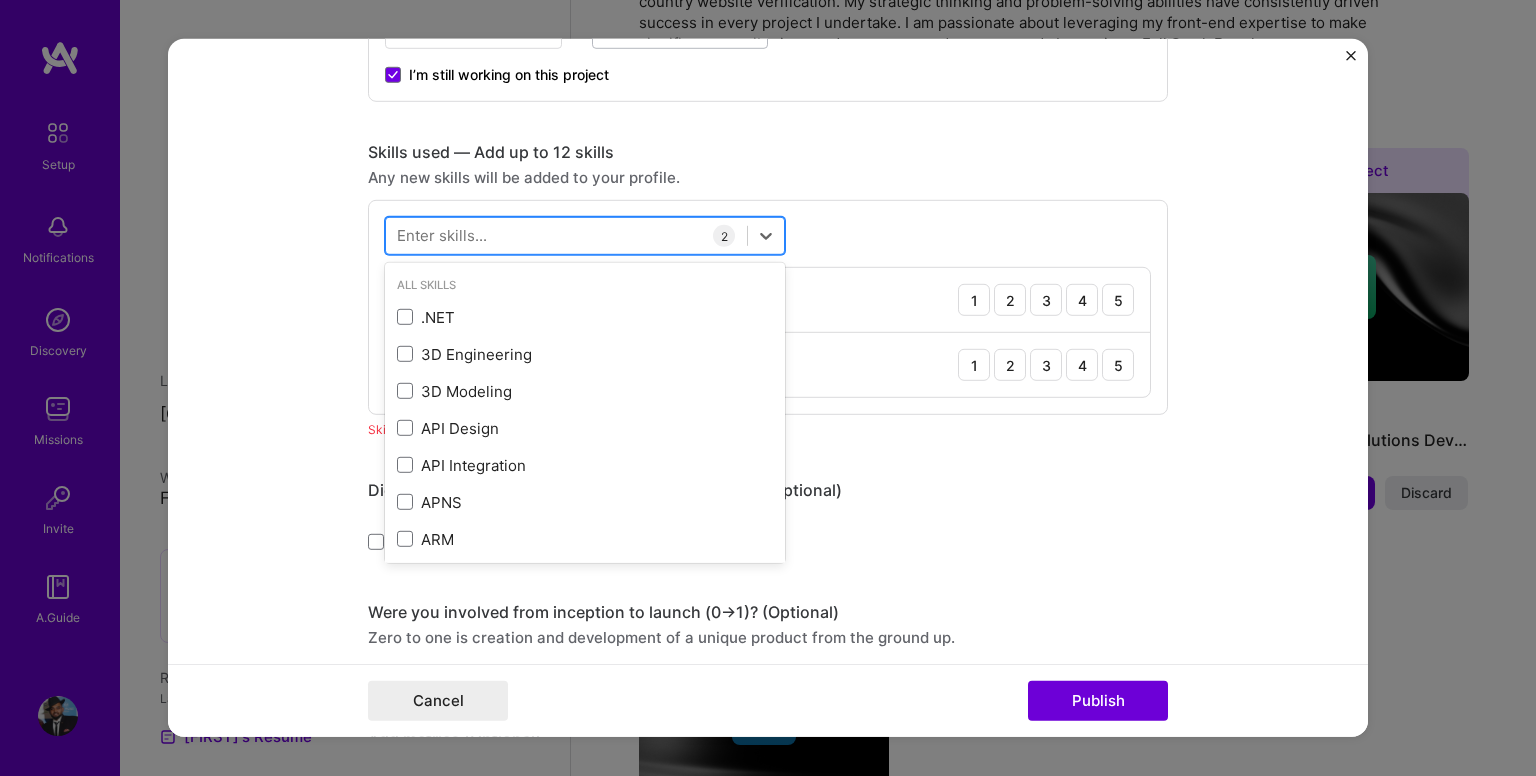 click at bounding box center (566, 235) 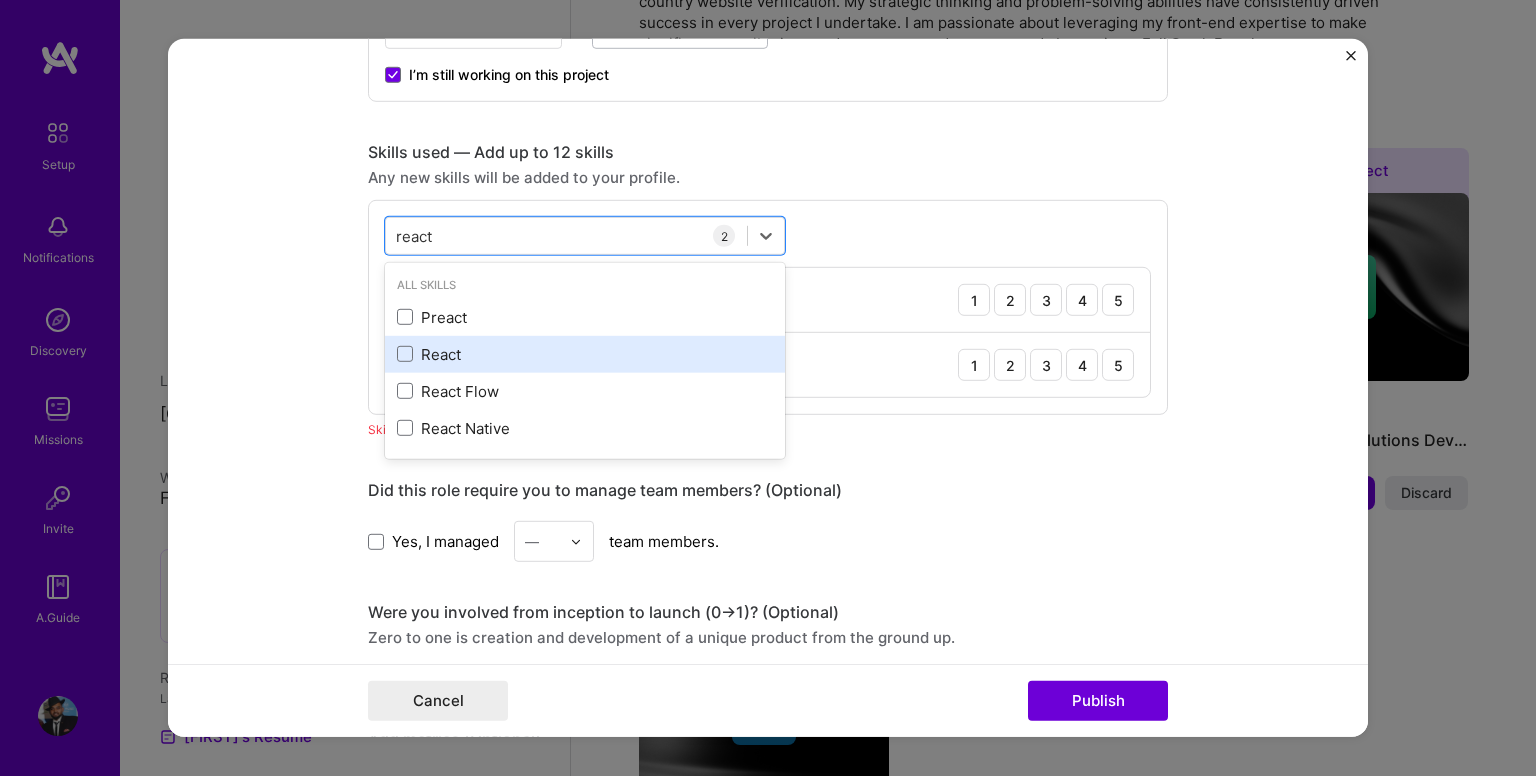 click on "React" at bounding box center (585, 354) 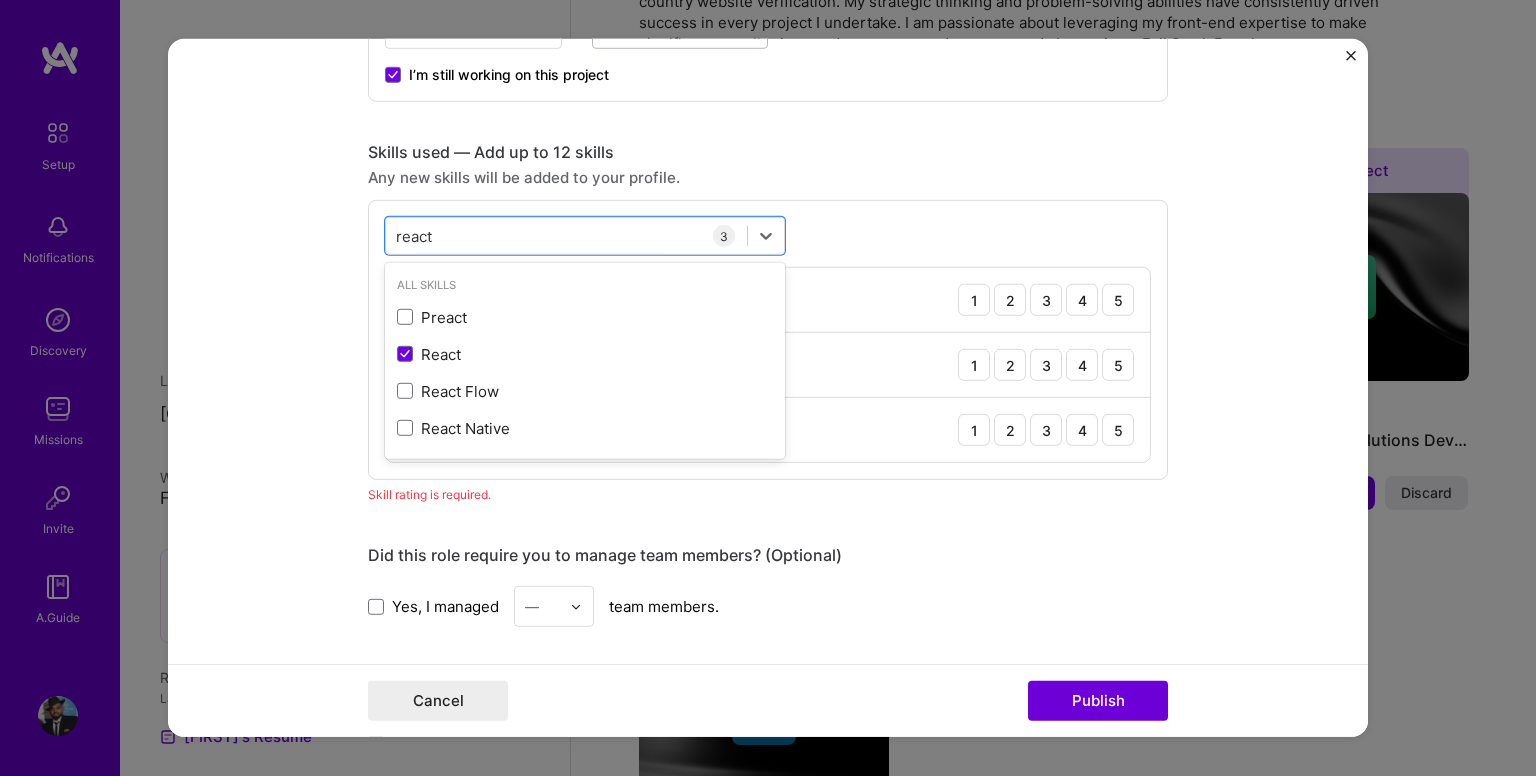 type on "react" 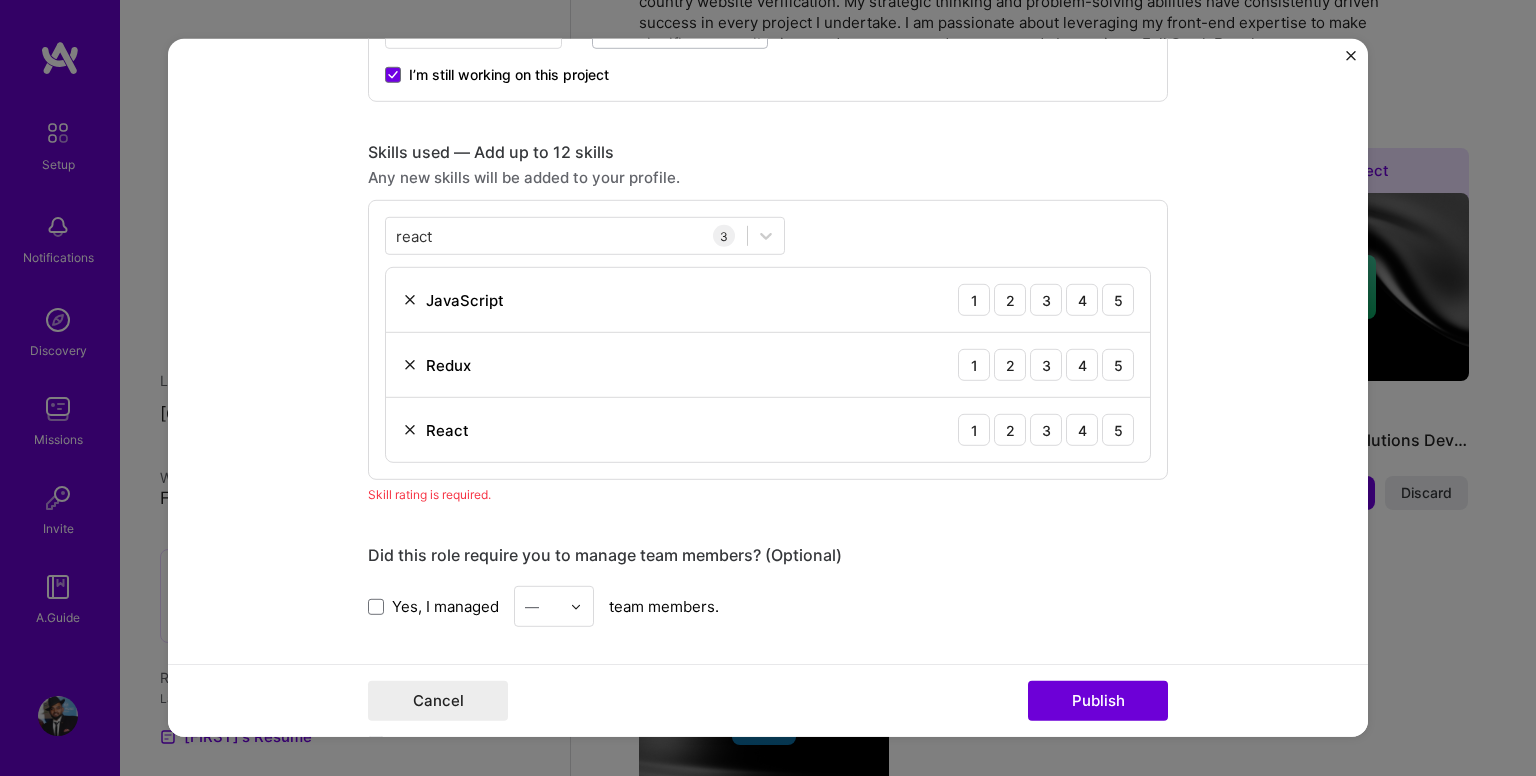 click on "Yes, I managed" at bounding box center [445, 606] 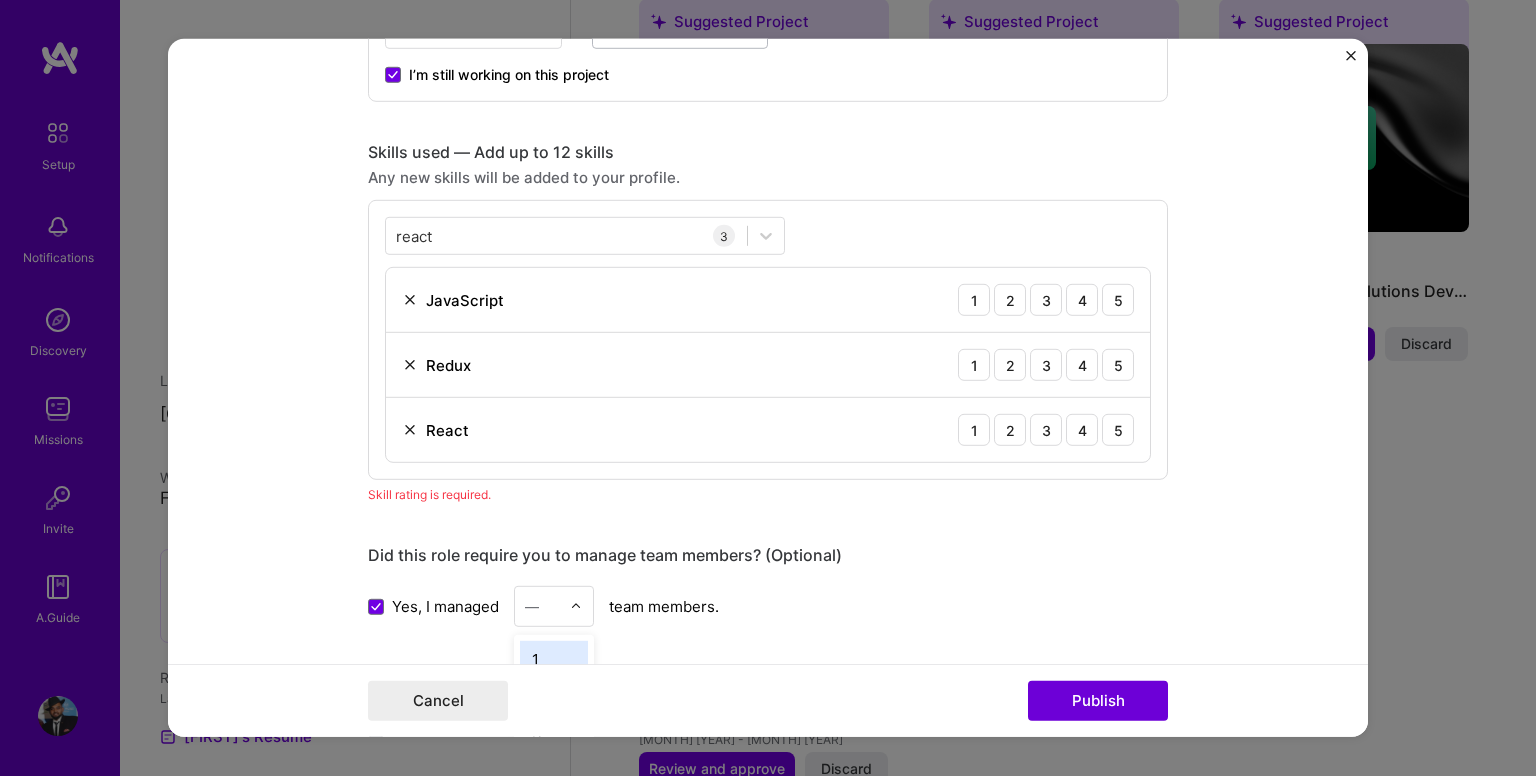 scroll, scrollTop: 863, scrollLeft: 0, axis: vertical 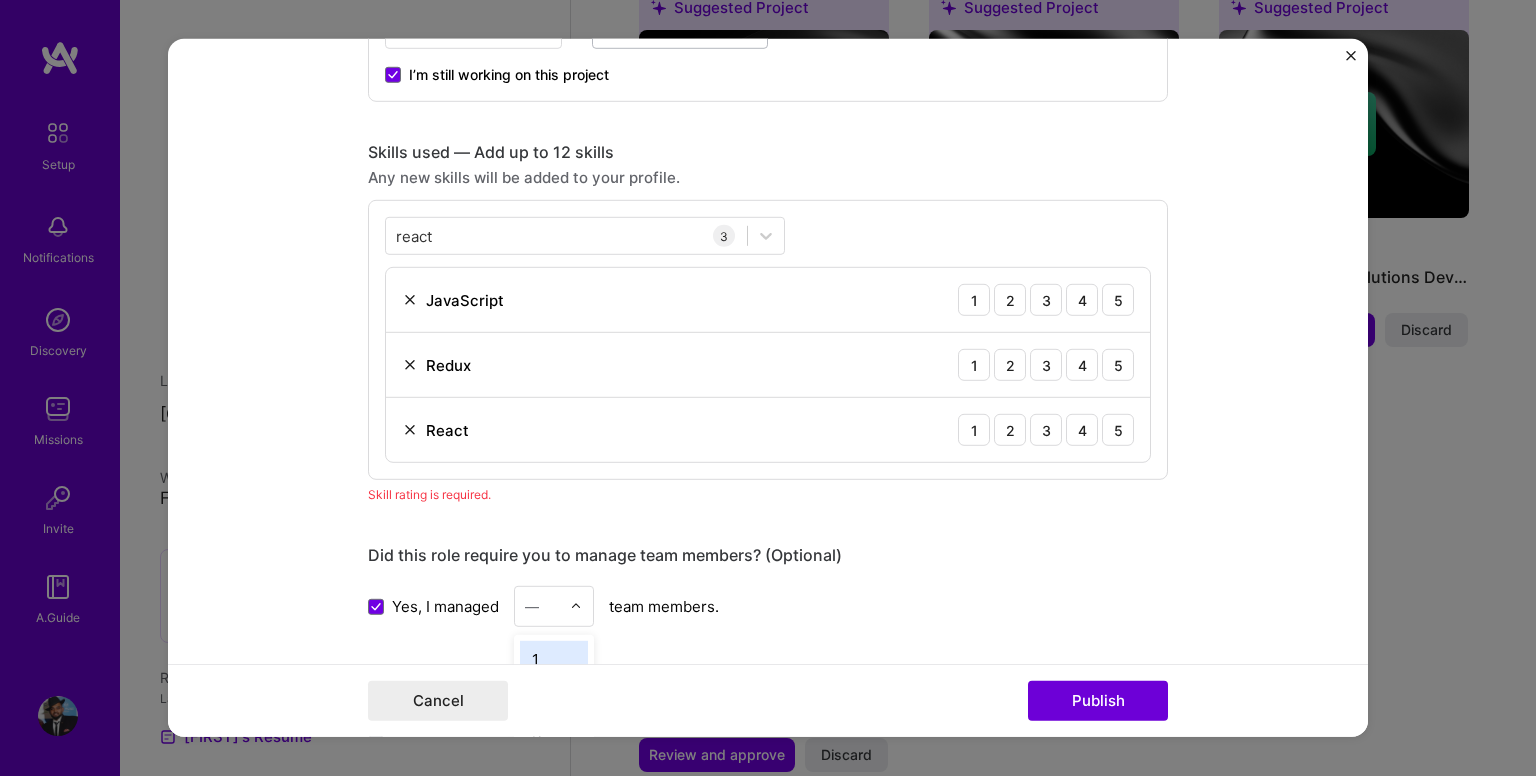 click at bounding box center [576, 606] 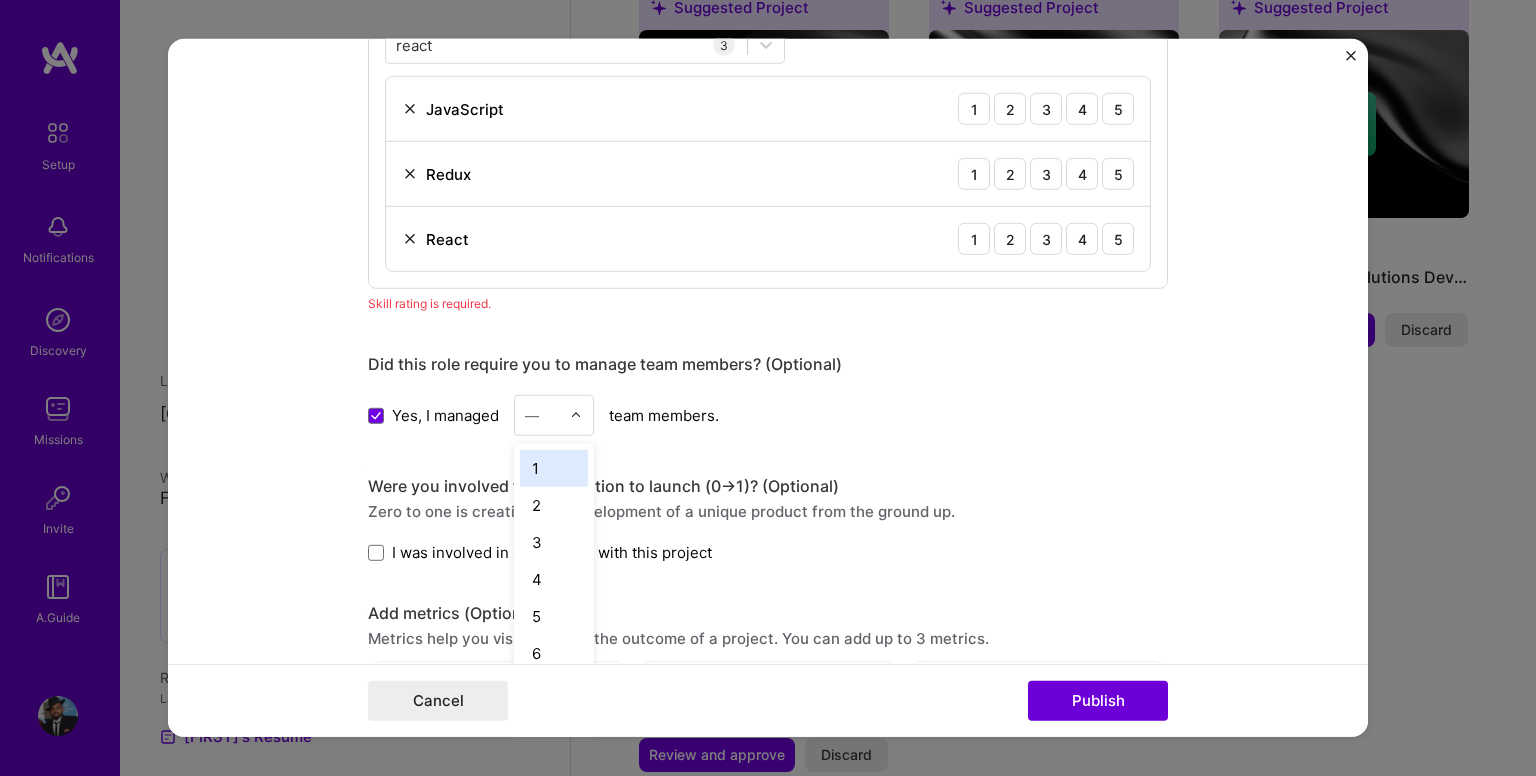 scroll, scrollTop: 1088, scrollLeft: 0, axis: vertical 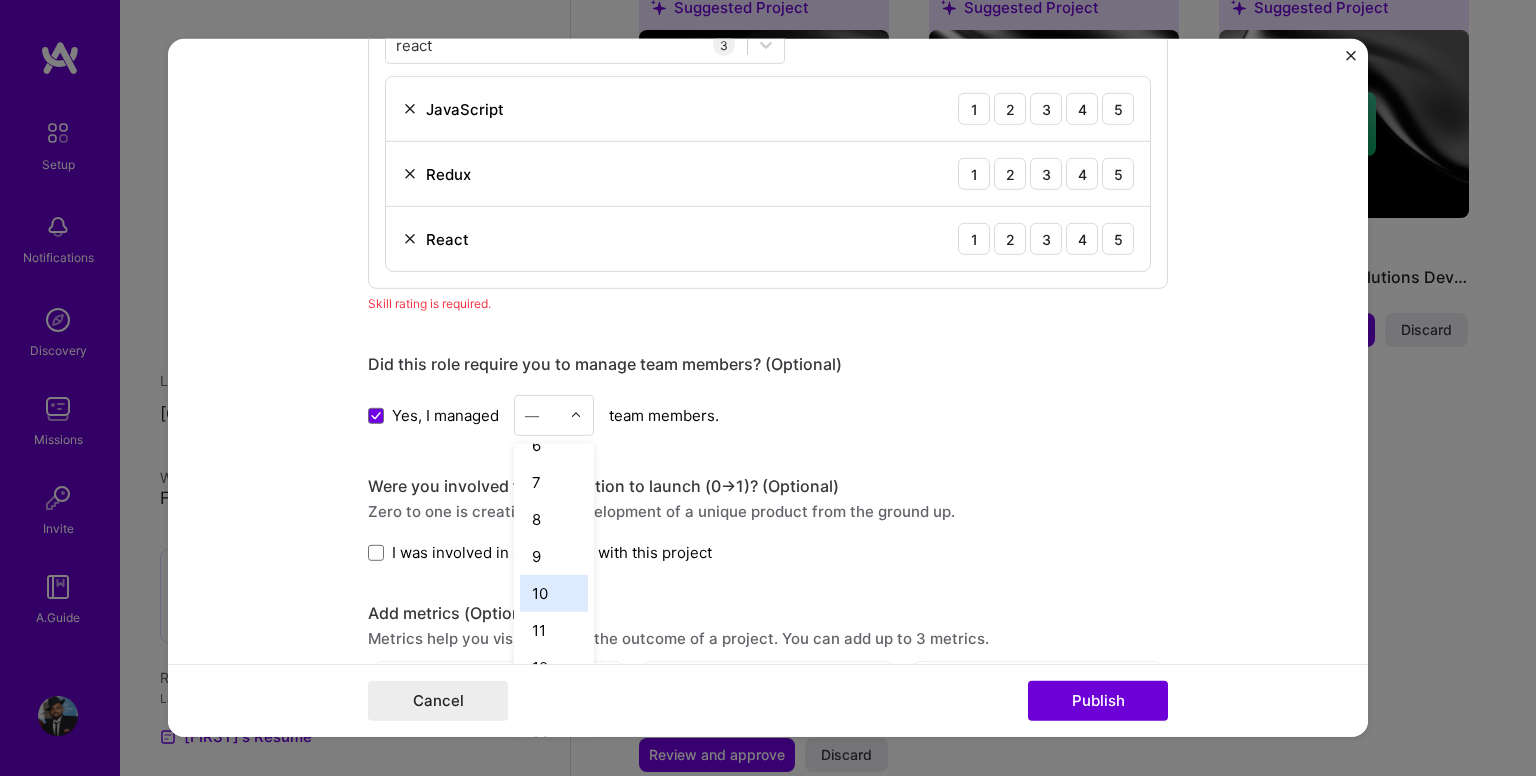 click on "10" at bounding box center [554, 593] 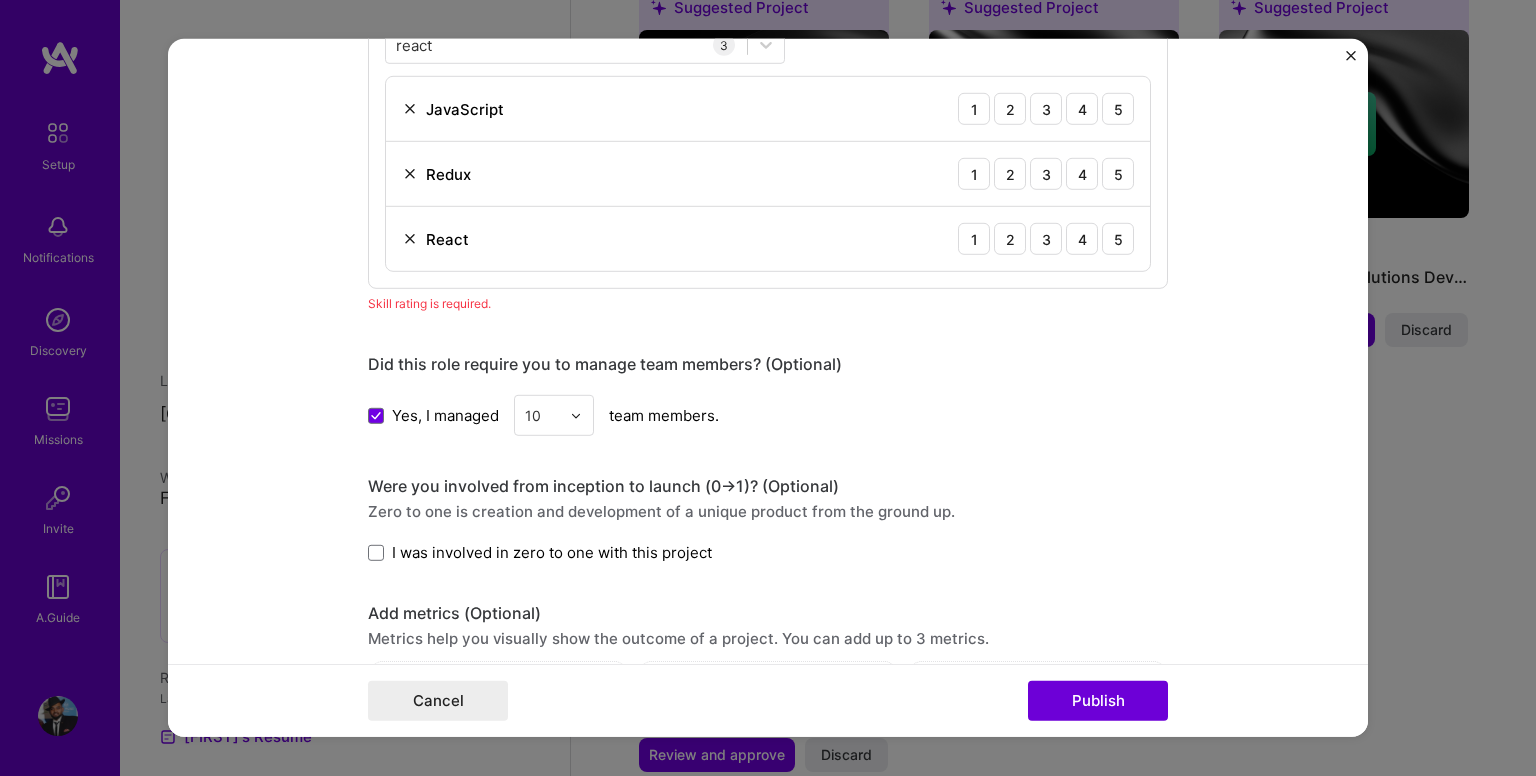 click on "I was involved in zero to one with this project" at bounding box center (552, 552) 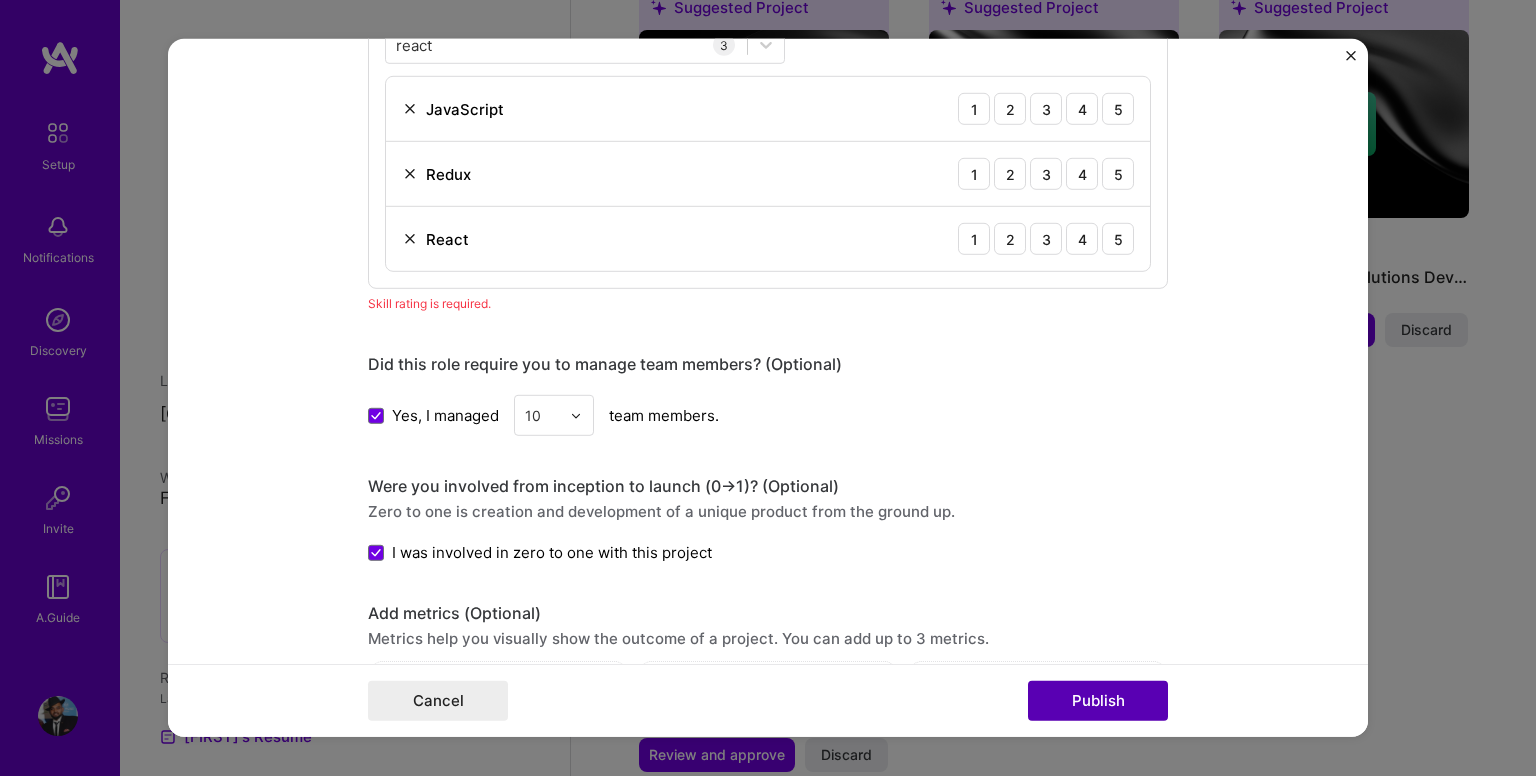click on "Publish" at bounding box center (1098, 701) 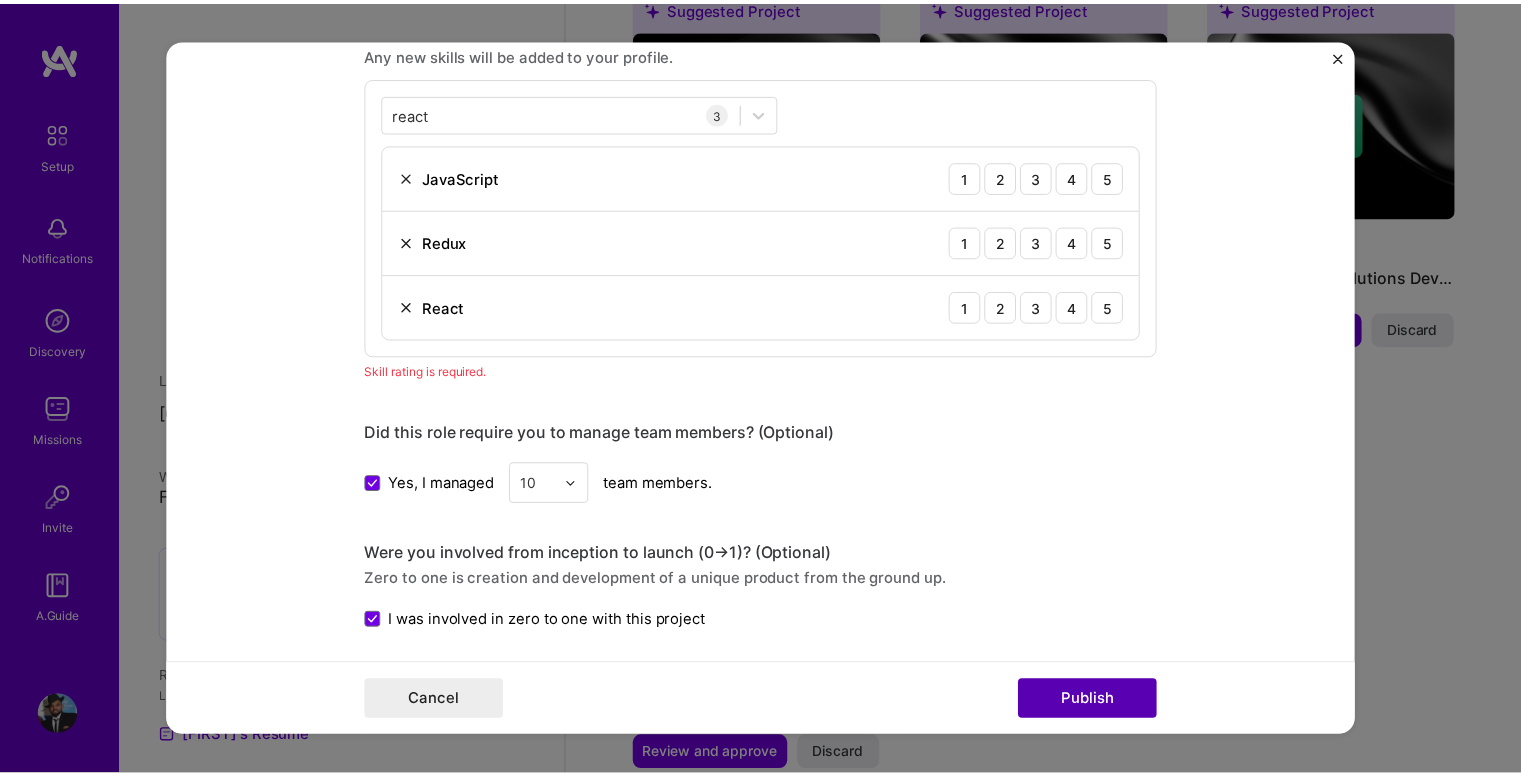 scroll, scrollTop: 997, scrollLeft: 0, axis: vertical 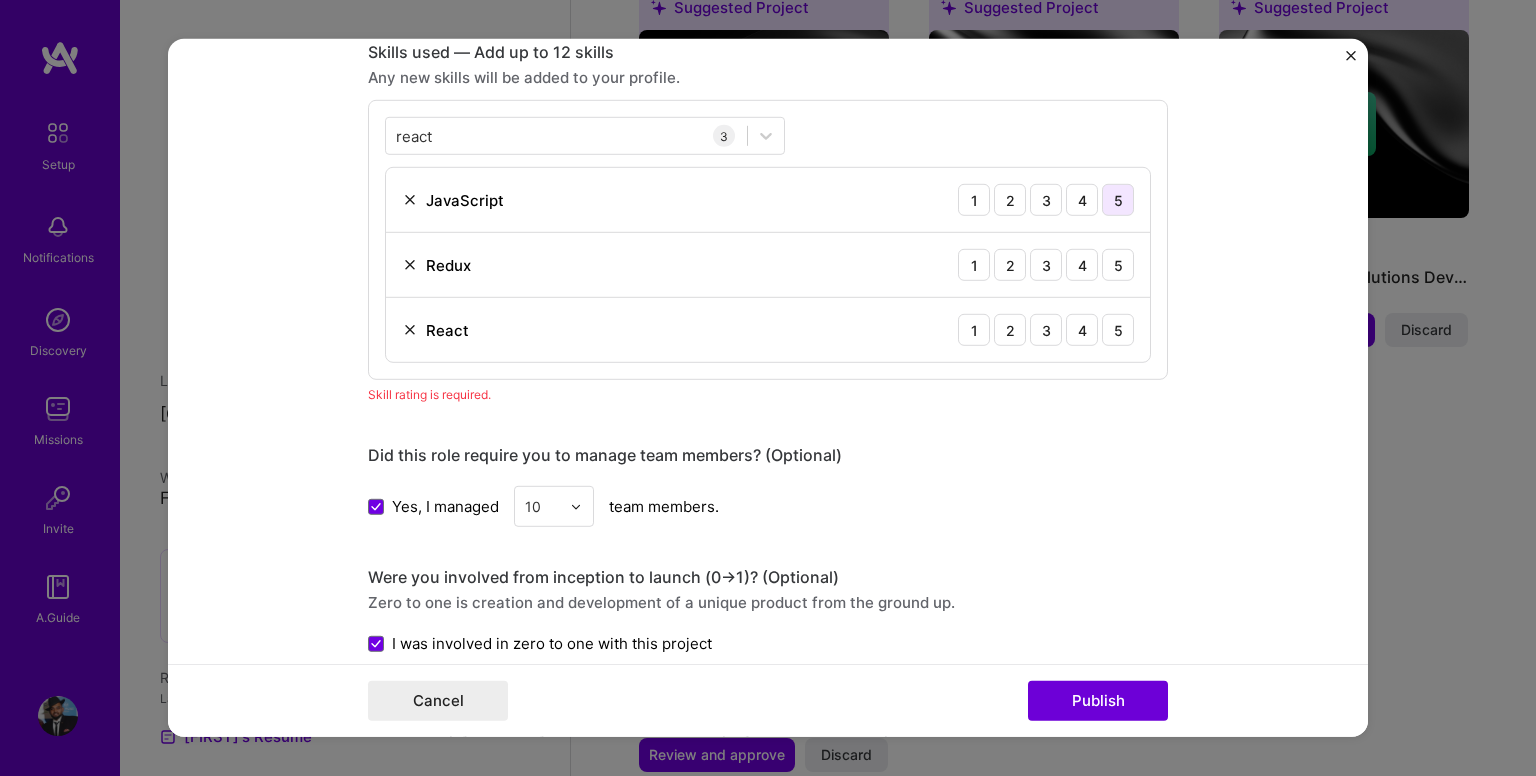 click on "5" at bounding box center [1118, 200] 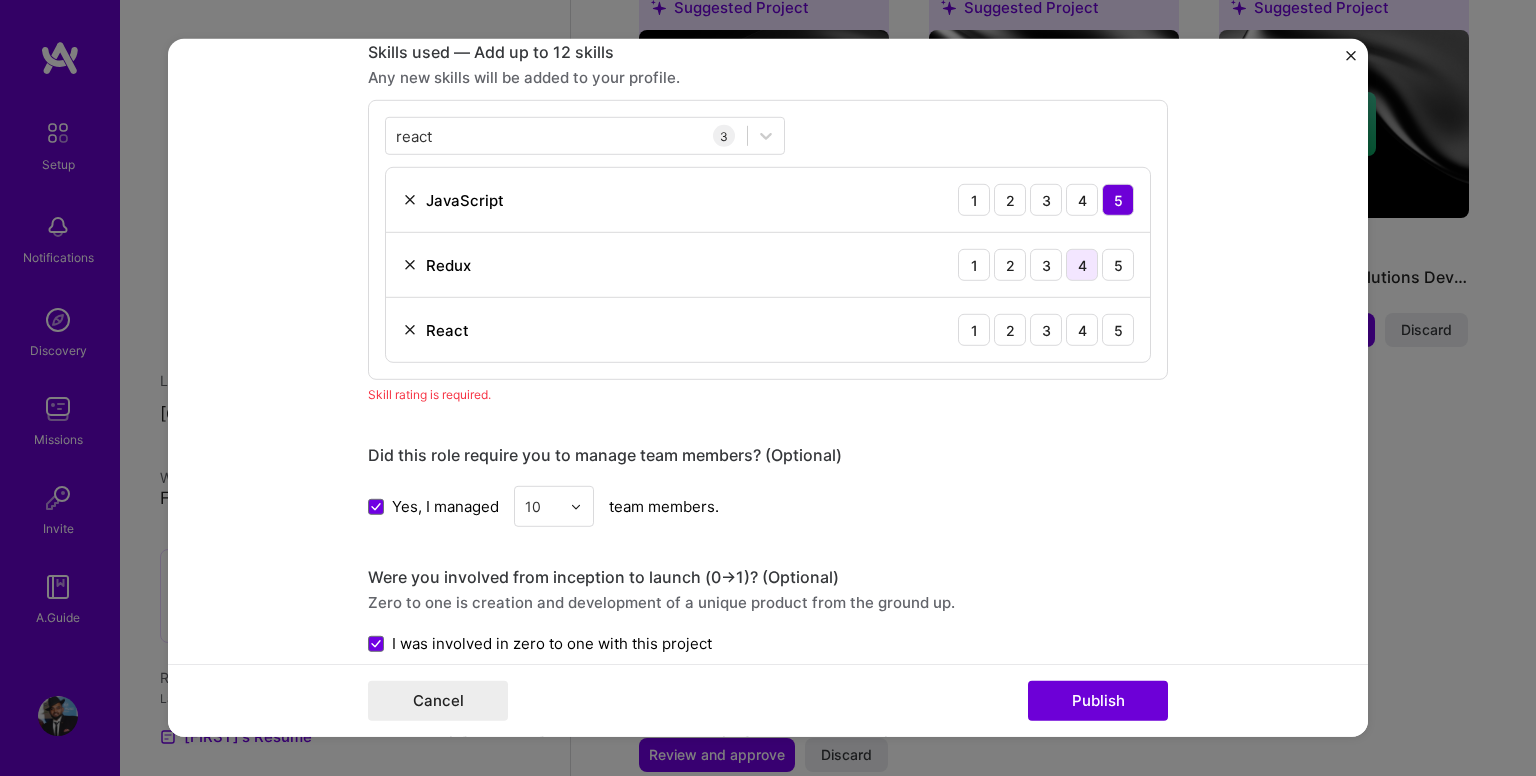 click on "4" at bounding box center [1082, 265] 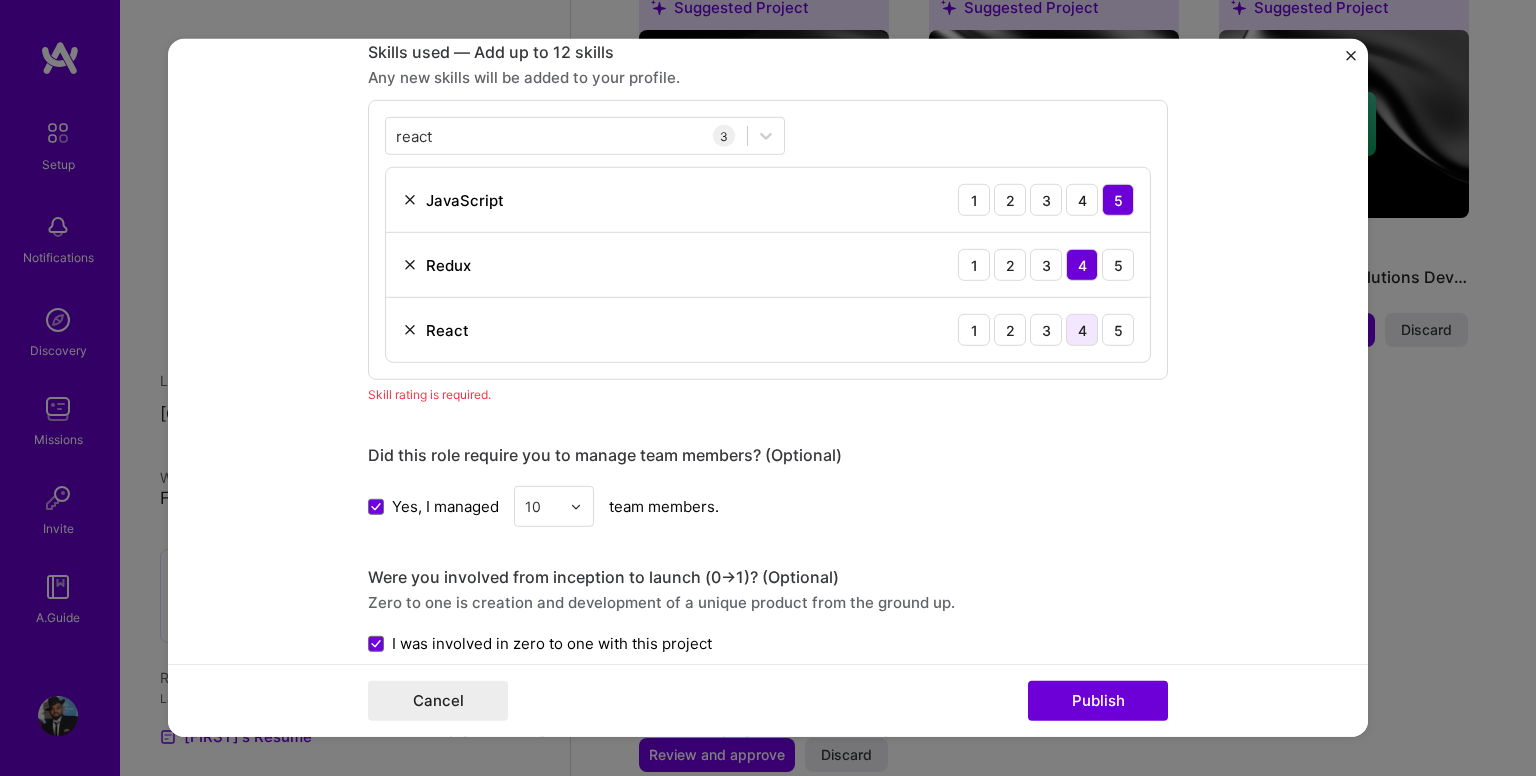 click on "4" at bounding box center [1082, 330] 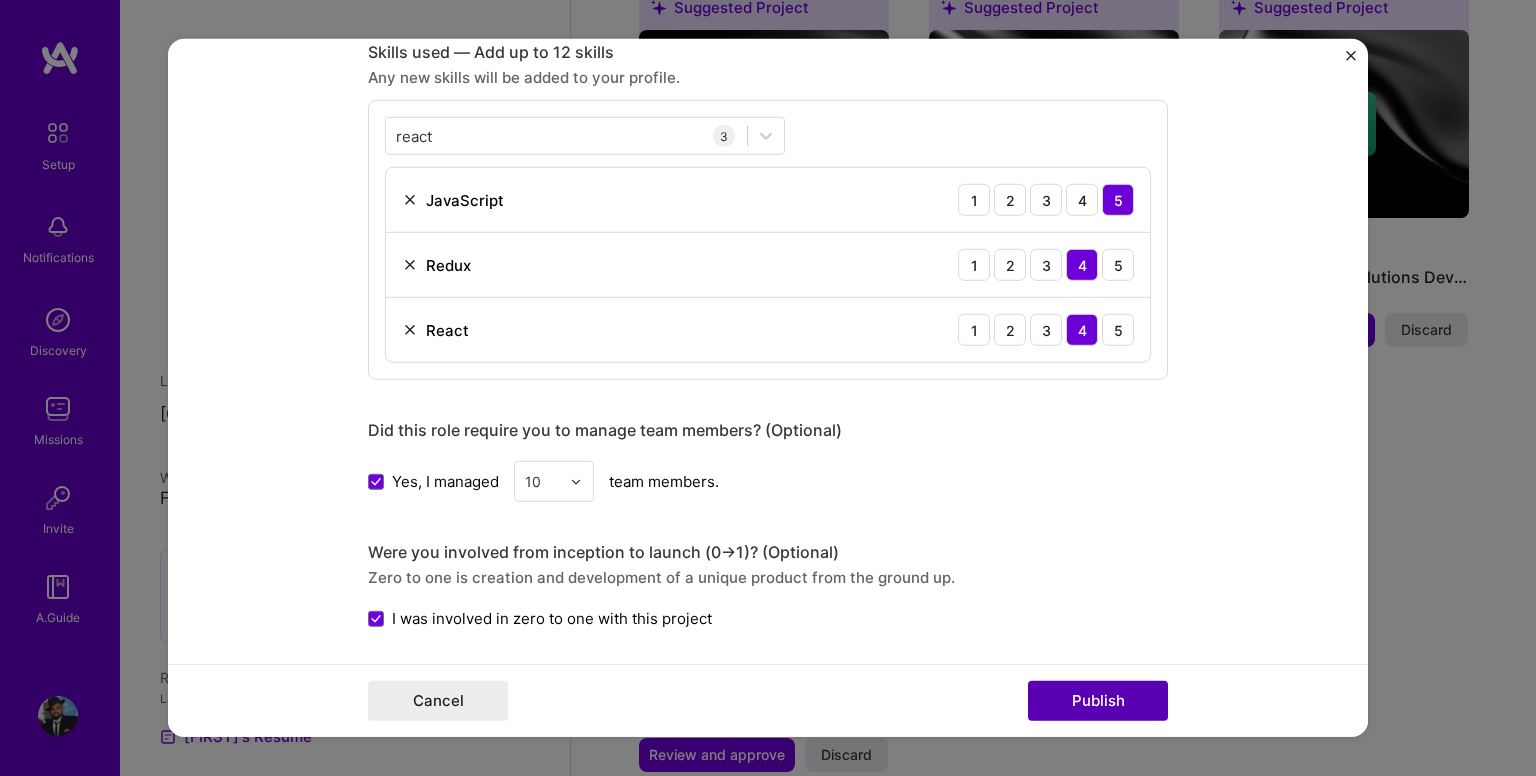 click on "Publish" at bounding box center (1098, 701) 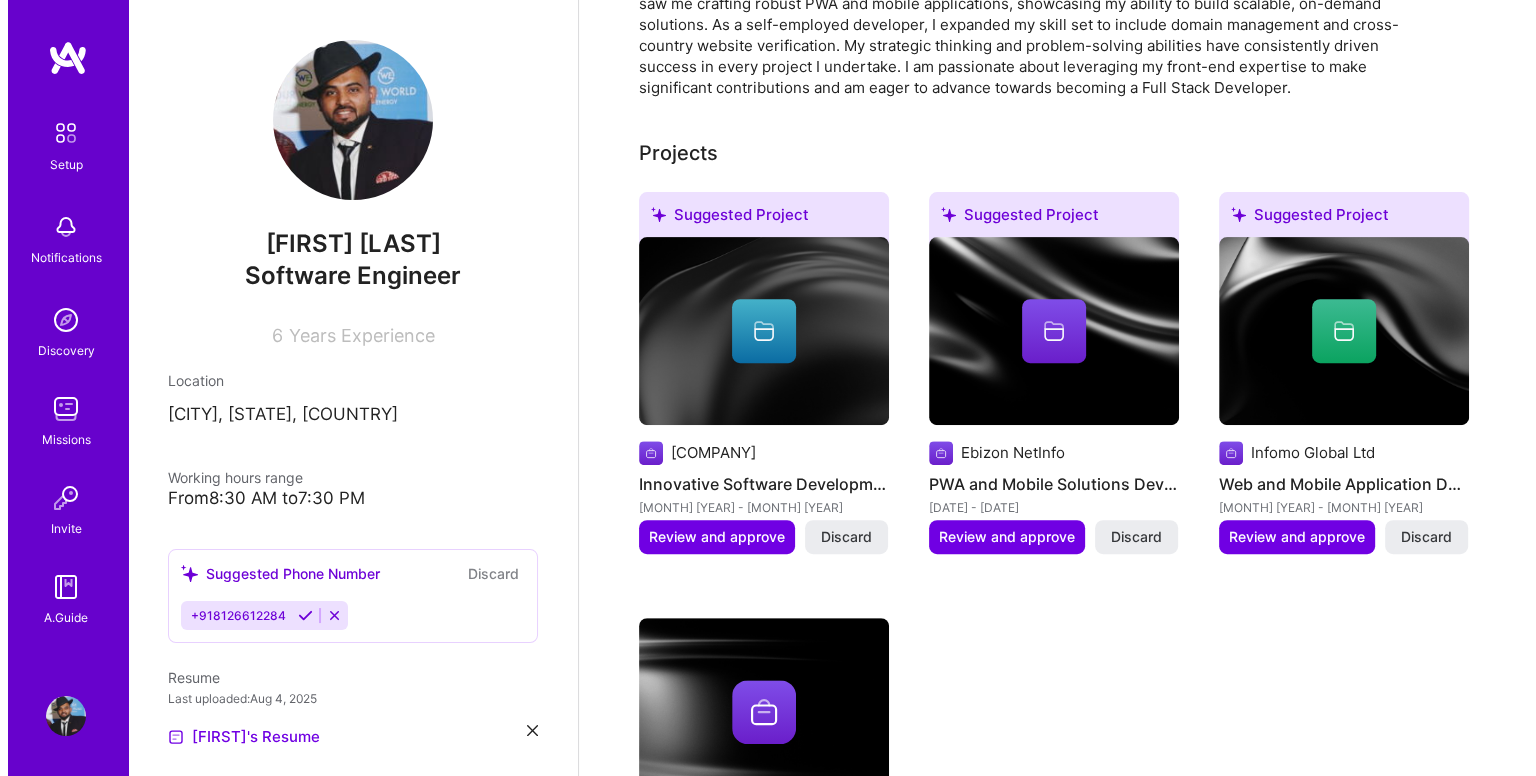 scroll, scrollTop: 655, scrollLeft: 0, axis: vertical 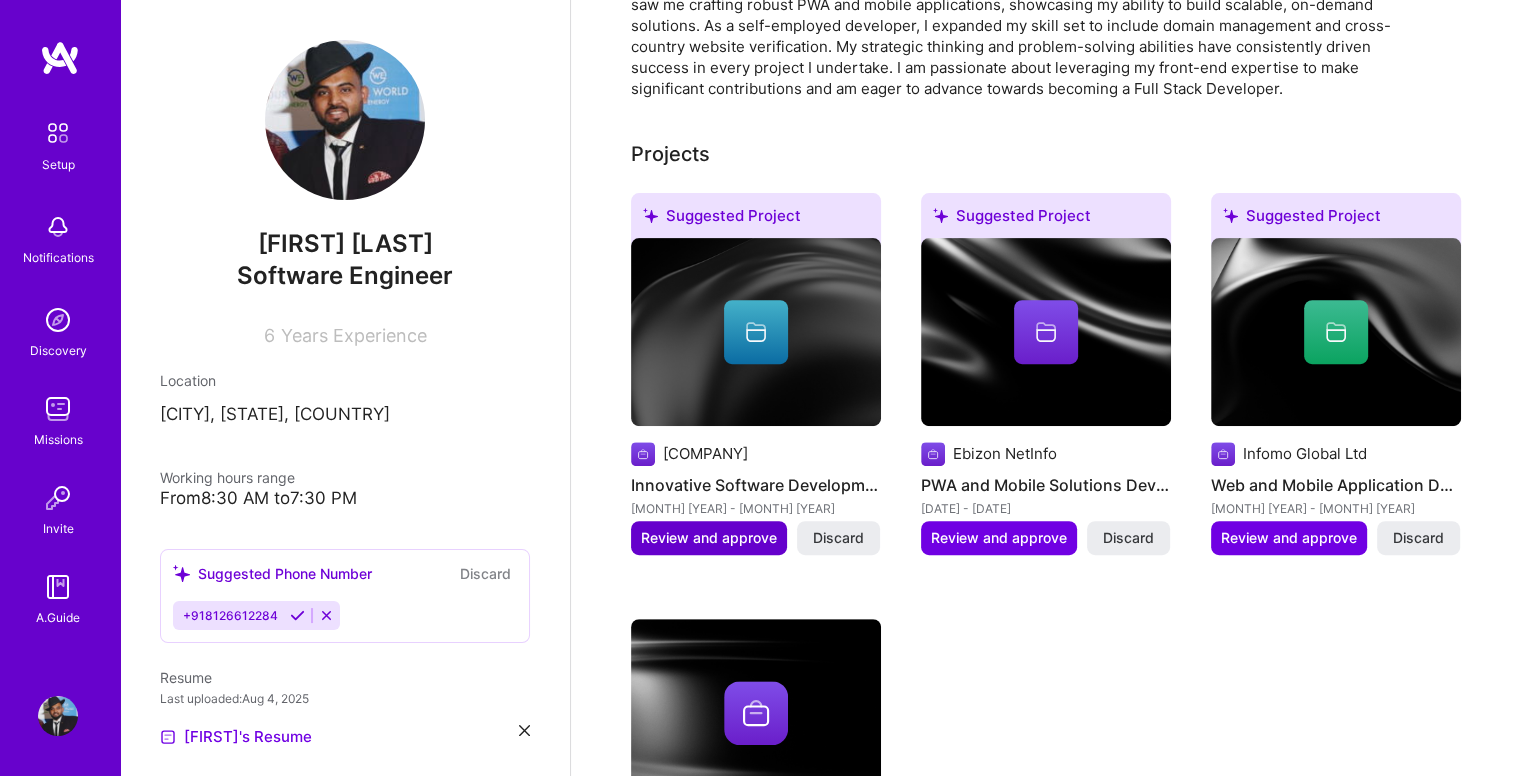 click on "Review and approve" at bounding box center (709, 538) 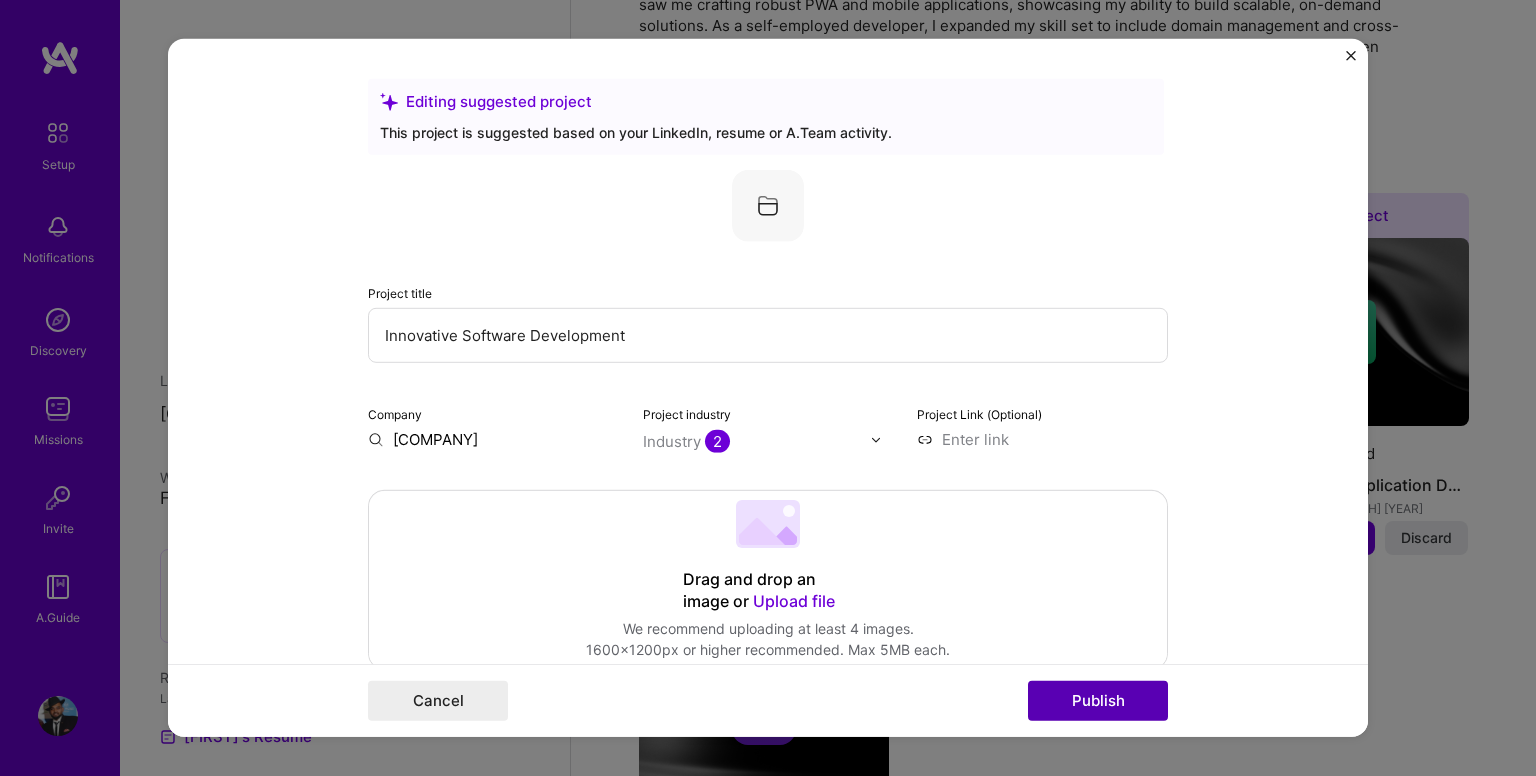 click on "Publish" at bounding box center [1098, 701] 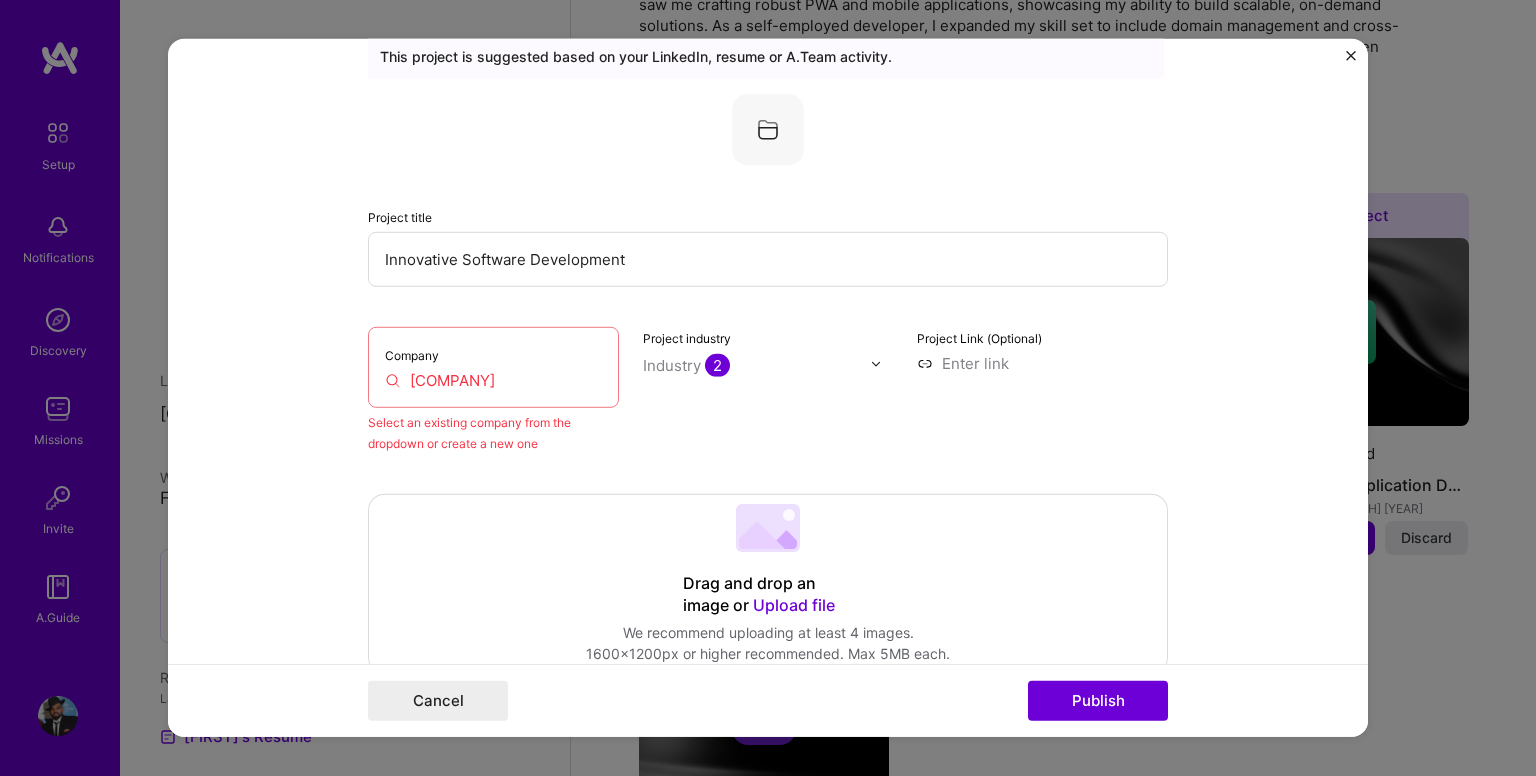 scroll, scrollTop: 131, scrollLeft: 0, axis: vertical 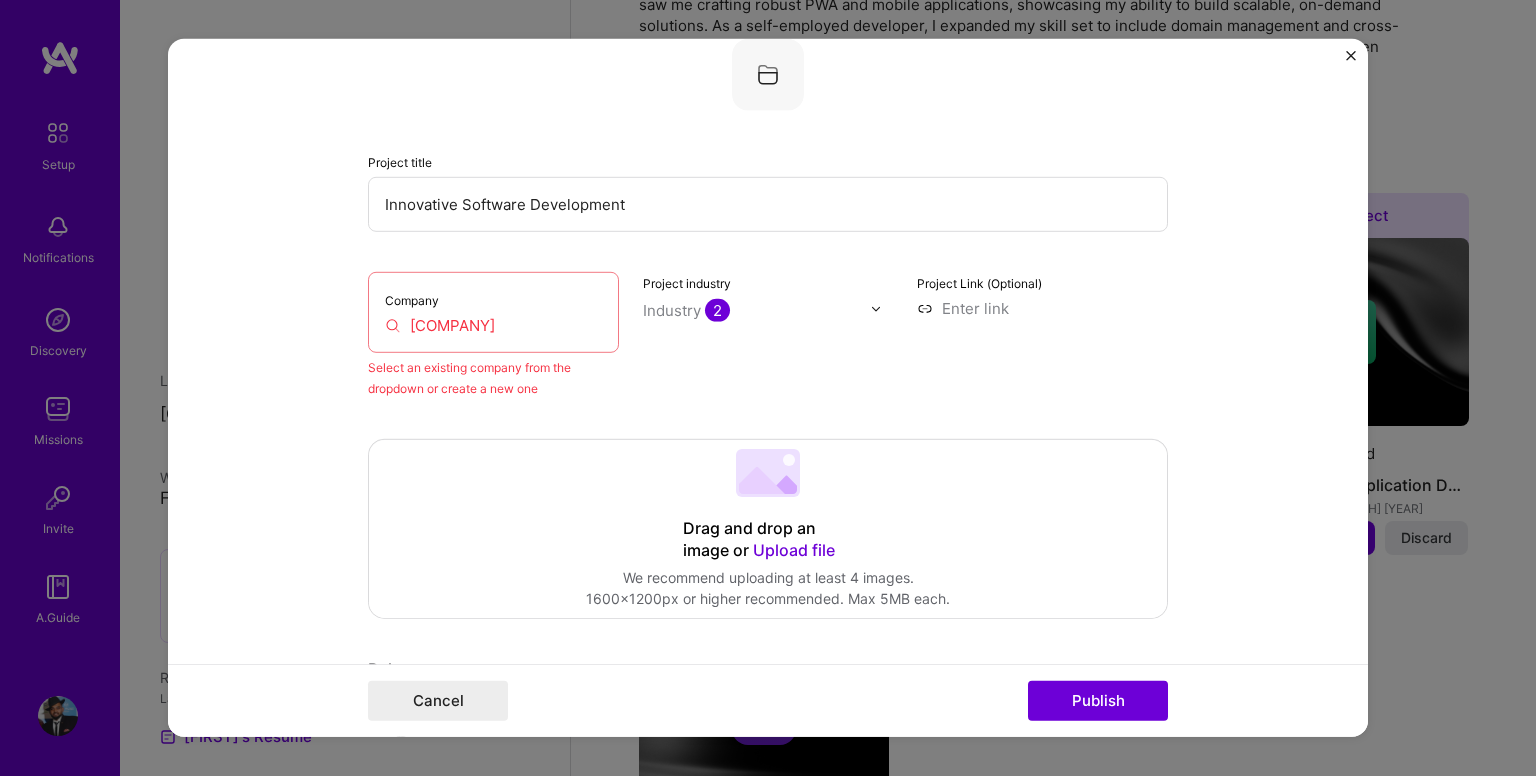 click on "Company Apporio Infolabs" at bounding box center [493, 312] 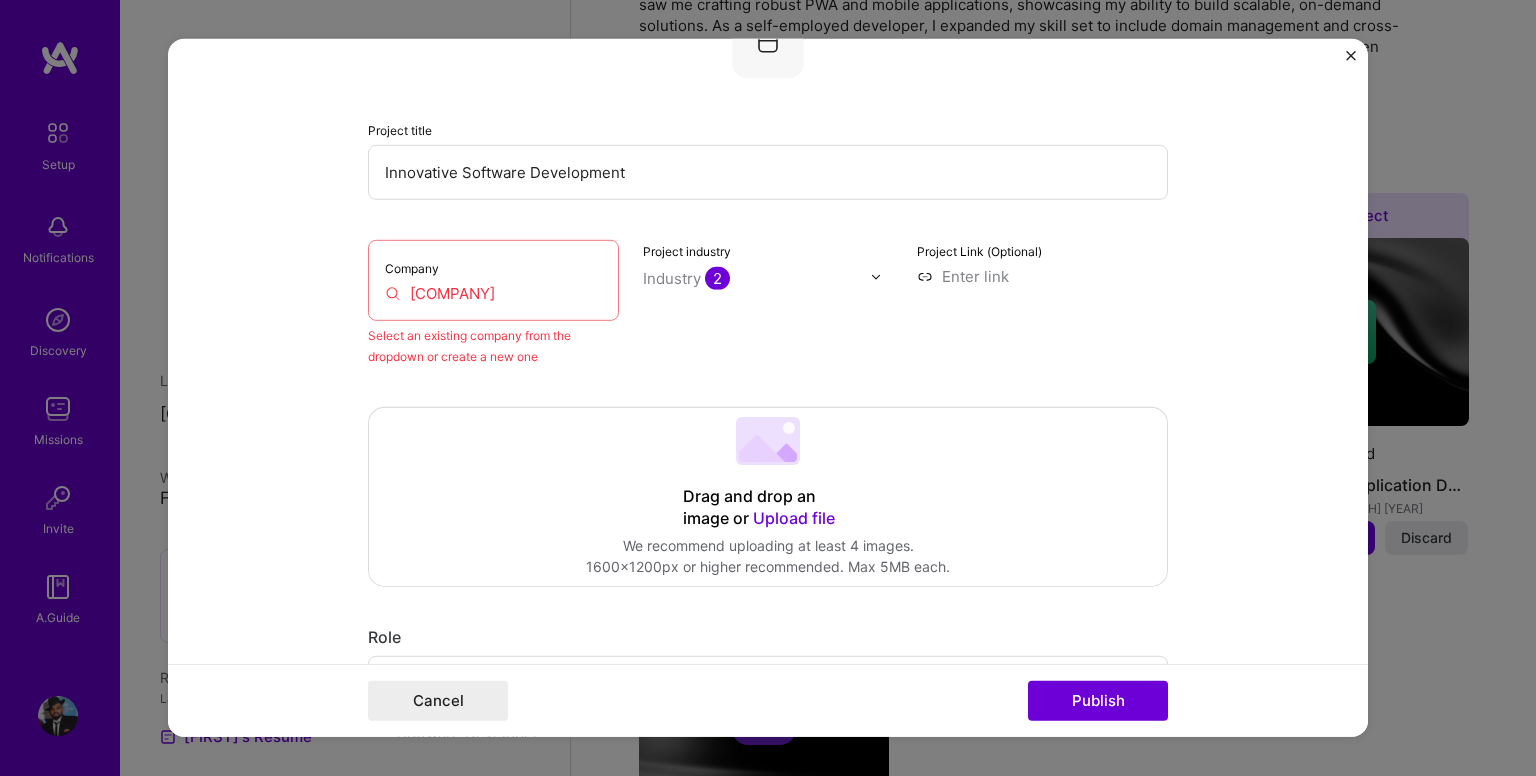 scroll, scrollTop: 168, scrollLeft: 0, axis: vertical 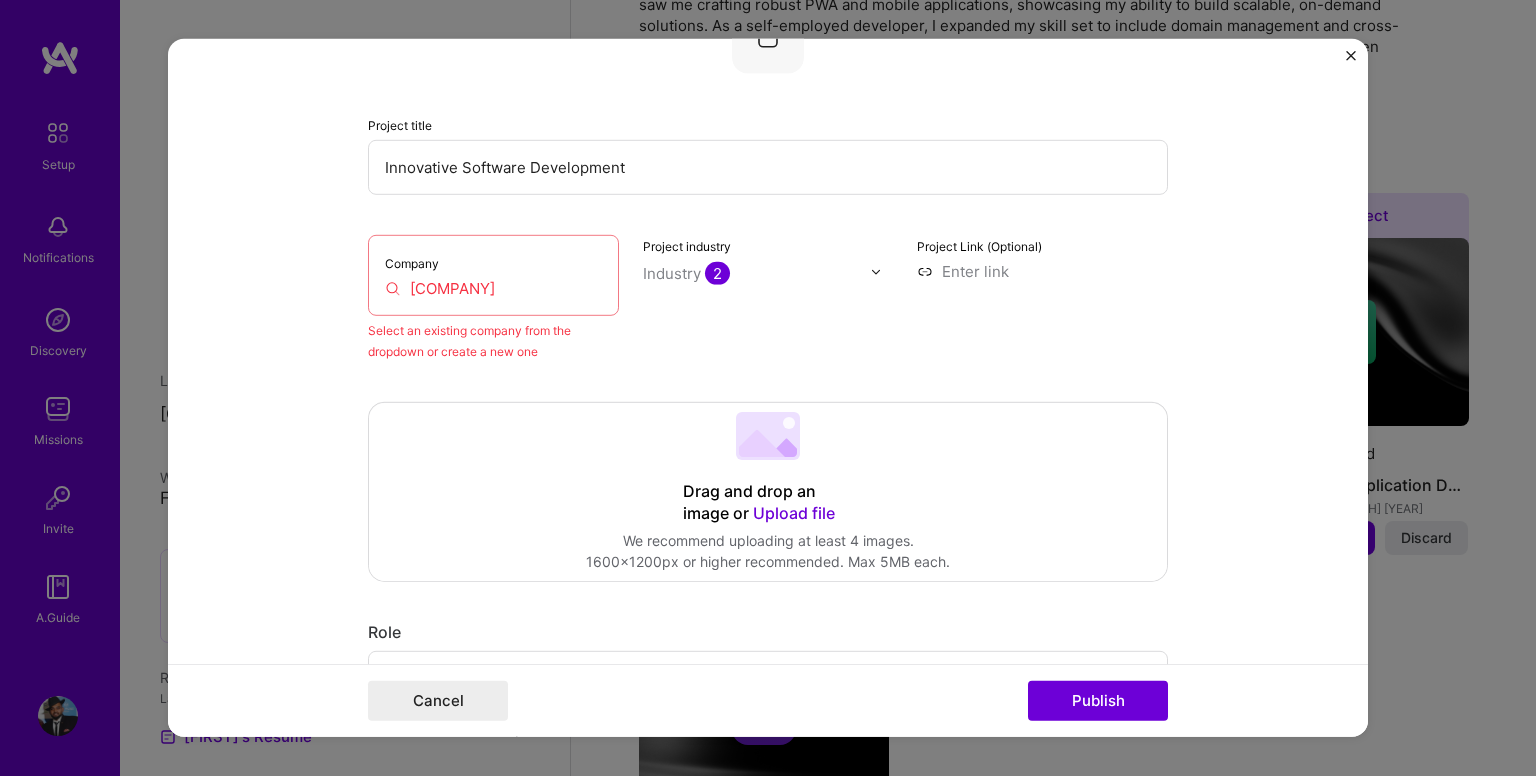 click on "Company Apporio Infolabs" at bounding box center (493, 275) 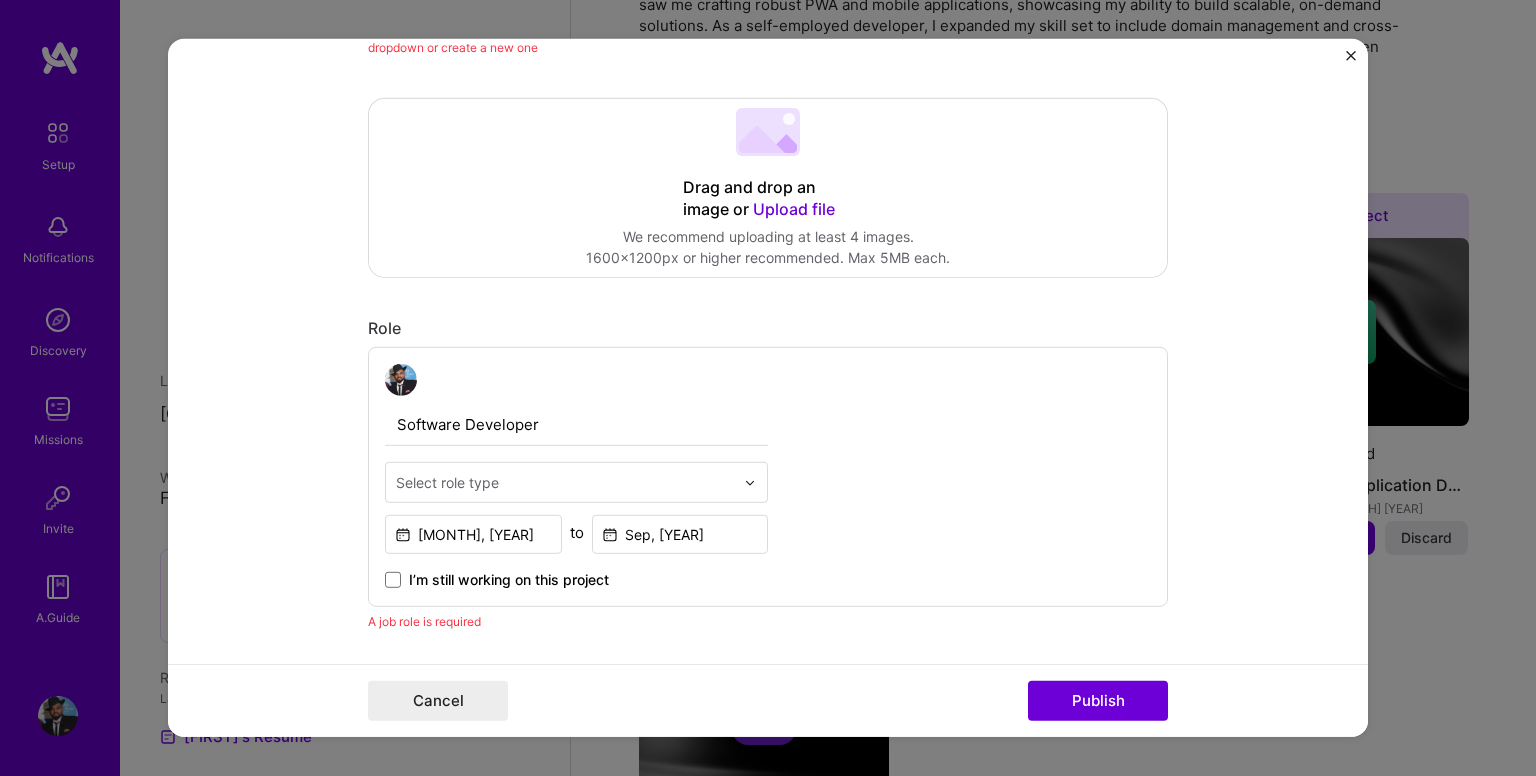 scroll, scrollTop: 476, scrollLeft: 0, axis: vertical 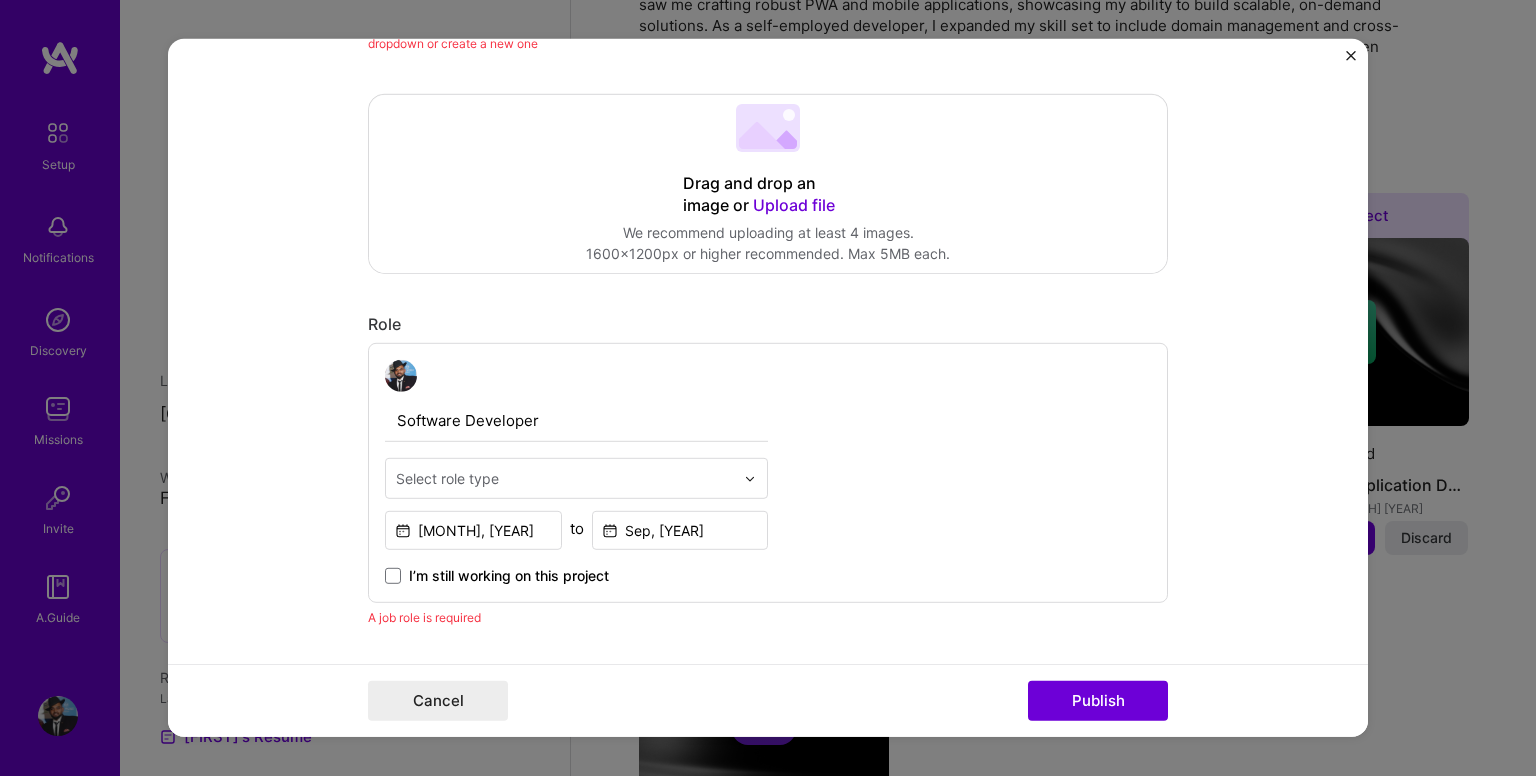 click on "Software Developer Select role type Oct, [DATE]
to Sep, [DATE]
I’m still working on this project" at bounding box center (576, 473) 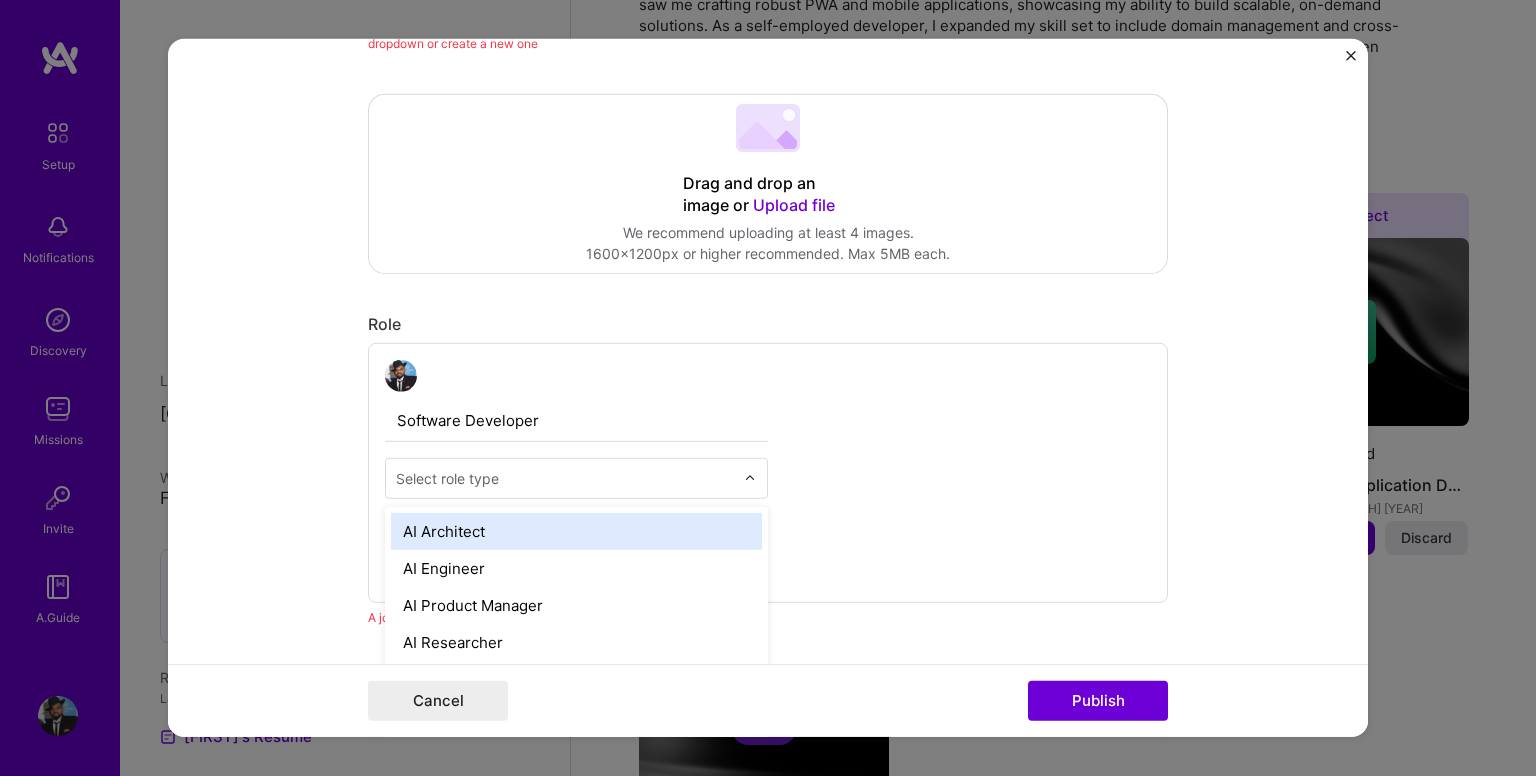 scroll, scrollTop: 691, scrollLeft: 0, axis: vertical 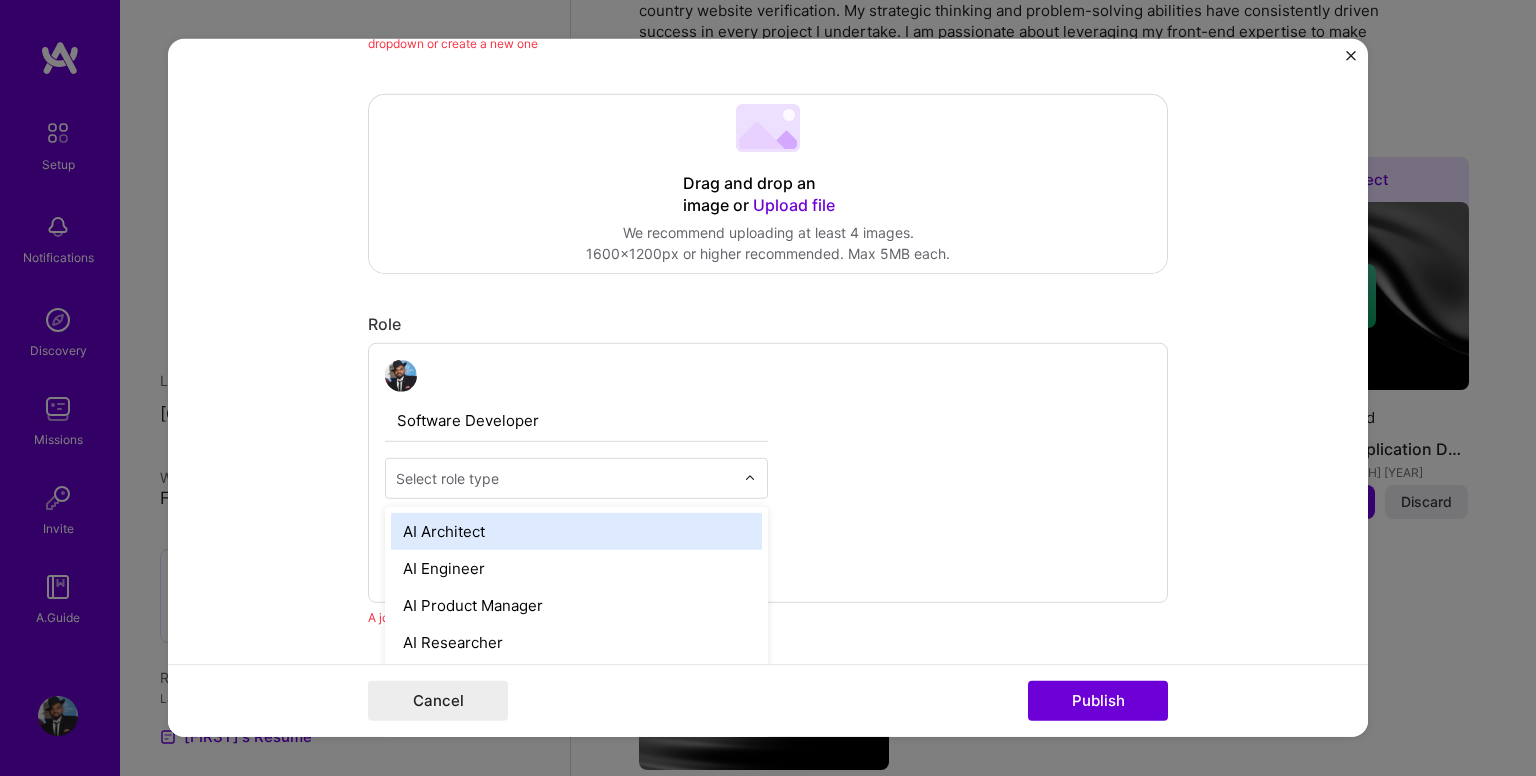 click at bounding box center (565, 478) 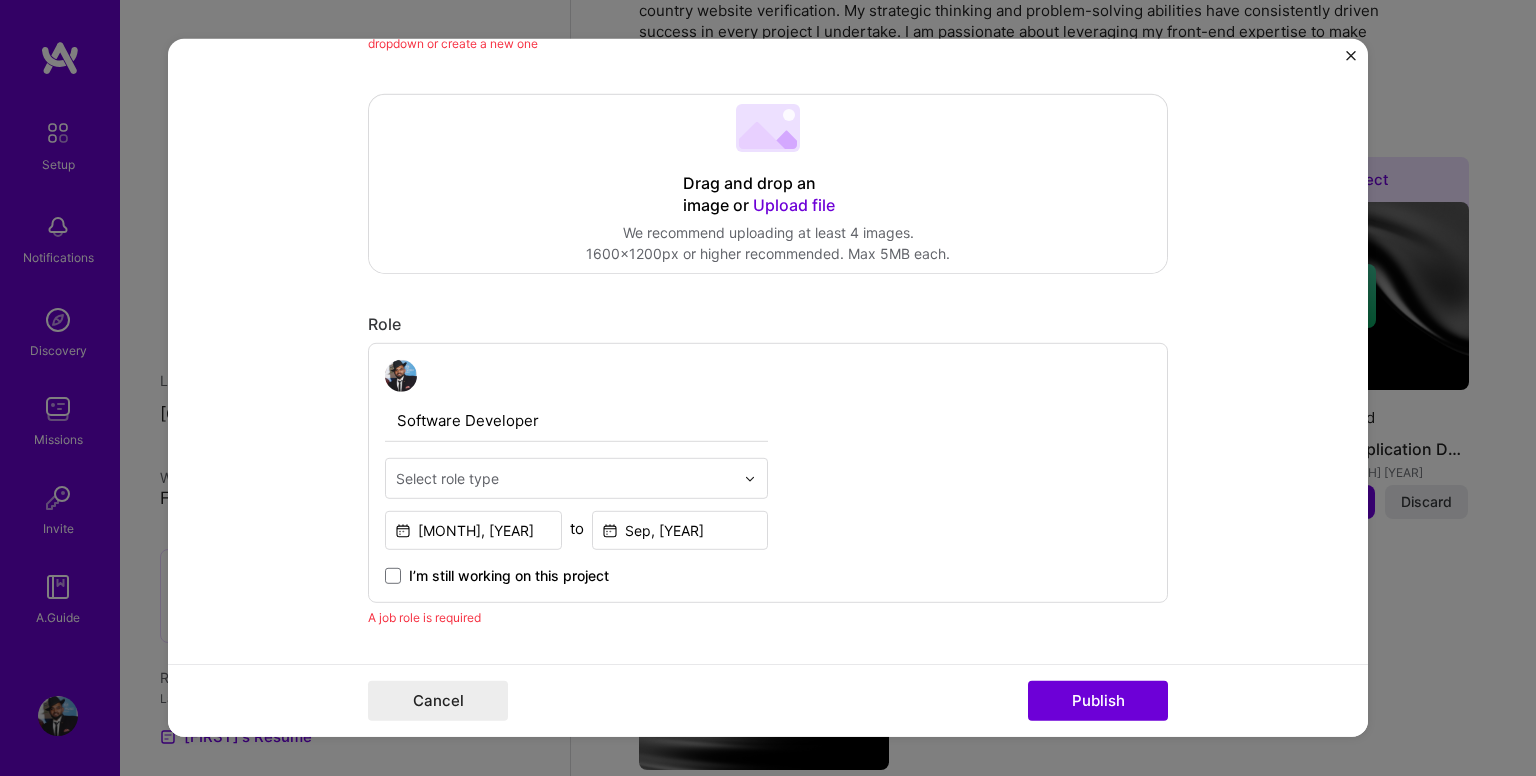 click on "Software Developer Select role type Oct, [DATE]
to Sep, [DATE]
I’m still working on this project" at bounding box center [768, 473] 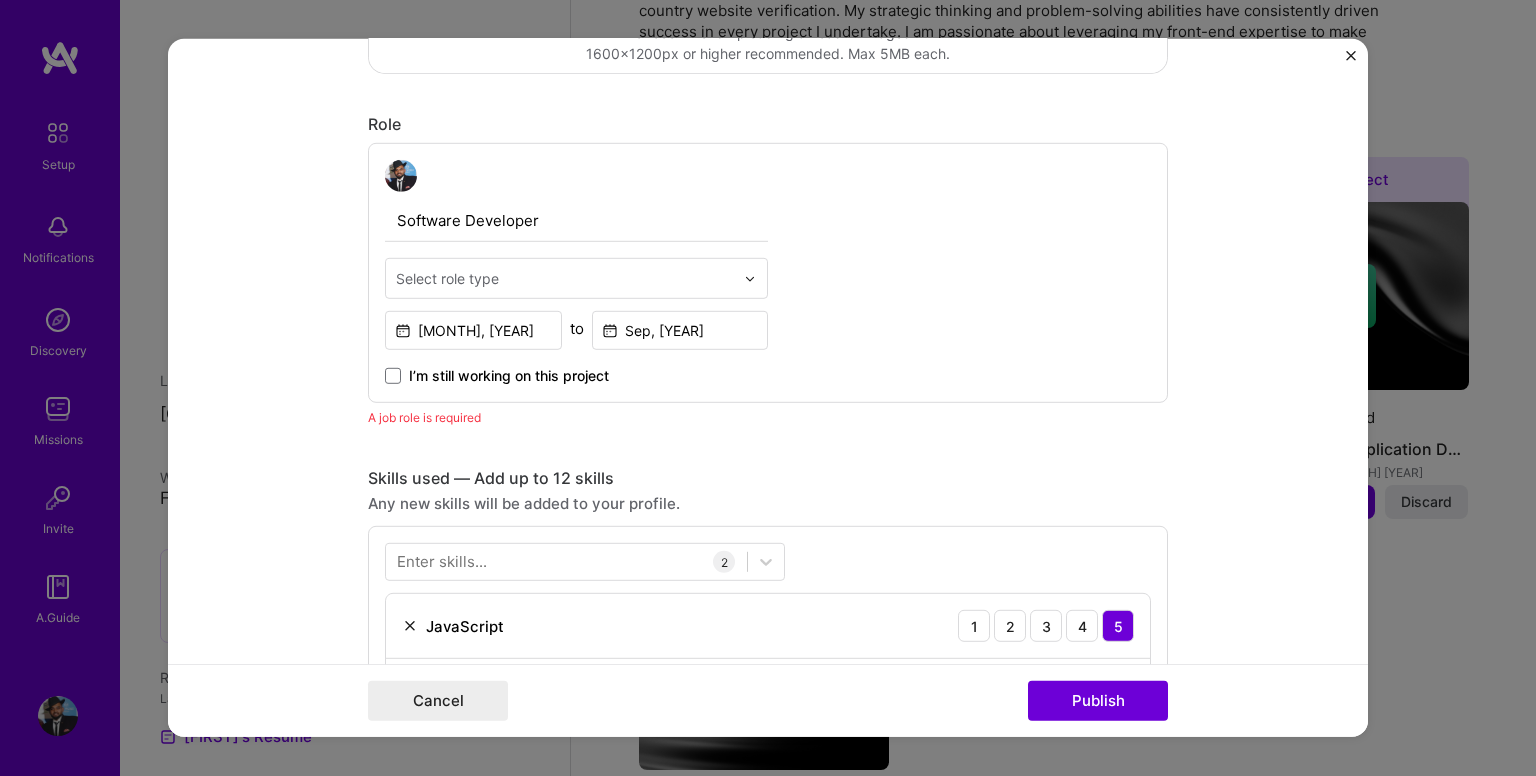 scroll, scrollTop: 676, scrollLeft: 0, axis: vertical 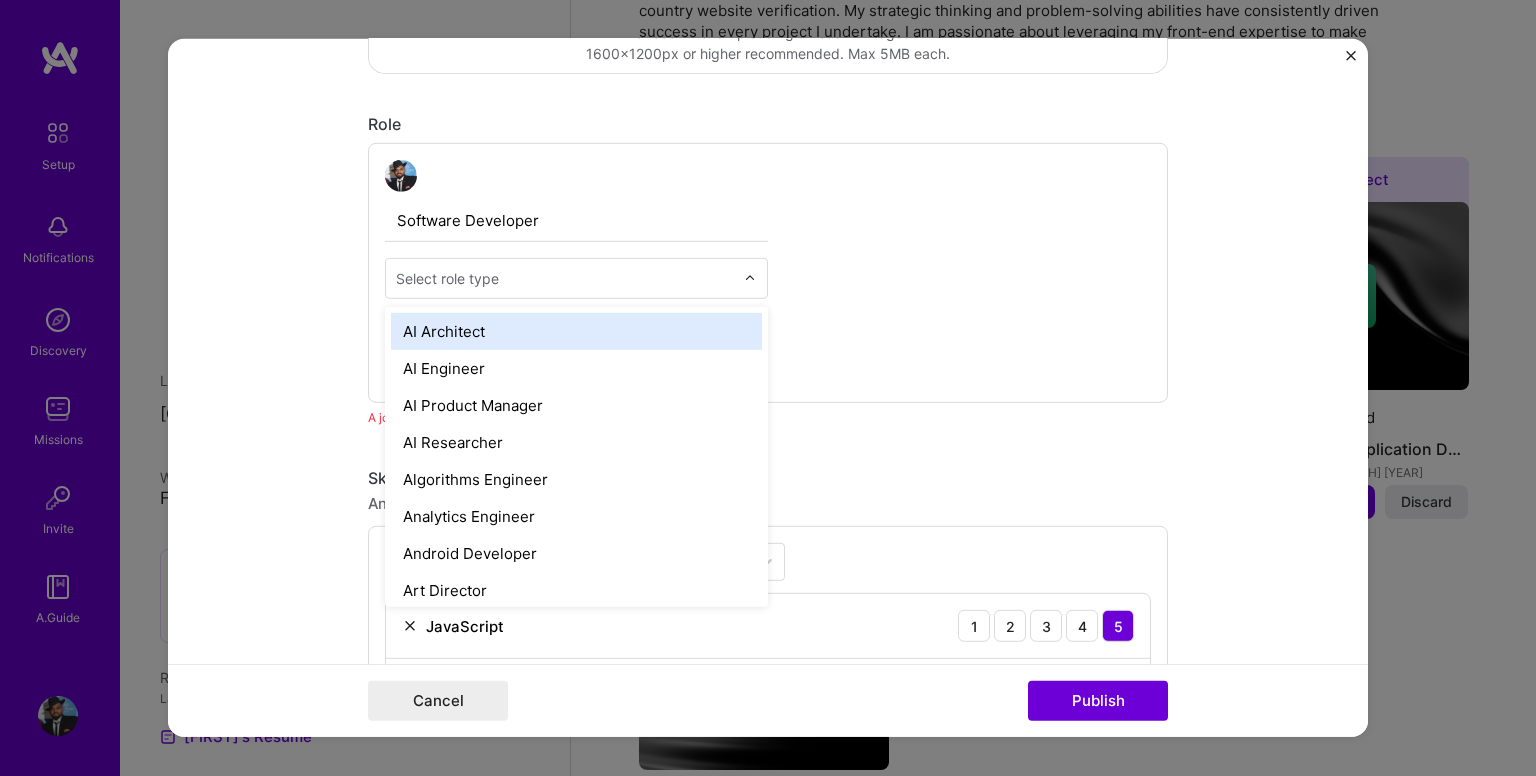 click at bounding box center [565, 278] 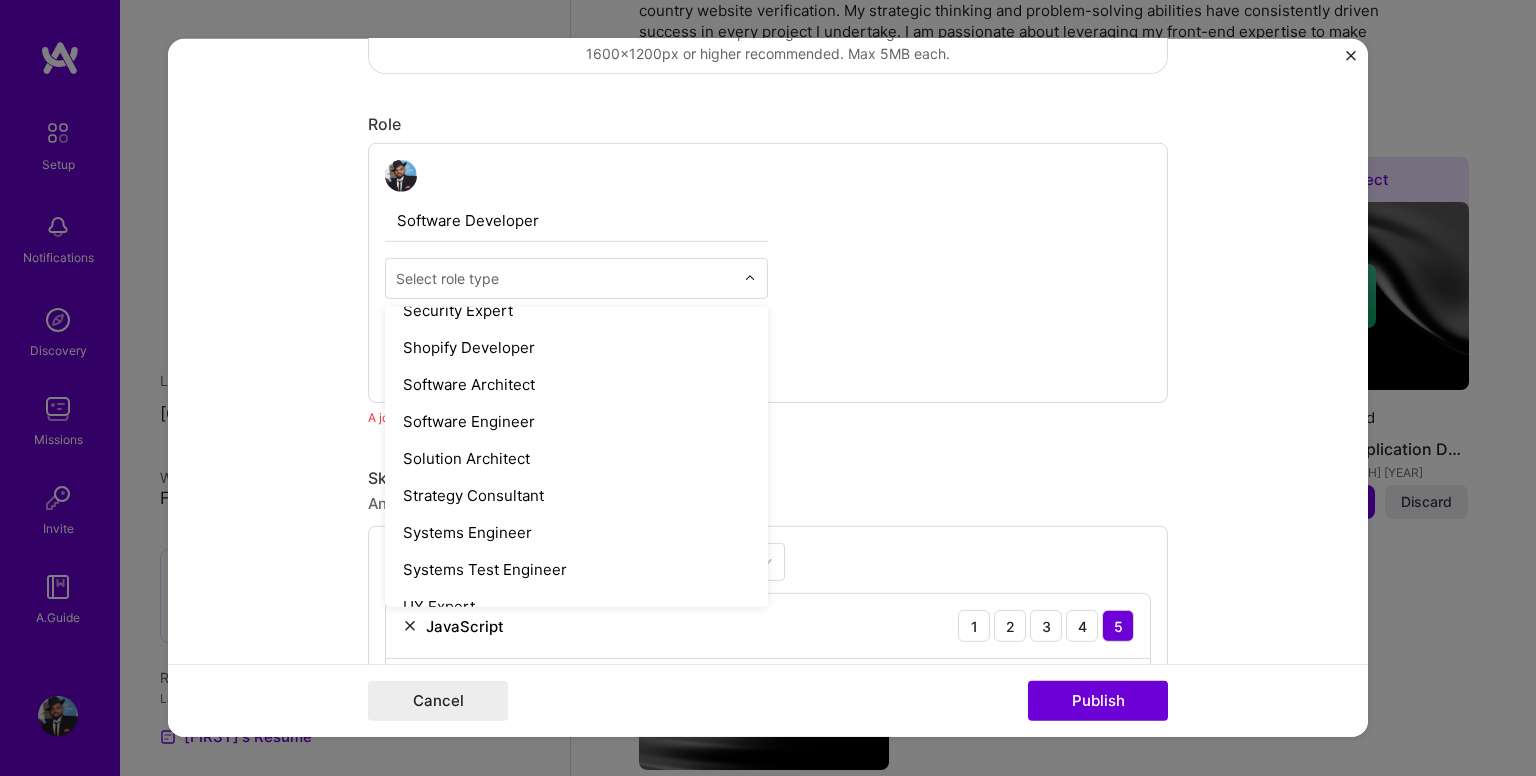 scroll, scrollTop: 2122, scrollLeft: 0, axis: vertical 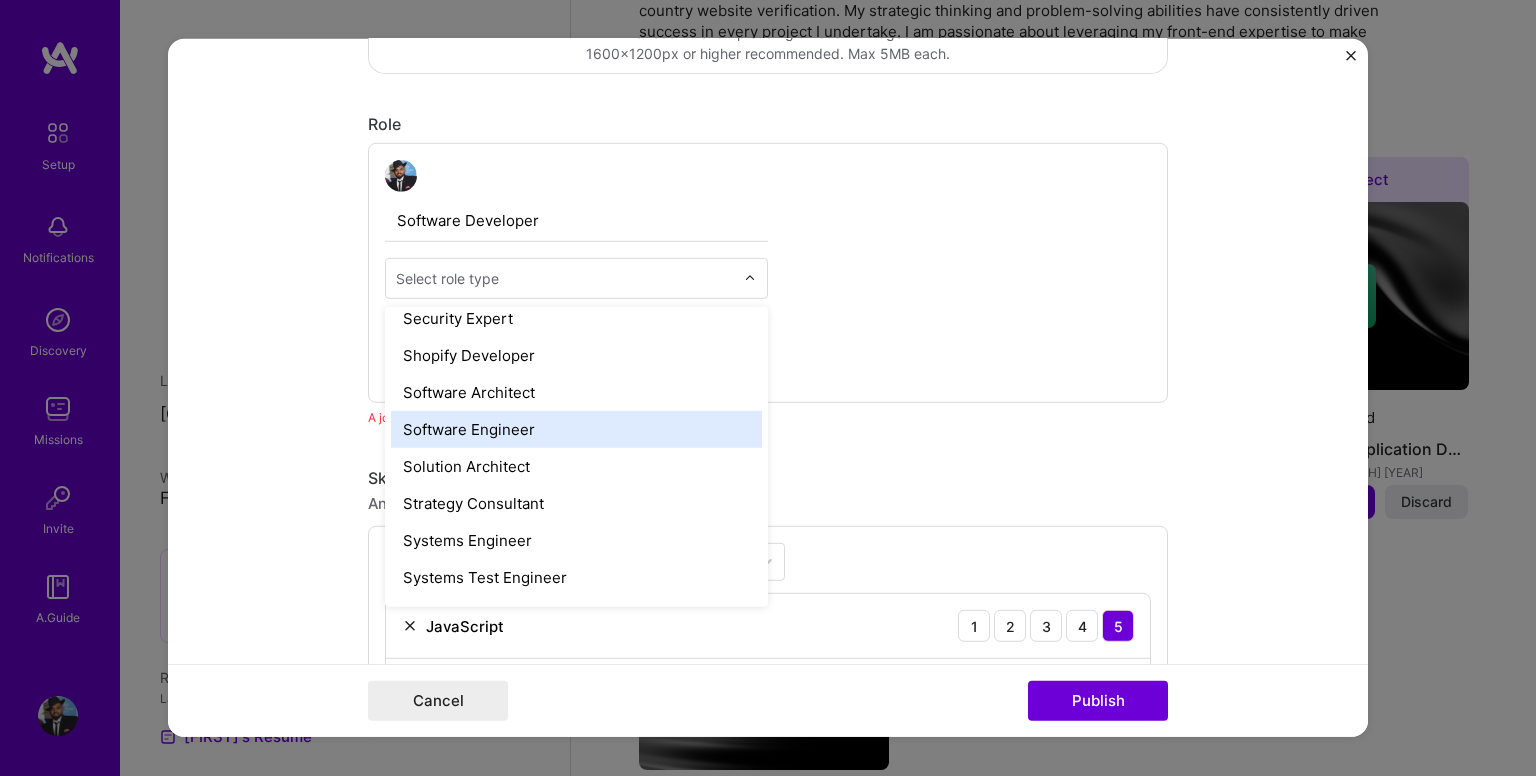 click on "Software Engineer" at bounding box center [576, 429] 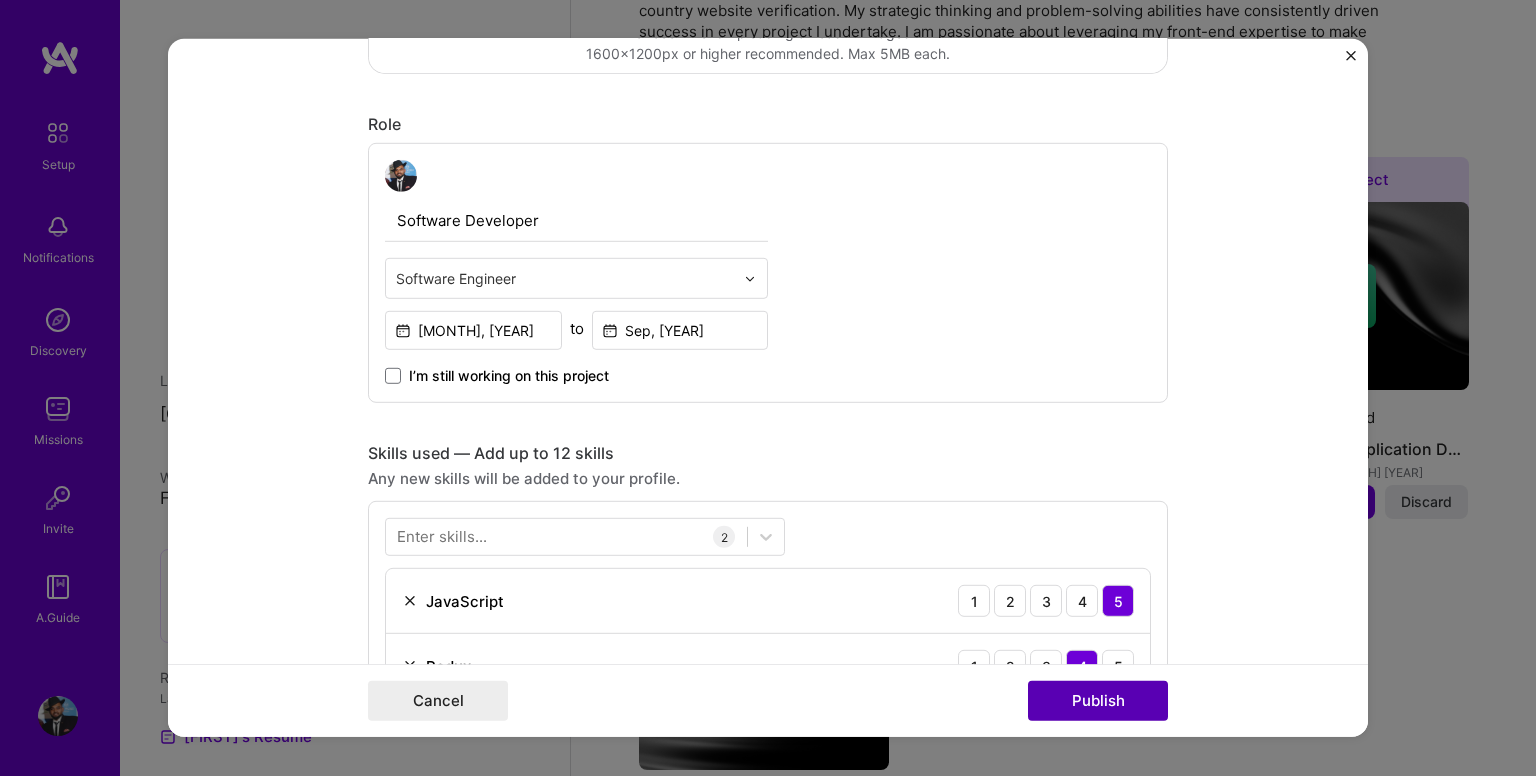 click on "Publish" at bounding box center (1098, 701) 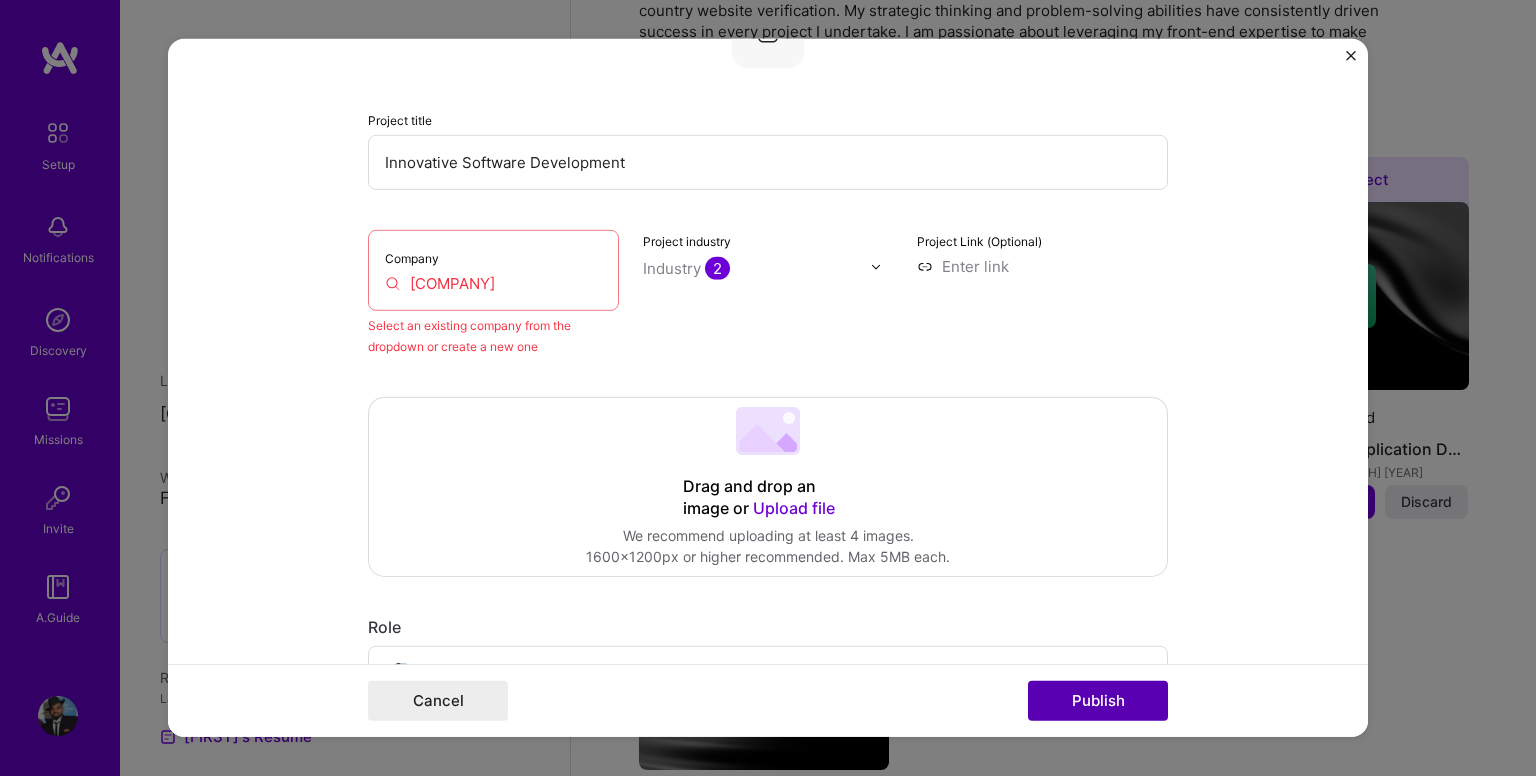 scroll, scrollTop: 131, scrollLeft: 0, axis: vertical 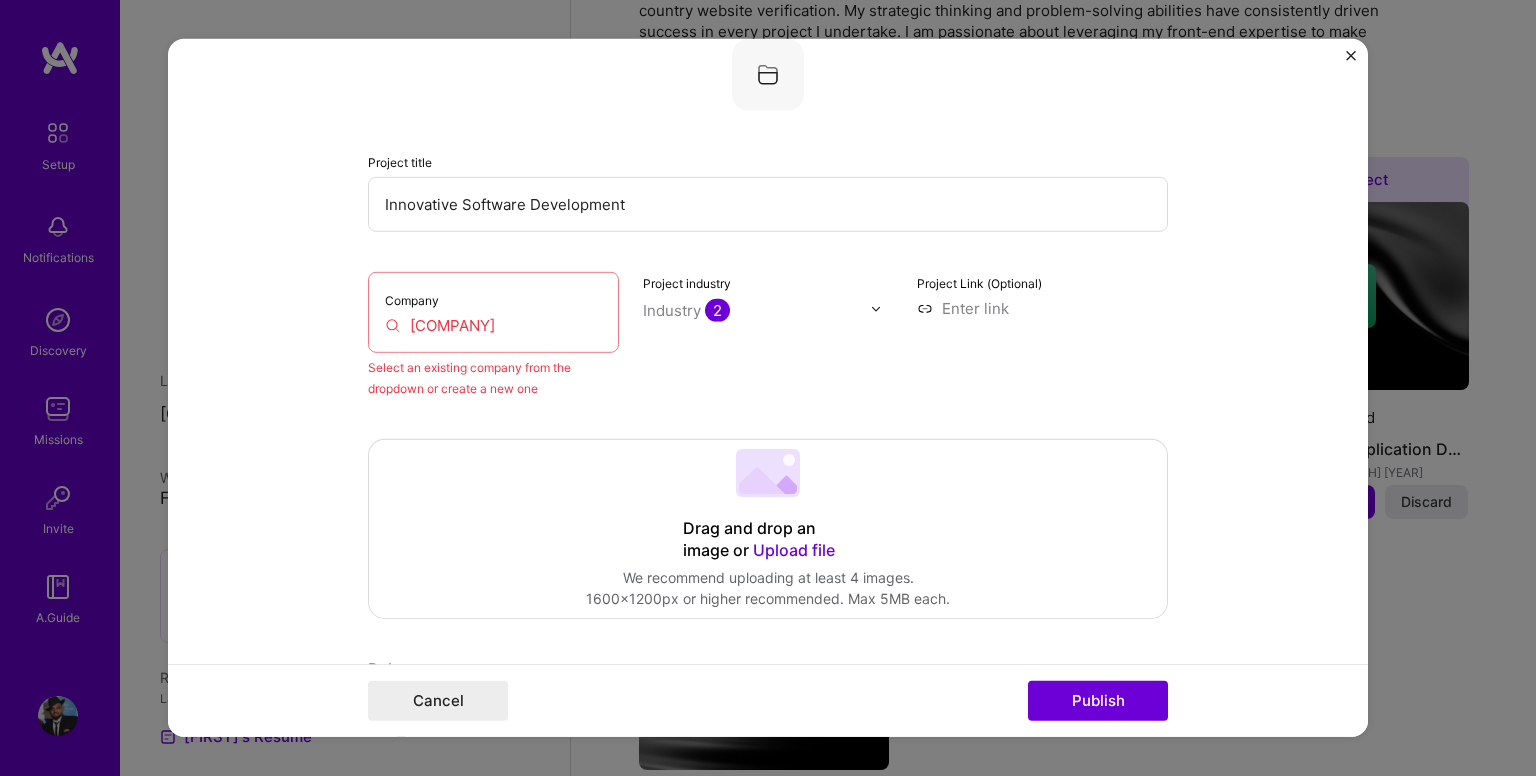 click on "Company Apporio Infolabs" at bounding box center [493, 312] 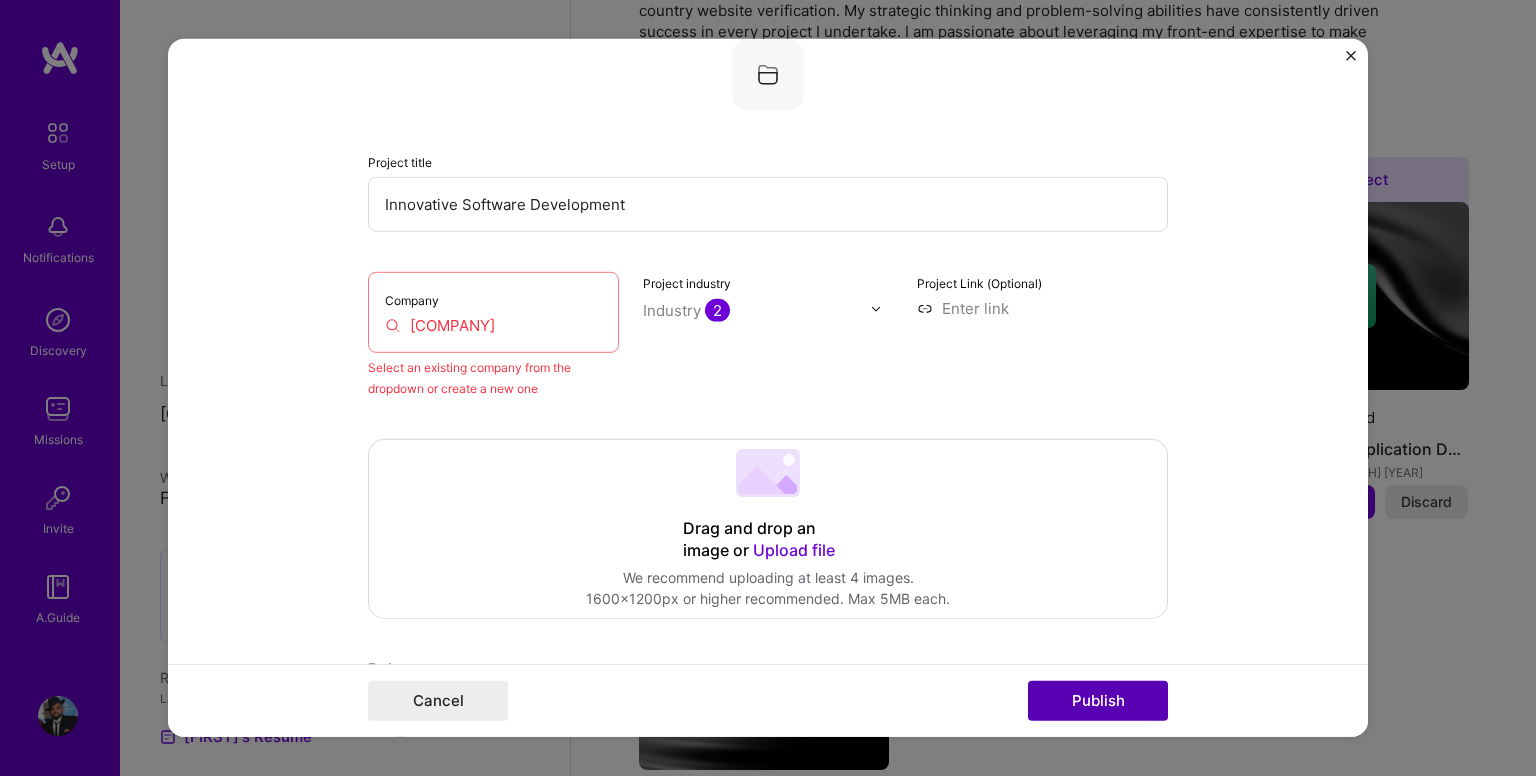 click on "Publish" at bounding box center [1098, 701] 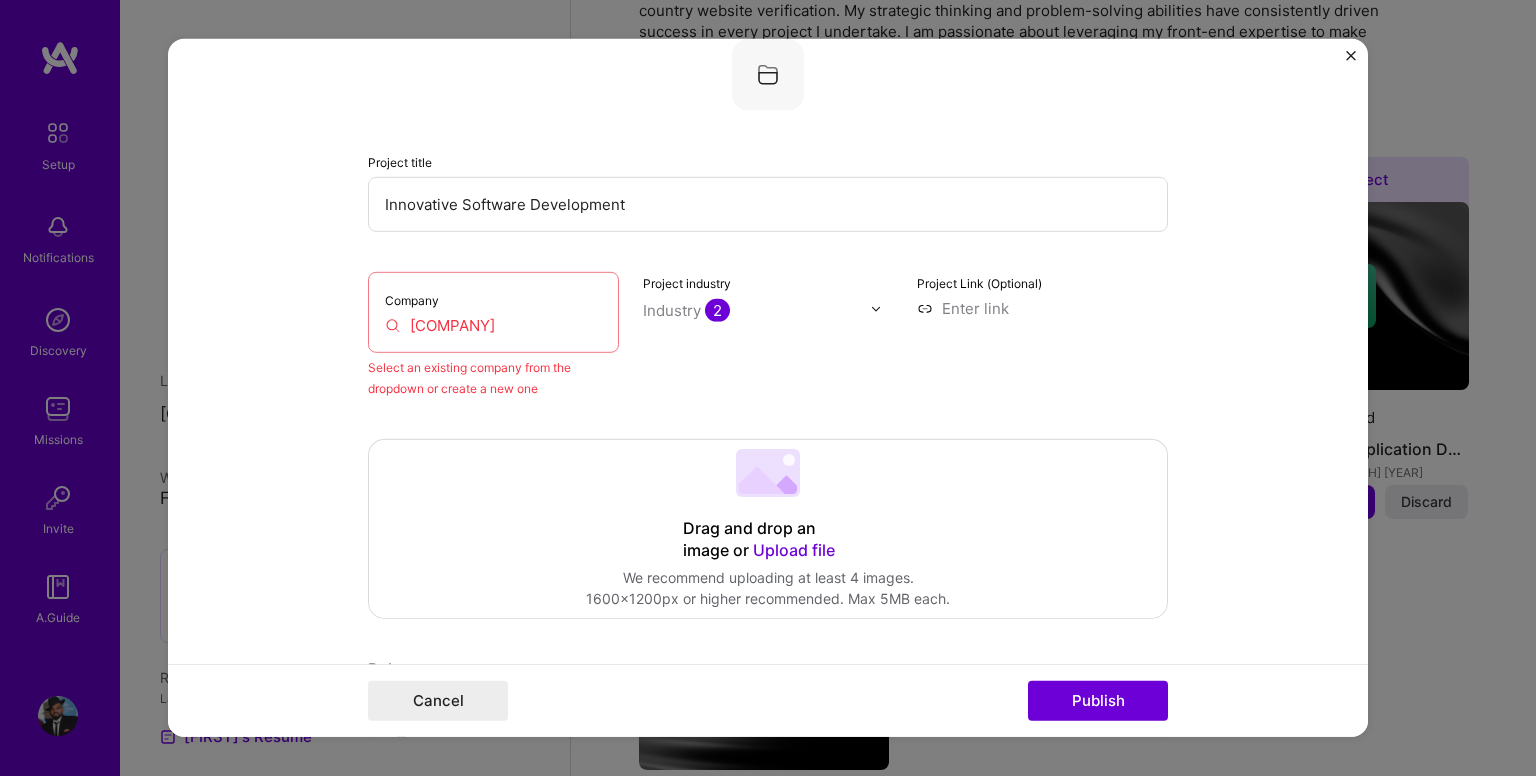 click on "Company Apporio Infolabs" at bounding box center [493, 312] 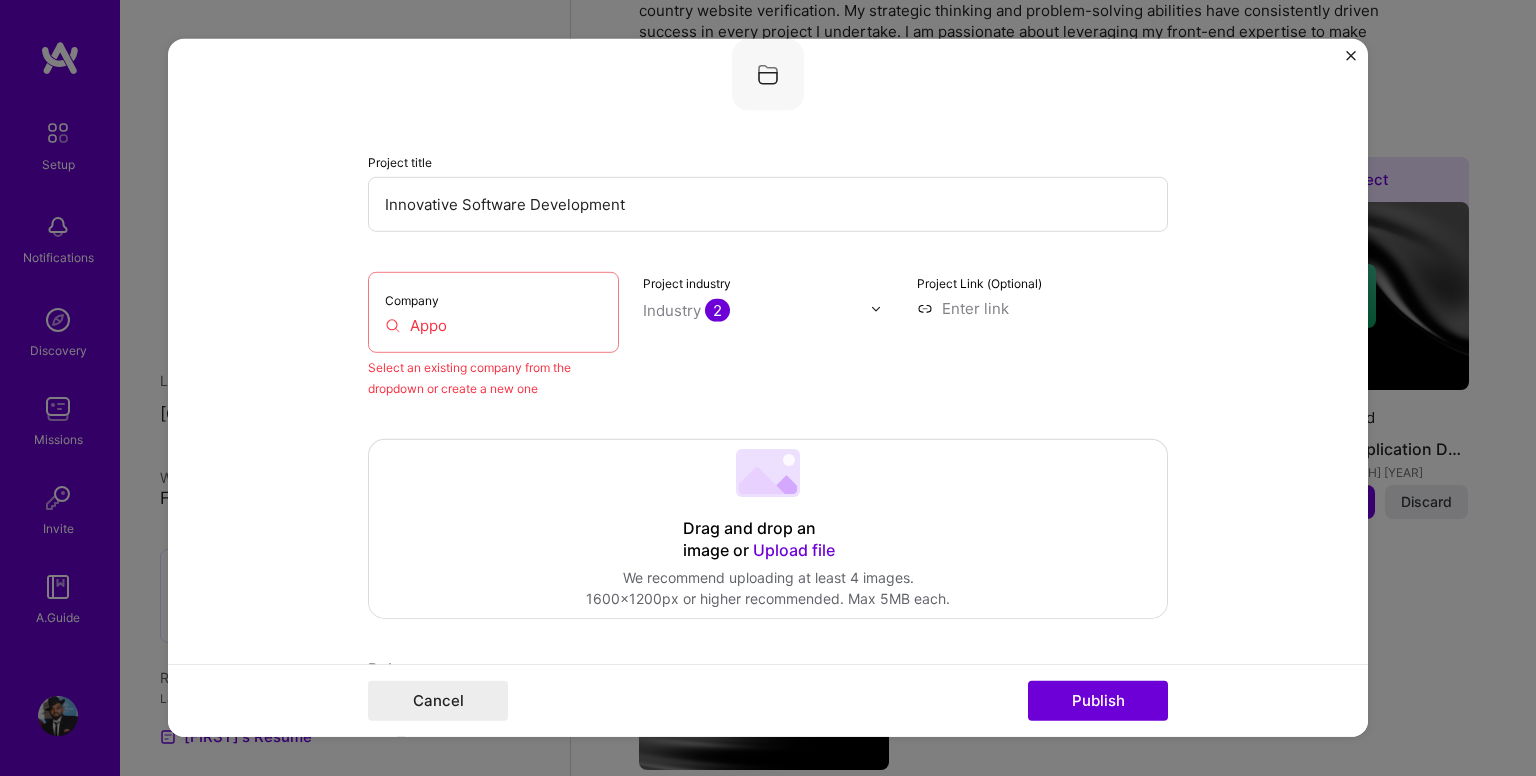 click on "Appo" at bounding box center [493, 325] 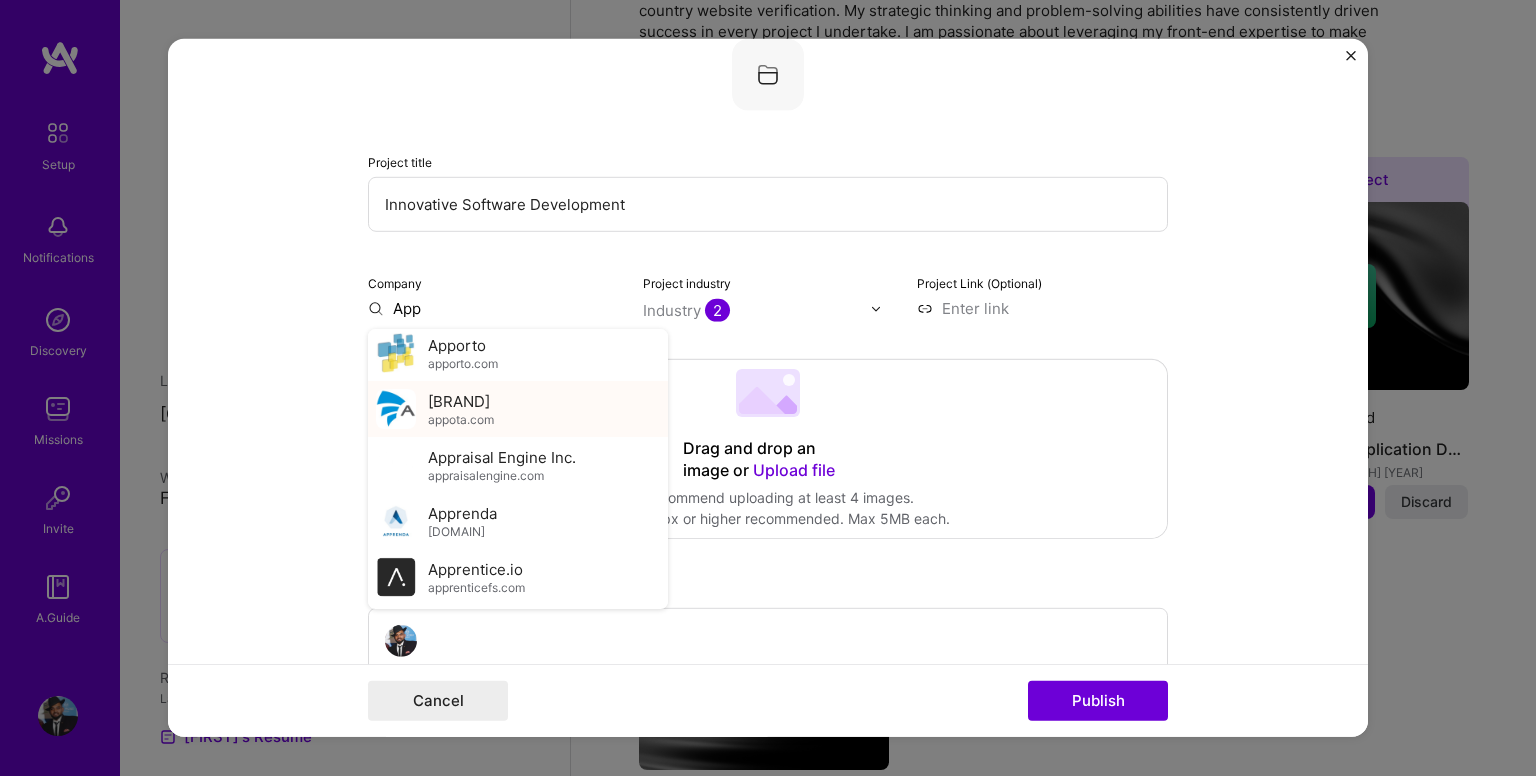 scroll, scrollTop: 6459, scrollLeft: 0, axis: vertical 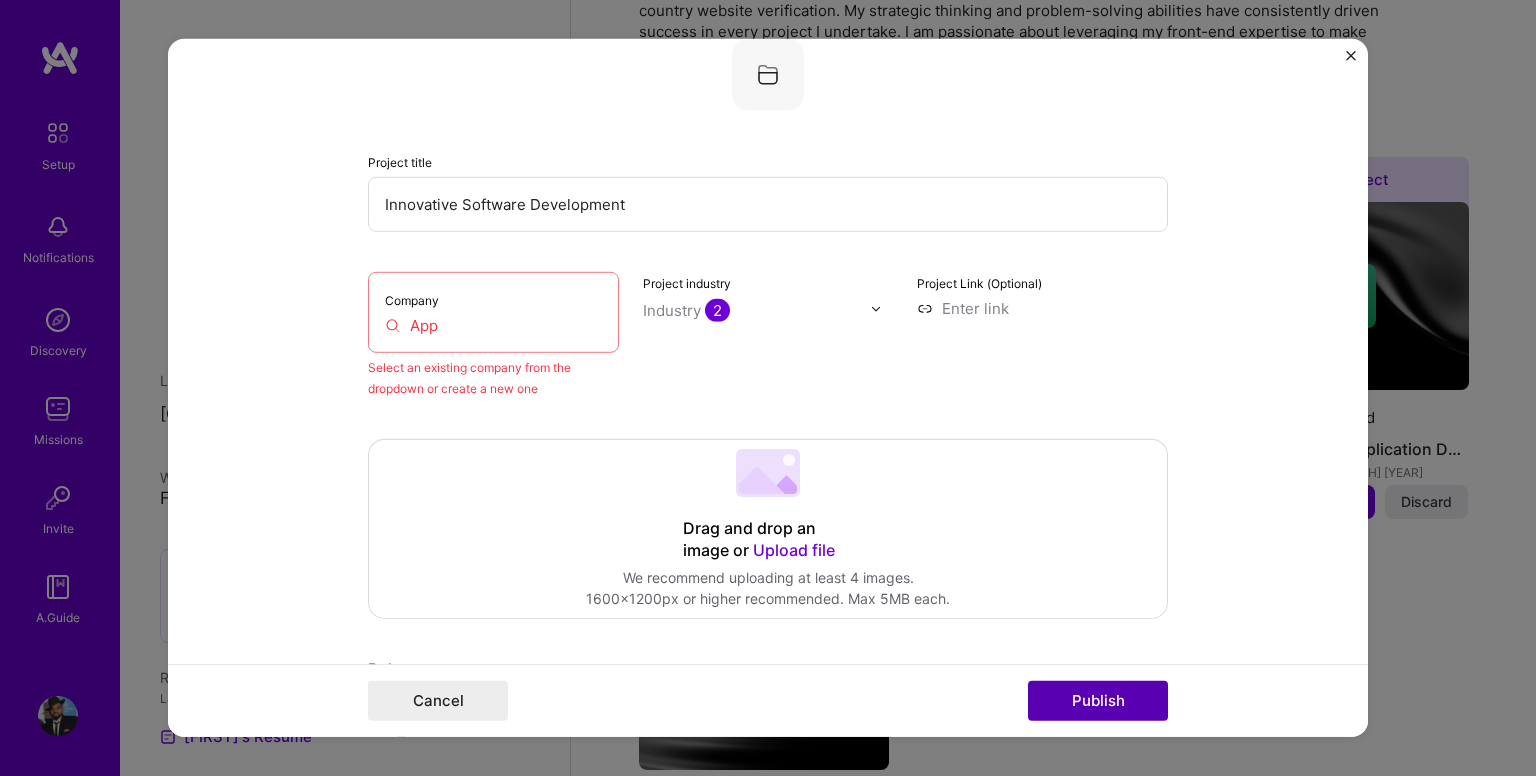 click on "Publish" at bounding box center [1098, 701] 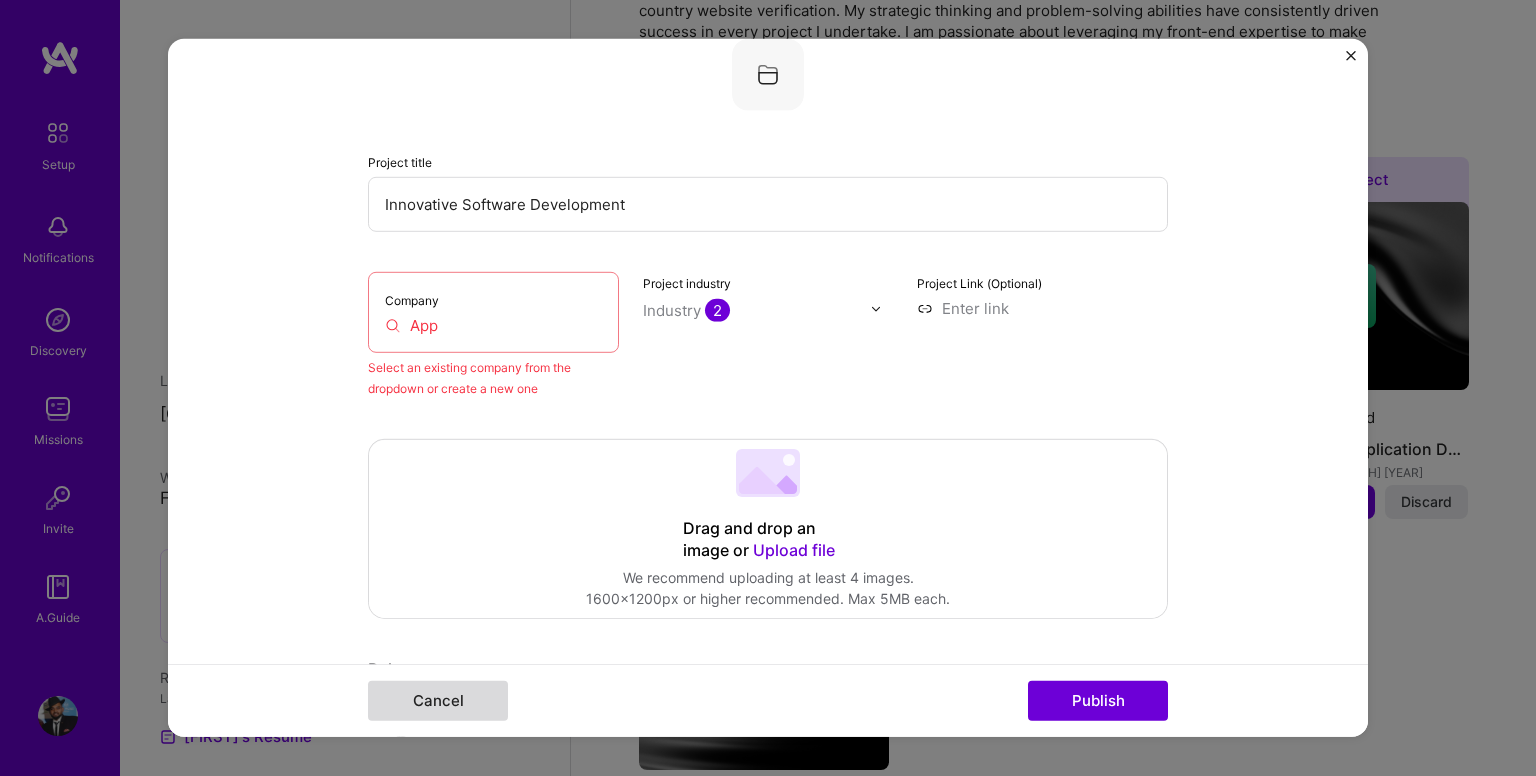 click on "Cancel" at bounding box center (438, 701) 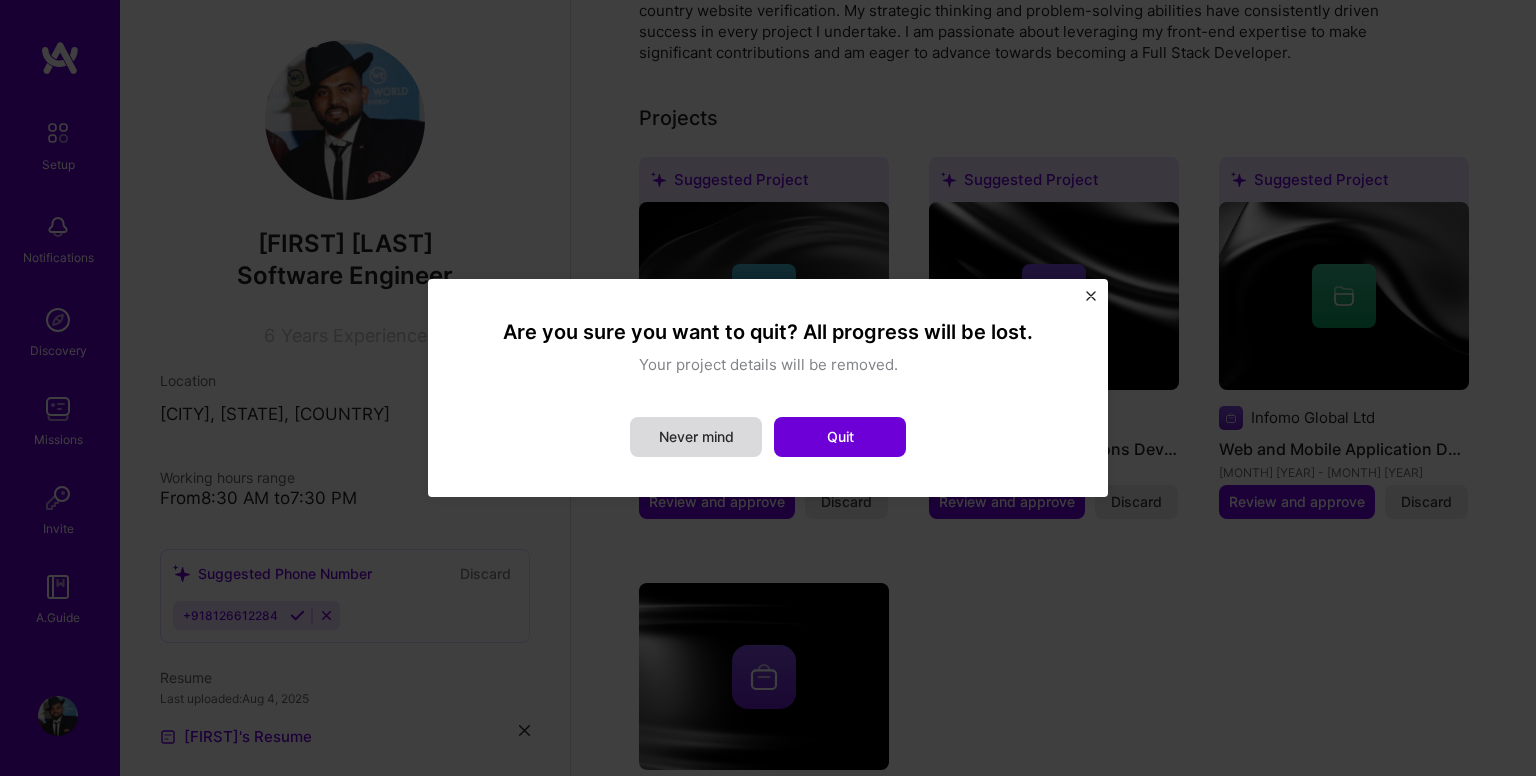 click on "Never mind" at bounding box center (696, 437) 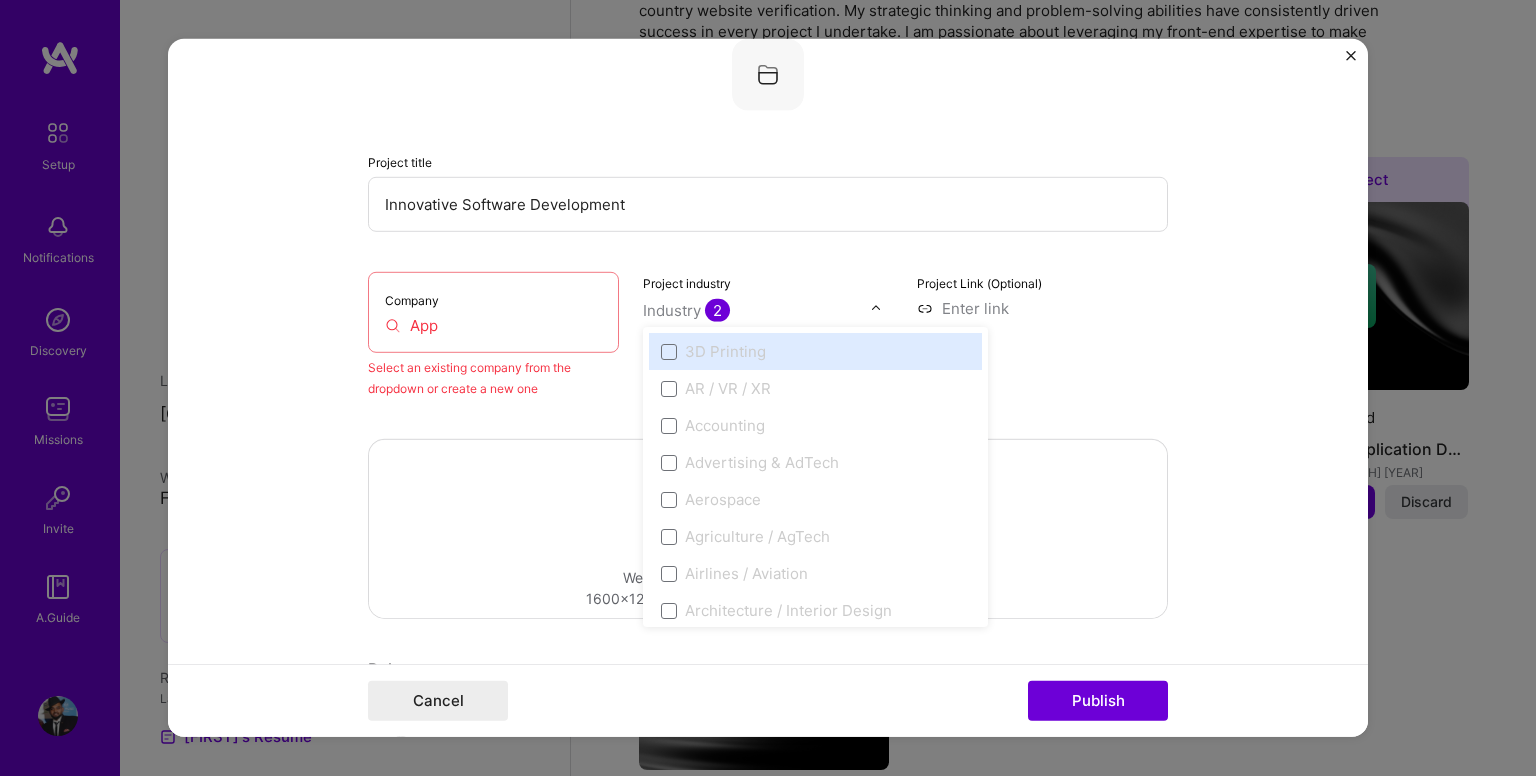 click at bounding box center [757, 310] 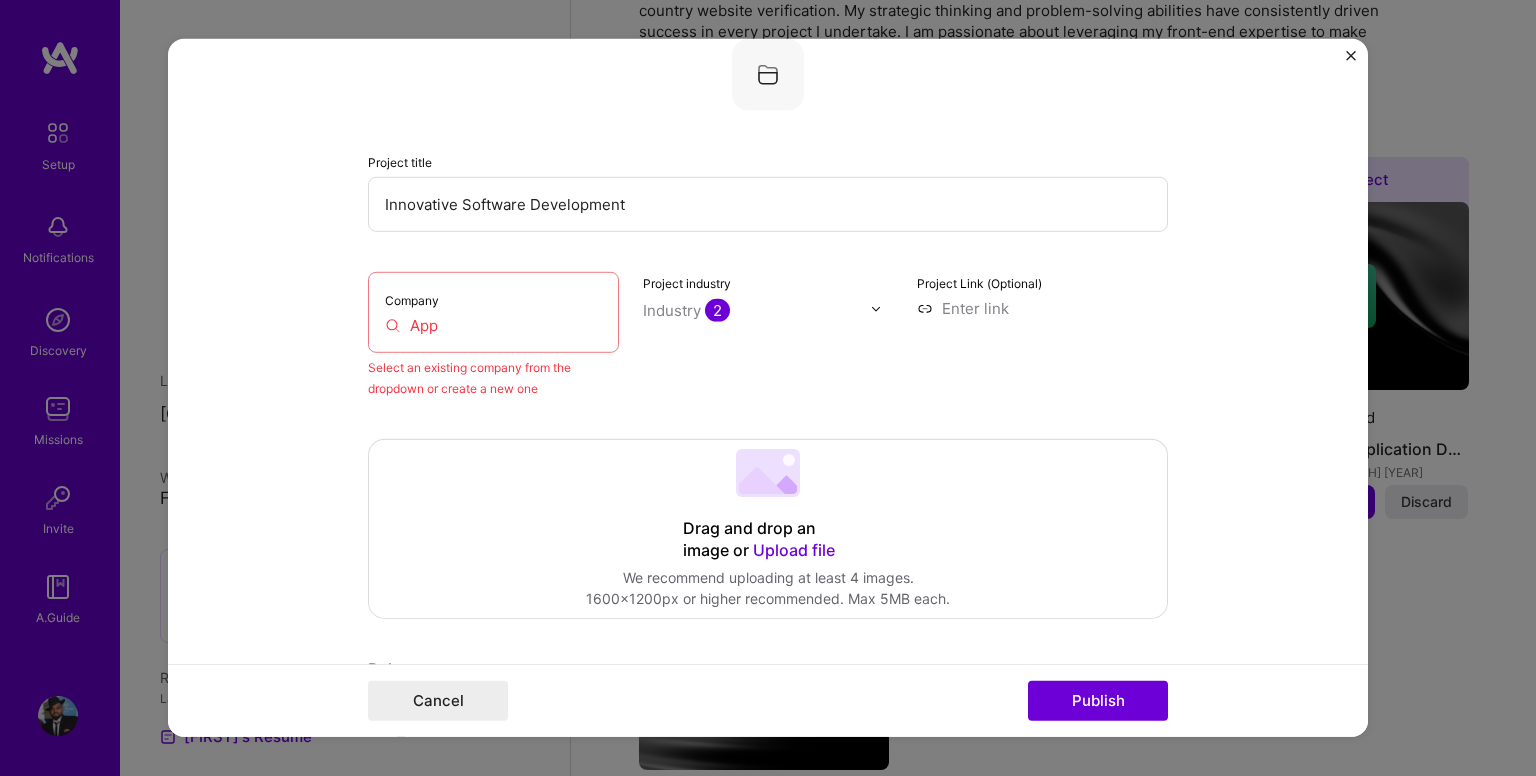 click on "Innovative Software Development" at bounding box center (768, 204) 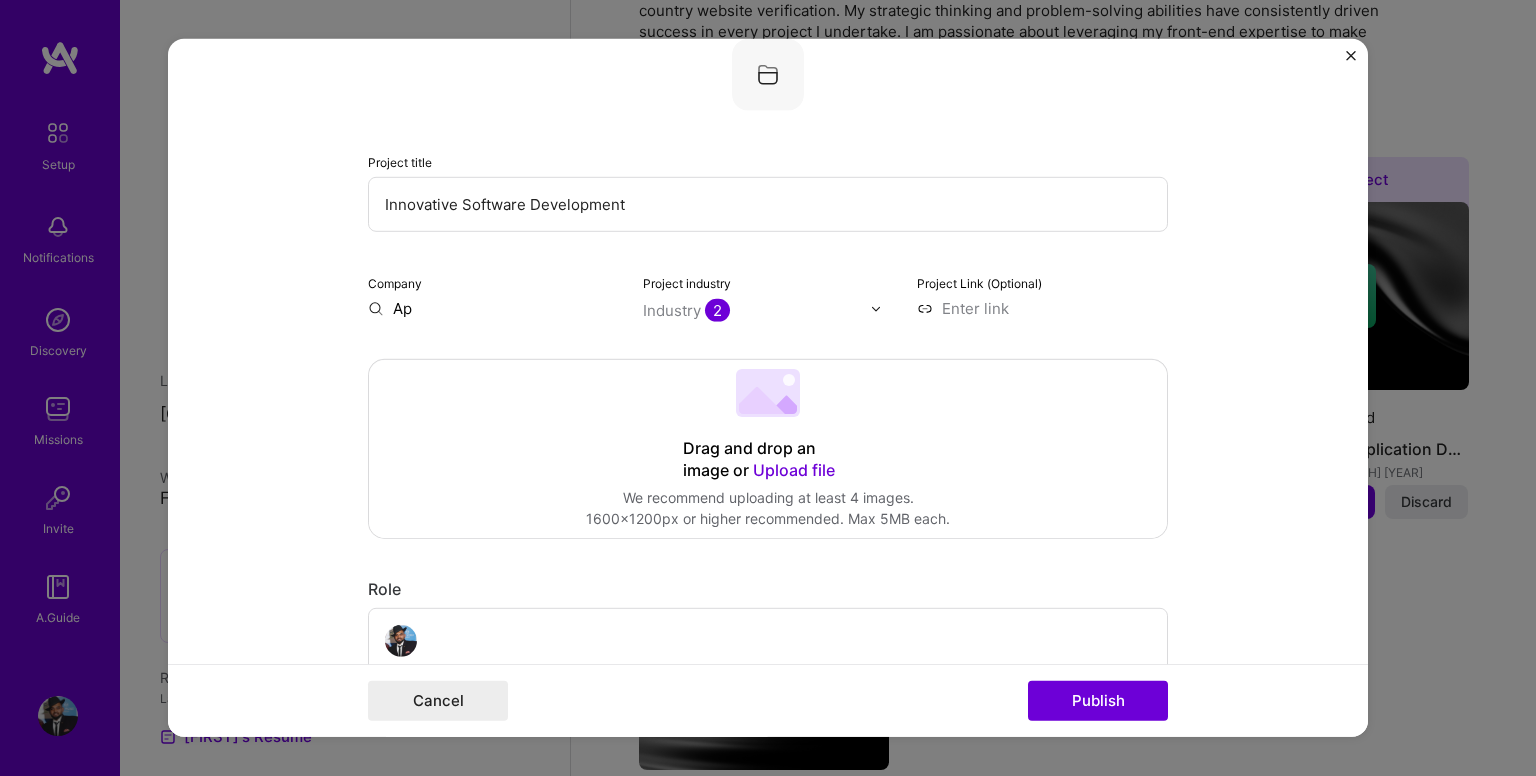 type on "A" 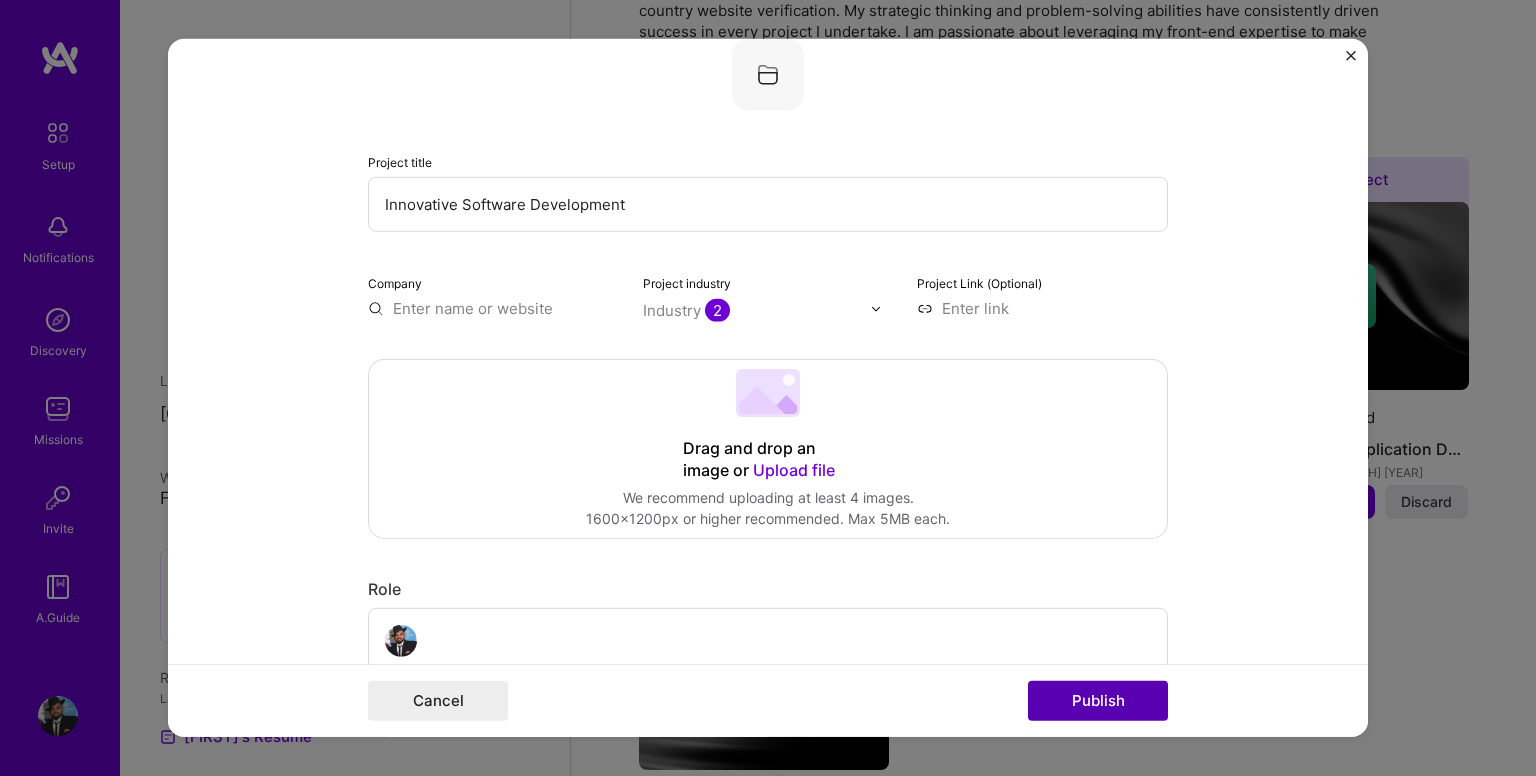 click on "Publish" at bounding box center (1098, 701) 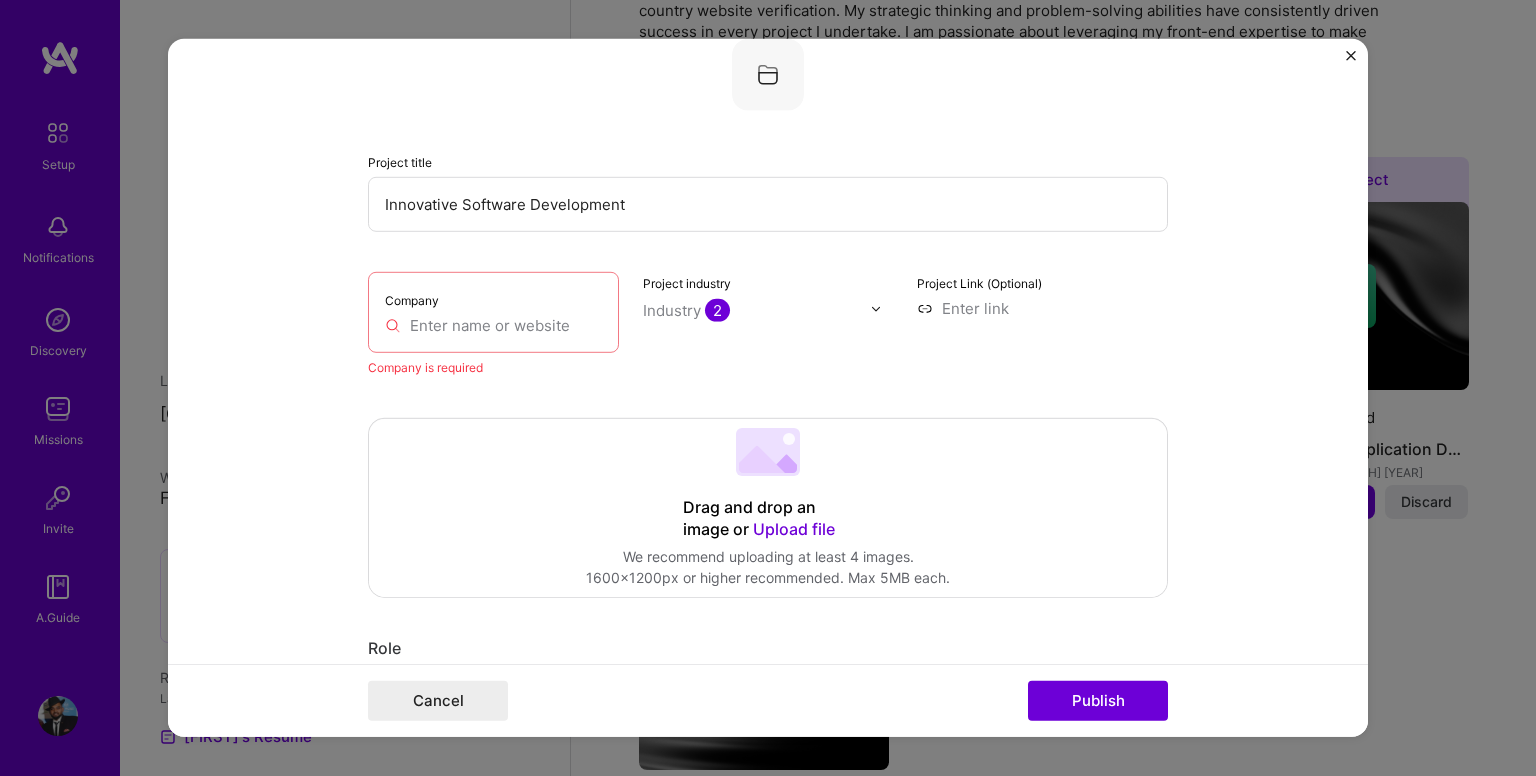 click at bounding box center [493, 325] 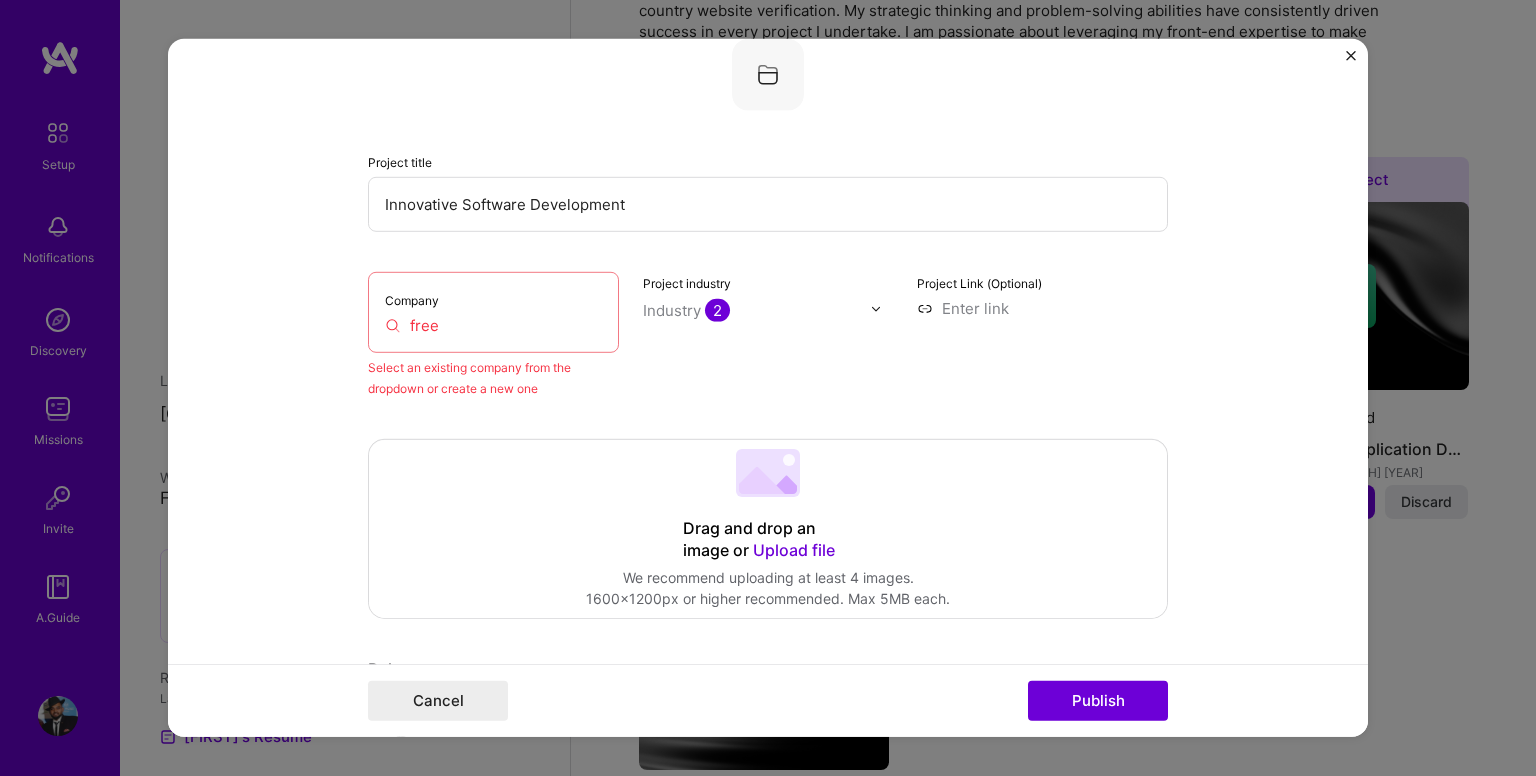 click on "free" at bounding box center [493, 325] 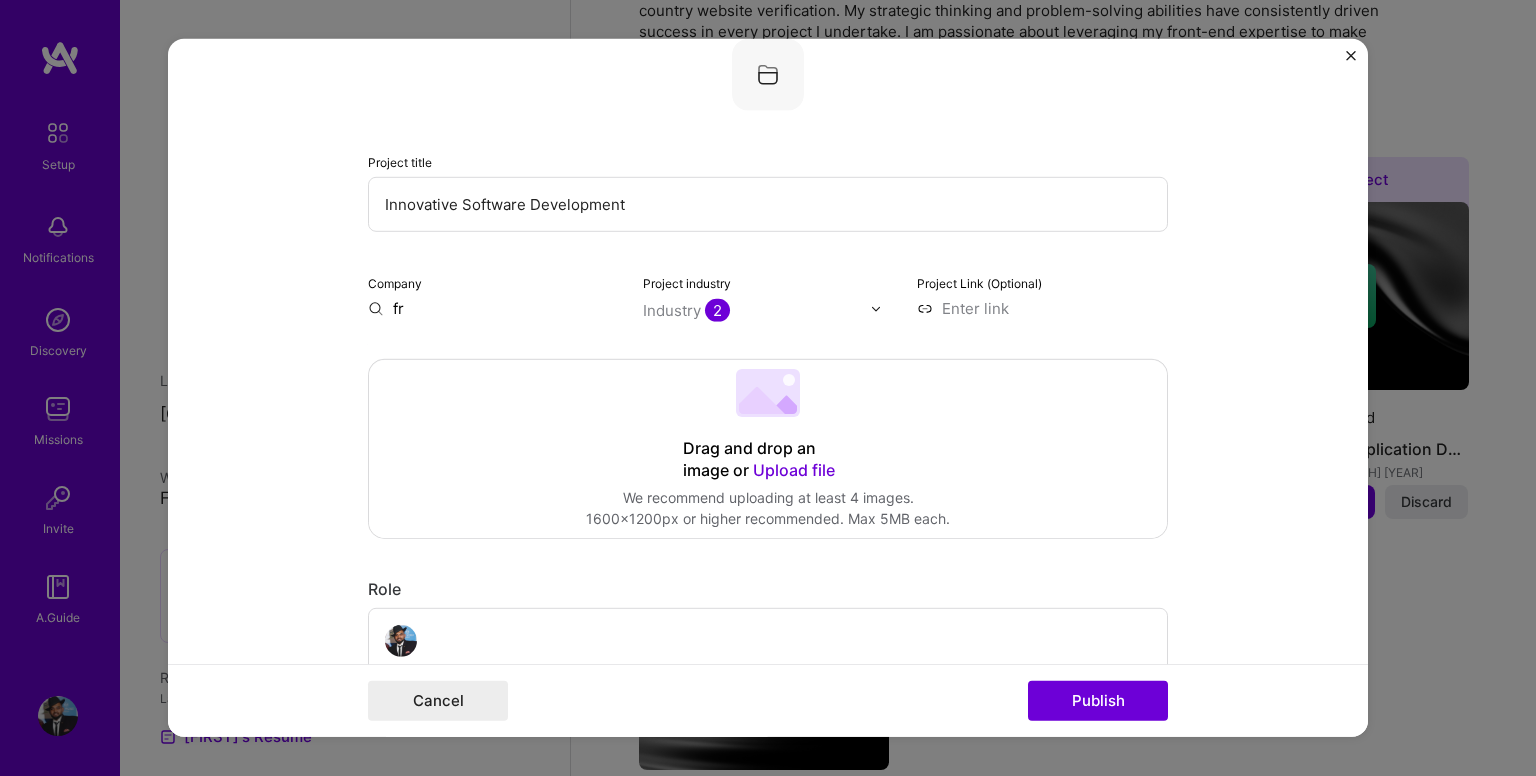 type on "f" 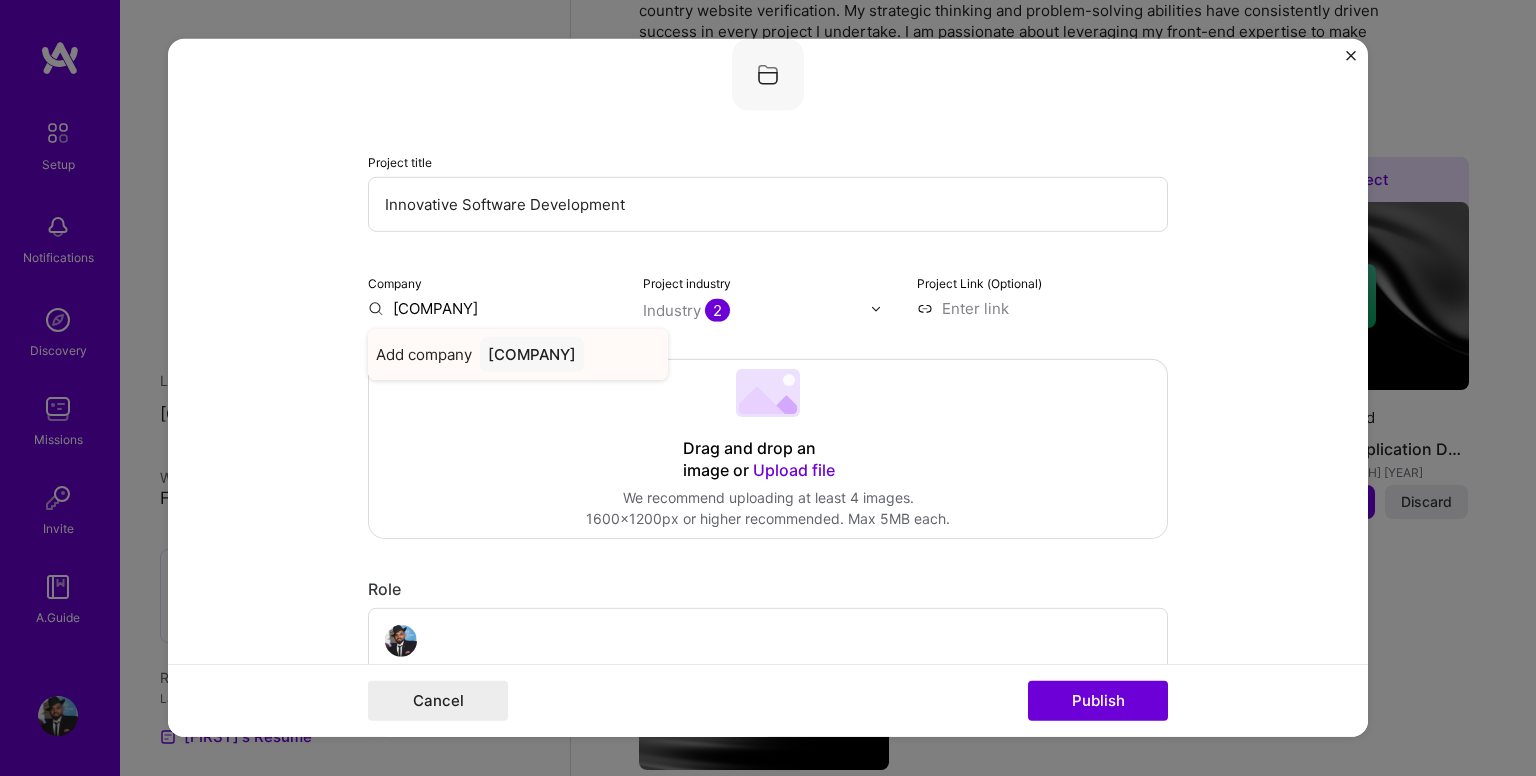 type on "[COMPANY]" 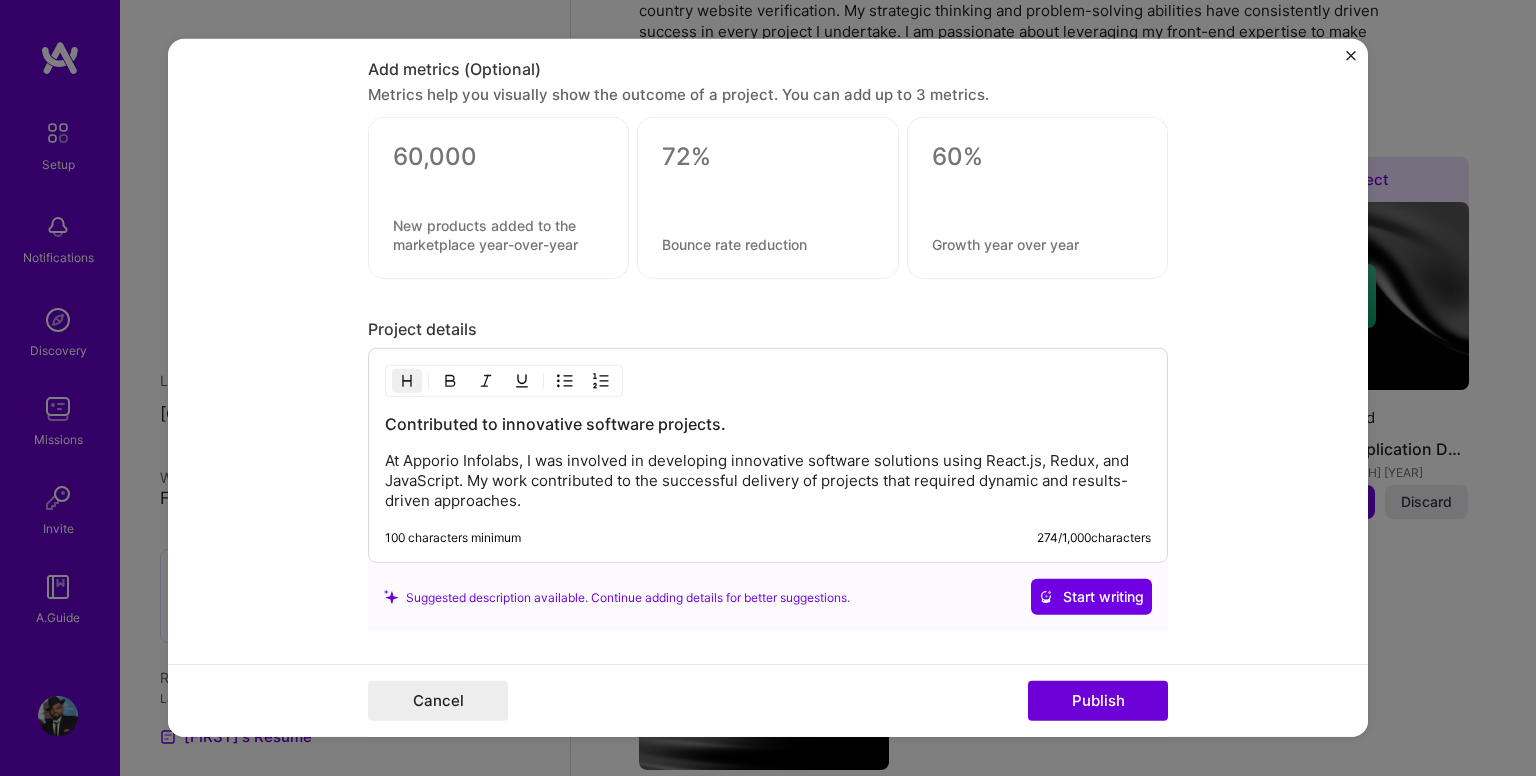 scroll, scrollTop: 1763, scrollLeft: 0, axis: vertical 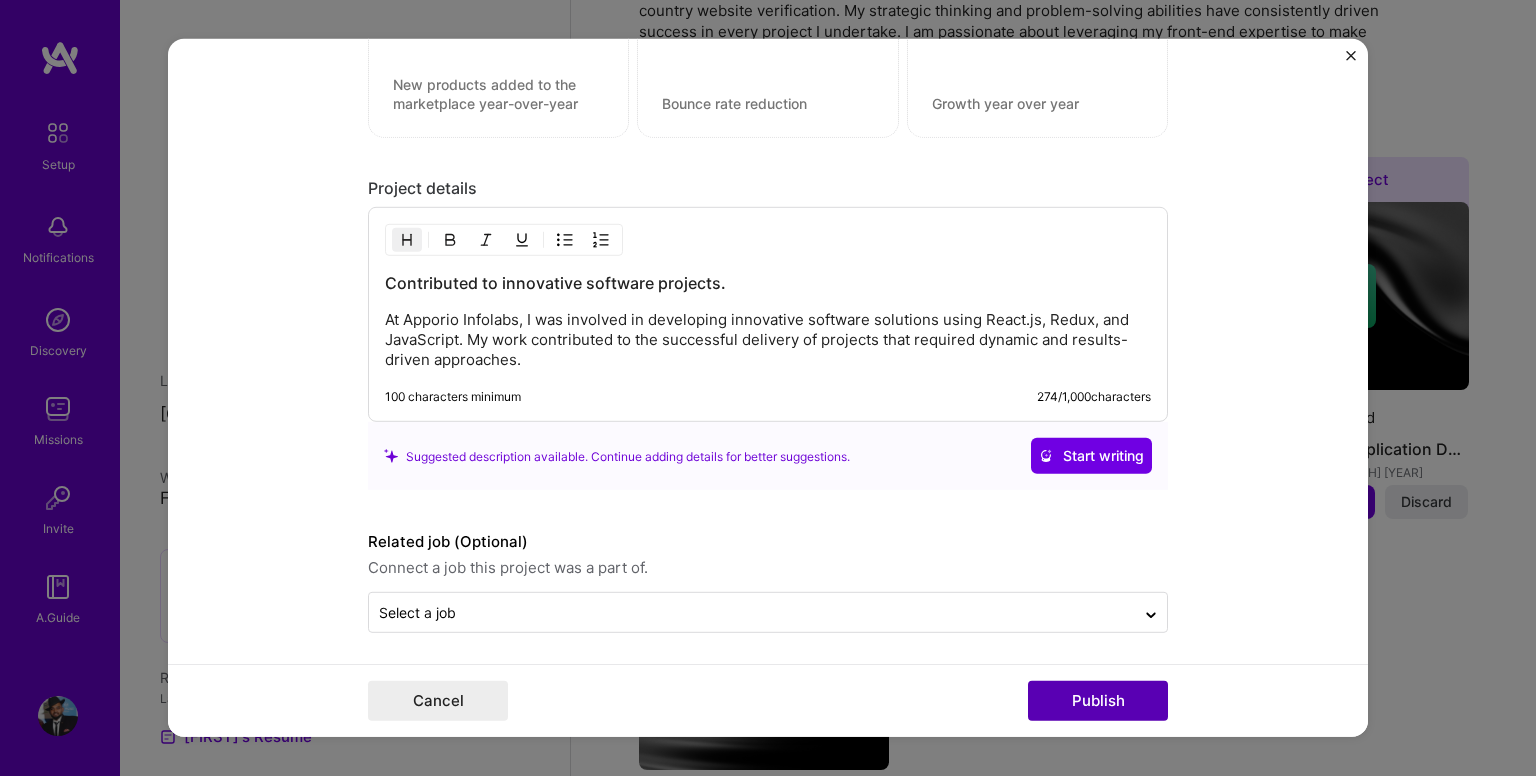 click on "Publish" at bounding box center (1098, 701) 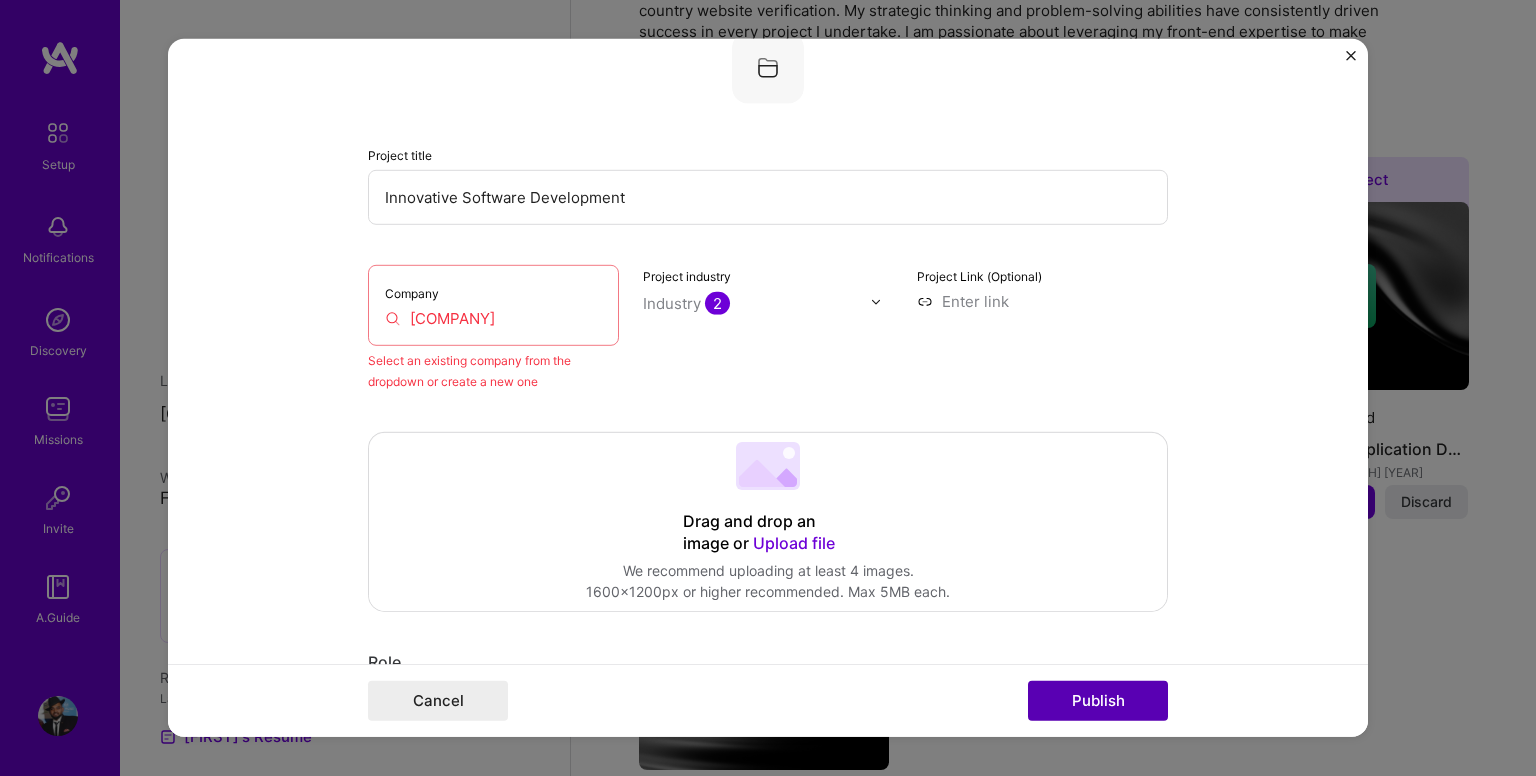 scroll, scrollTop: 131, scrollLeft: 0, axis: vertical 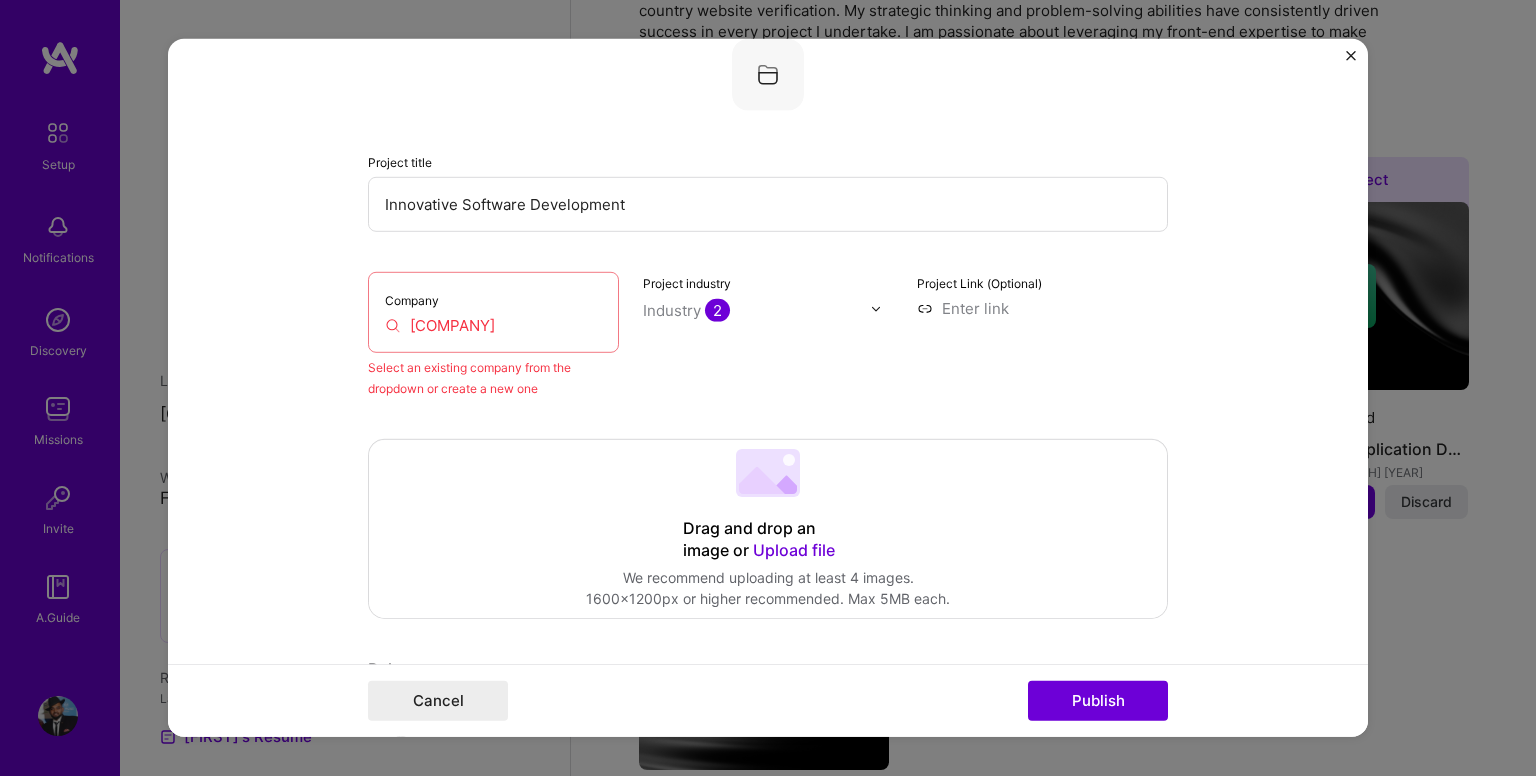 click on "Innovative Software Development" at bounding box center (768, 204) 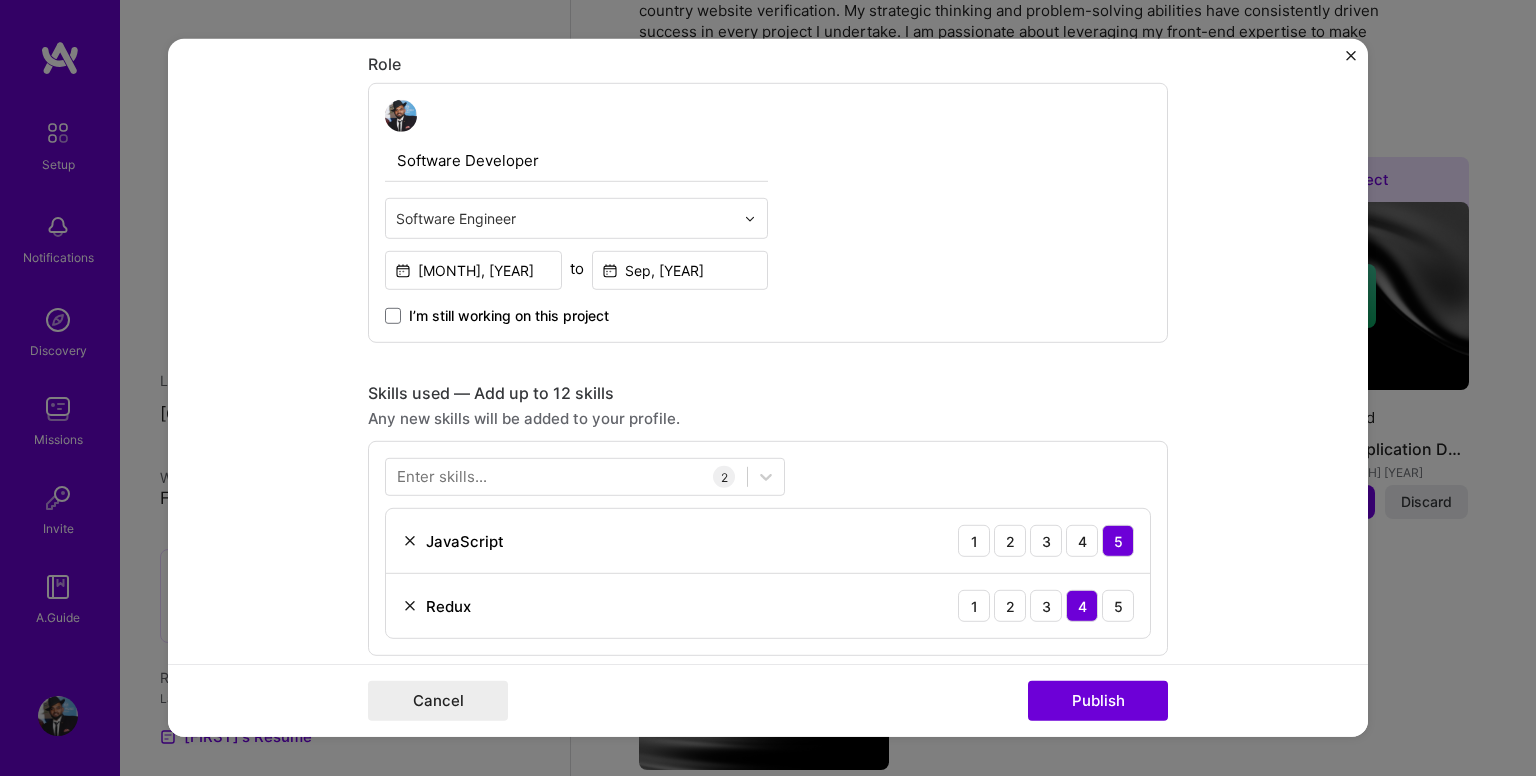 scroll, scrollTop: 742, scrollLeft: 0, axis: vertical 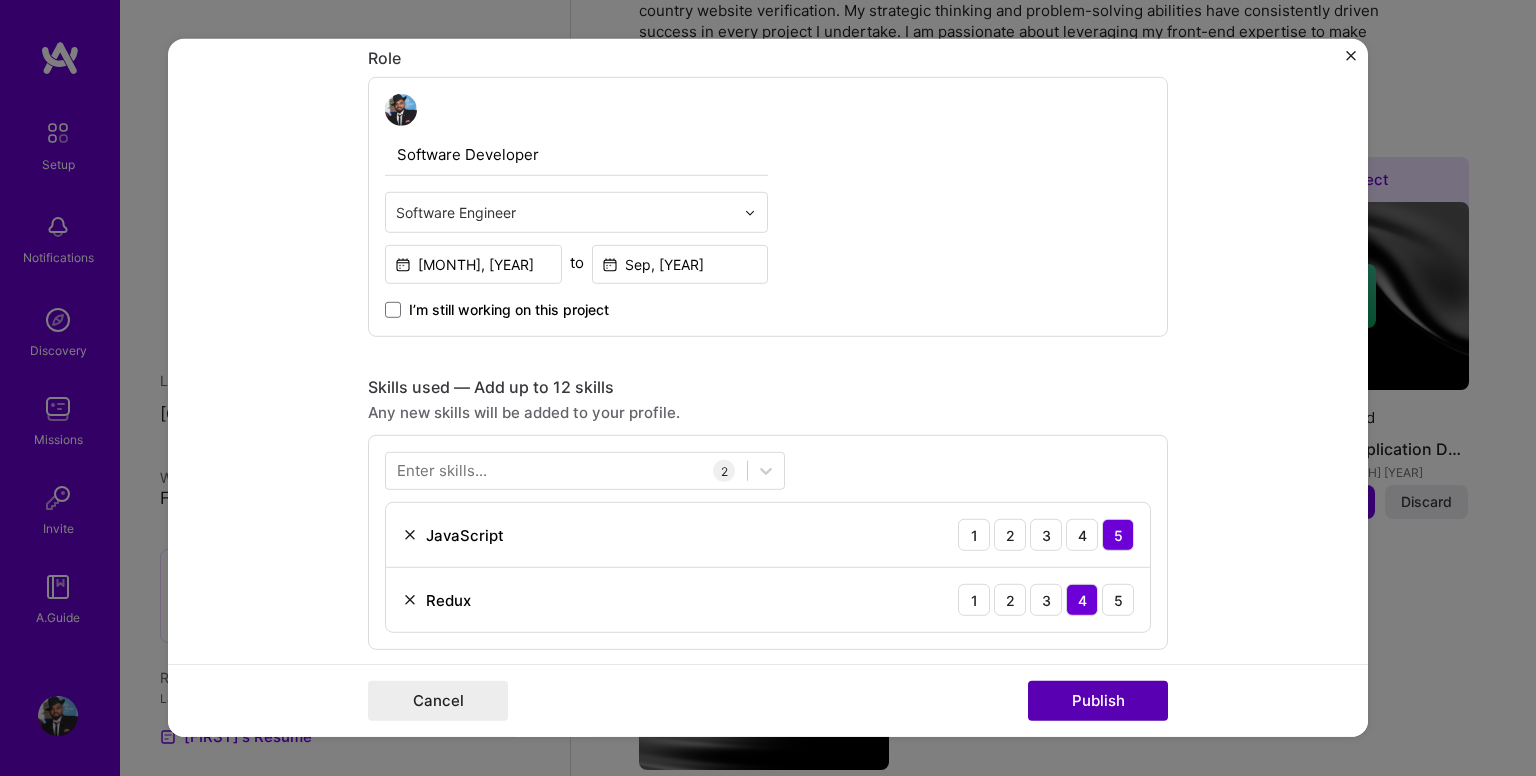 type on "Software Development" 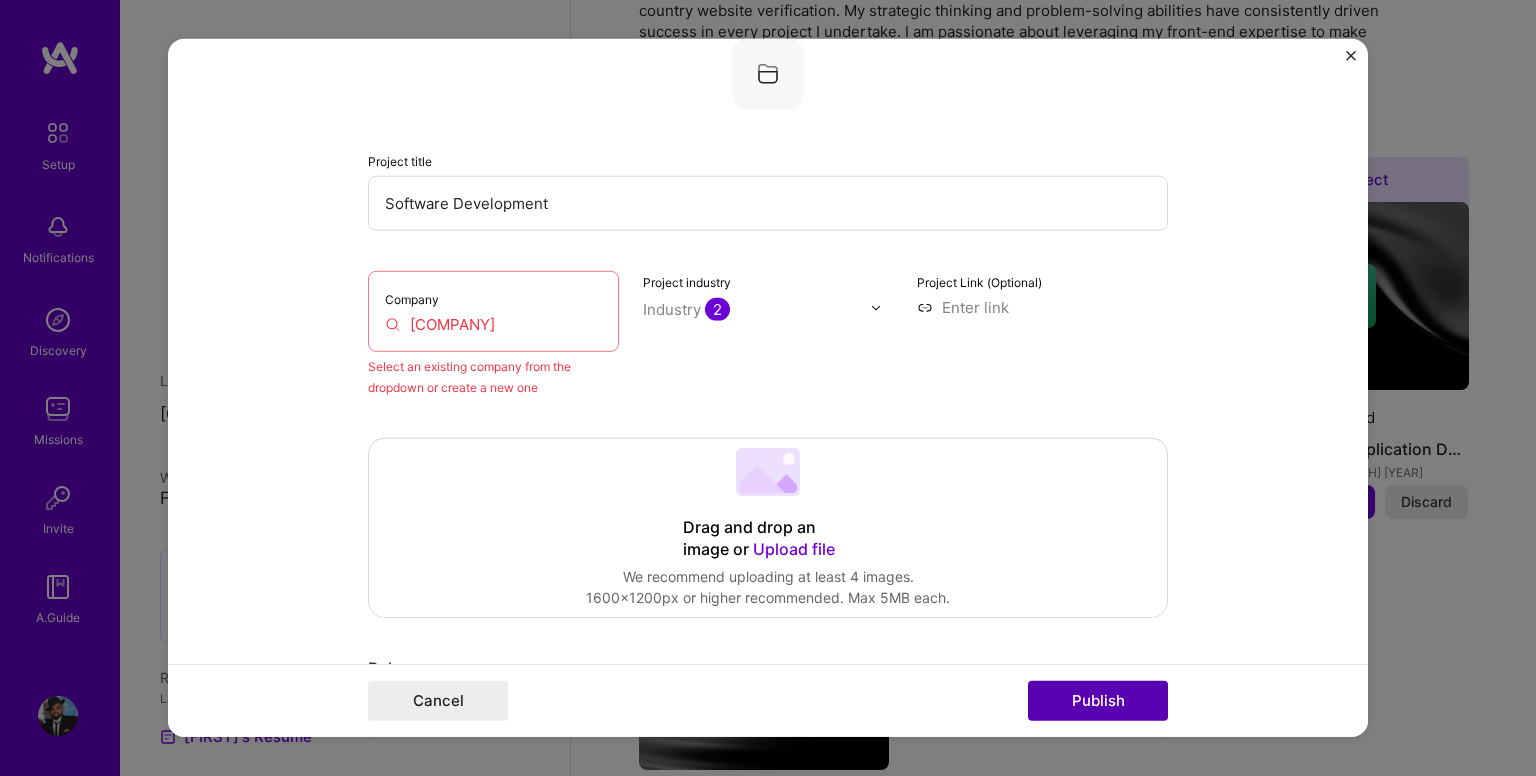 scroll, scrollTop: 131, scrollLeft: 0, axis: vertical 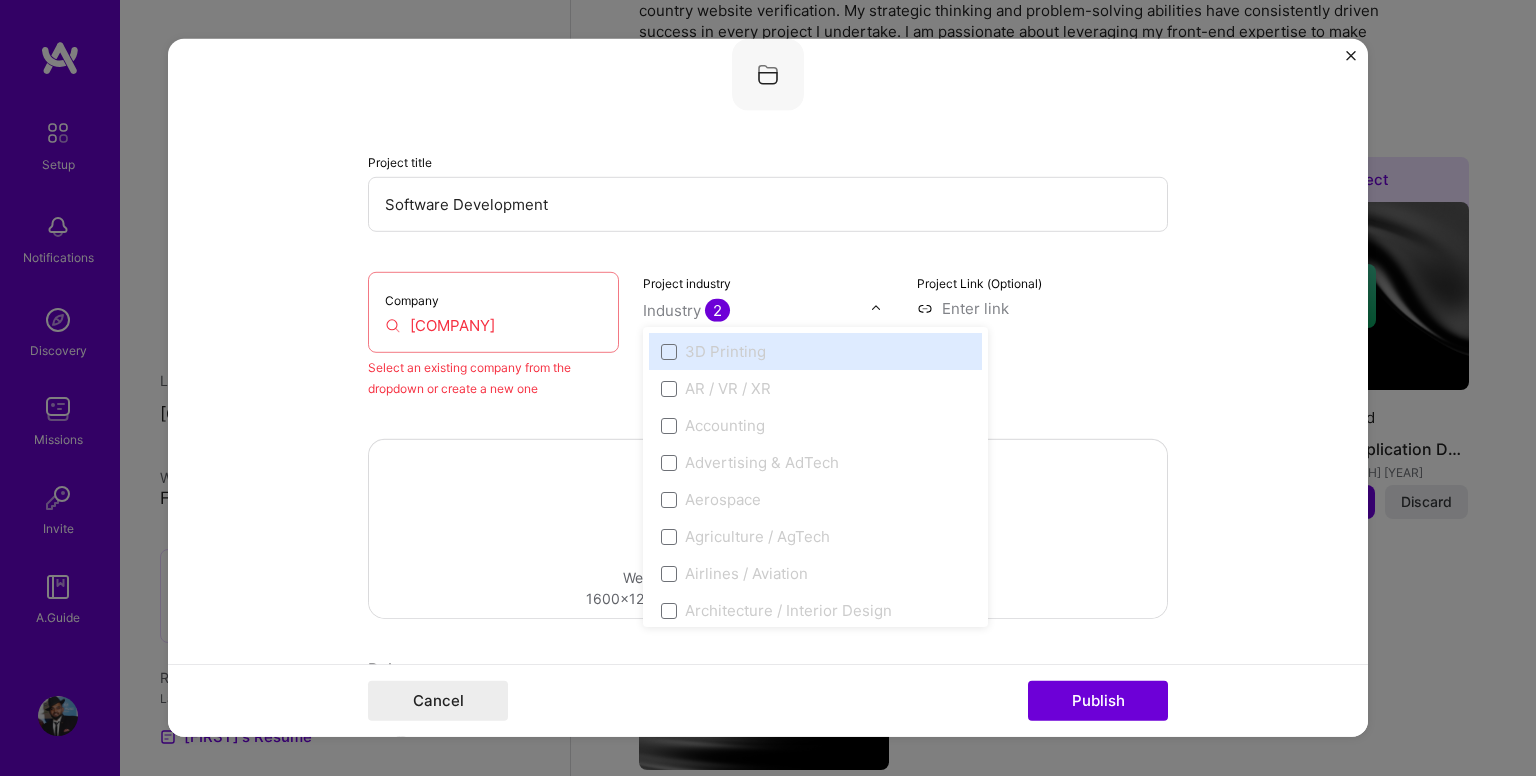 click at bounding box center [757, 310] 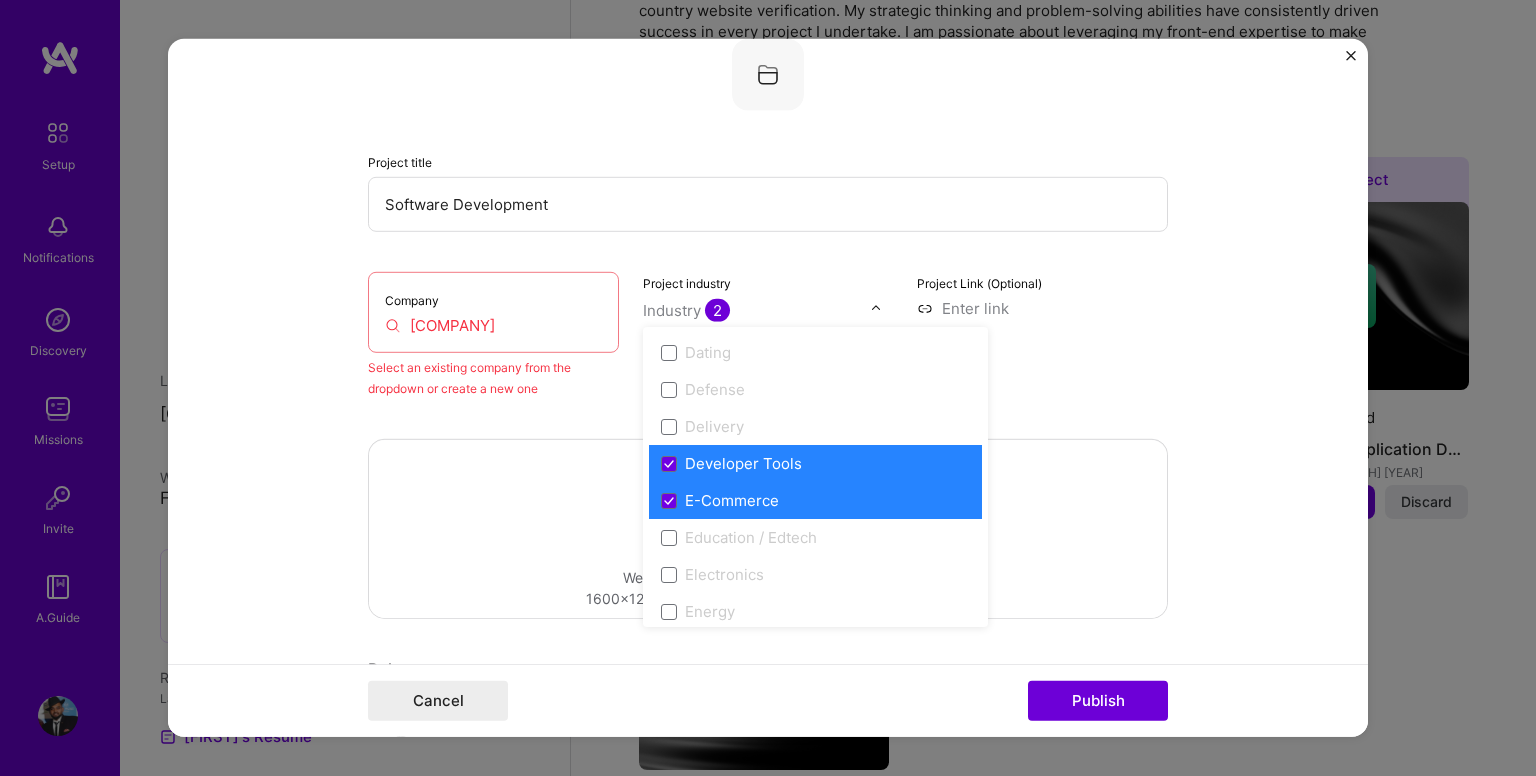 scroll, scrollTop: 1626, scrollLeft: 0, axis: vertical 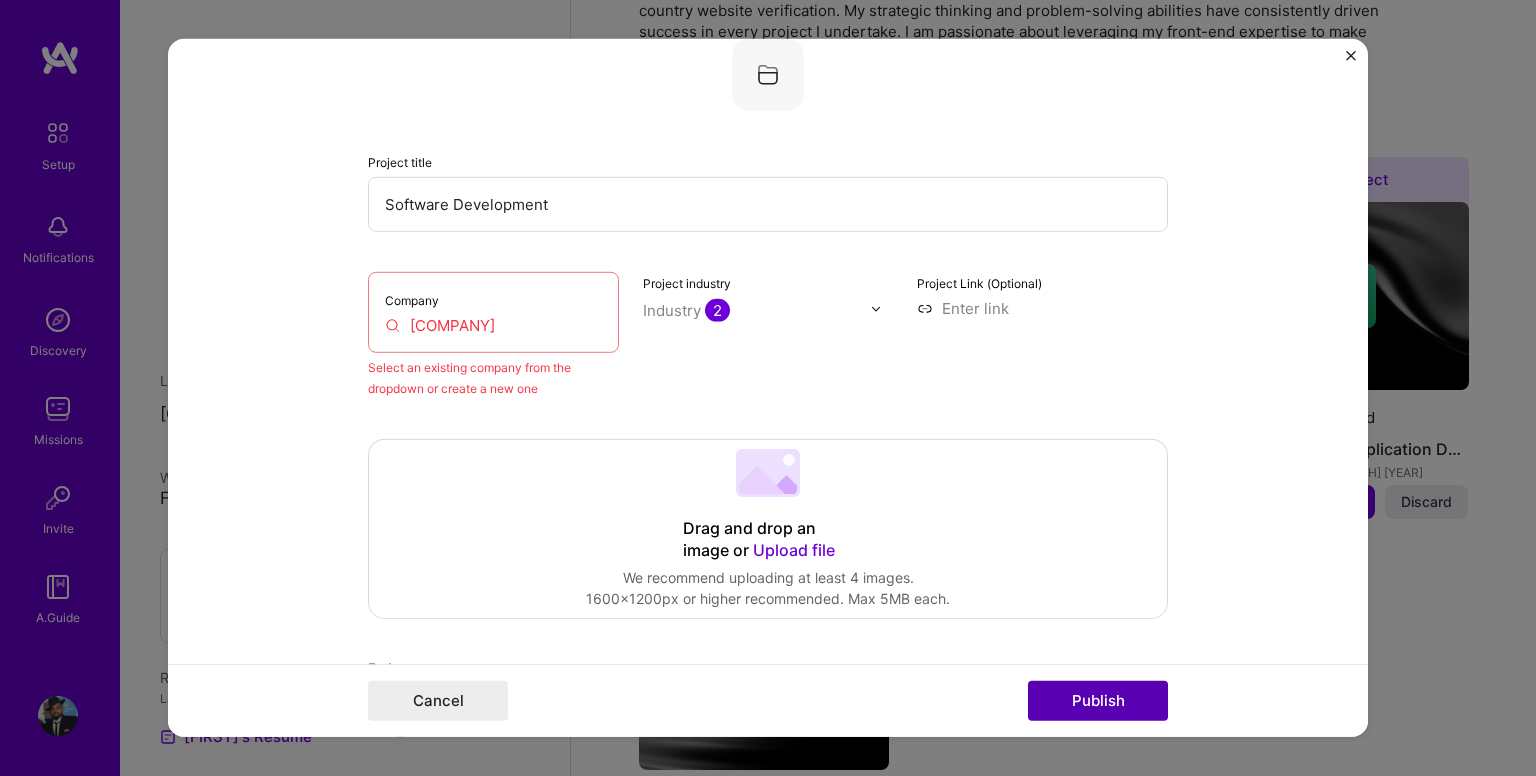 click on "Publish" at bounding box center [1098, 701] 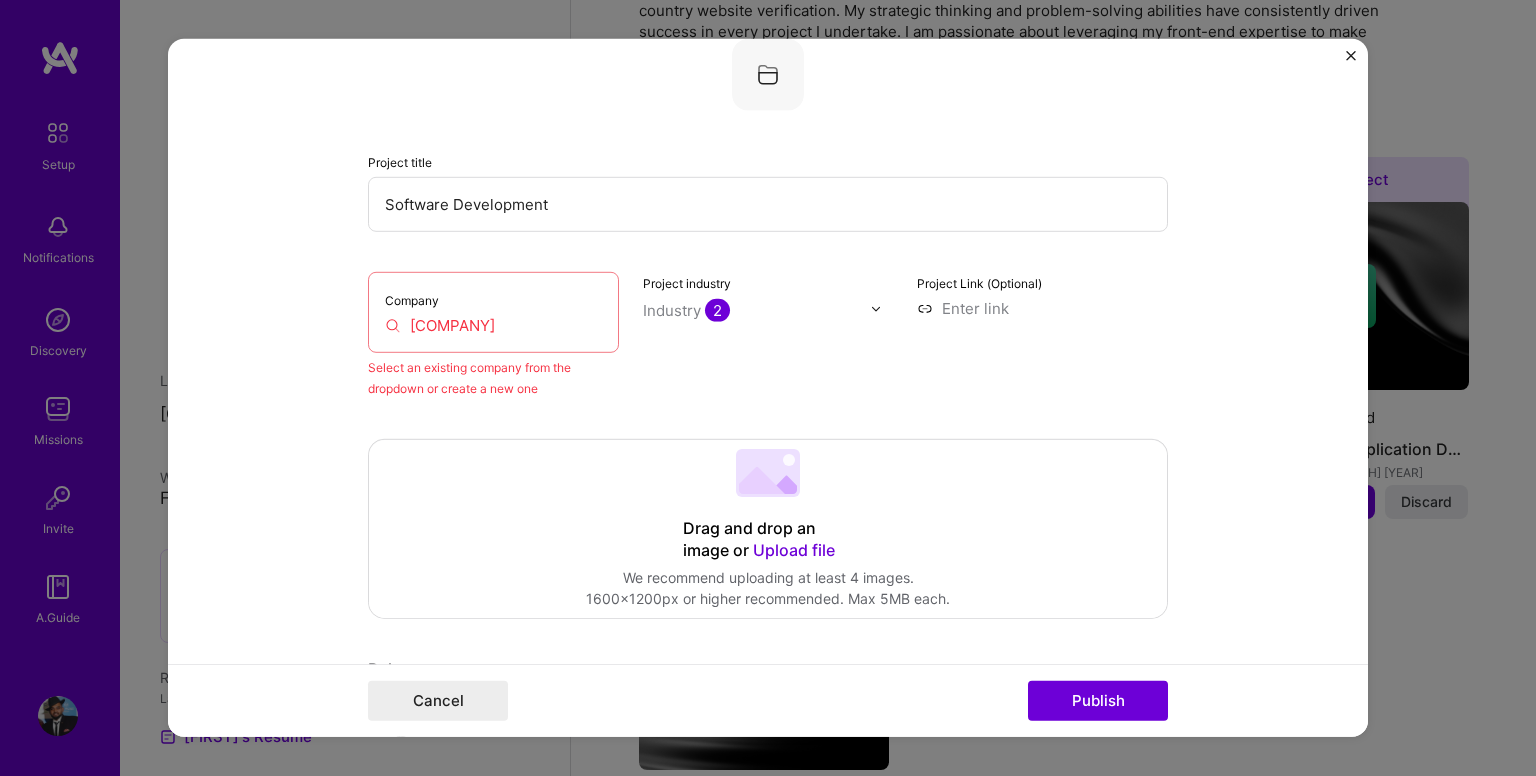 scroll, scrollTop: 110, scrollLeft: 0, axis: vertical 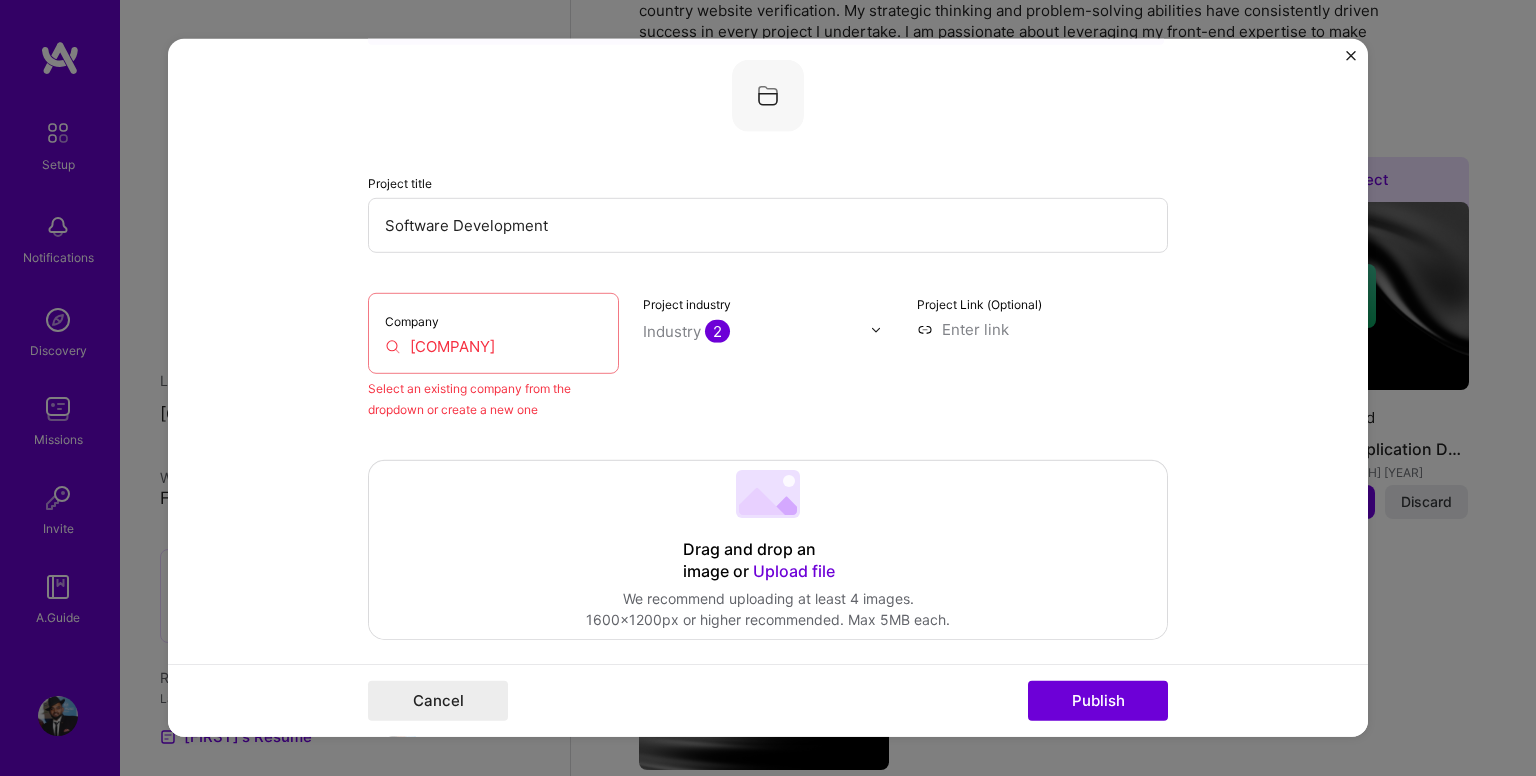 click at bounding box center (1351, 56) 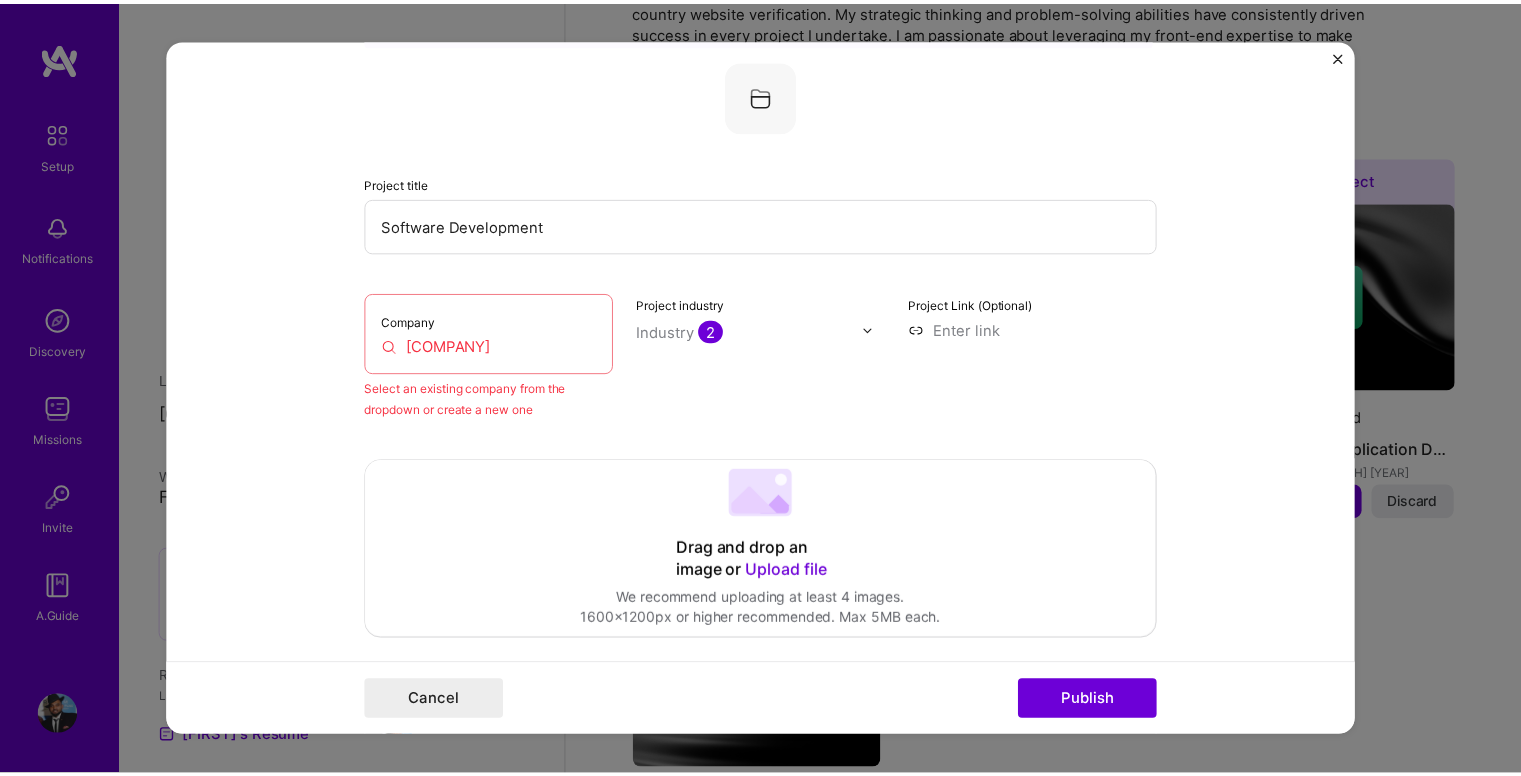 scroll, scrollTop: 0, scrollLeft: 0, axis: both 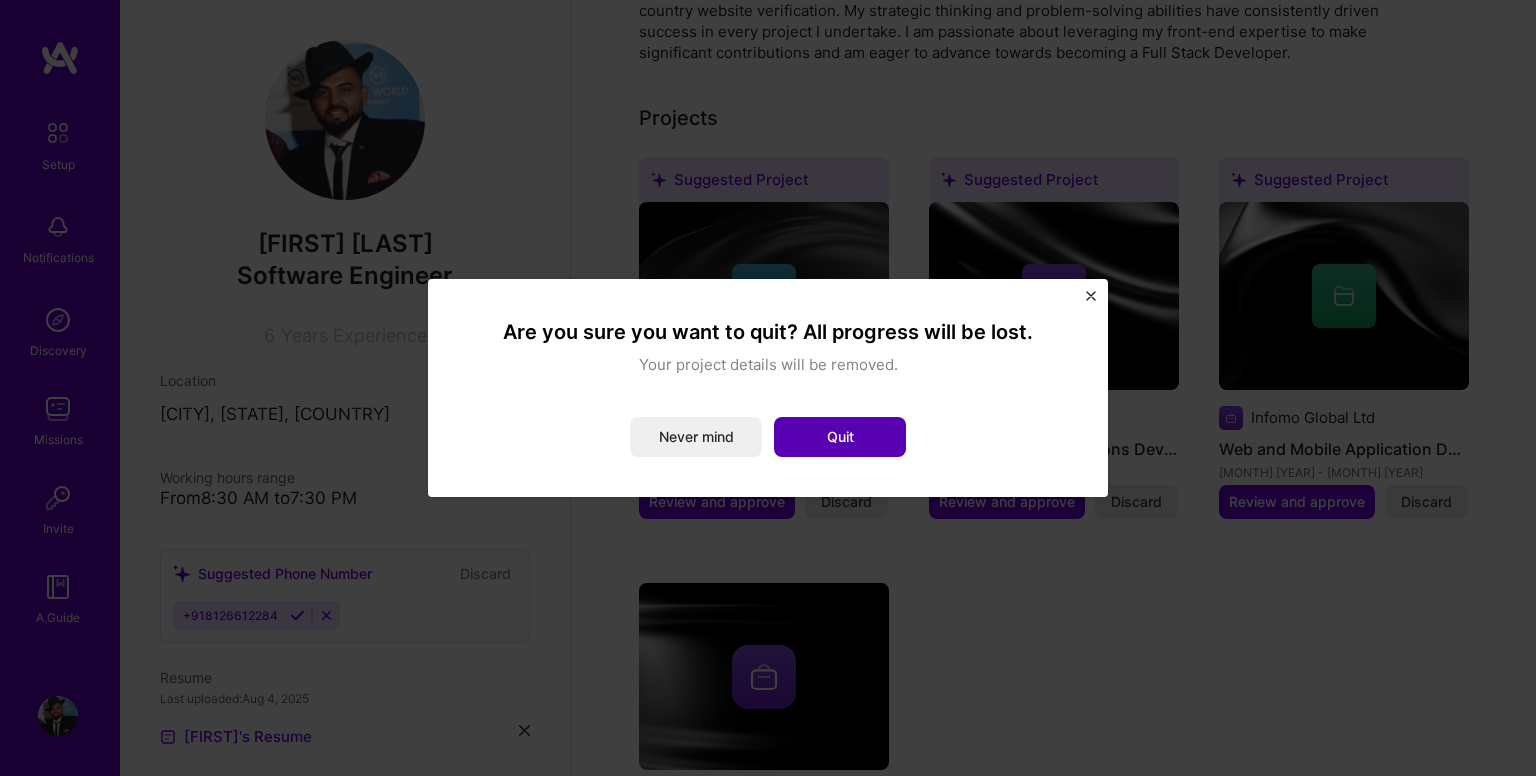 click on "Quit" at bounding box center (840, 437) 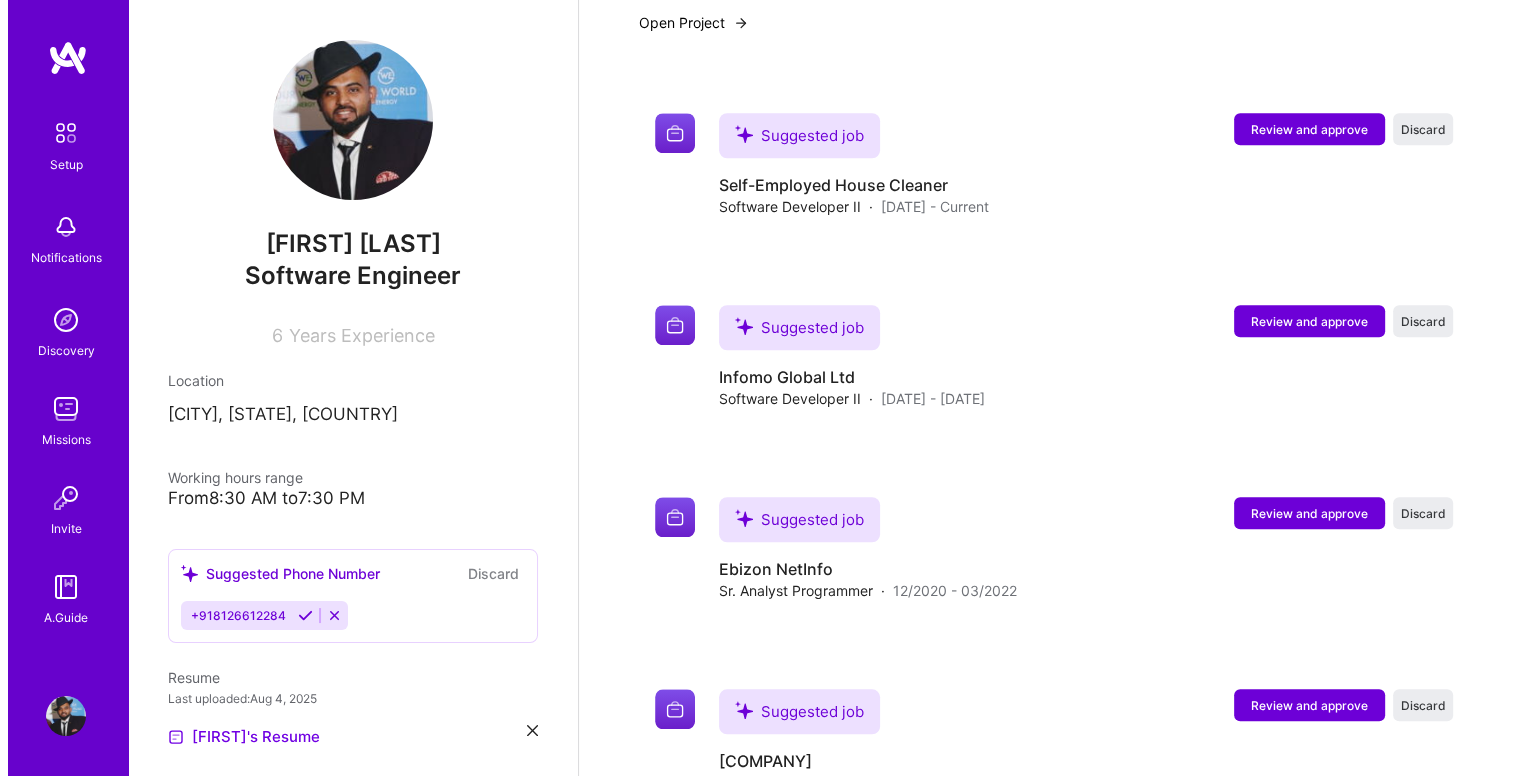 scroll, scrollTop: 1562, scrollLeft: 0, axis: vertical 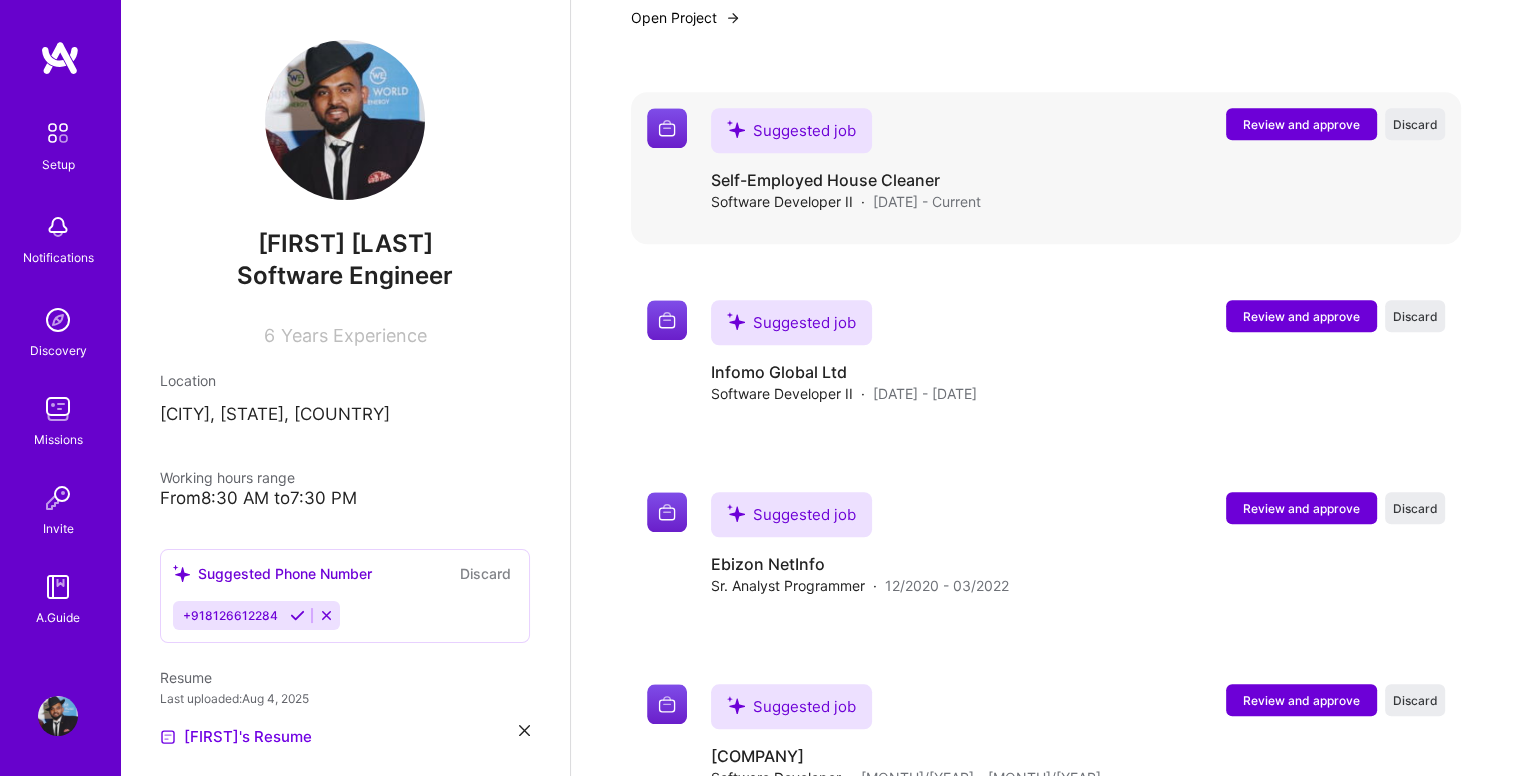 click on "Review and approve" at bounding box center [1301, 124] 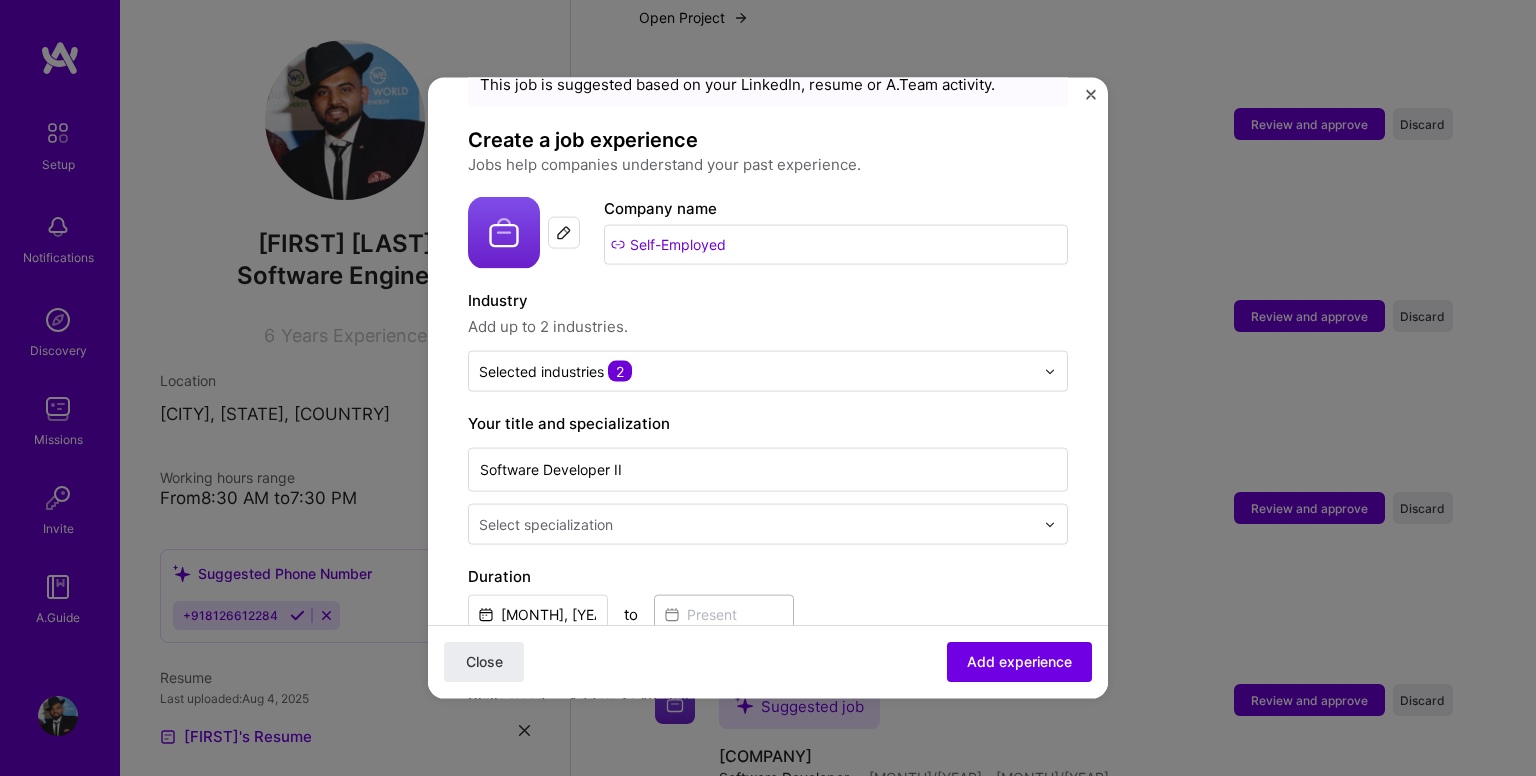 scroll, scrollTop: 0, scrollLeft: 0, axis: both 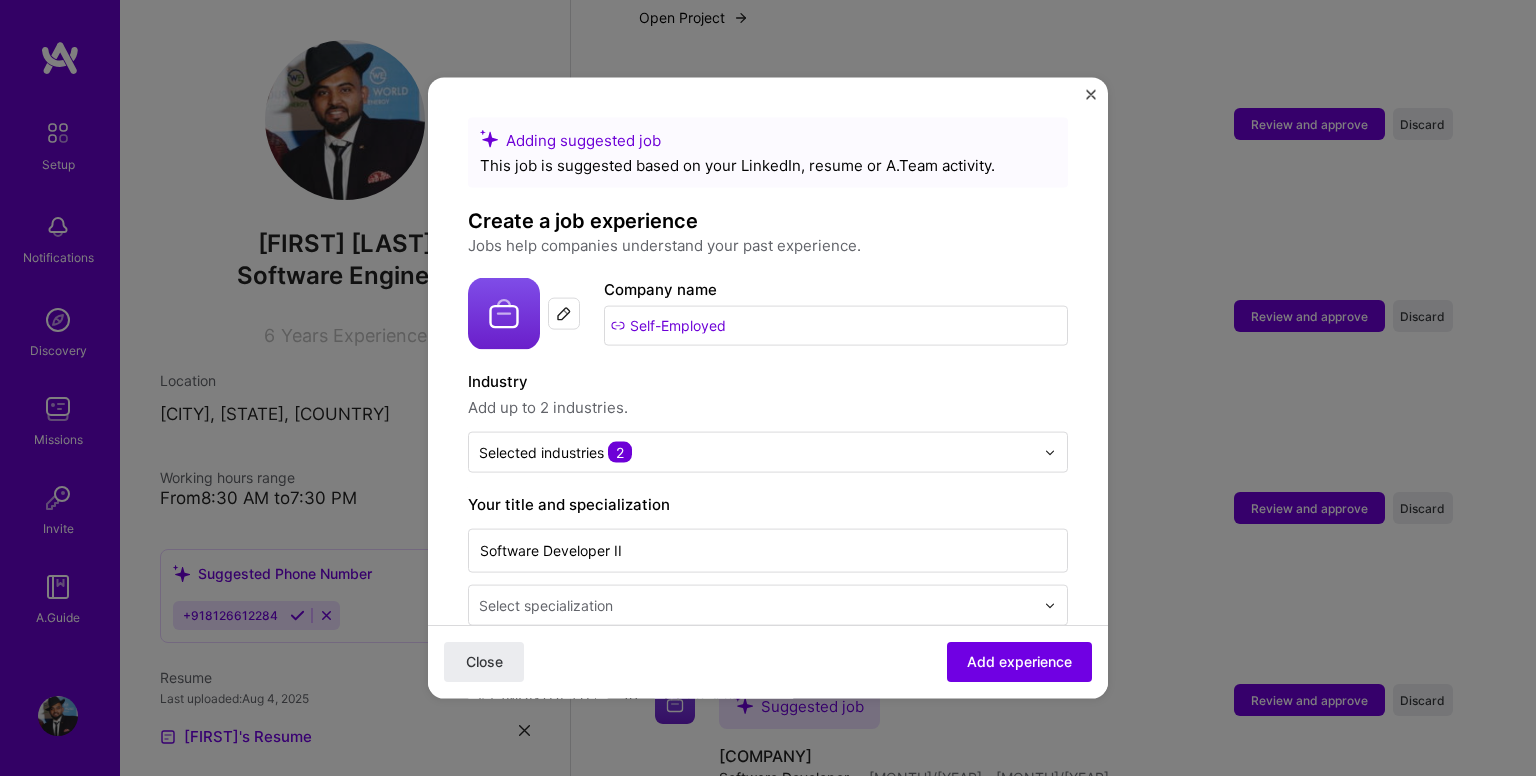 click on "Adding suggested job This job is suggested based on your LinkedIn, resume or A.Team activity. Create a job experience Jobs help companies understand your past experience. Company logo Company name Self-Employed
Industry Add up to 2 industries. Selected industries 2 Your title and specialization Software Developer II Select specialization Duration Sep, 2024
to
I still work here Skills used — Add up to 12 skills Any new skills will be added to your profile. Enter skills... 2 JavaScript 1 2 3 4 5 Redux 1 2 3 4 5 Description Software Developer with experience, skilled in React.js, Redux, JavaScript, HTML/CSS, Superset, Nginx, domain management, and cross-country website verification. 100 characters minimum 161 / 2,000  characters Did this role require you to manage team members? (Optional) Yes, I managed 0 team members. Were you involved from inception to launch (0 - >  1)? (Optional) I was involved in zero to one with this project" at bounding box center (768, 857) 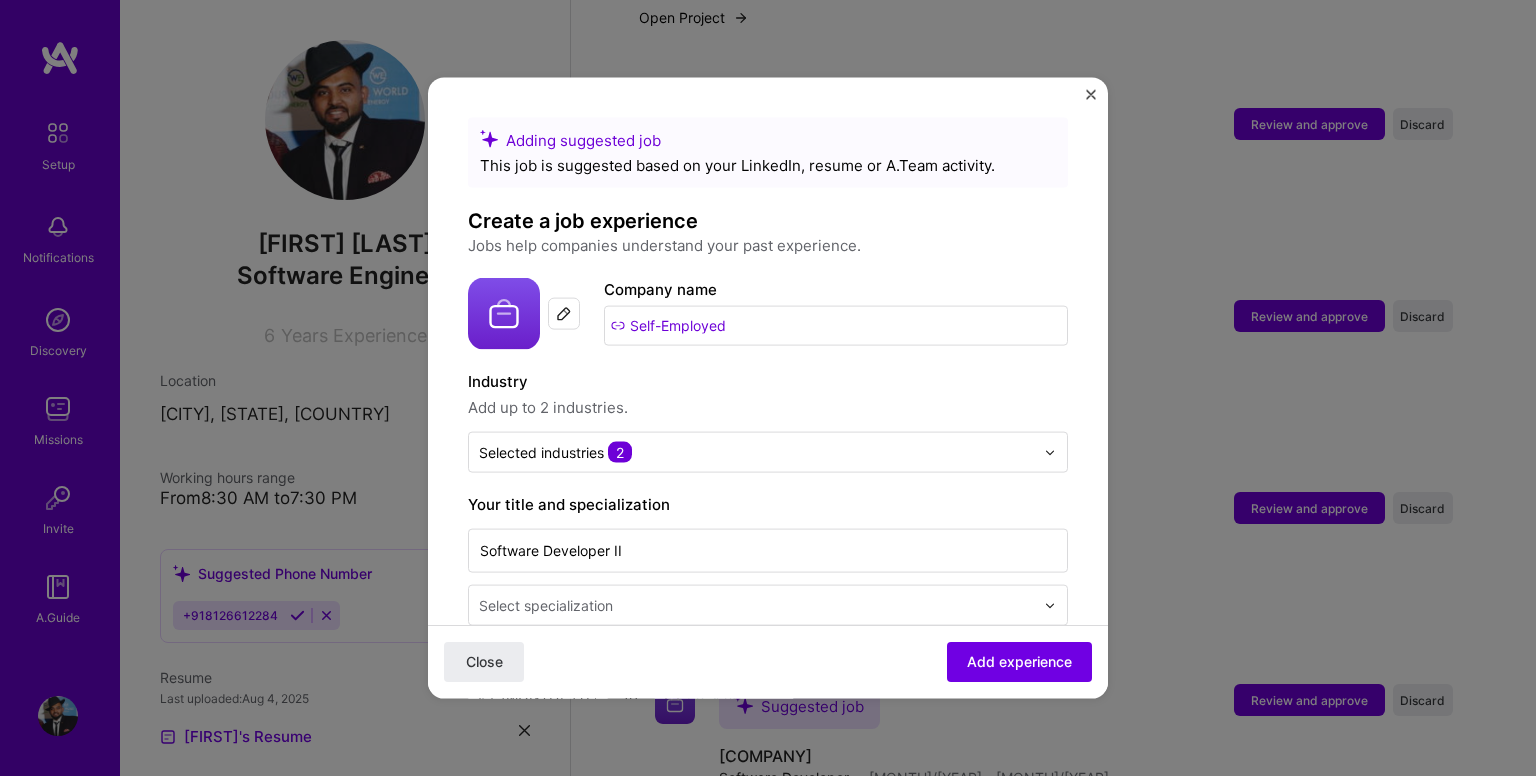 click on "Self-Employed" at bounding box center (836, 326) 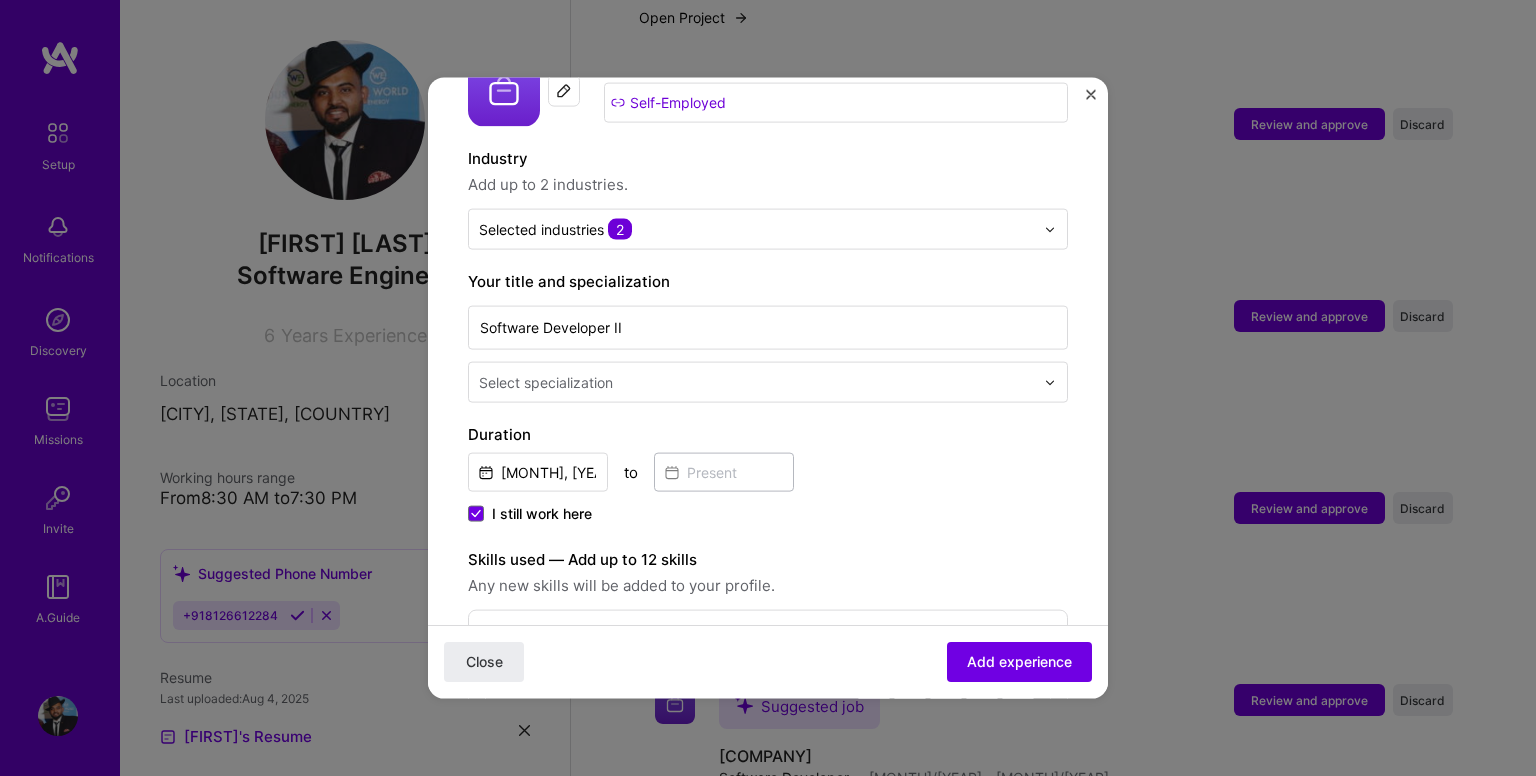 scroll, scrollTop: 234, scrollLeft: 0, axis: vertical 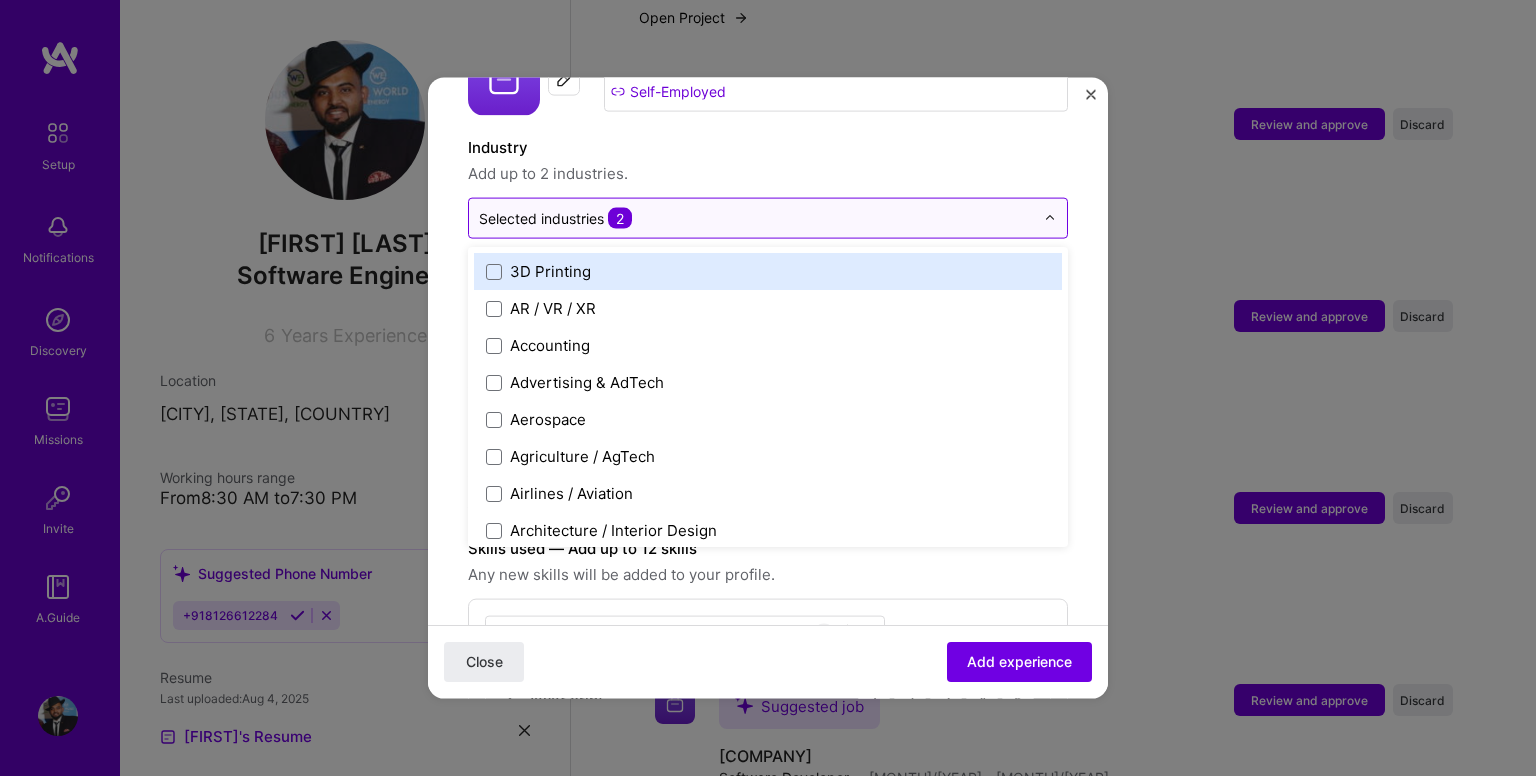click at bounding box center [756, 218] 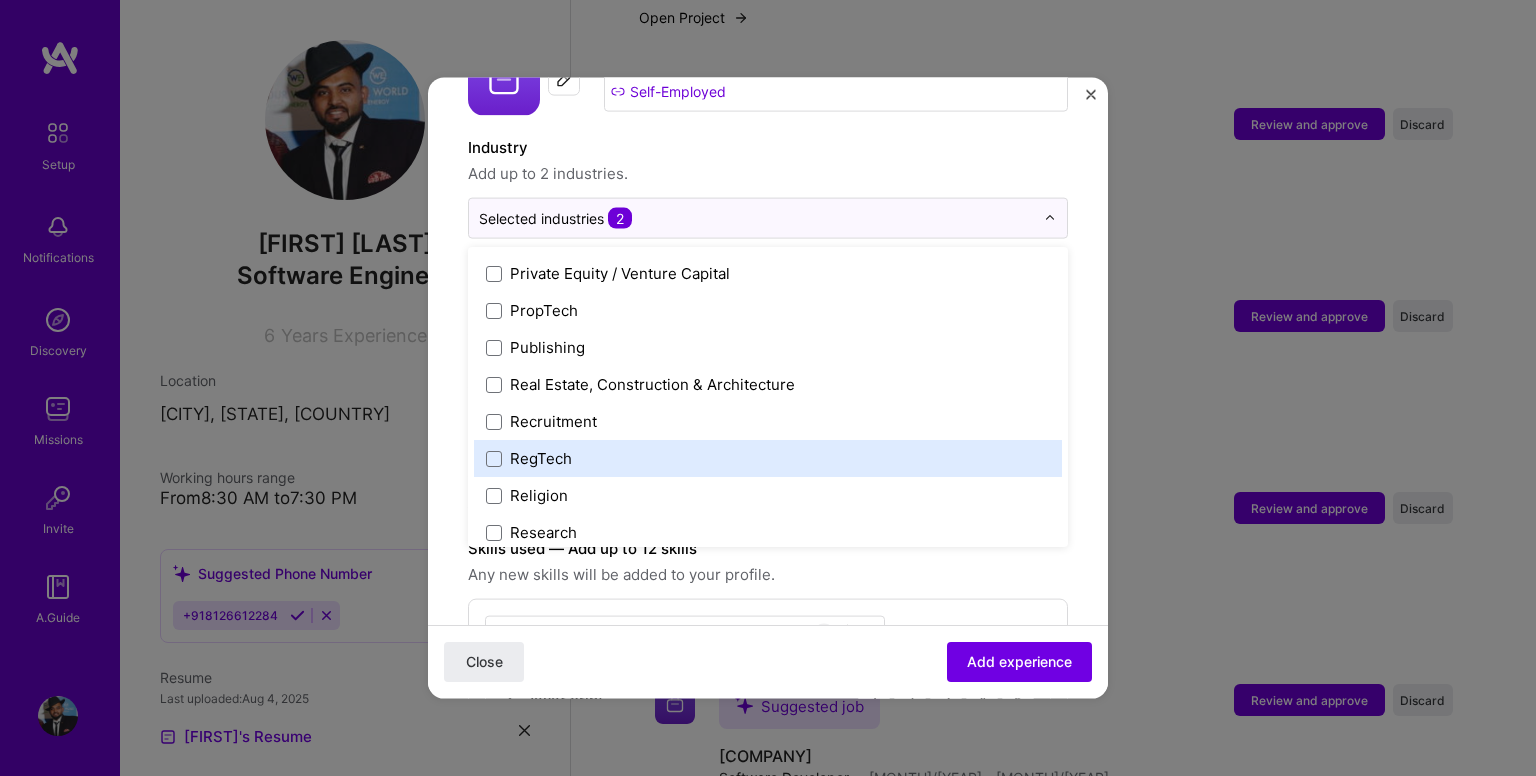 scroll, scrollTop: 4152, scrollLeft: 0, axis: vertical 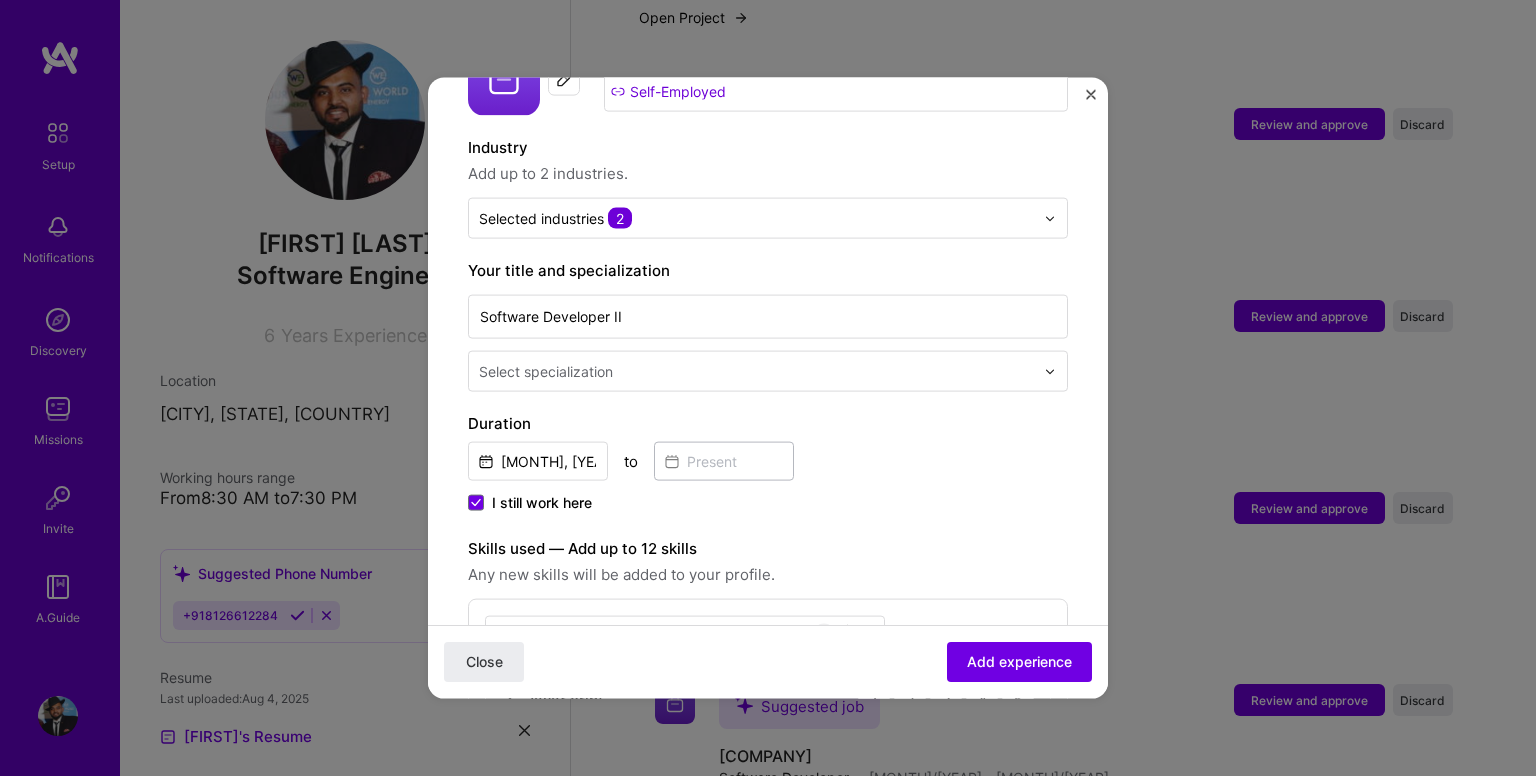 click on "Enter skills... 2 JavaScript 1 2 3 4 5 Redux 1 2 3 4 5" at bounding box center [768, 706] 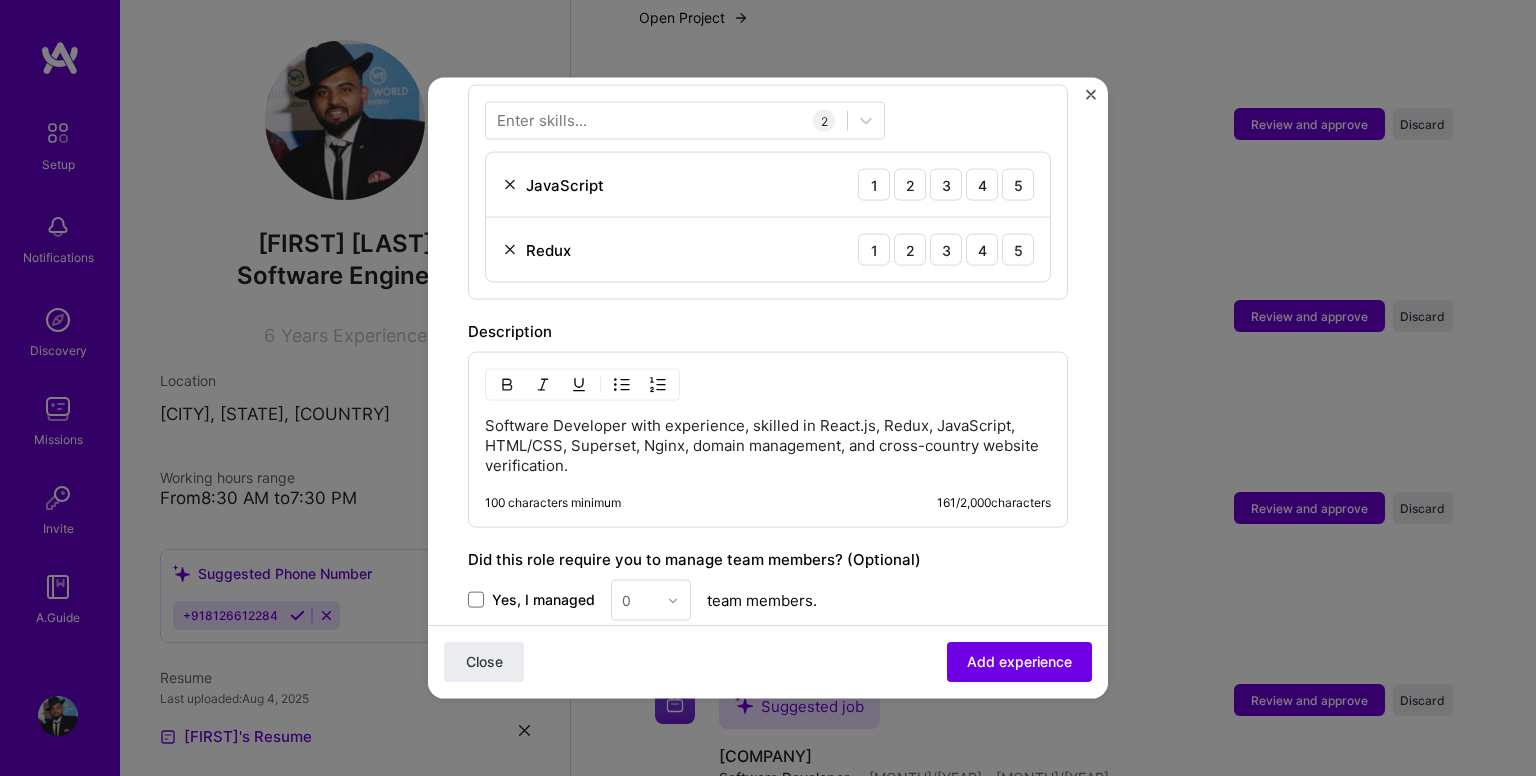 scroll, scrollTop: 732, scrollLeft: 0, axis: vertical 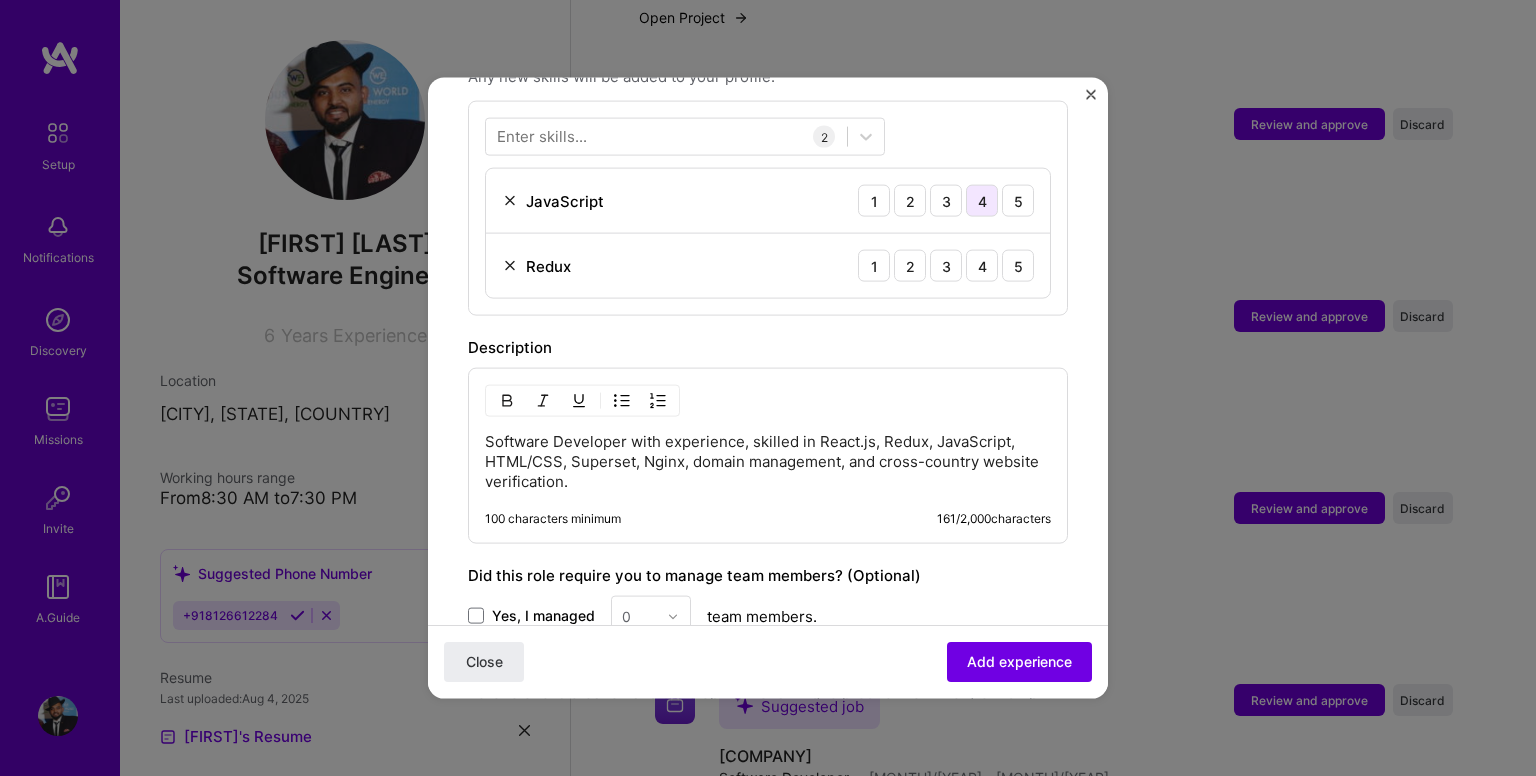 click on "4" at bounding box center (982, 201) 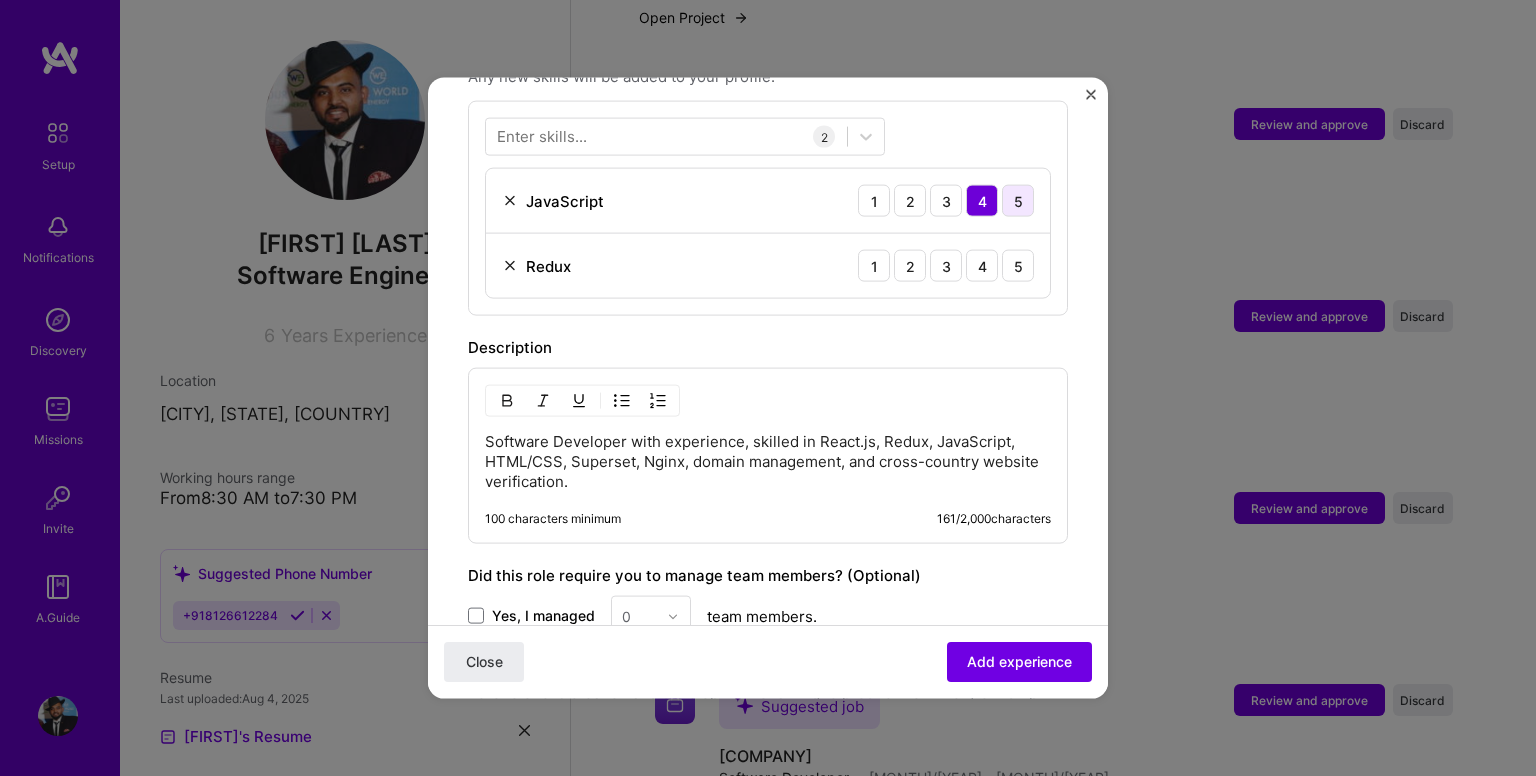 click on "5" at bounding box center (1018, 201) 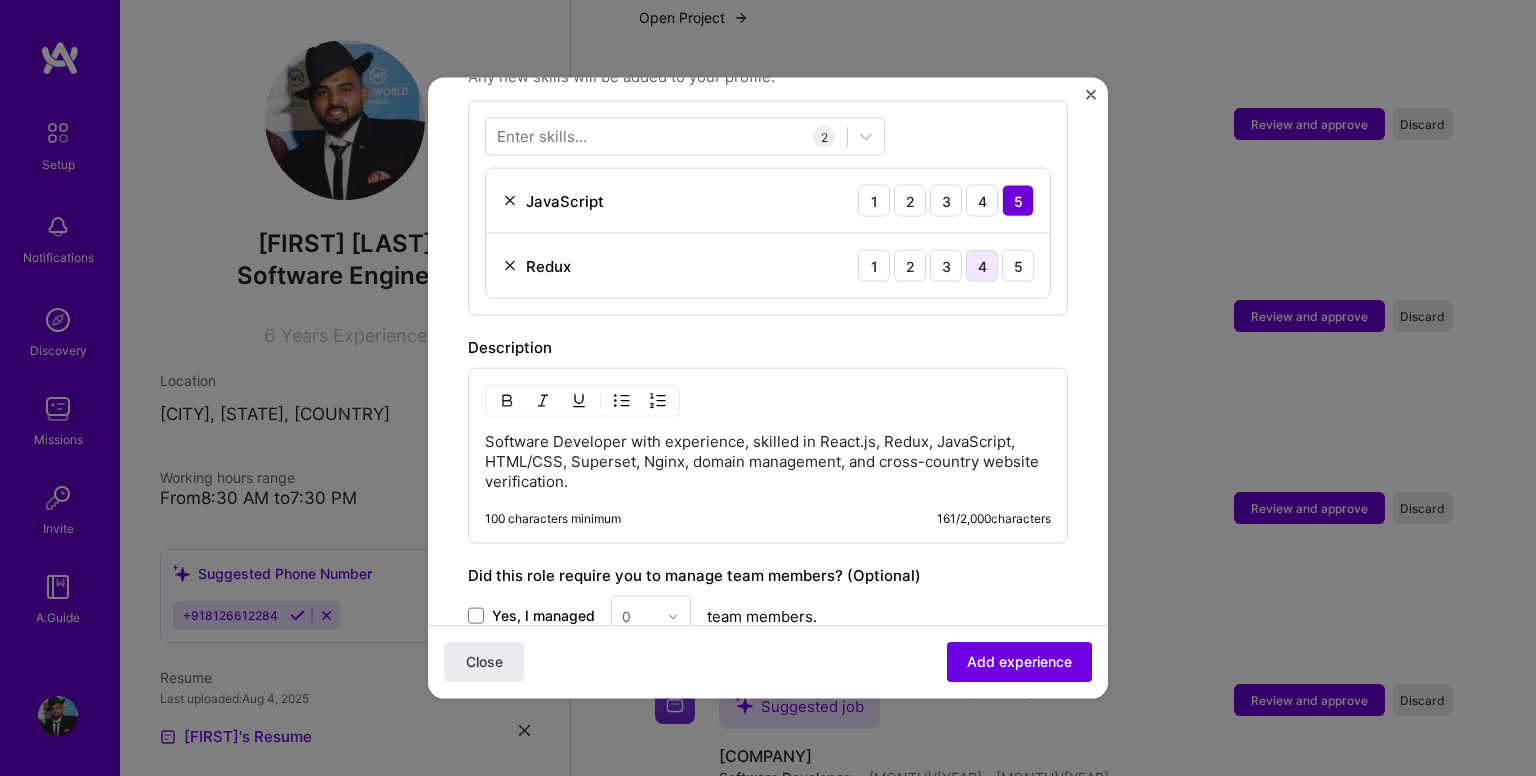 click on "4" at bounding box center [982, 266] 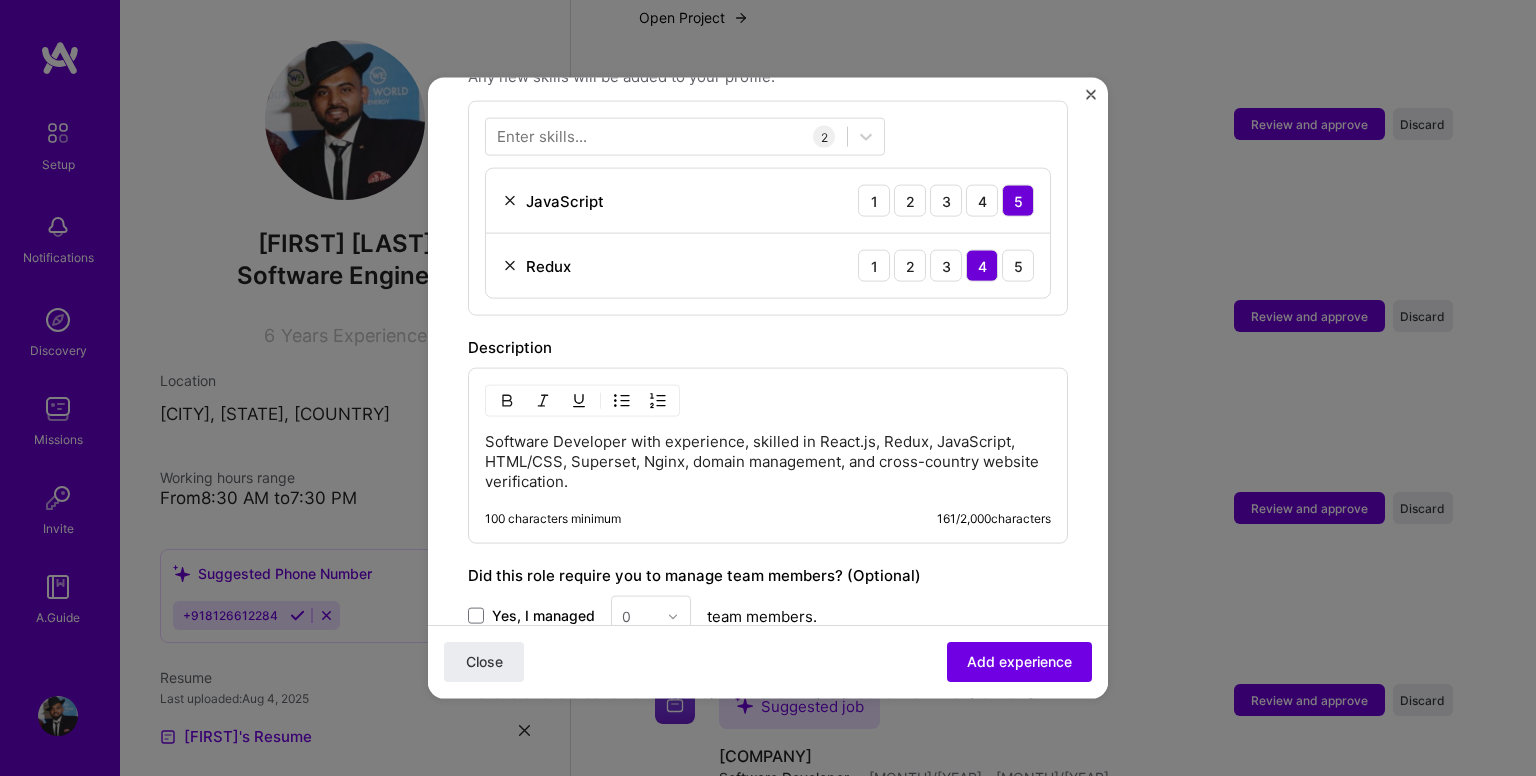 scroll, scrollTop: 1005, scrollLeft: 0, axis: vertical 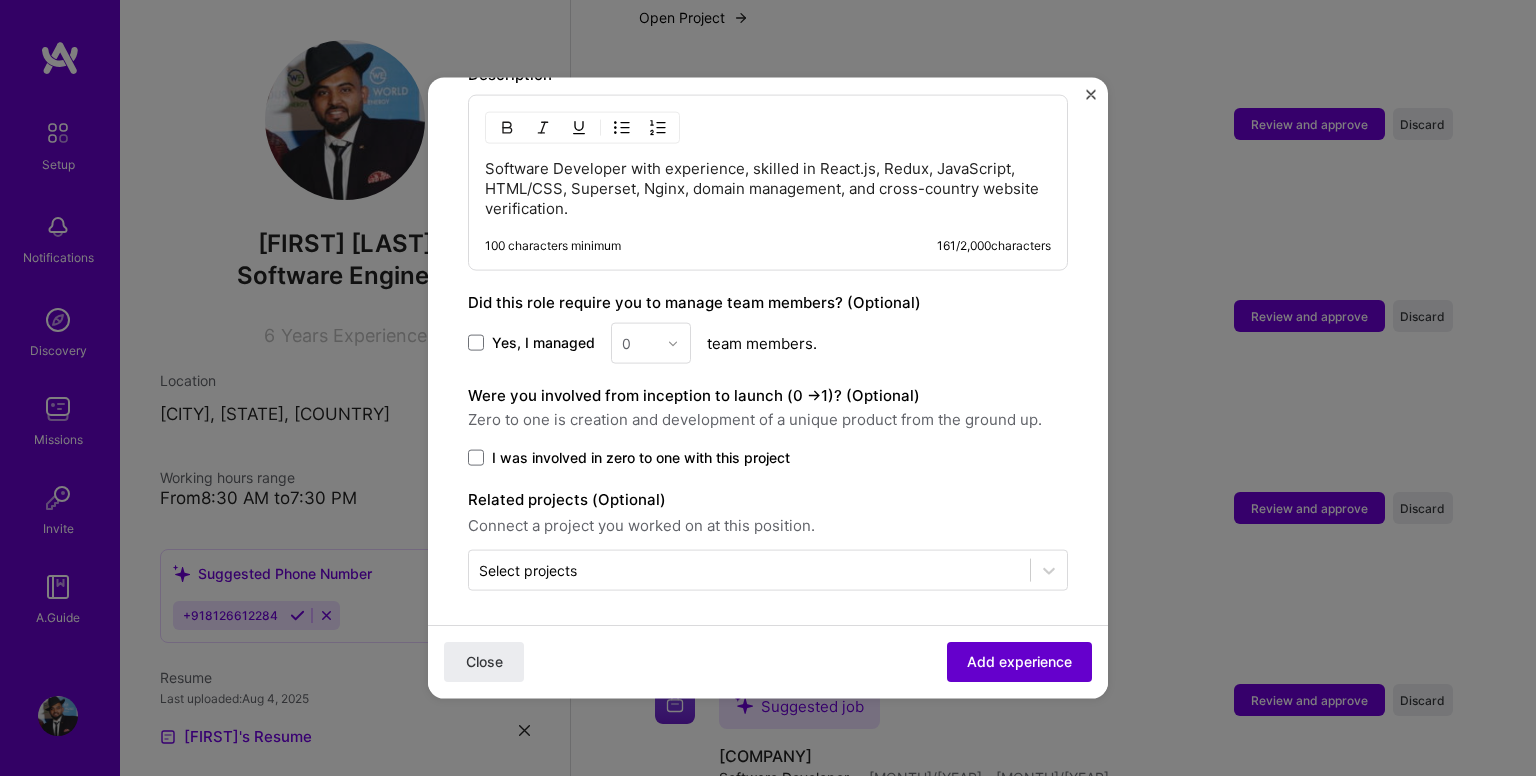 click on "Add experience" at bounding box center [1019, 662] 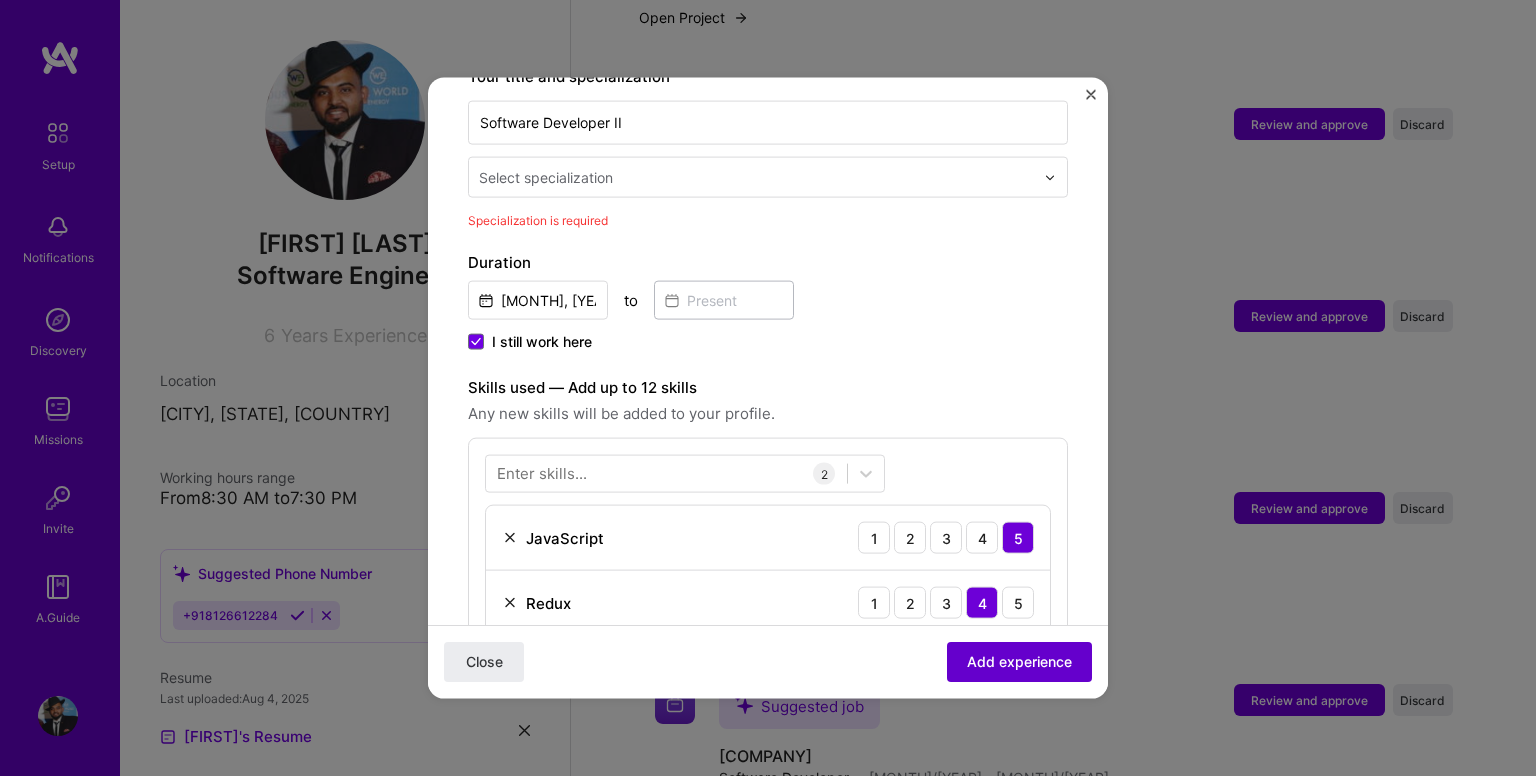 scroll, scrollTop: 414, scrollLeft: 0, axis: vertical 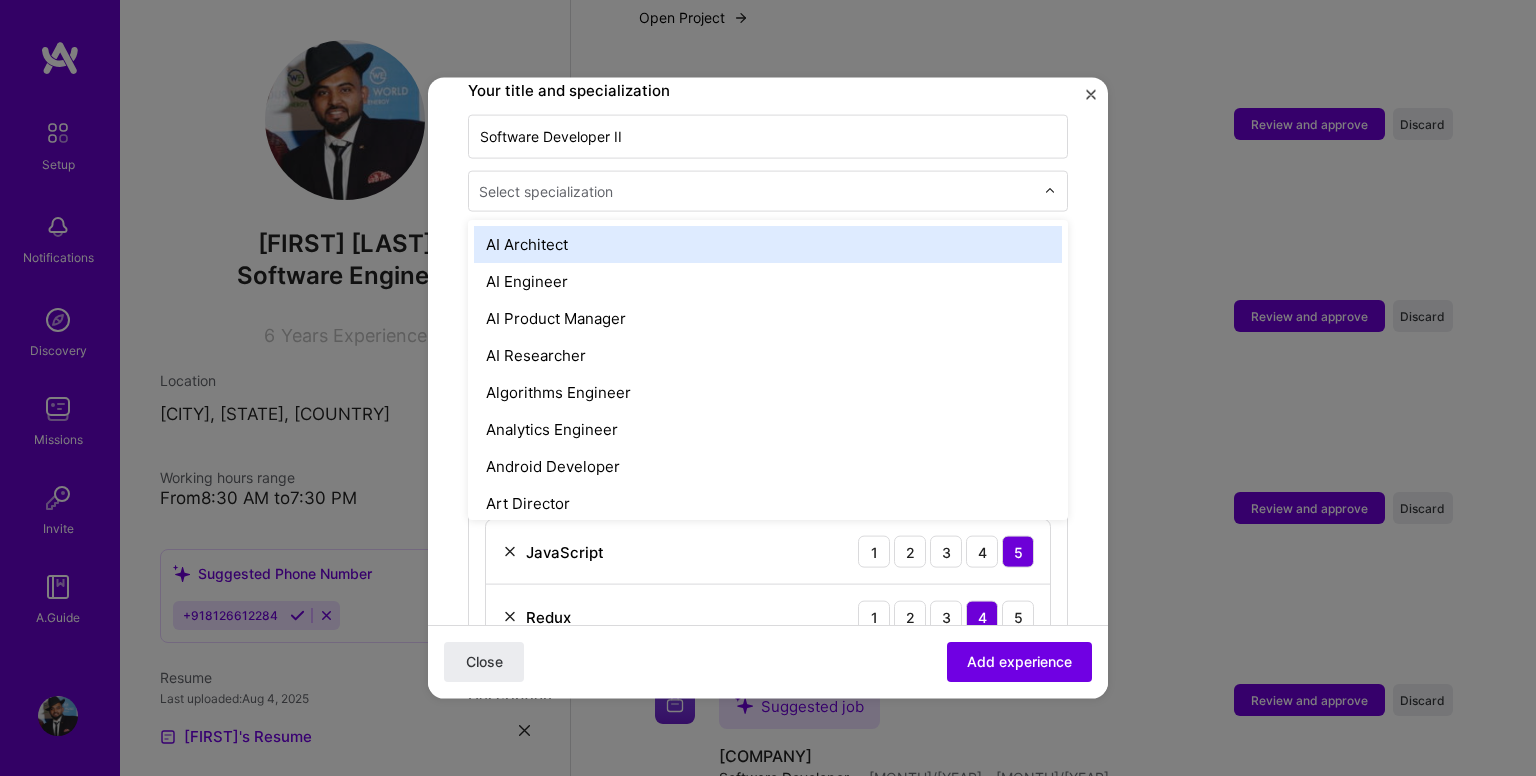 click at bounding box center (758, 191) 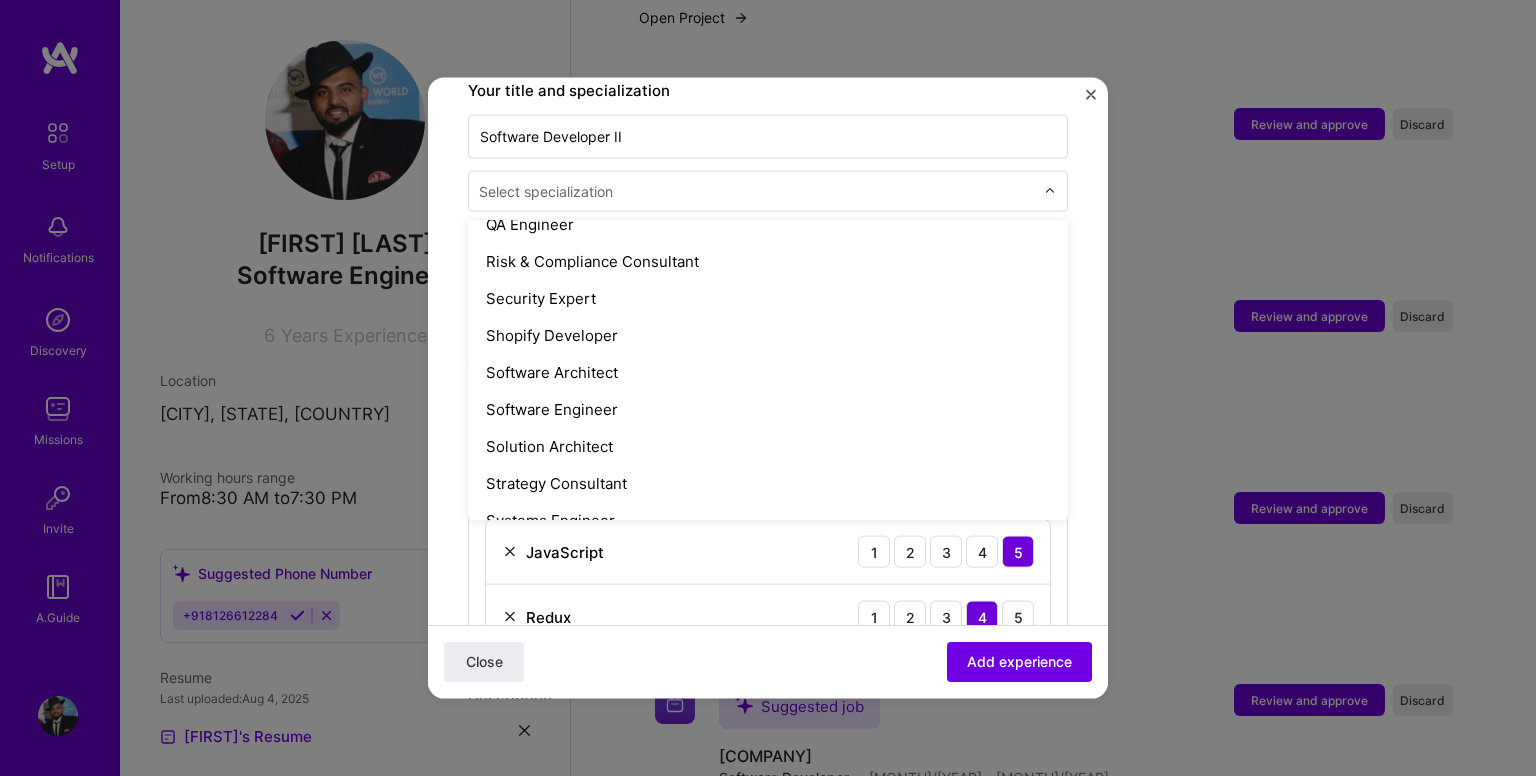 scroll, scrollTop: 2054, scrollLeft: 0, axis: vertical 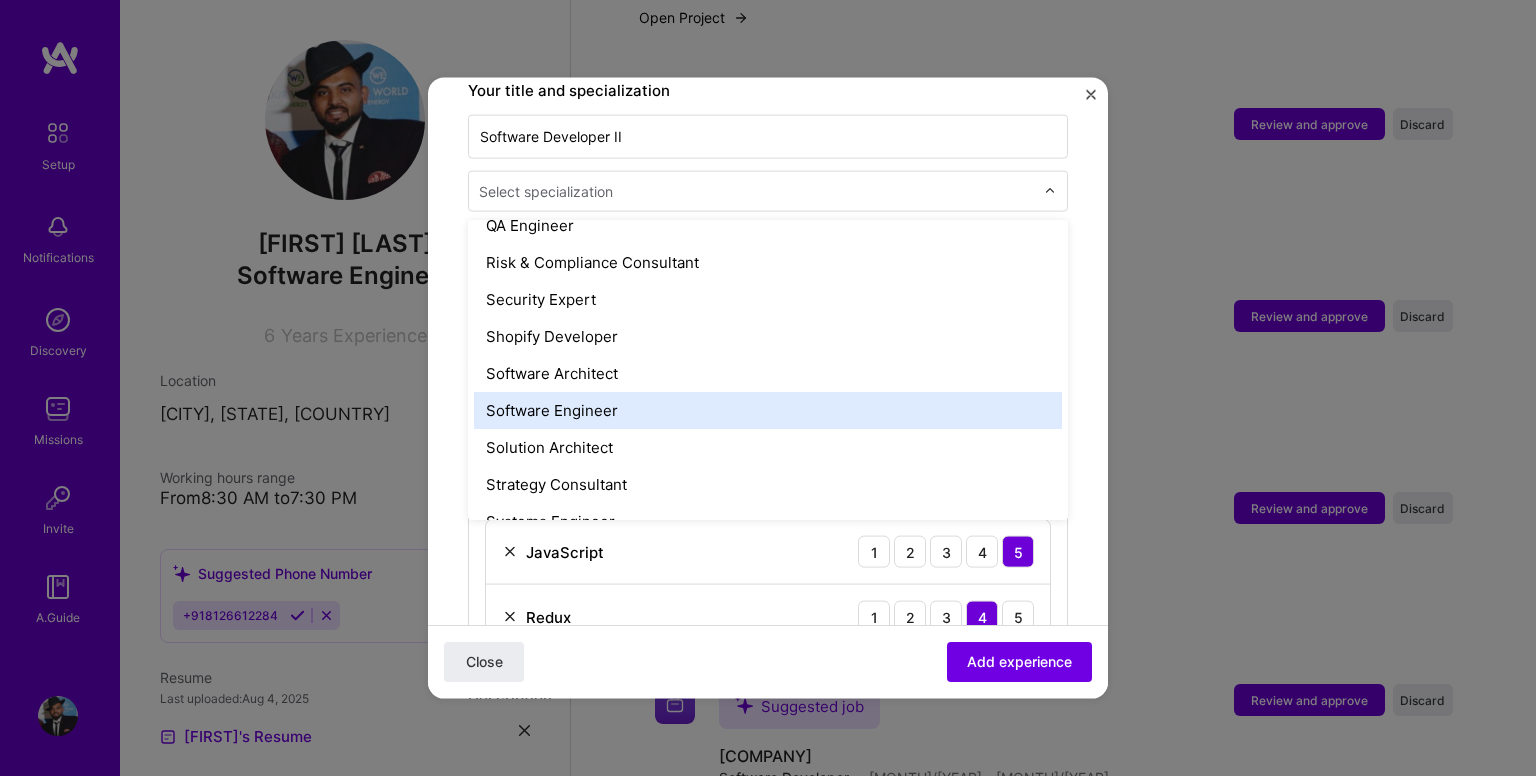 click on "Software Engineer" at bounding box center (768, 410) 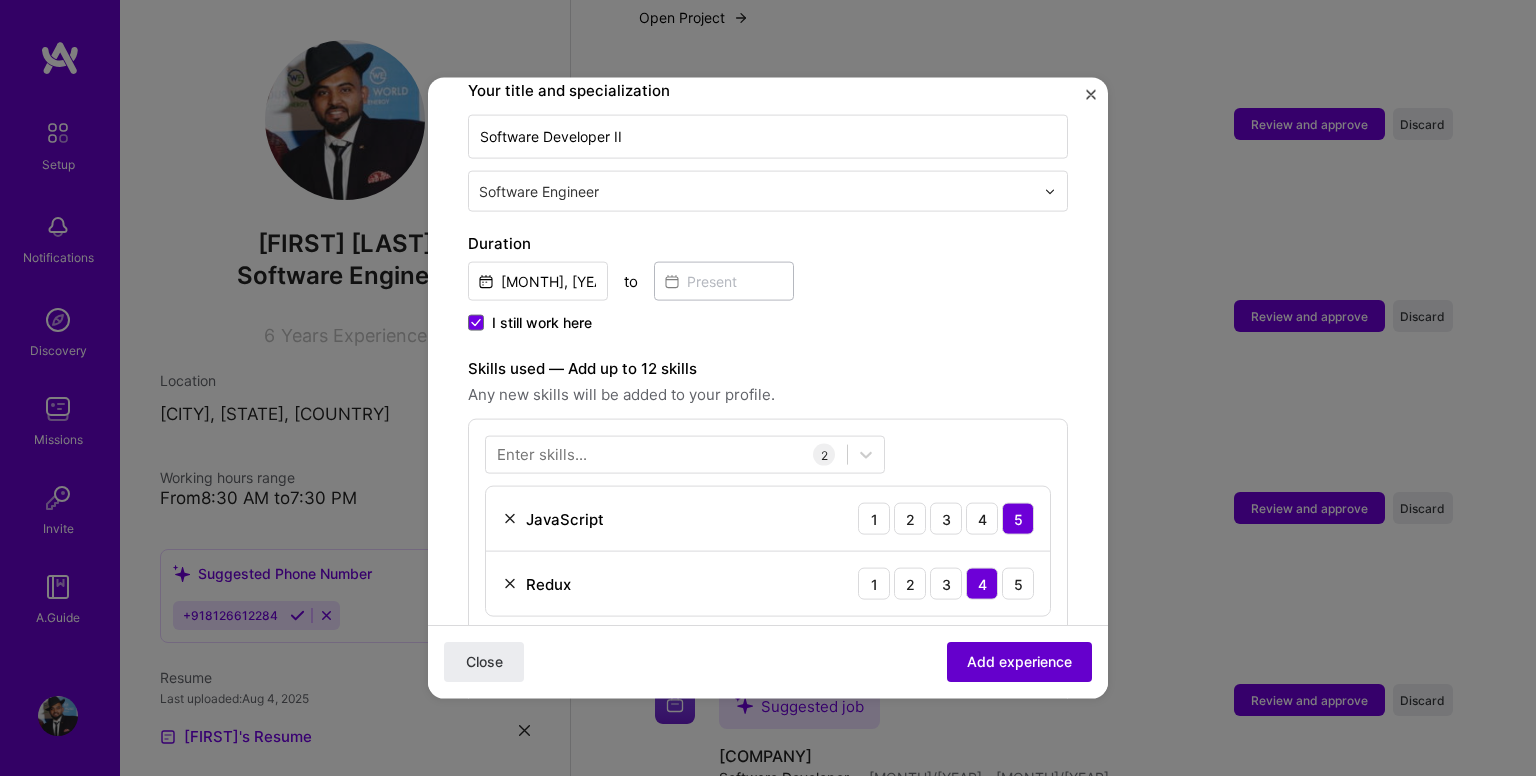 click on "Add experience" at bounding box center [1019, 662] 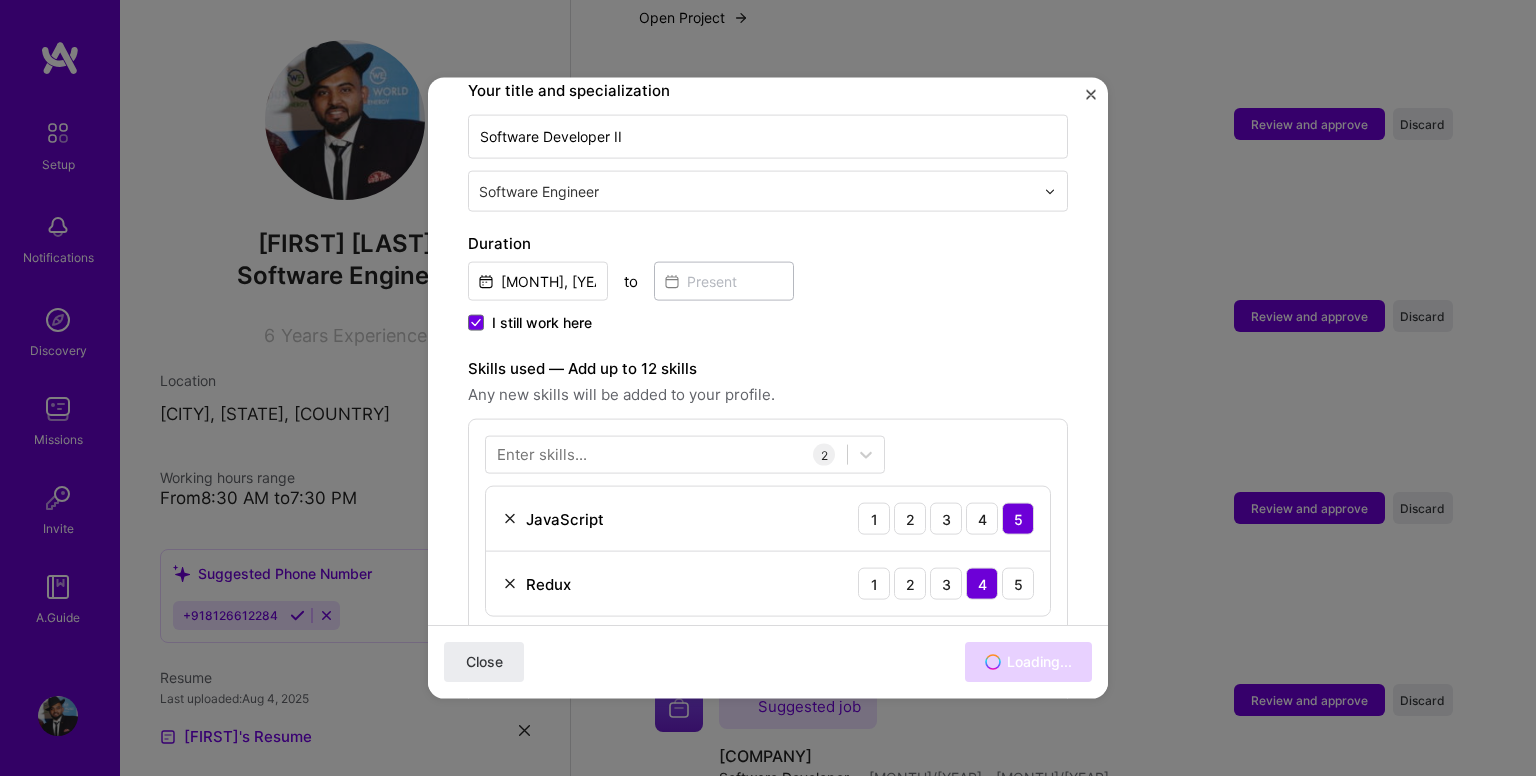 scroll, scrollTop: 1457, scrollLeft: 0, axis: vertical 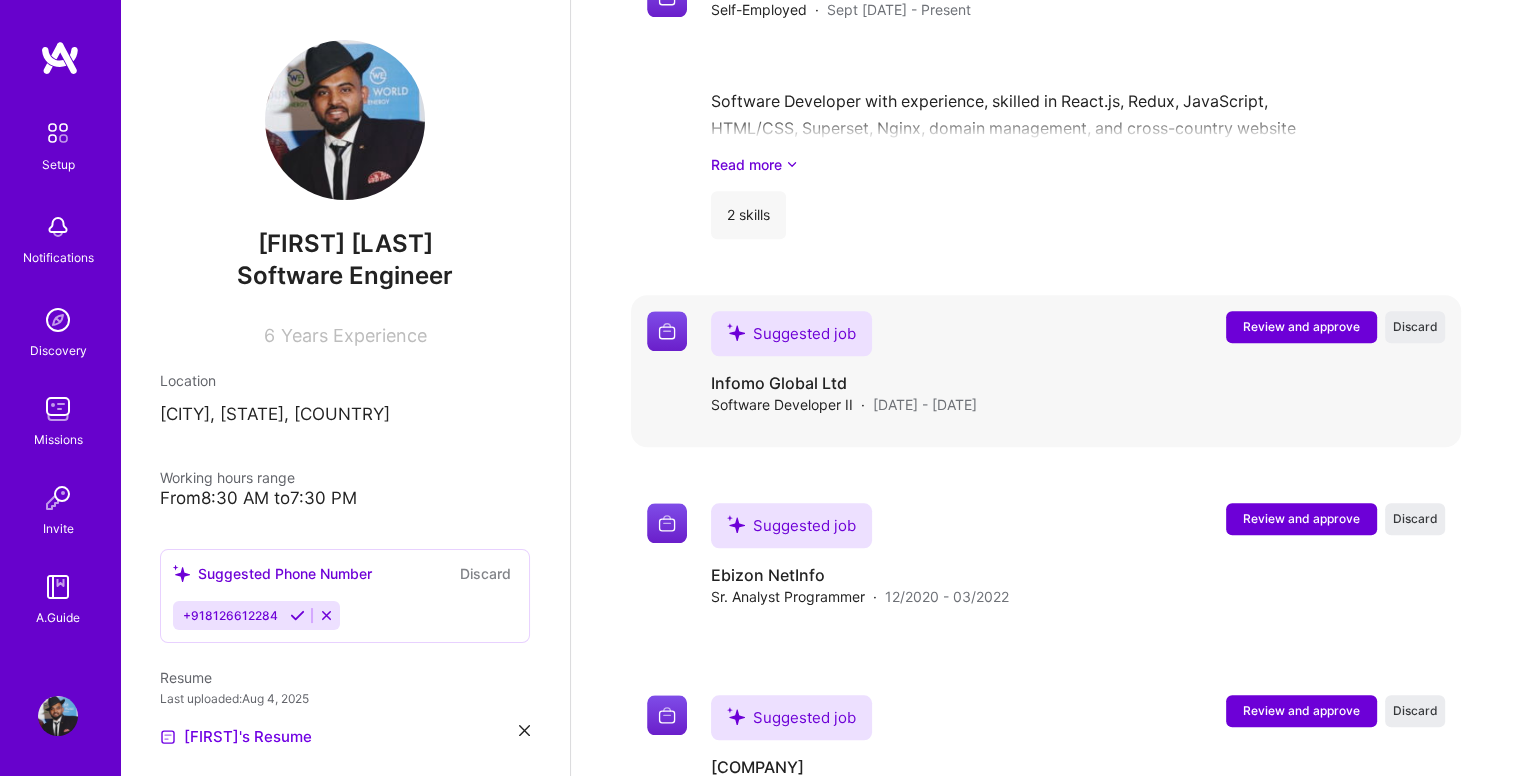 click on "Review and approve" at bounding box center (1301, 327) 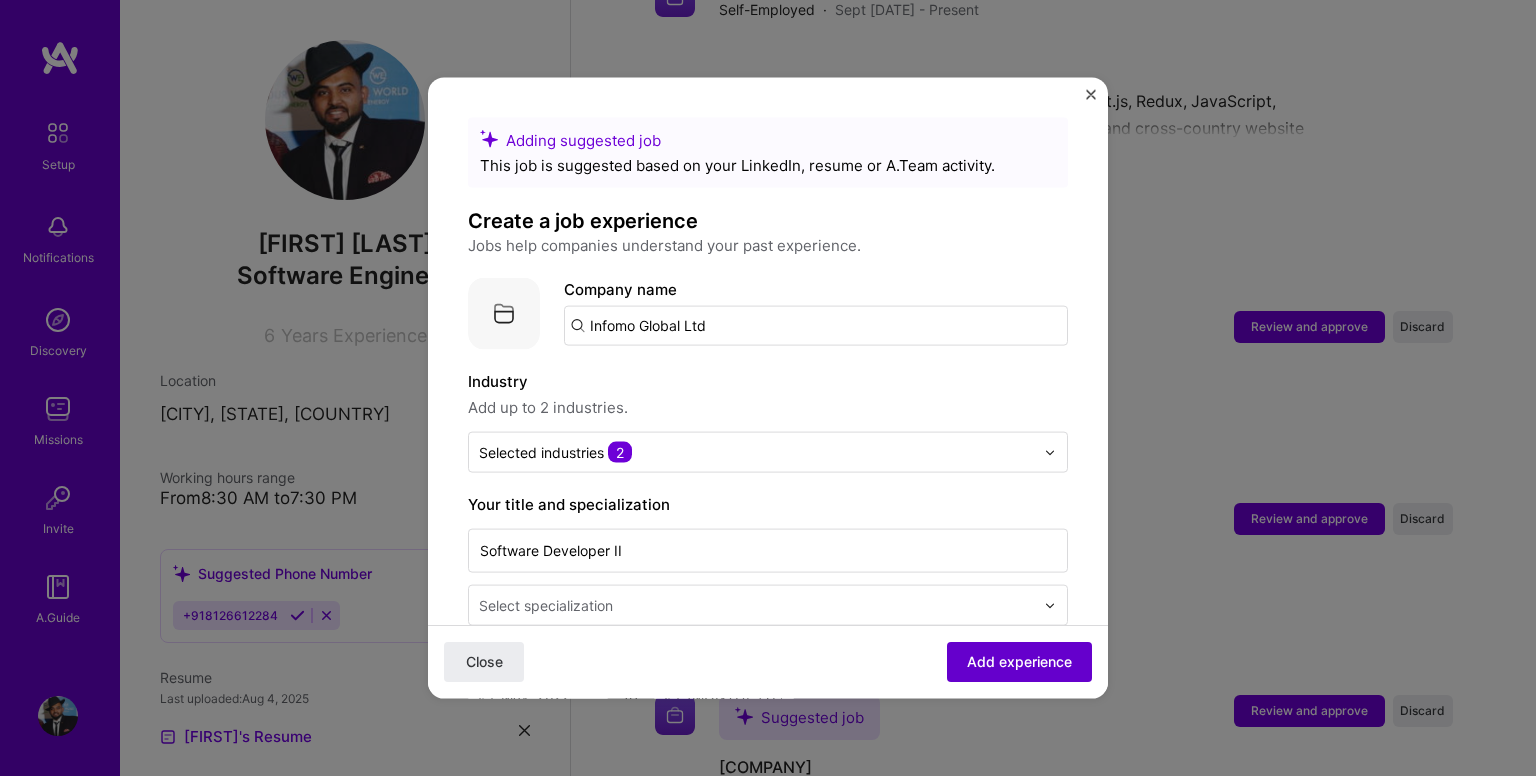click on "Add experience" at bounding box center [1019, 662] 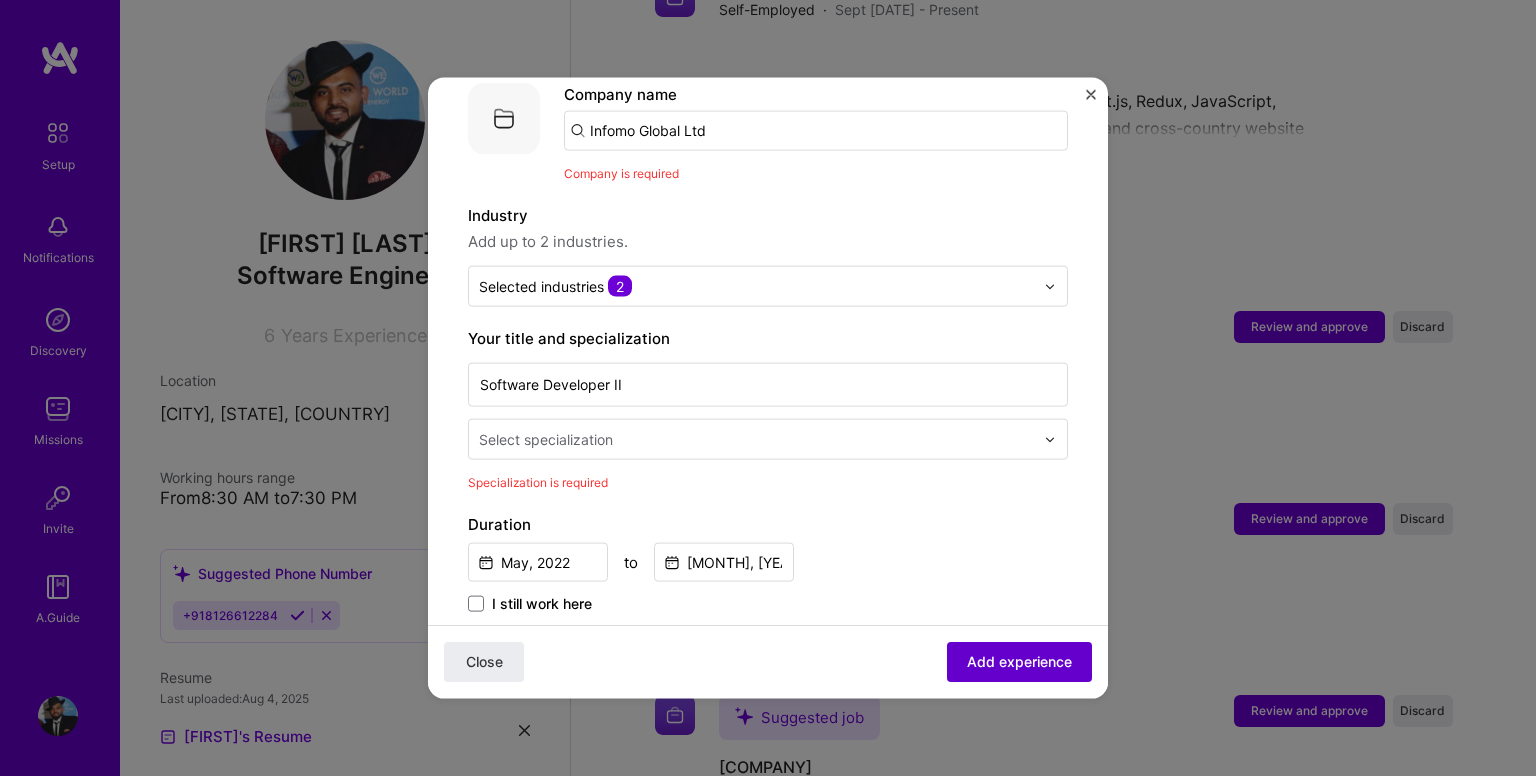 scroll, scrollTop: 200, scrollLeft: 0, axis: vertical 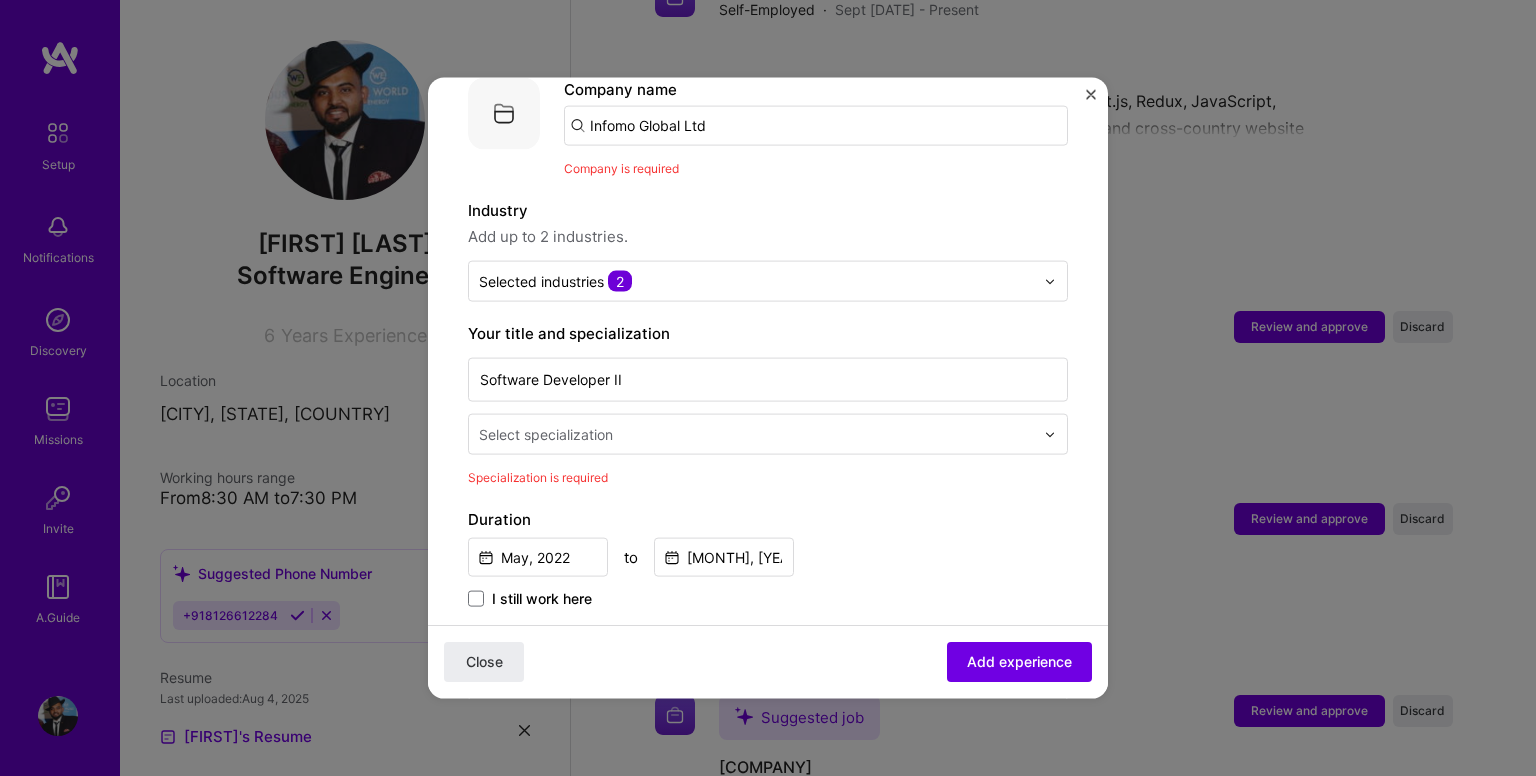 click on "Infomo Global Ltd" at bounding box center [816, 126] 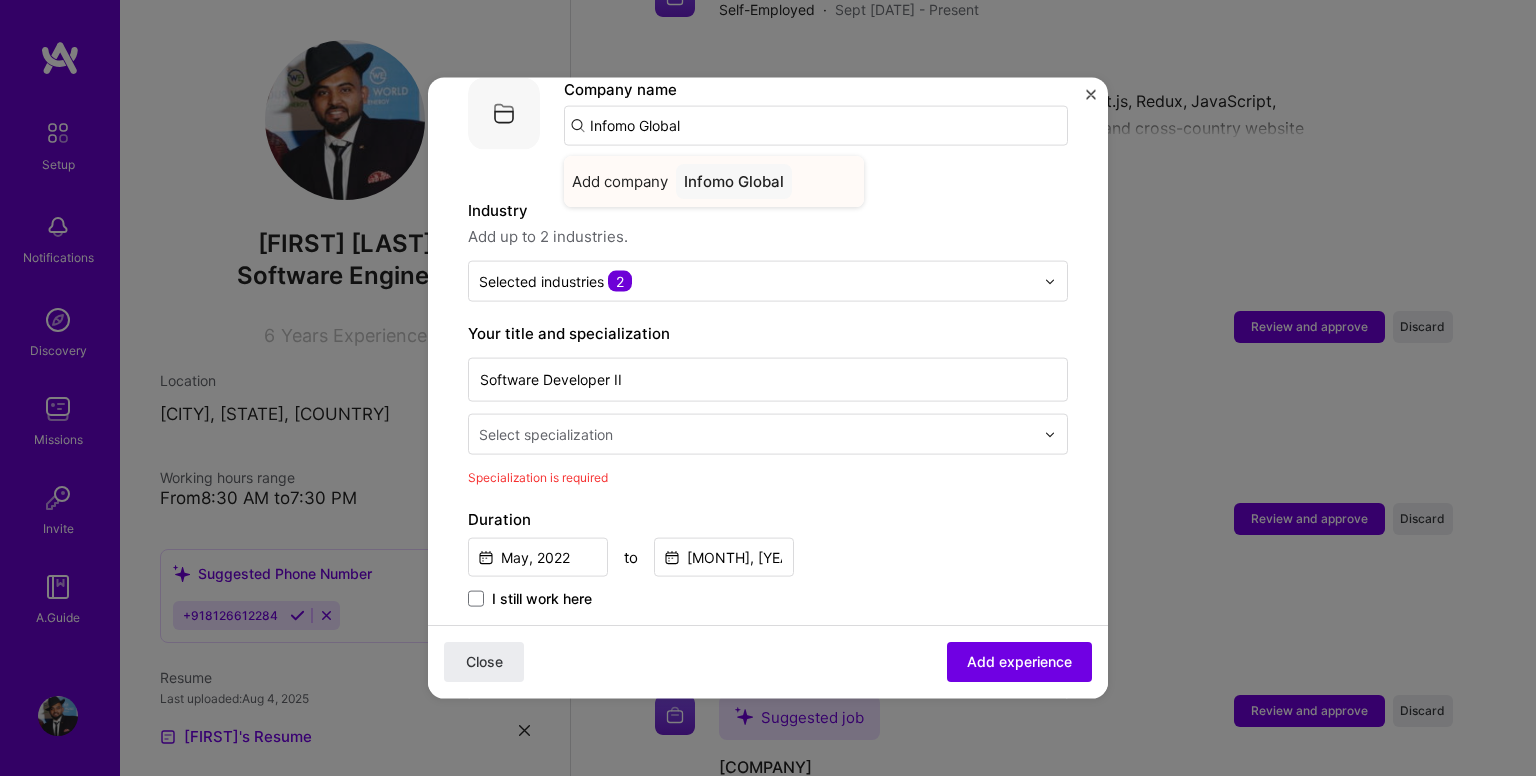 type on "Infomo Global" 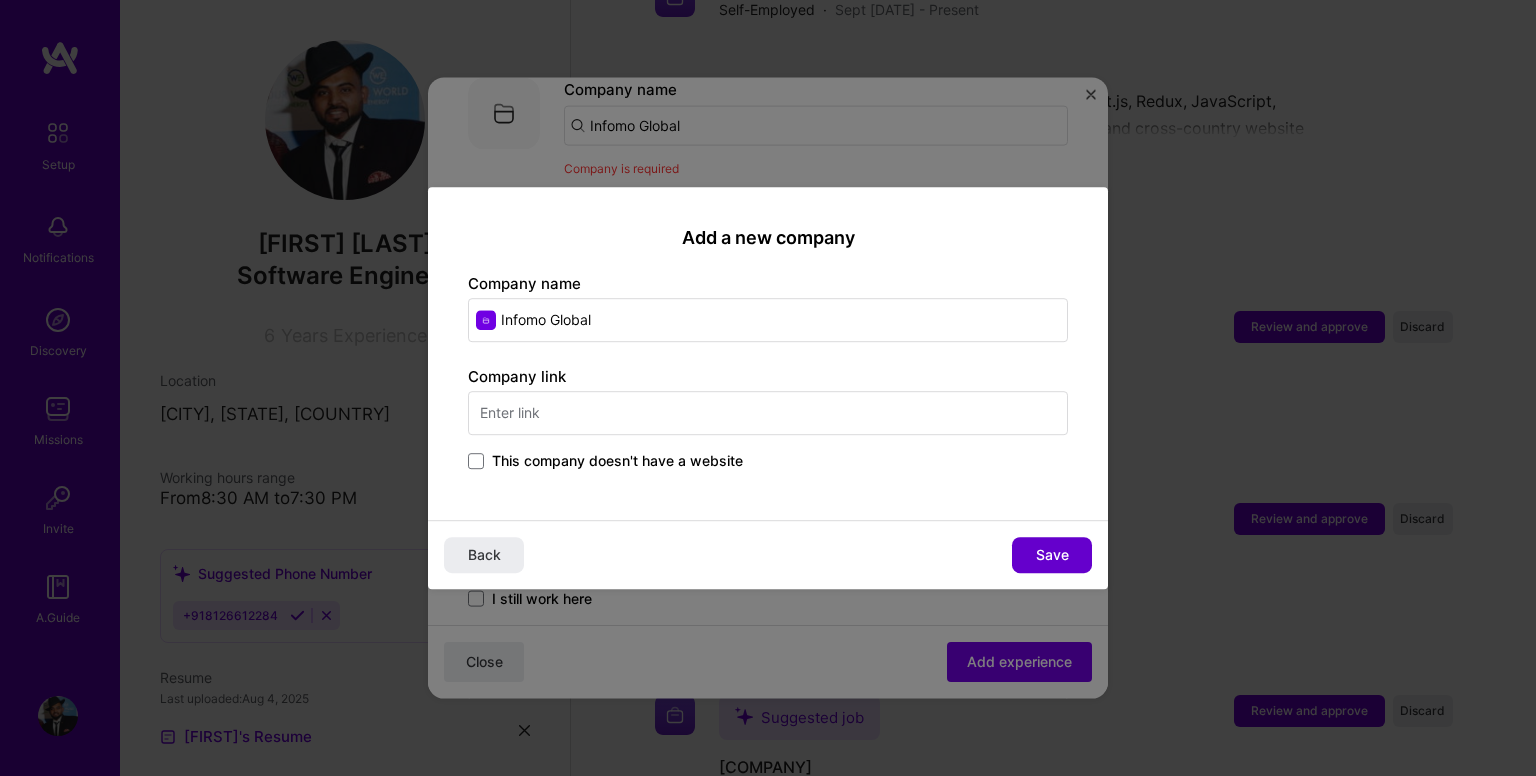click on "Back Save" at bounding box center (768, 554) 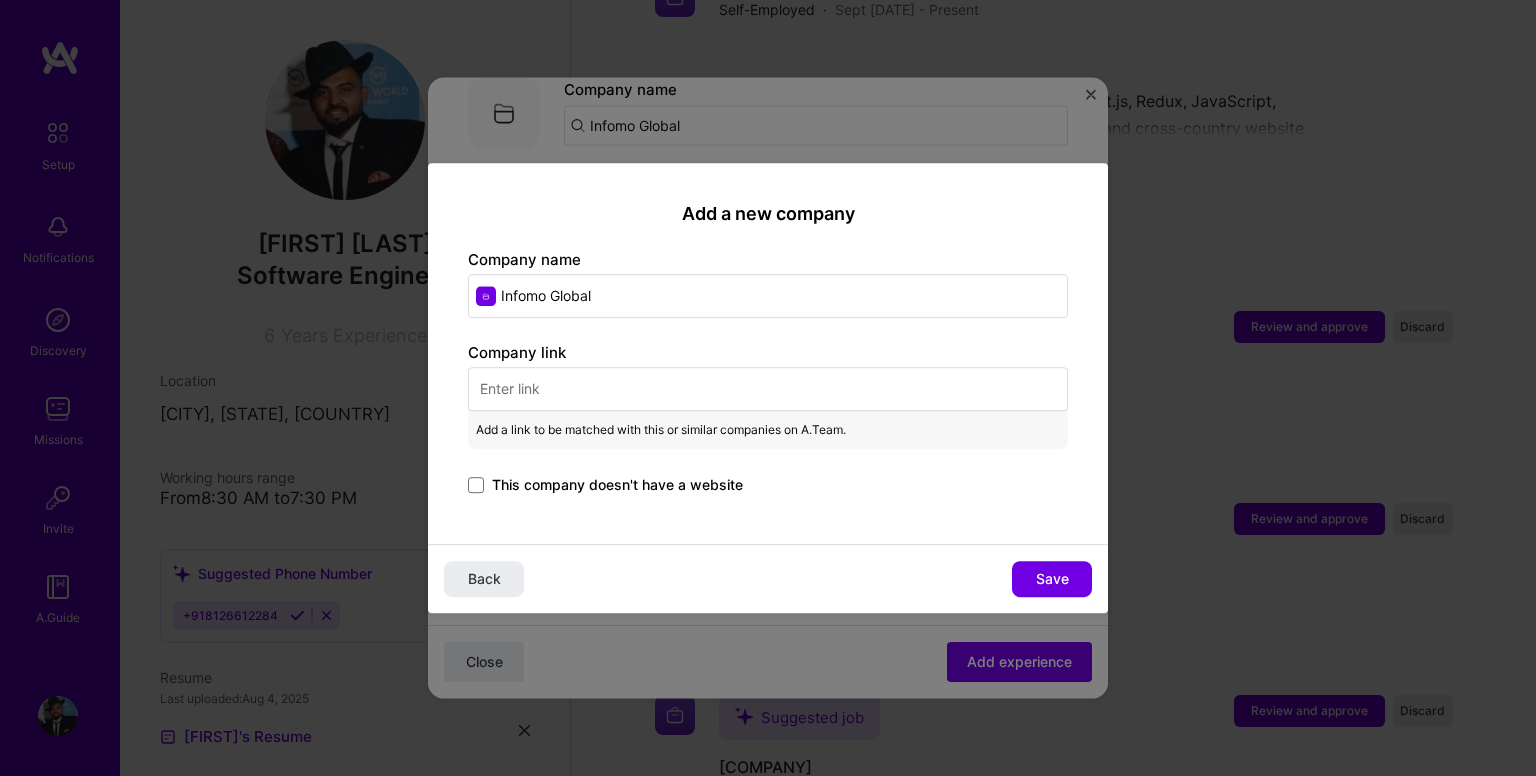 click at bounding box center [768, 389] 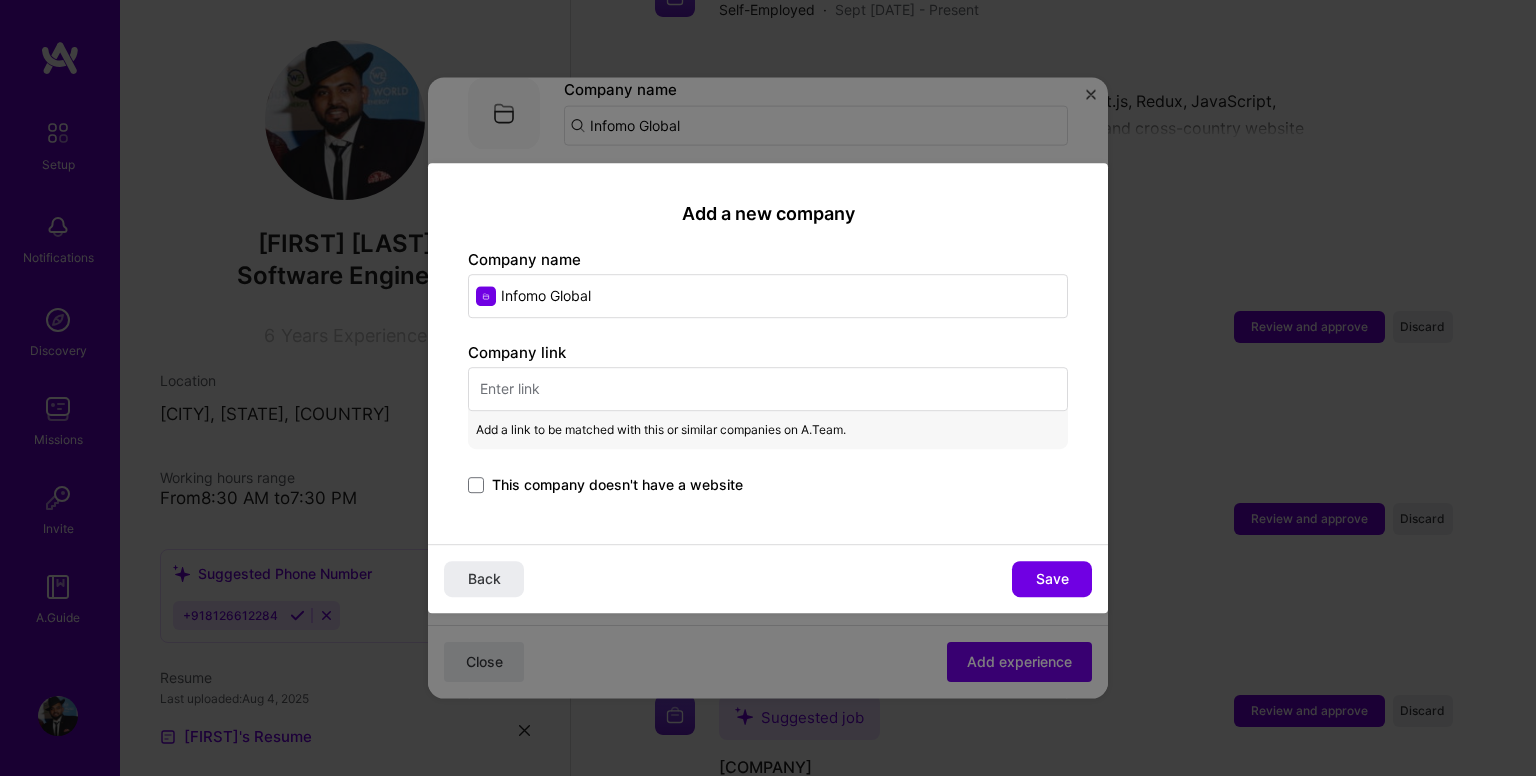 paste on "https://www.infomo.com/" 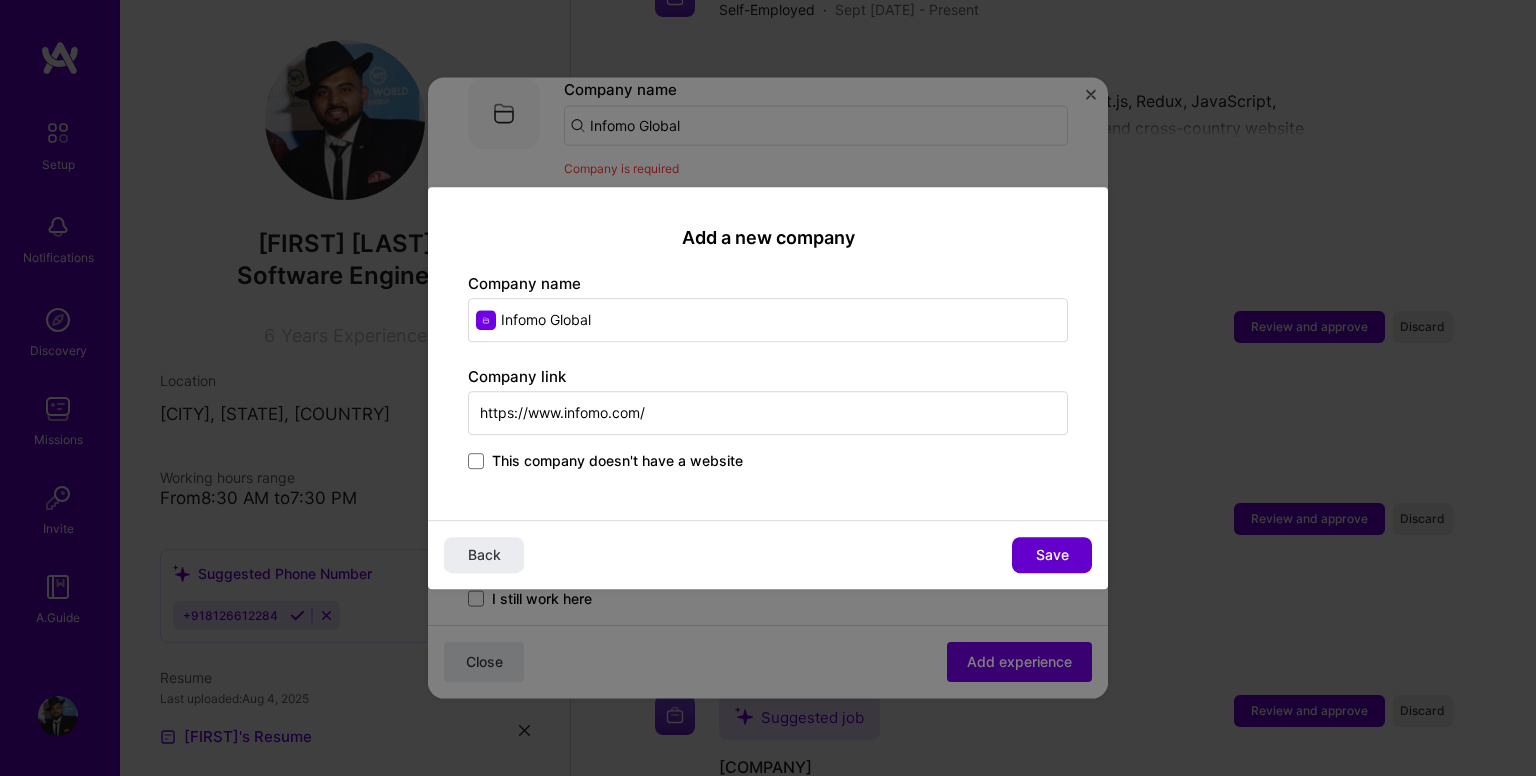 type on "https://www.infomo.com/" 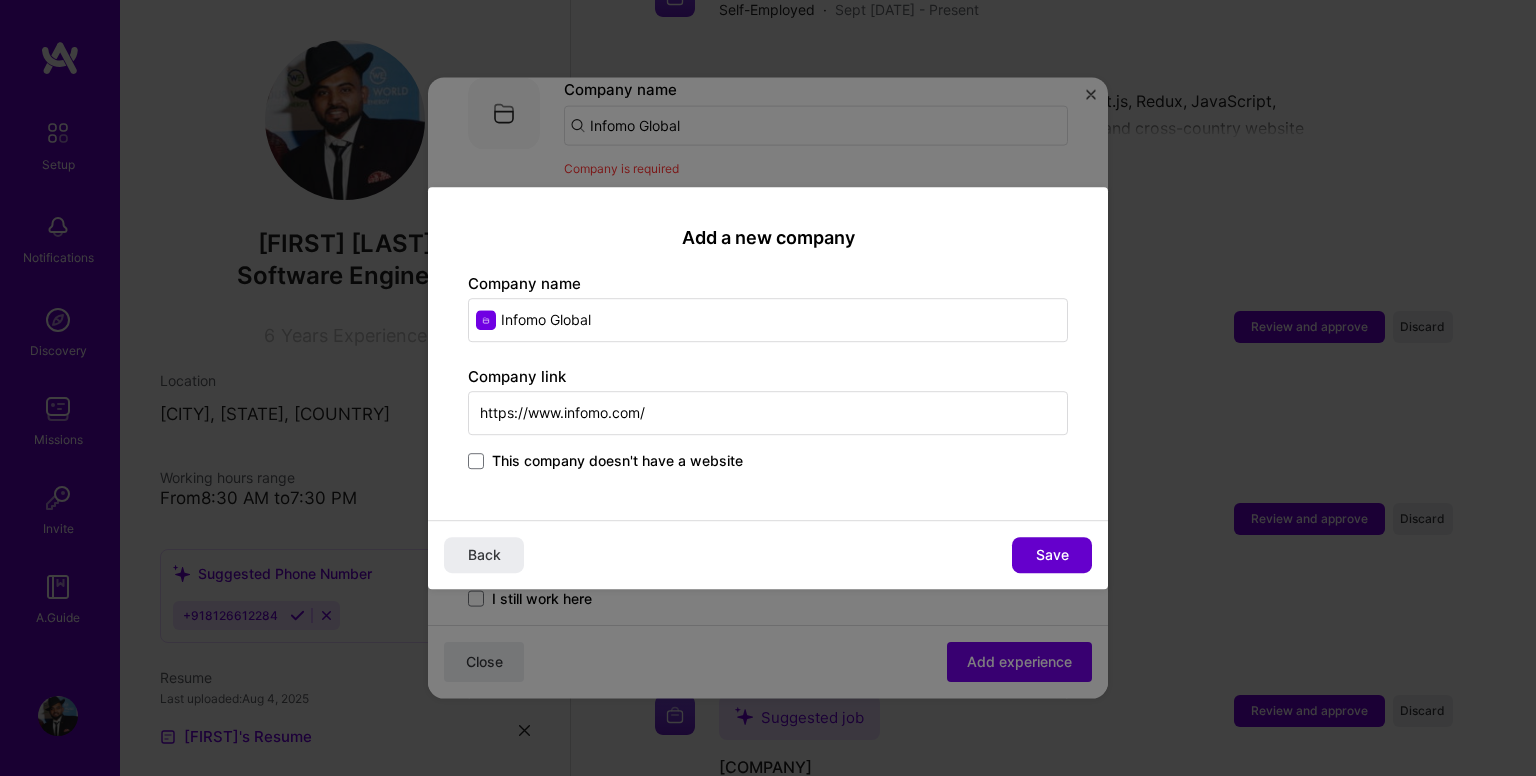 click on "Save" at bounding box center (1052, 555) 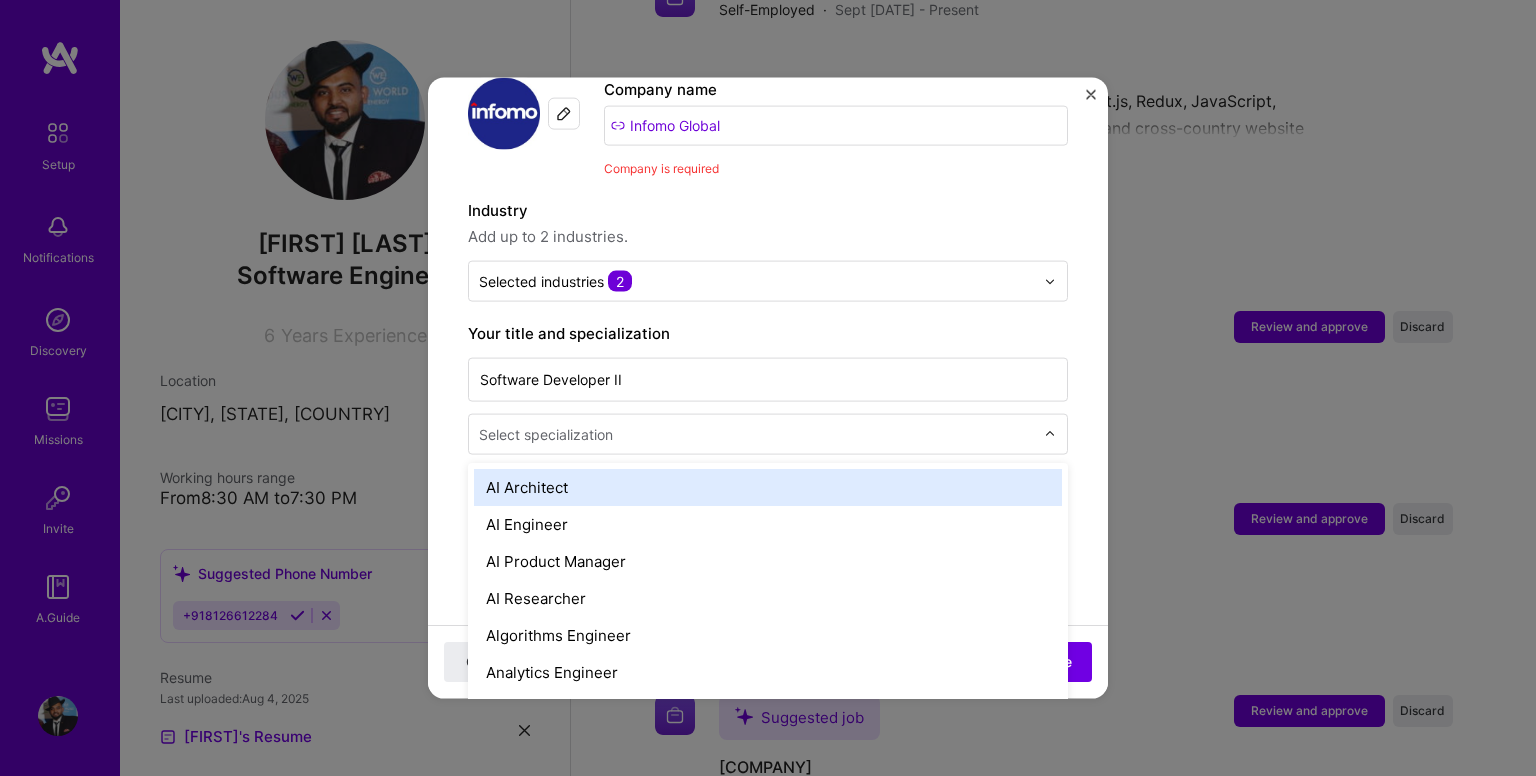 click at bounding box center (758, 434) 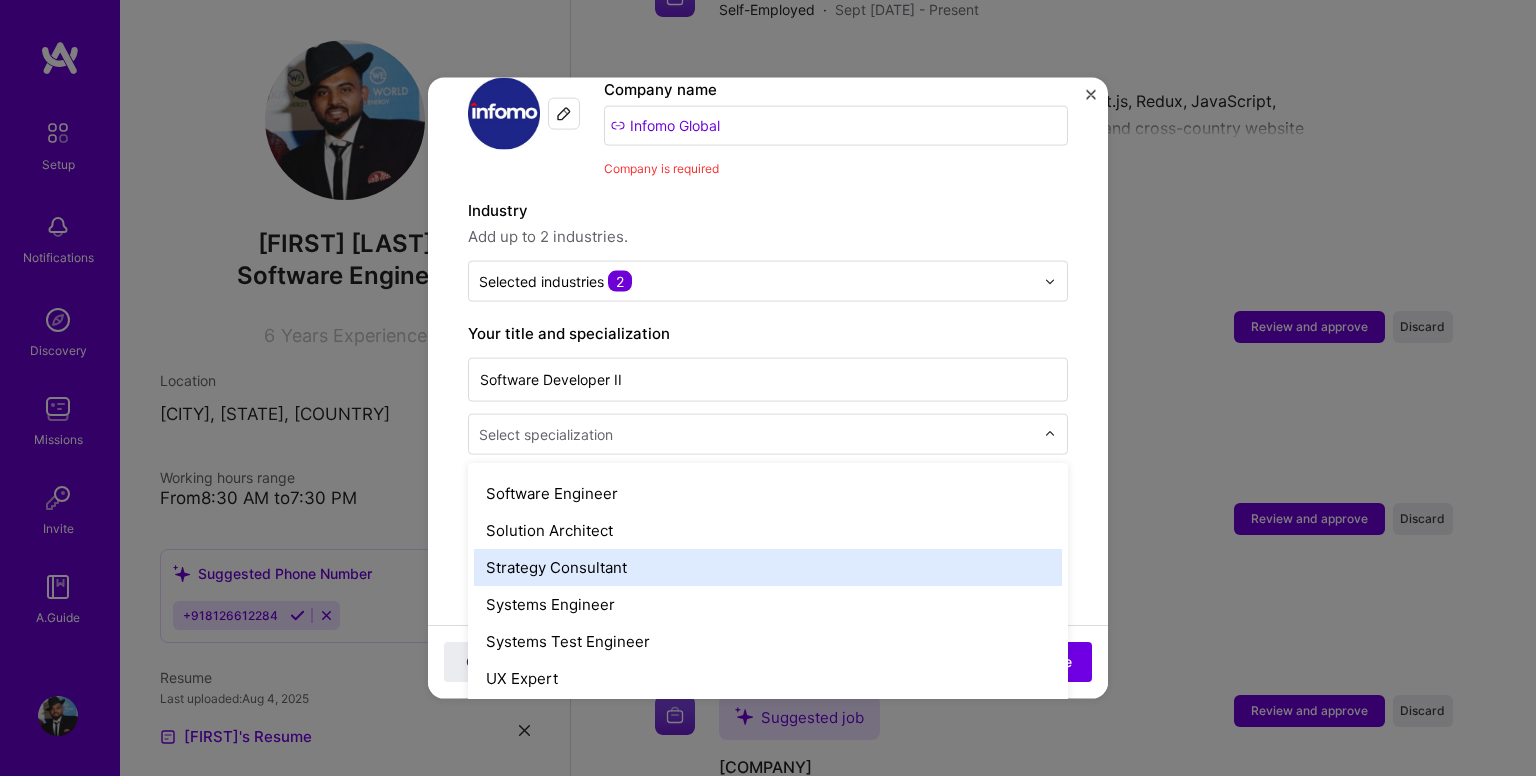 scroll, scrollTop: 2213, scrollLeft: 0, axis: vertical 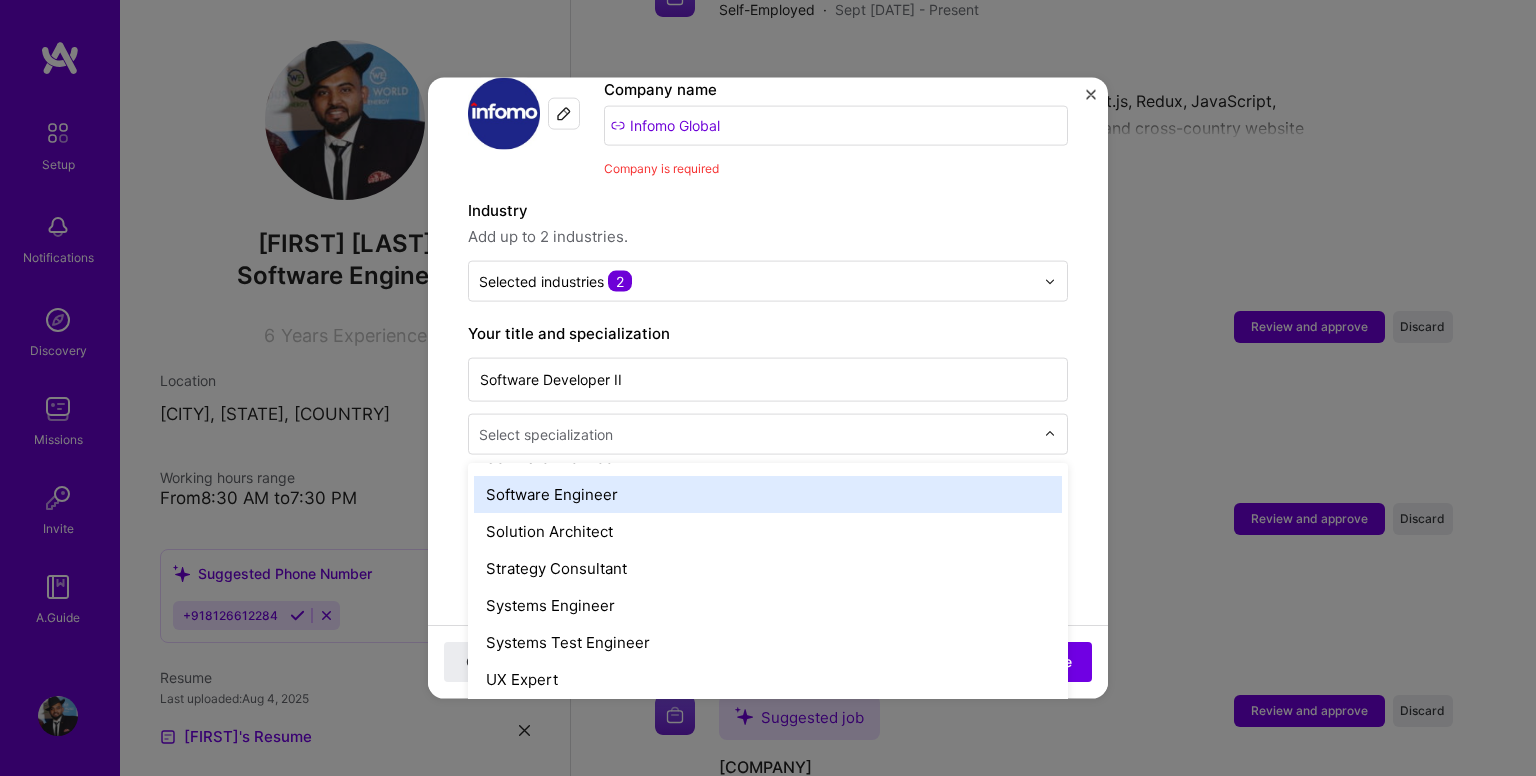 click on "Software Engineer" at bounding box center (768, 494) 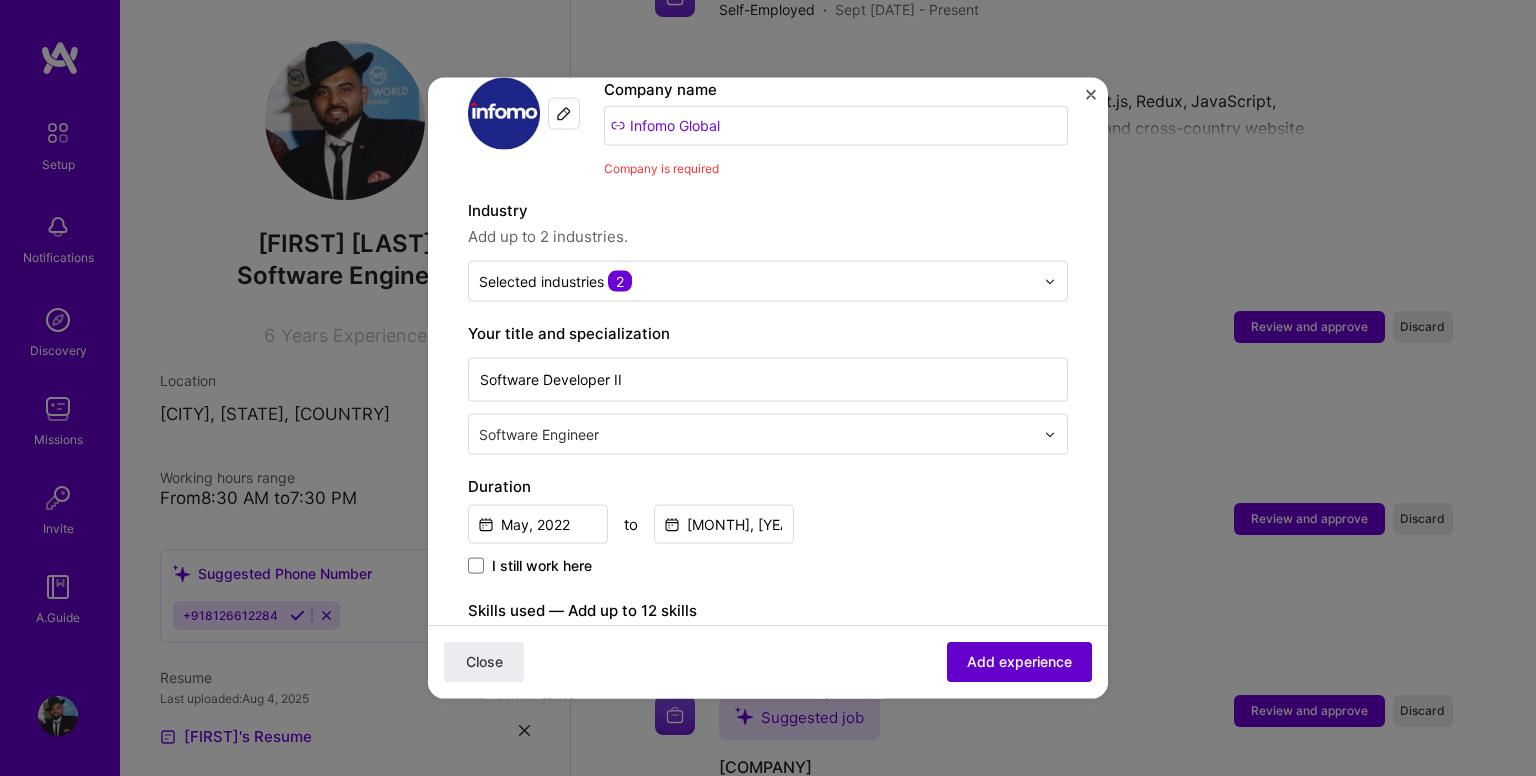 click on "Add experience" at bounding box center (1019, 662) 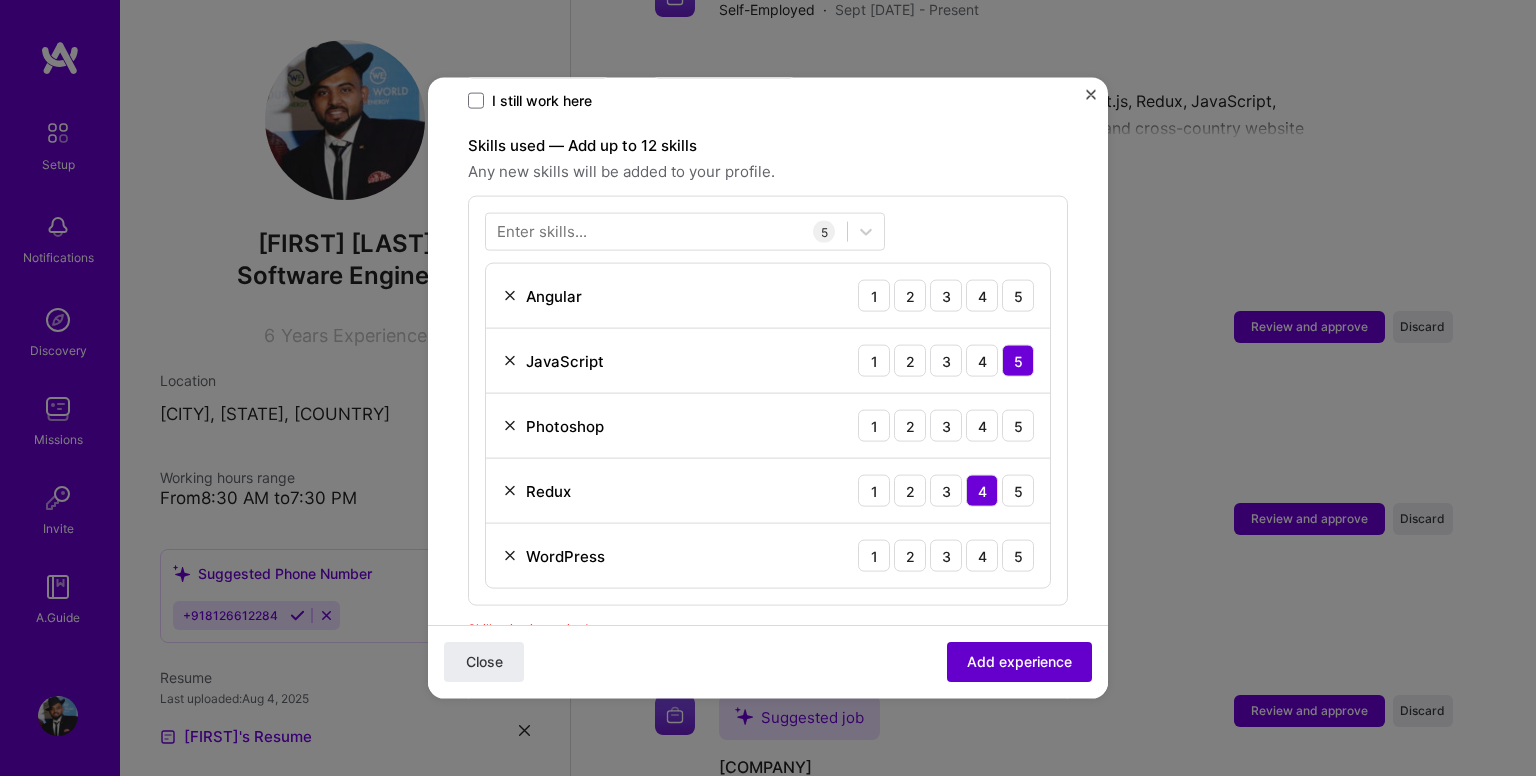 scroll, scrollTop: 691, scrollLeft: 0, axis: vertical 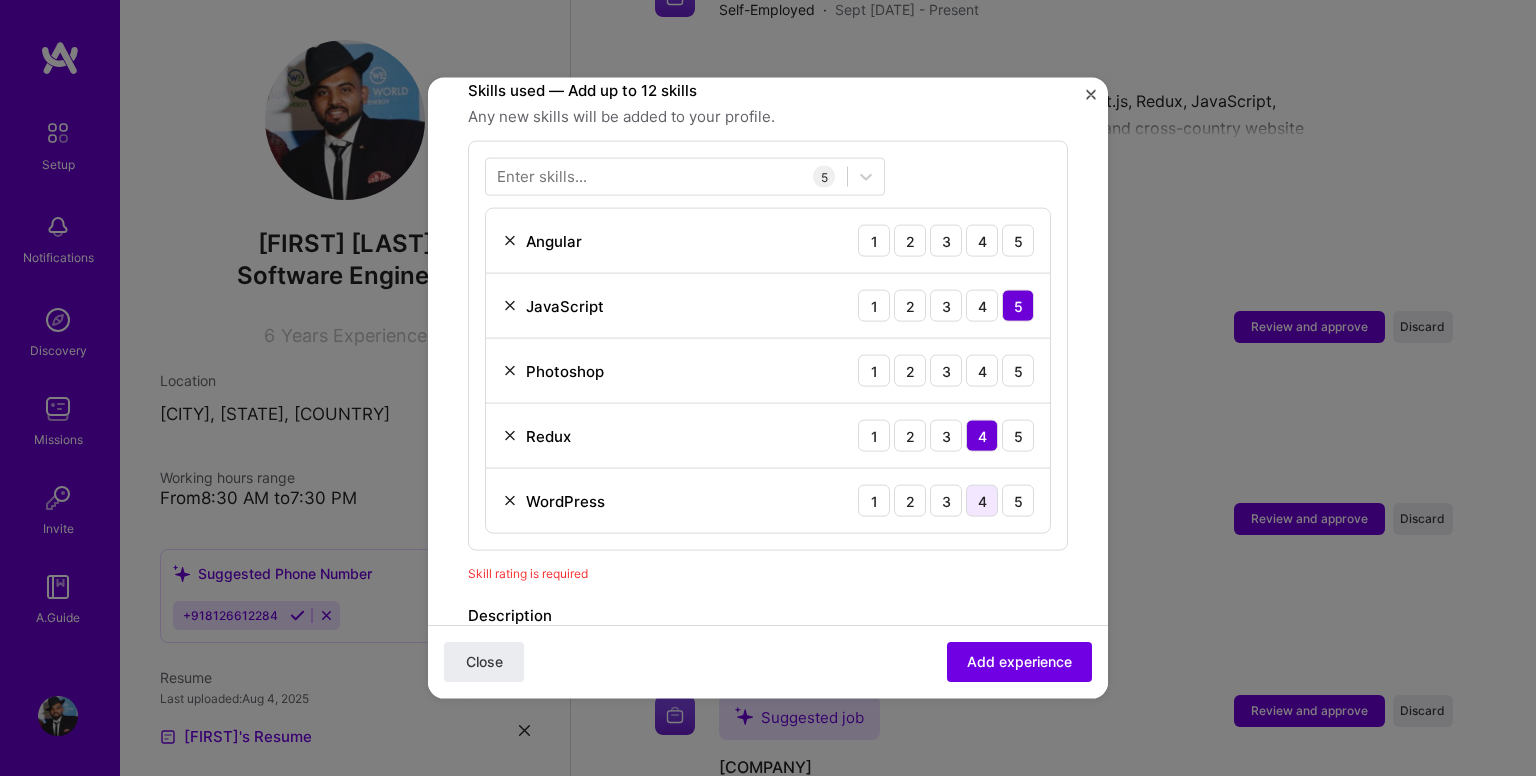 click on "4" at bounding box center [982, 501] 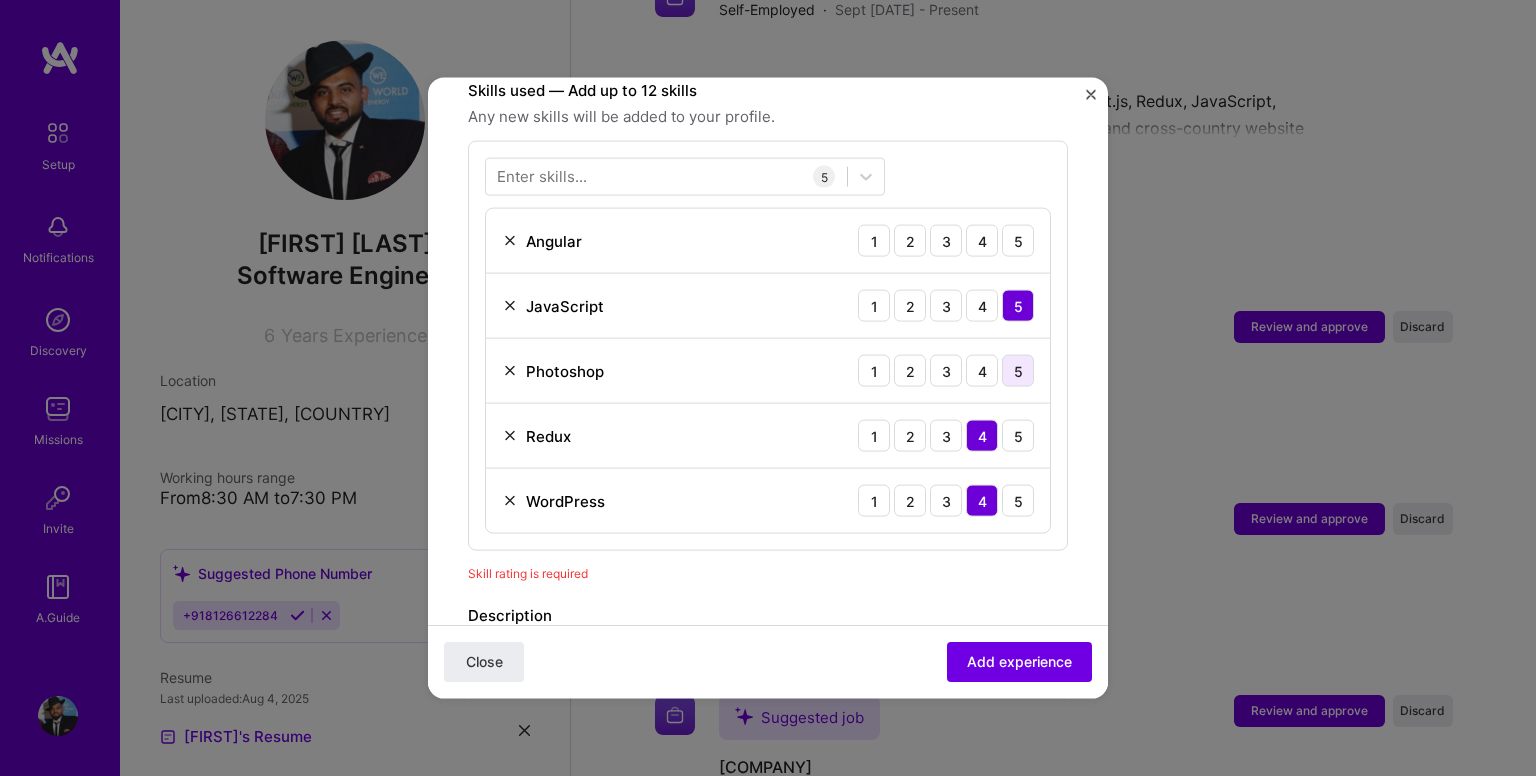 click on "5" at bounding box center (1018, 371) 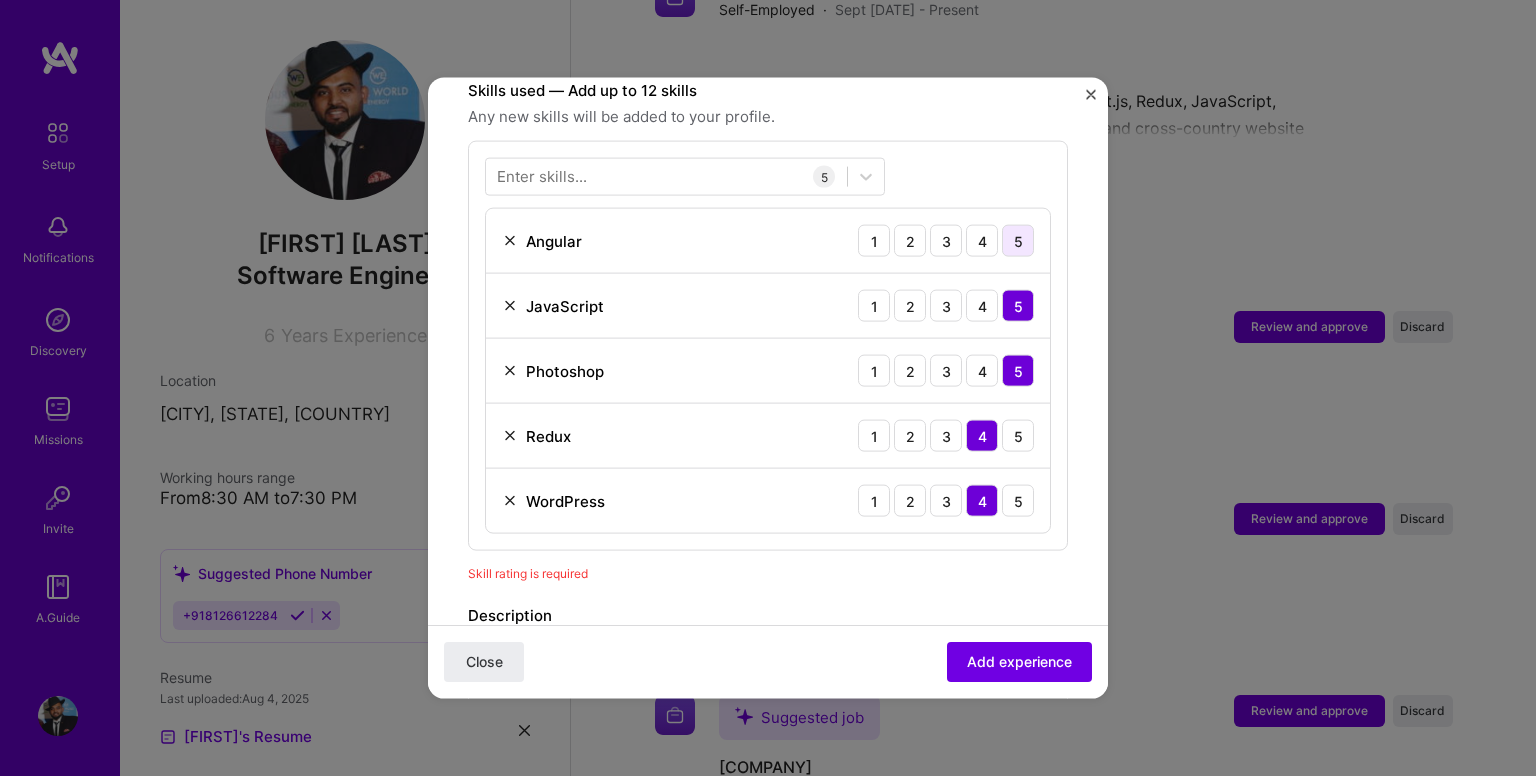 click on "5" at bounding box center [1018, 241] 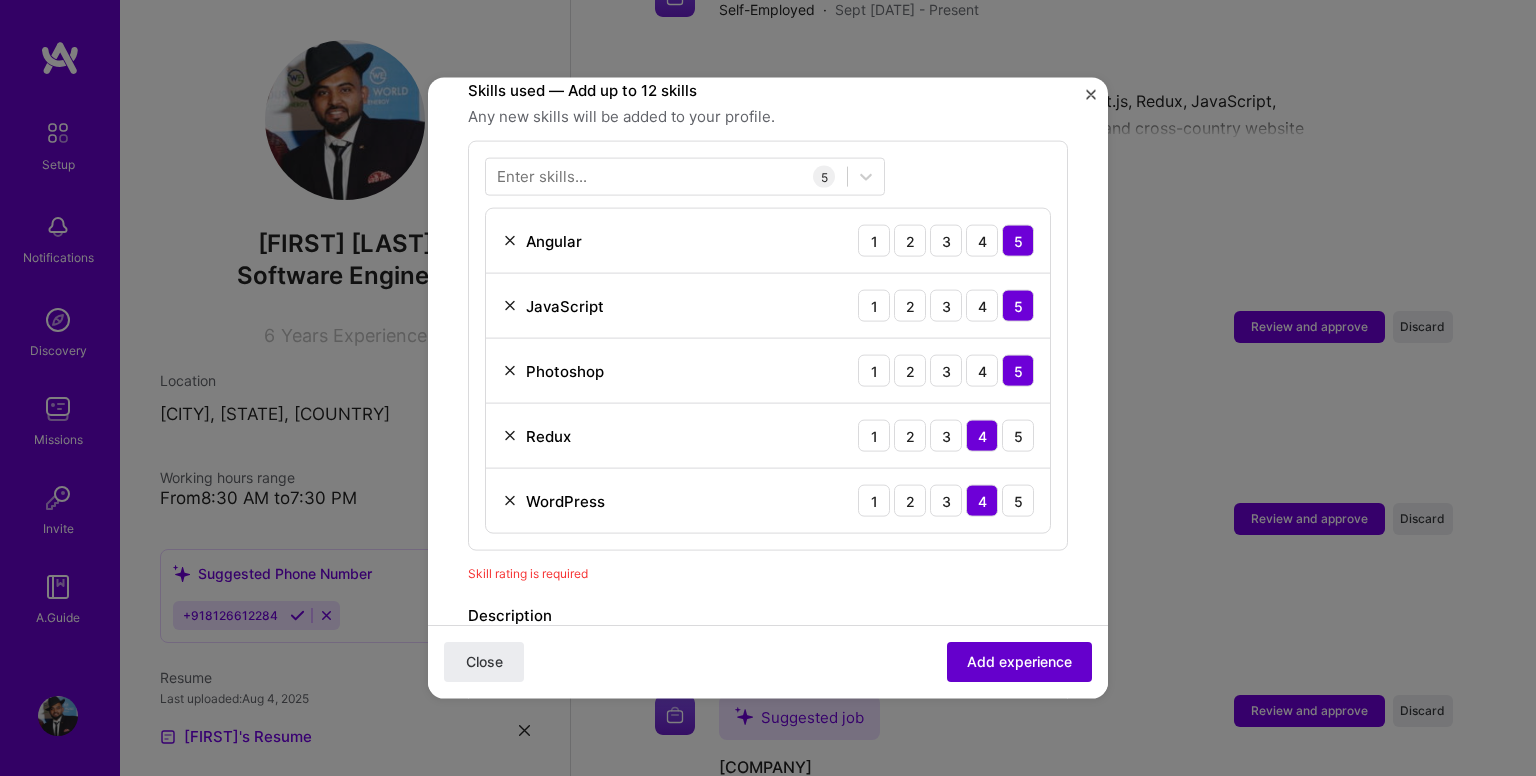 click on "Add experience" at bounding box center [1019, 662] 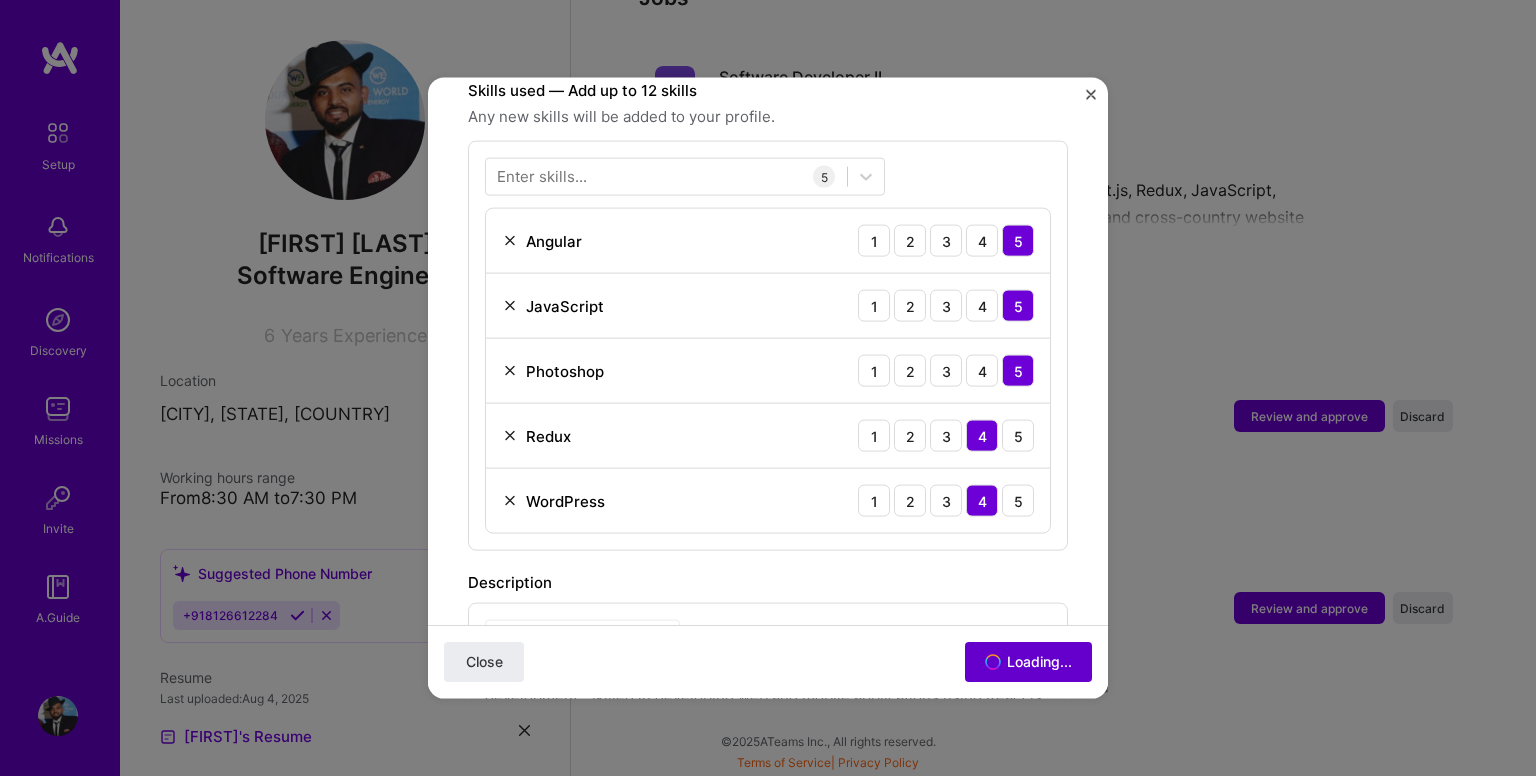 scroll, scrollTop: 1635, scrollLeft: 0, axis: vertical 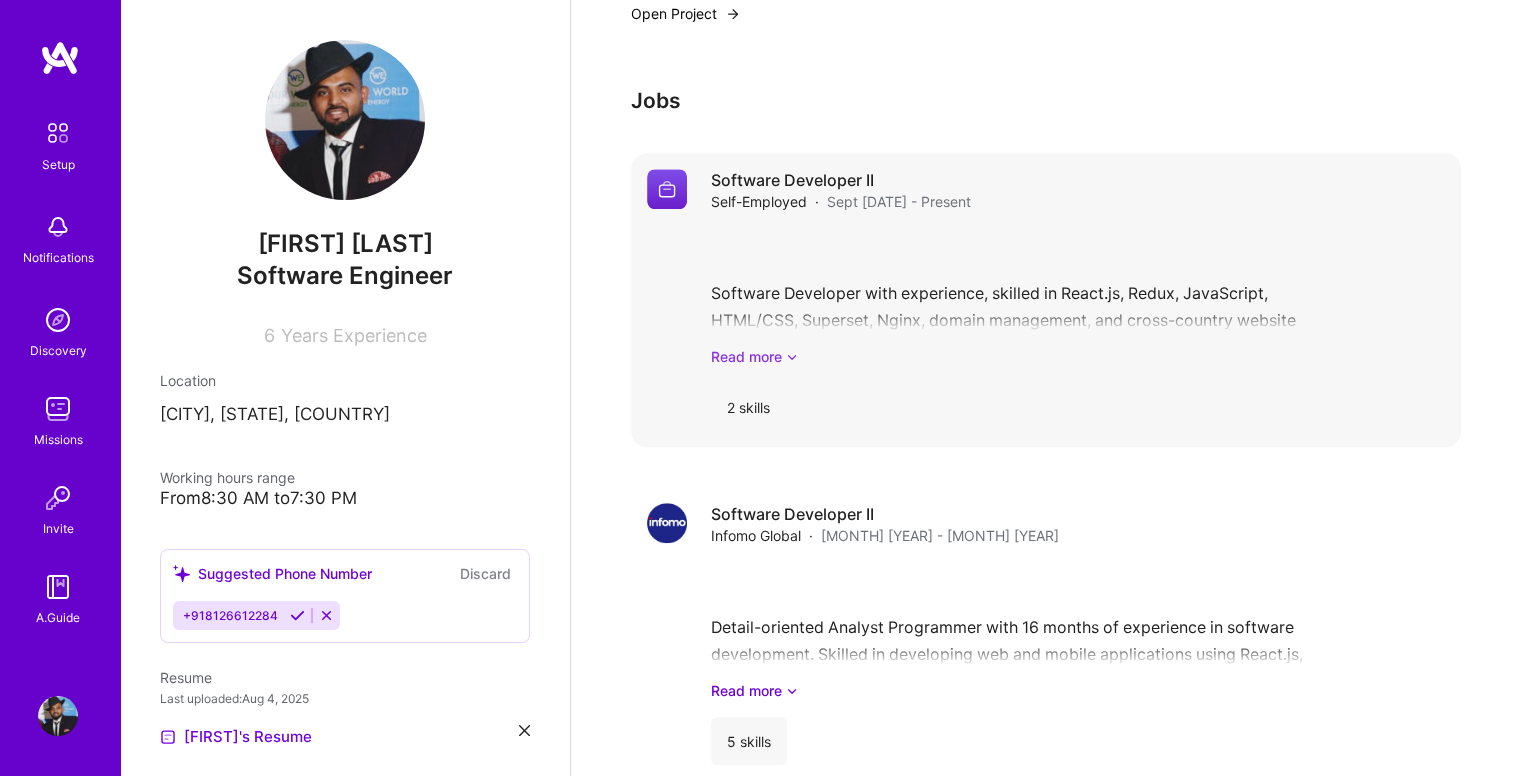 click on "Read more" at bounding box center (1078, 356) 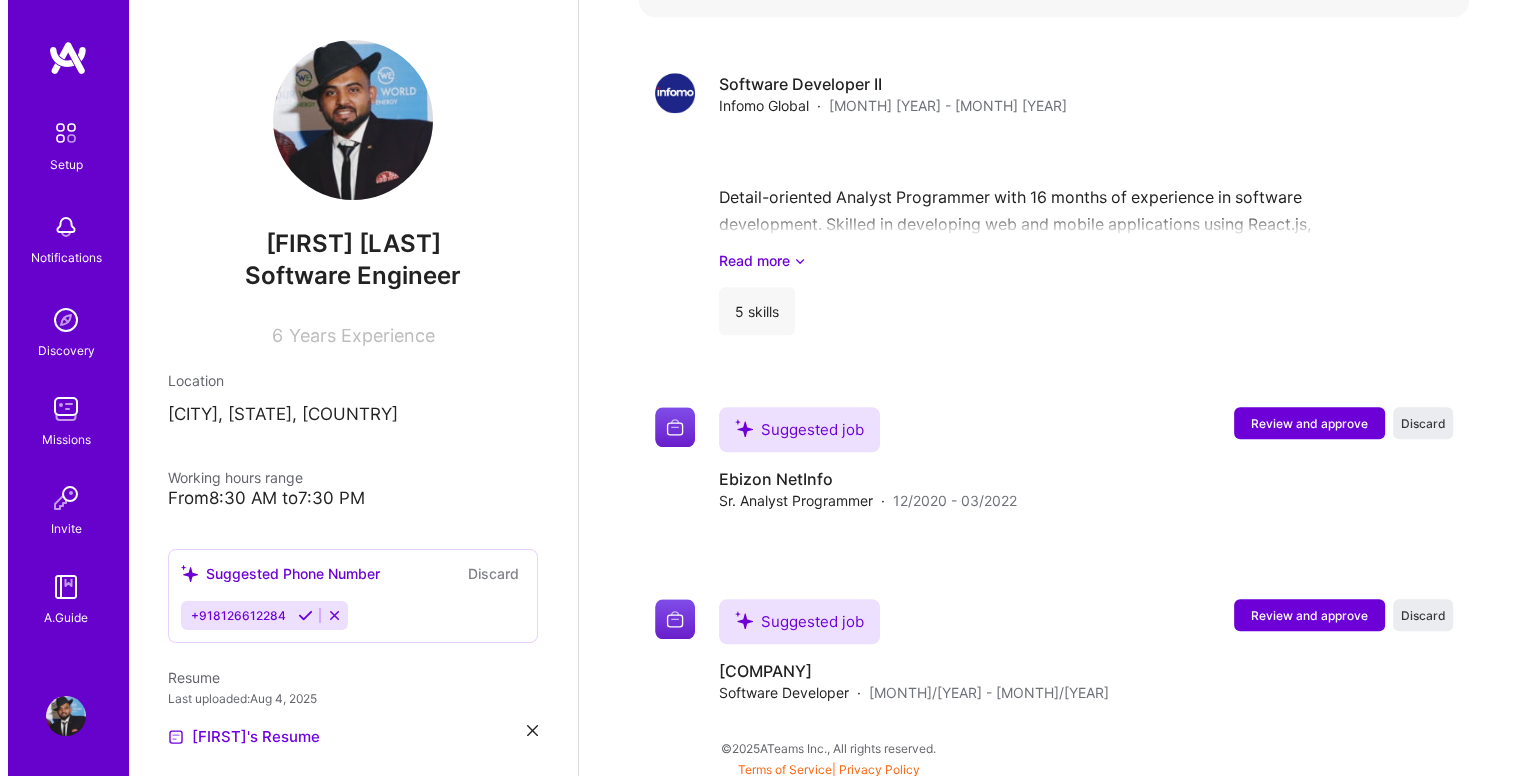 scroll, scrollTop: 2003, scrollLeft: 0, axis: vertical 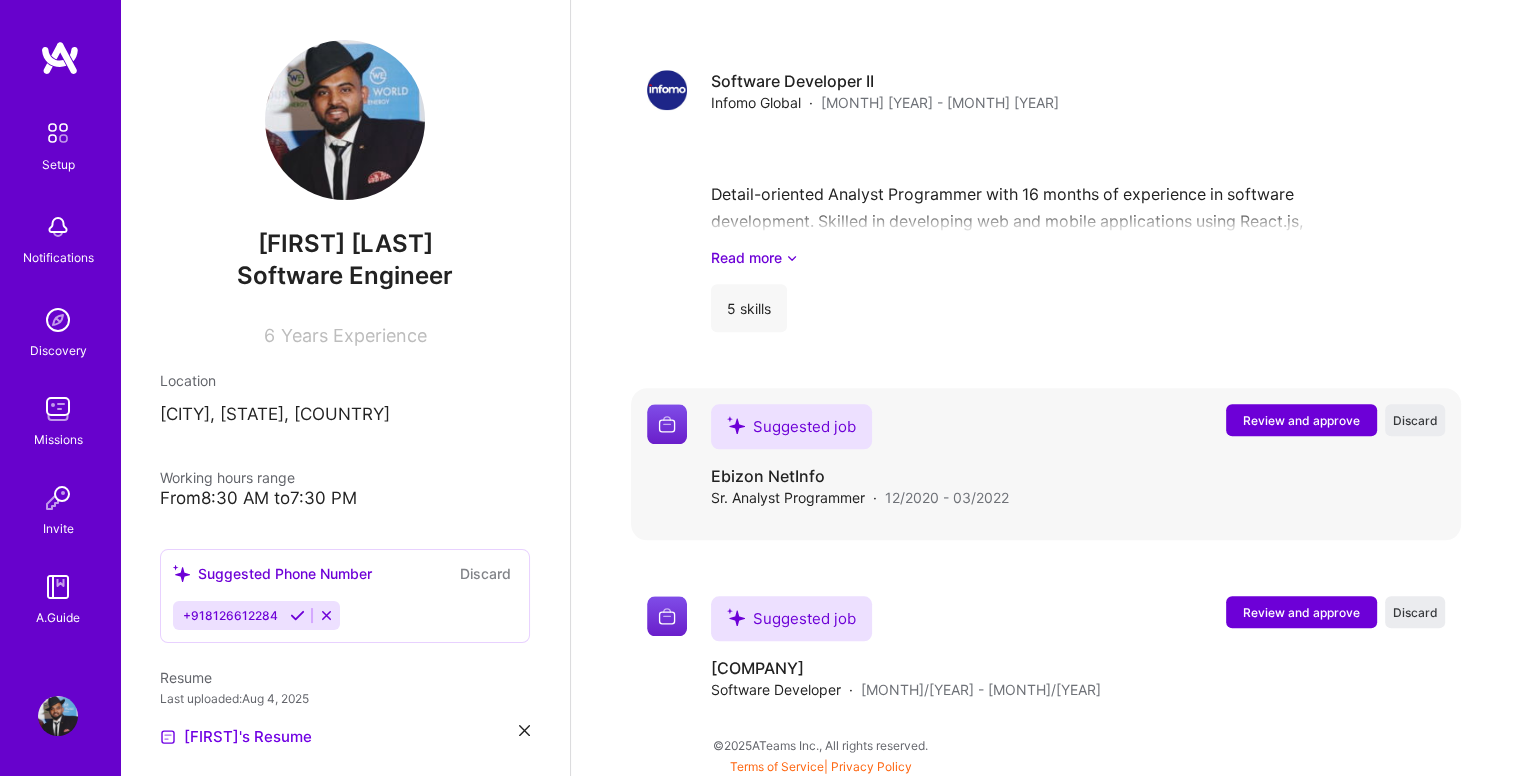 click on "Review and approve" at bounding box center [1301, 420] 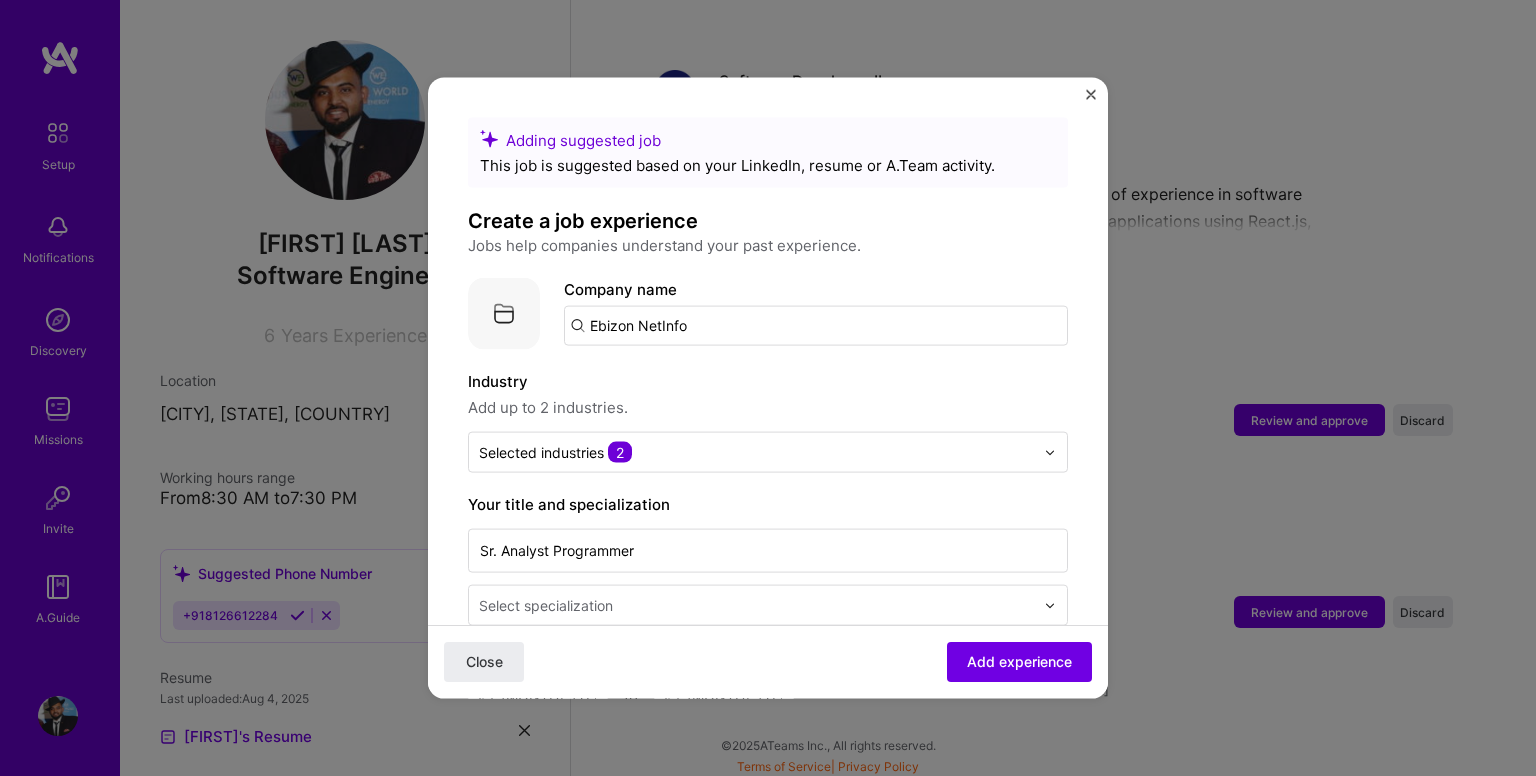 click on "Ebizon NetInfo" at bounding box center (816, 326) 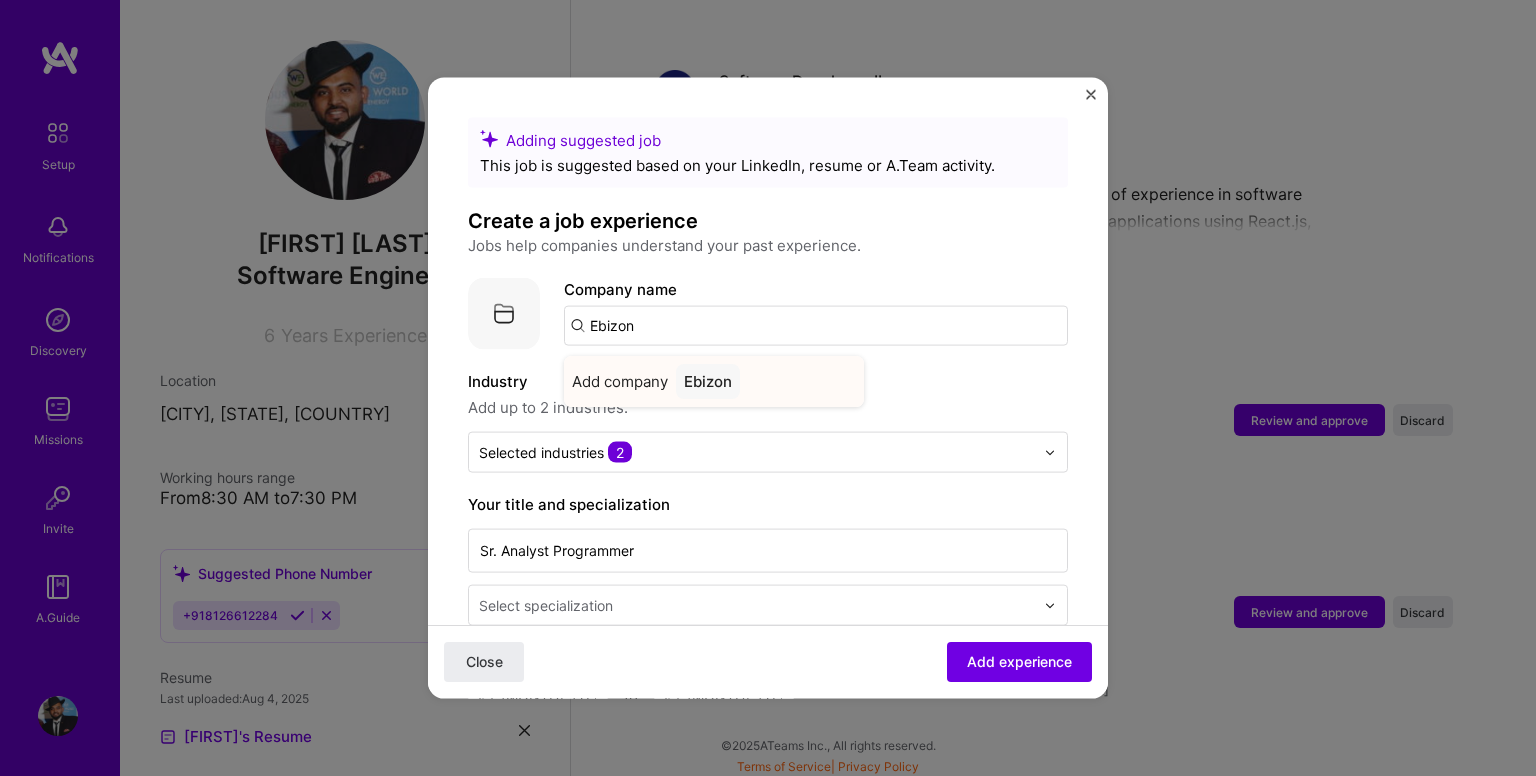 type on "Ebizon" 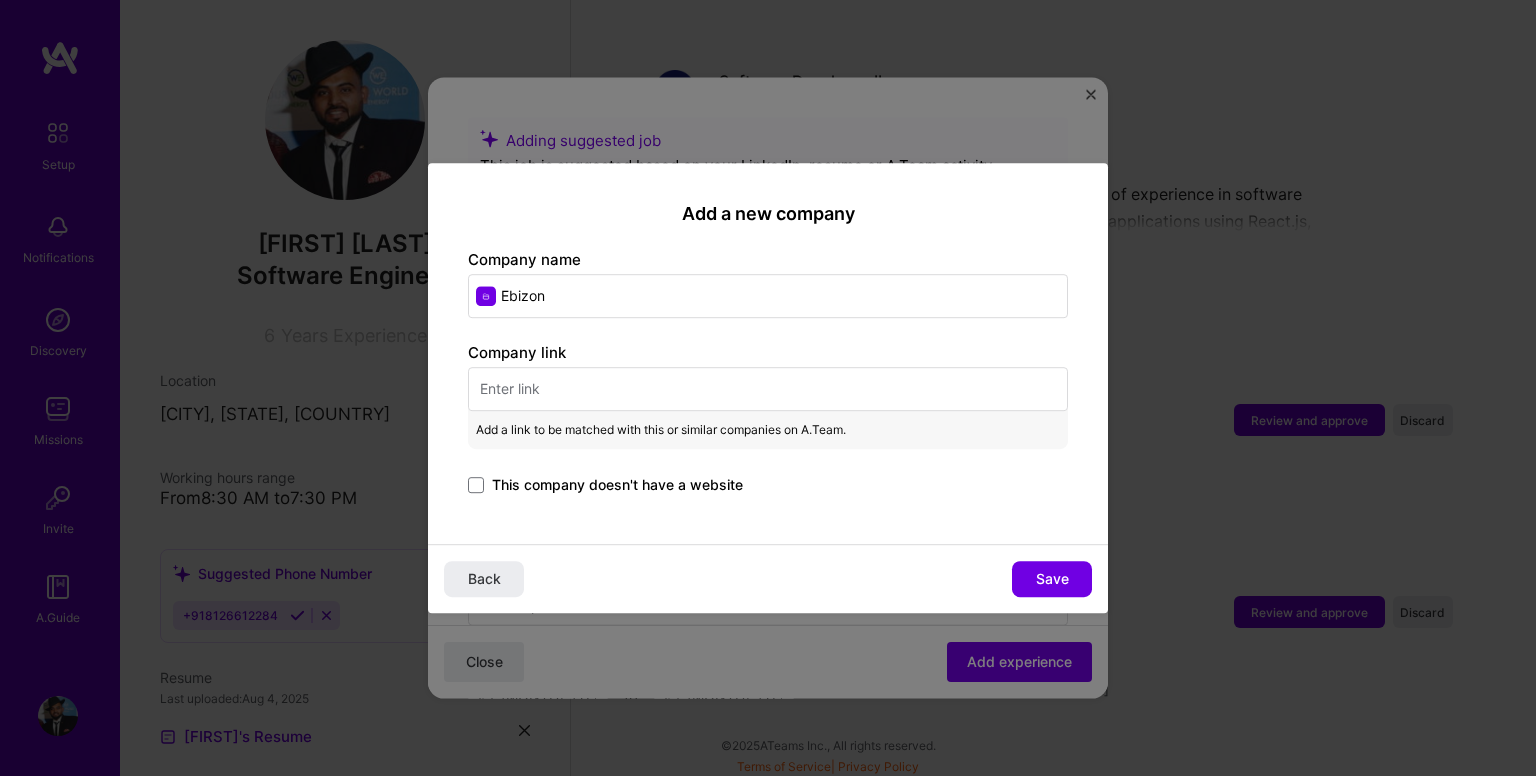 click at bounding box center [768, 389] 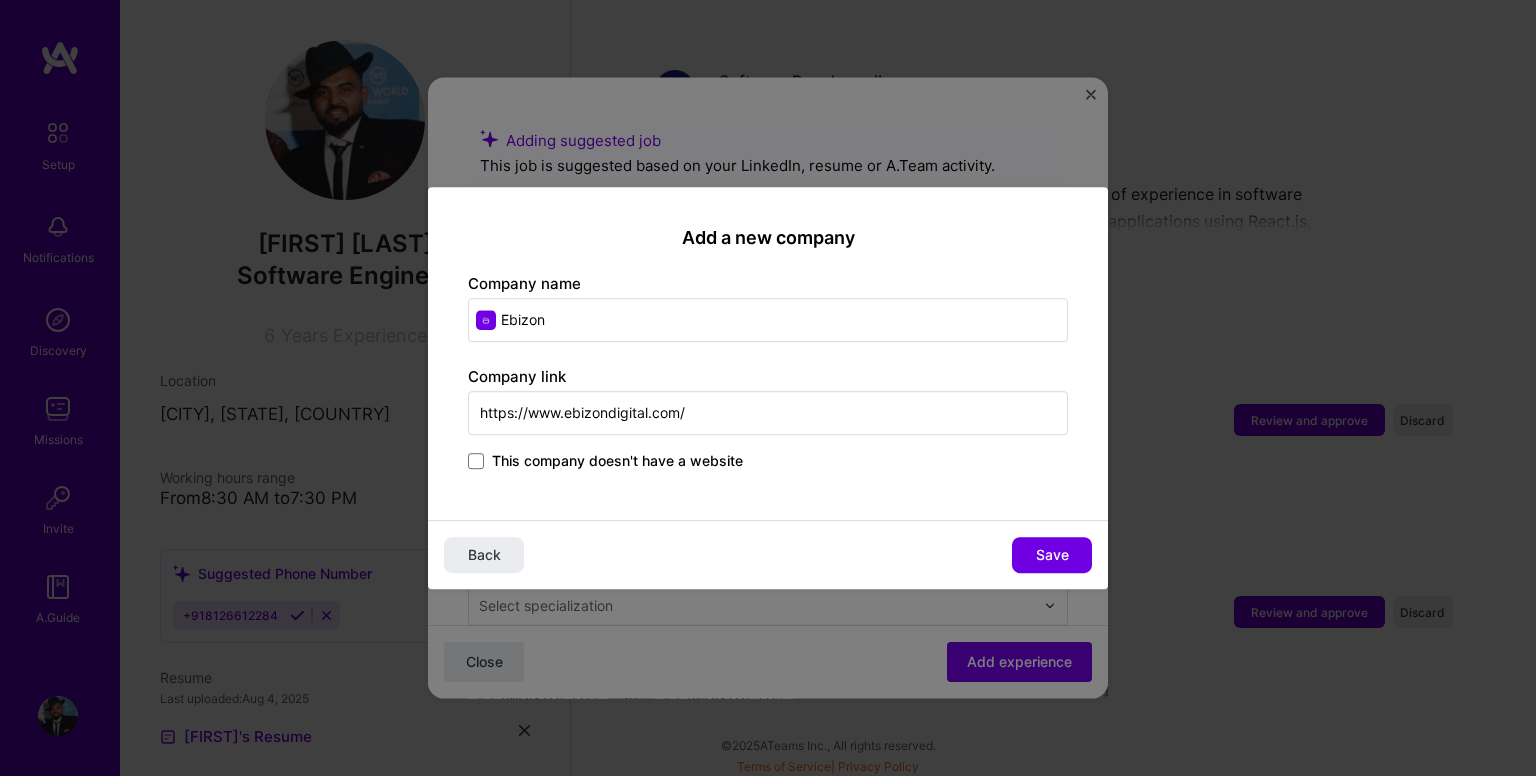 type on "https://www.ebizondigital.com/" 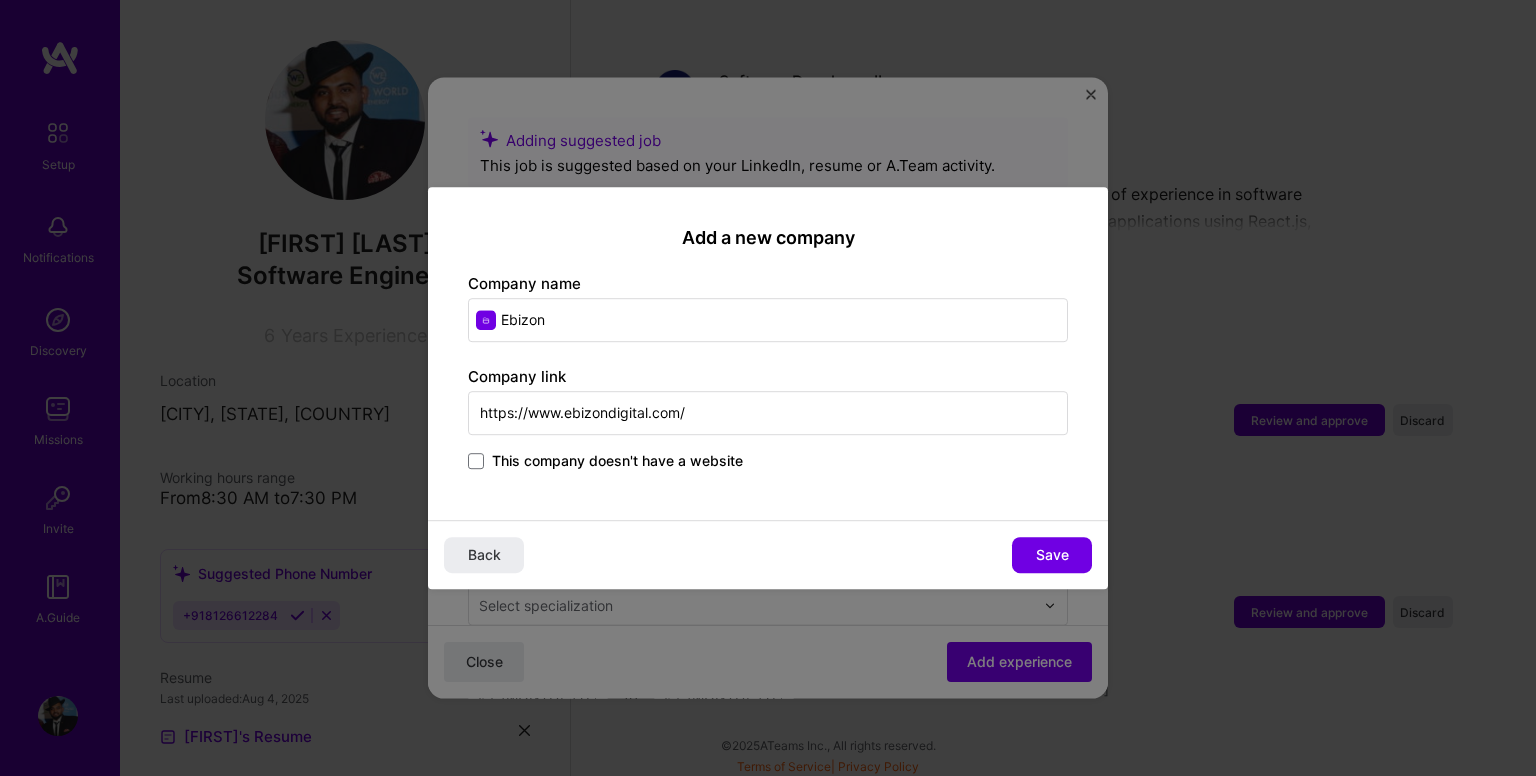click on "Ebizon" at bounding box center [768, 320] 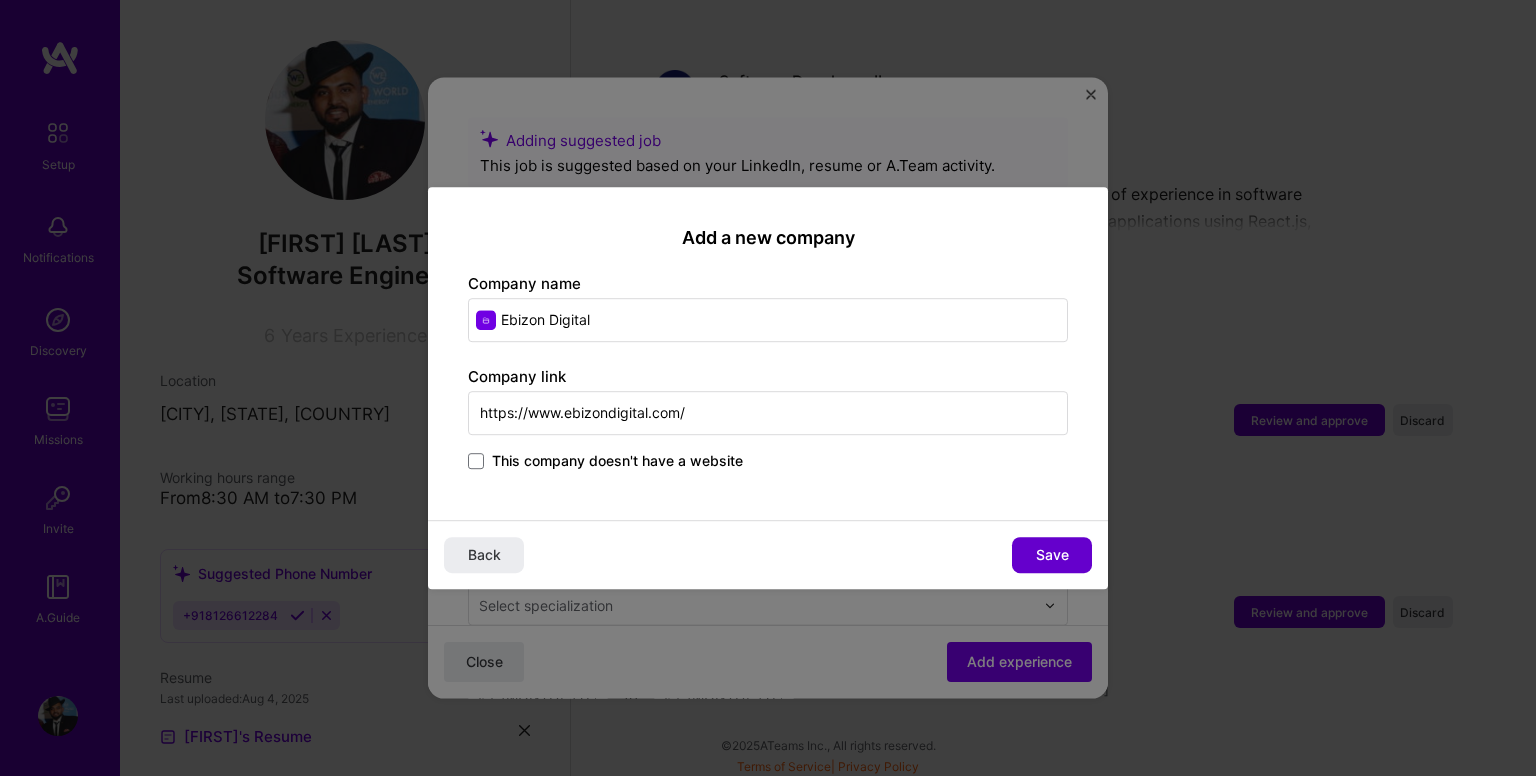 type on "Ebizon Digital" 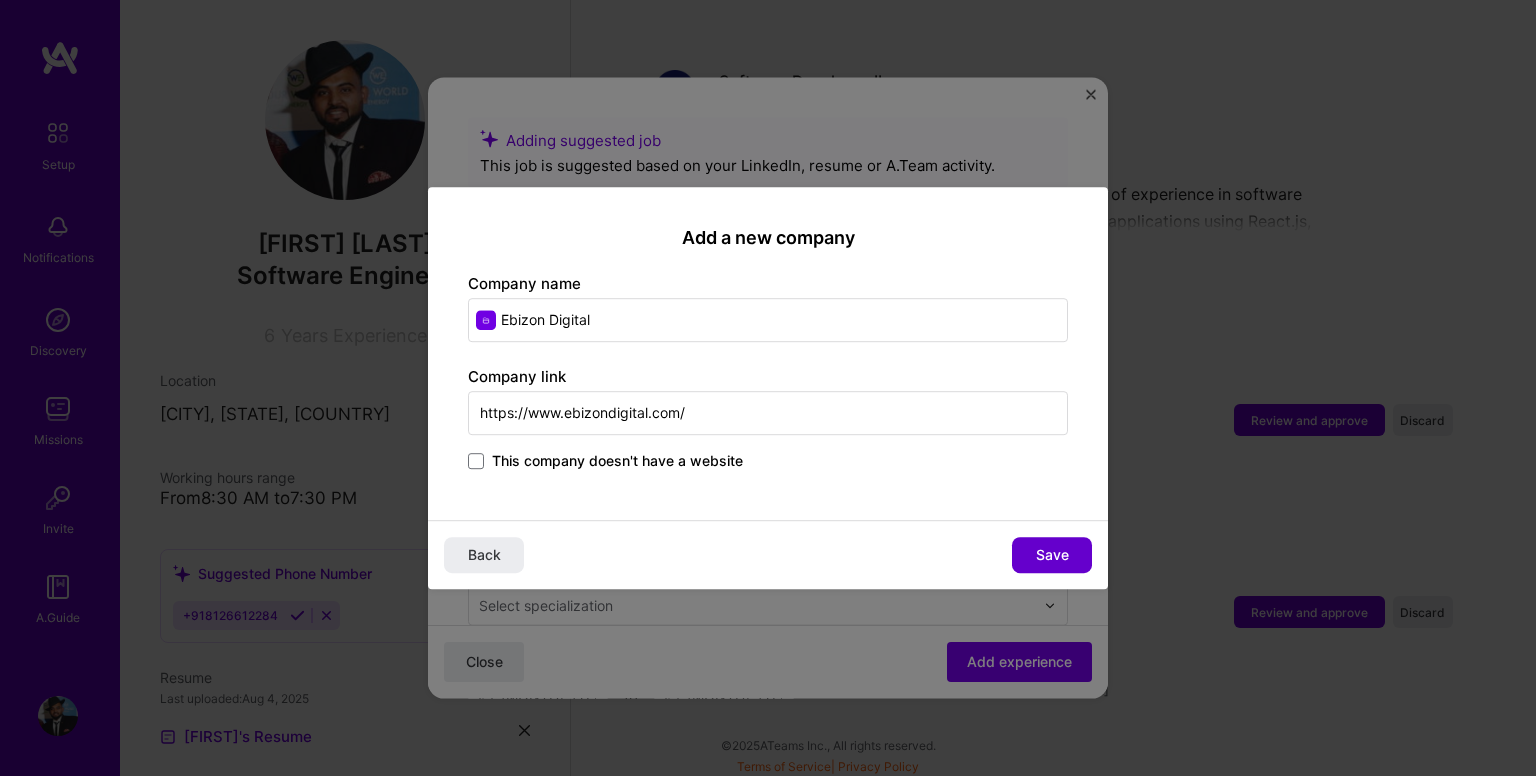 click on "Save" at bounding box center (1052, 555) 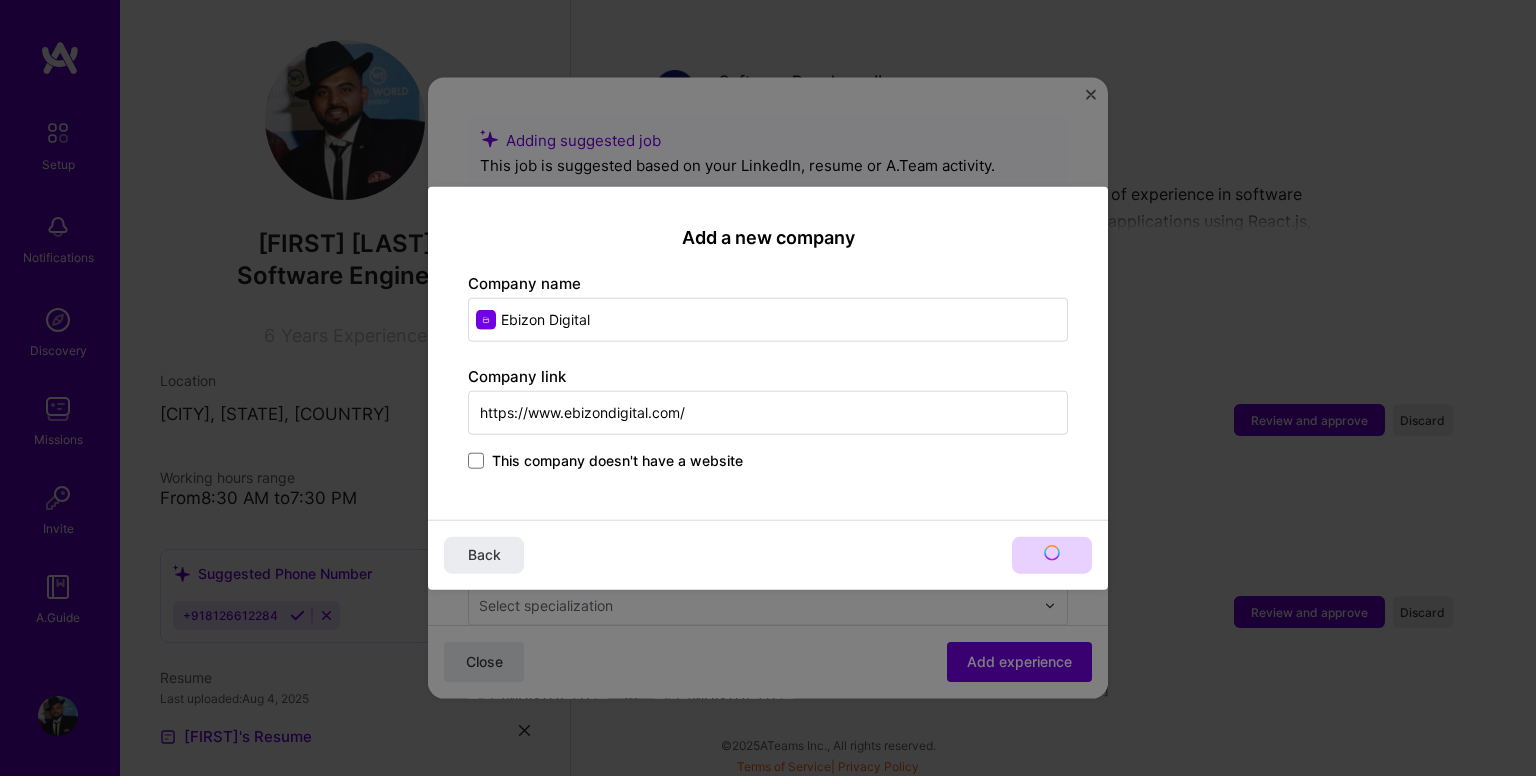 type on "Ebizon Digital" 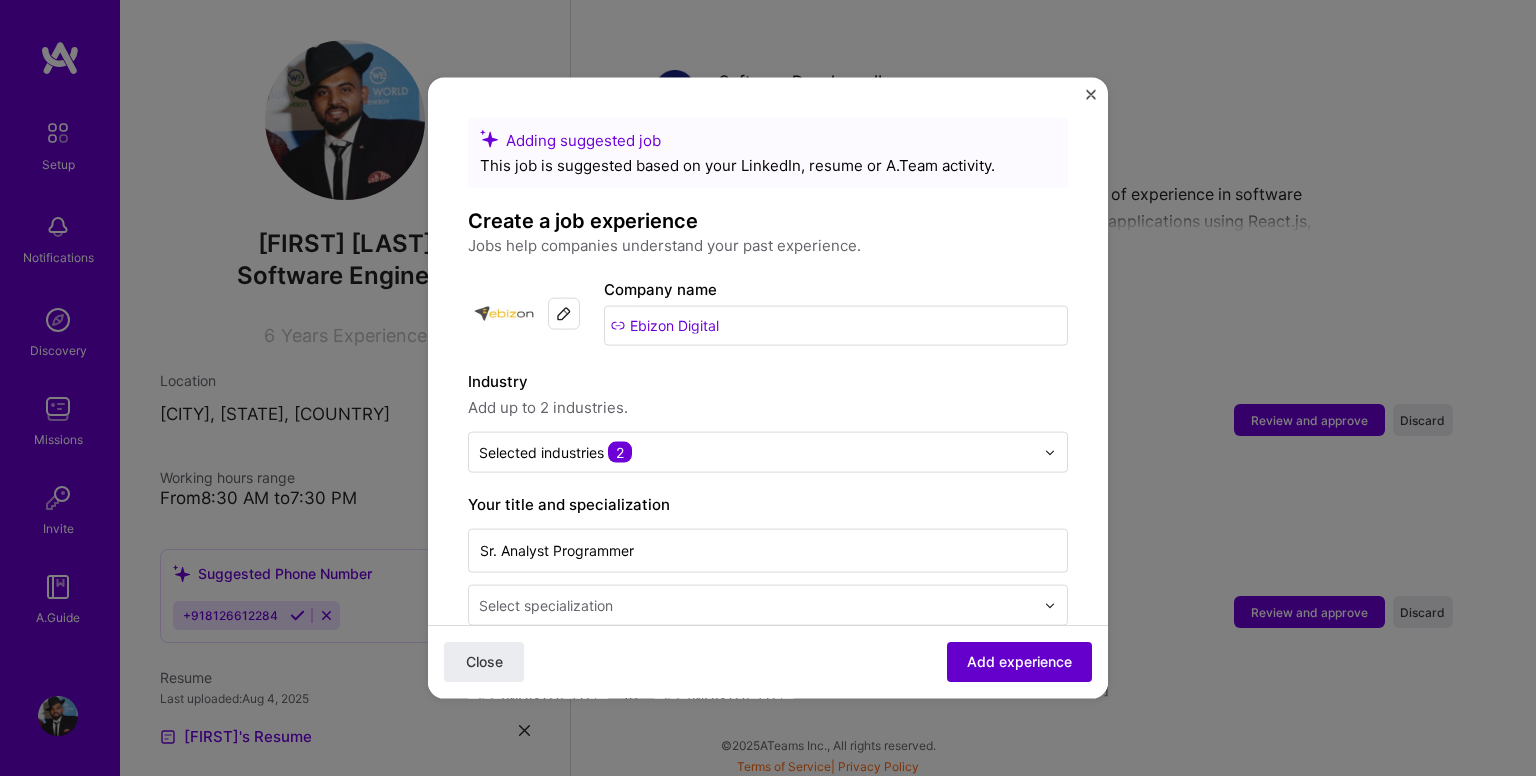 click on "Add experience" at bounding box center [1019, 662] 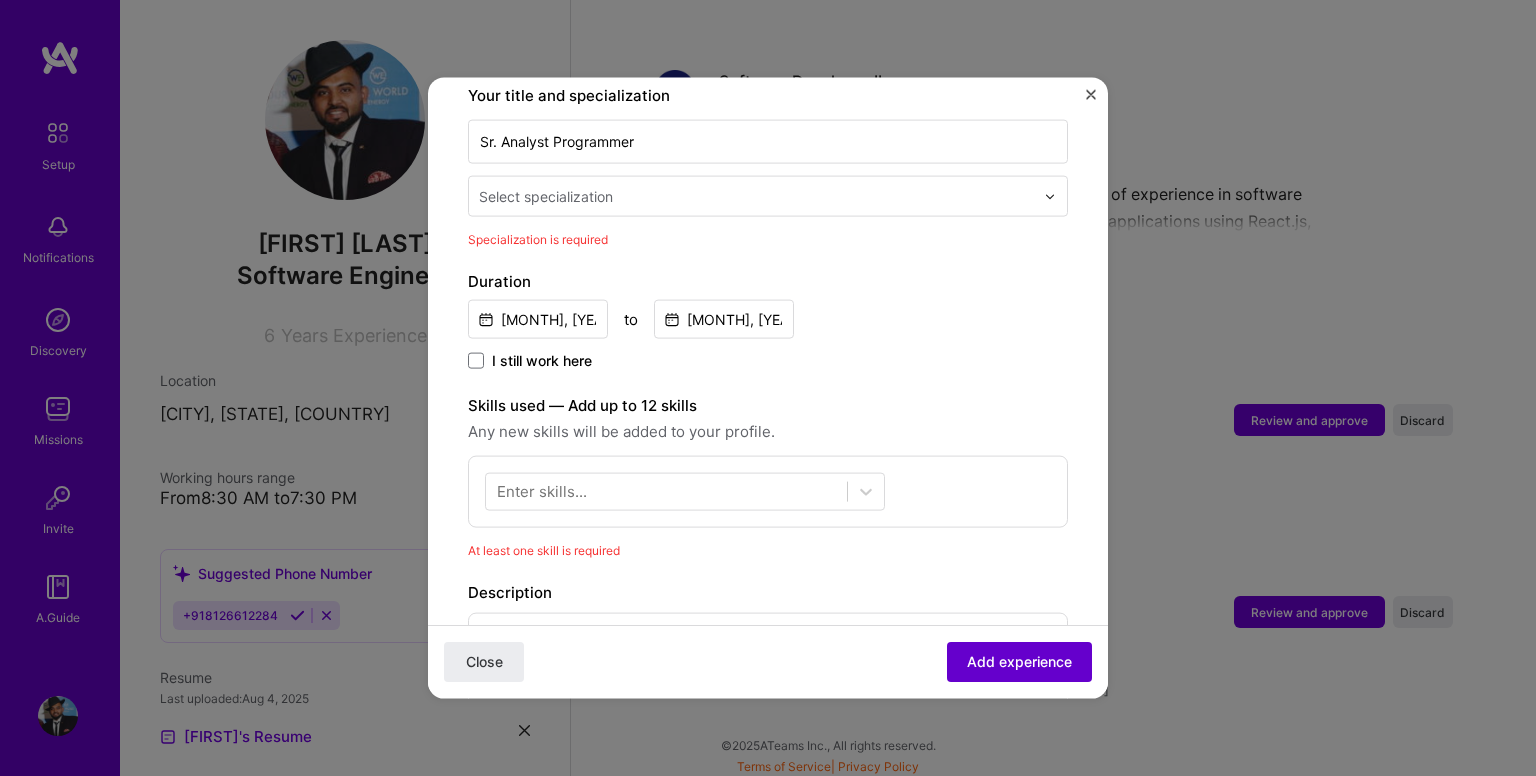 scroll, scrollTop: 414, scrollLeft: 0, axis: vertical 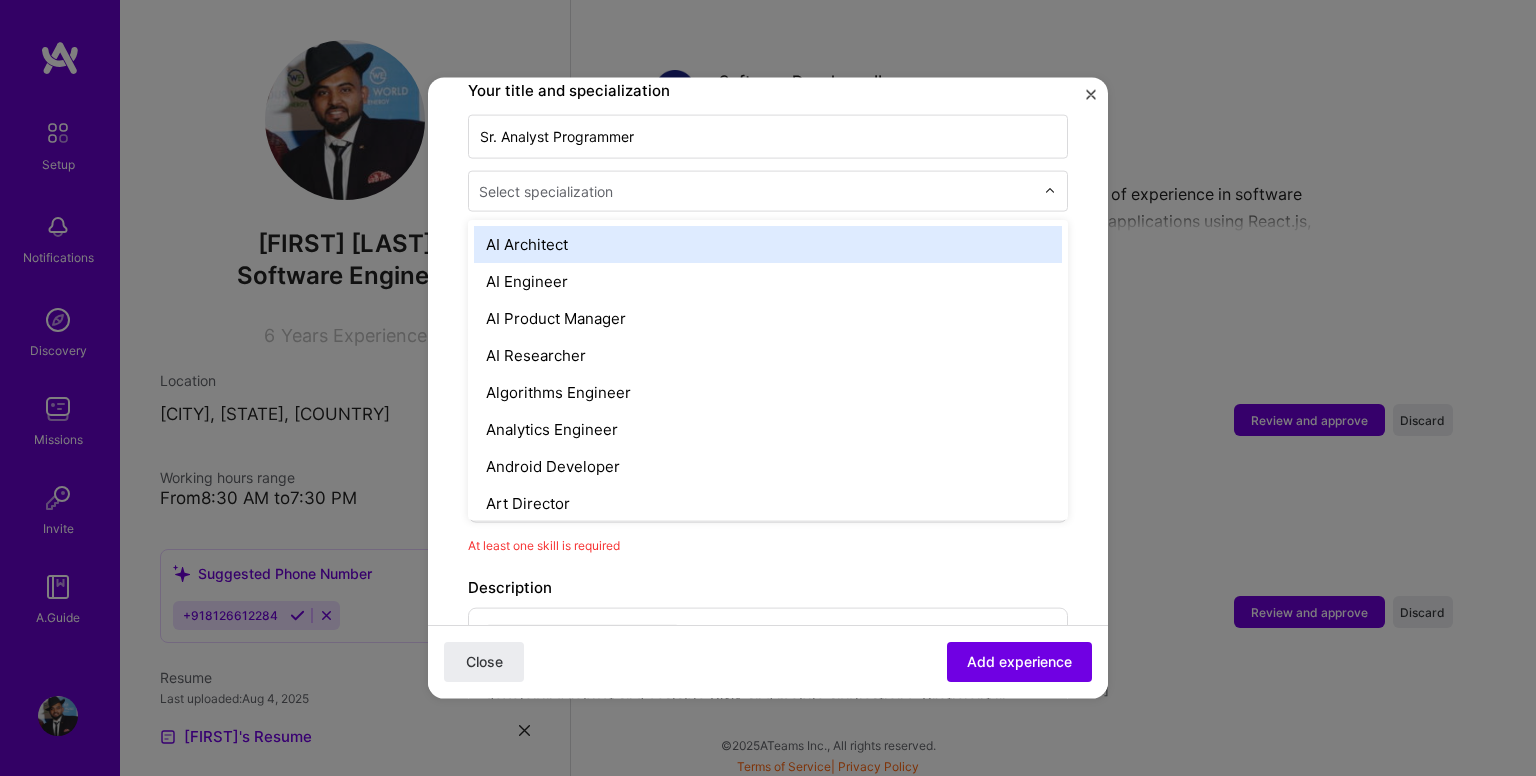 click at bounding box center (758, 191) 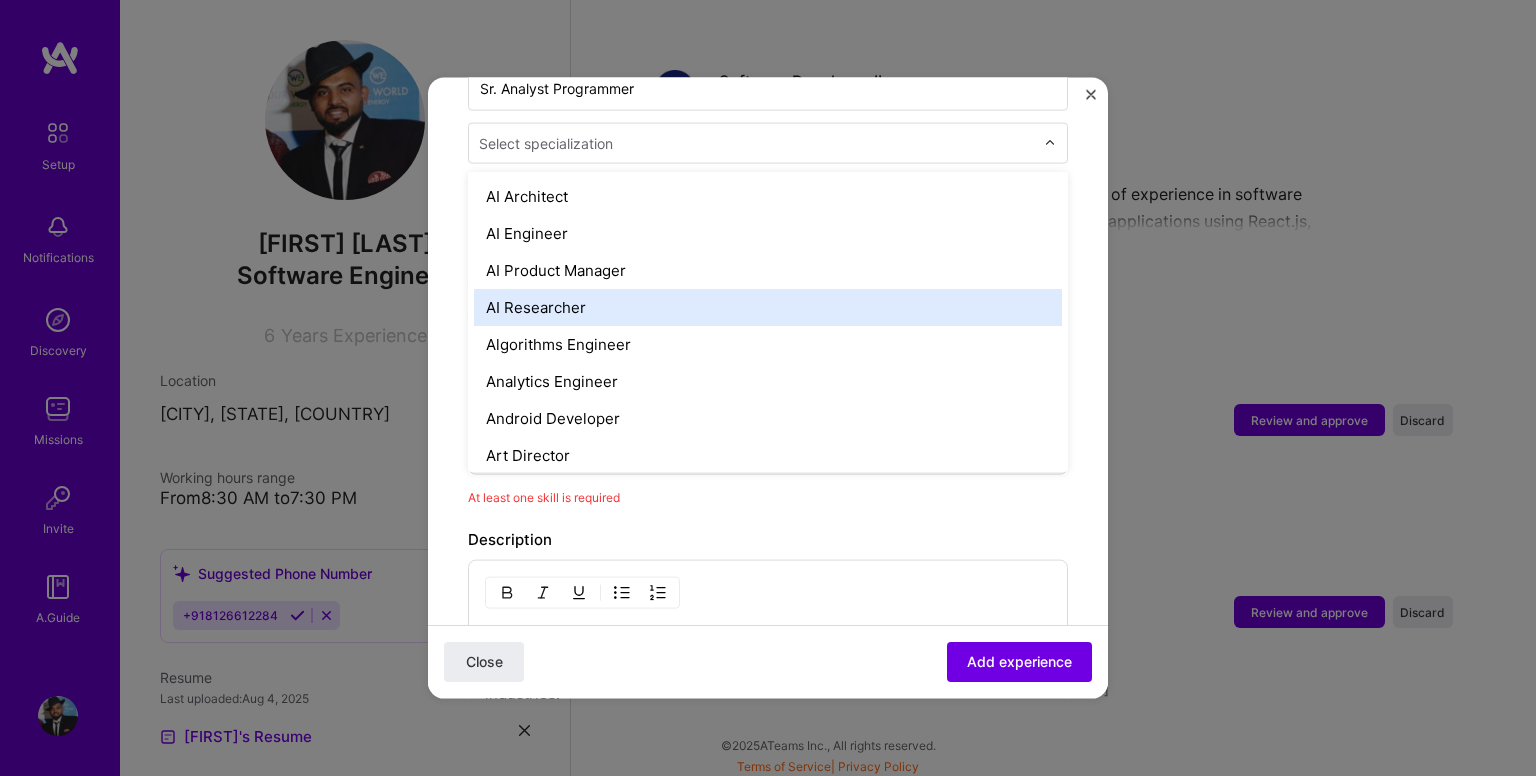 scroll, scrollTop: 461, scrollLeft: 0, axis: vertical 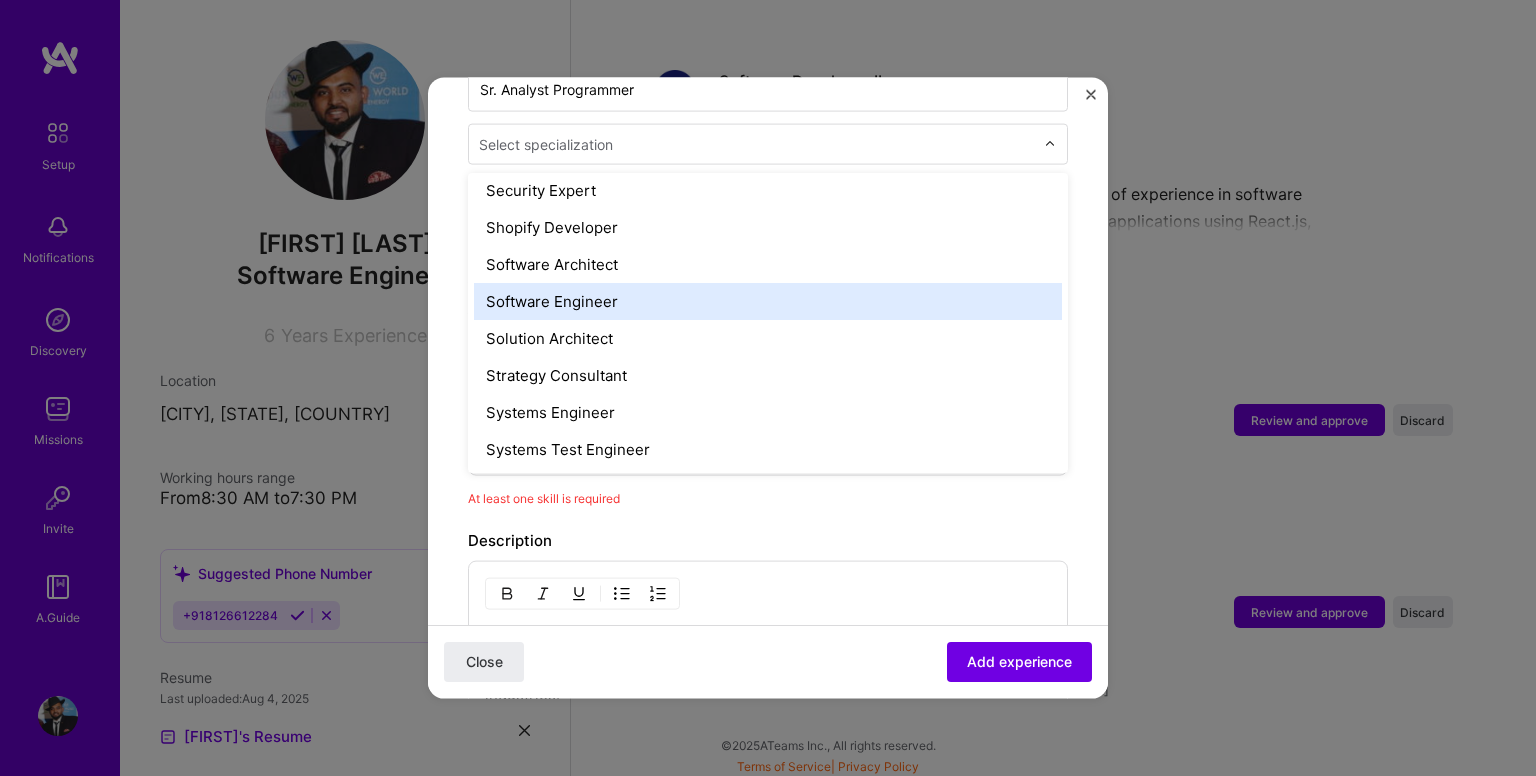 click on "Software Engineer" at bounding box center [768, 301] 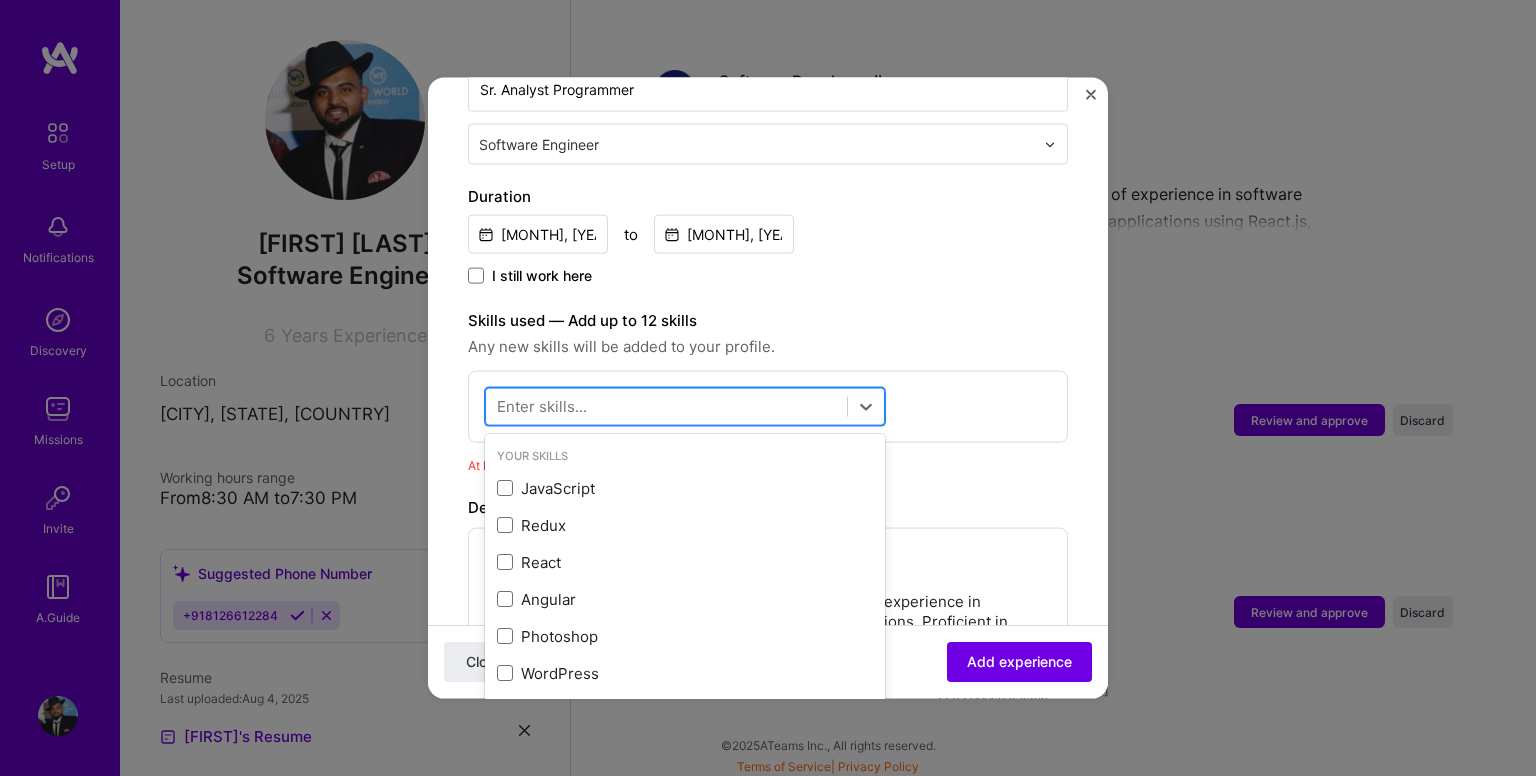 click at bounding box center (666, 406) 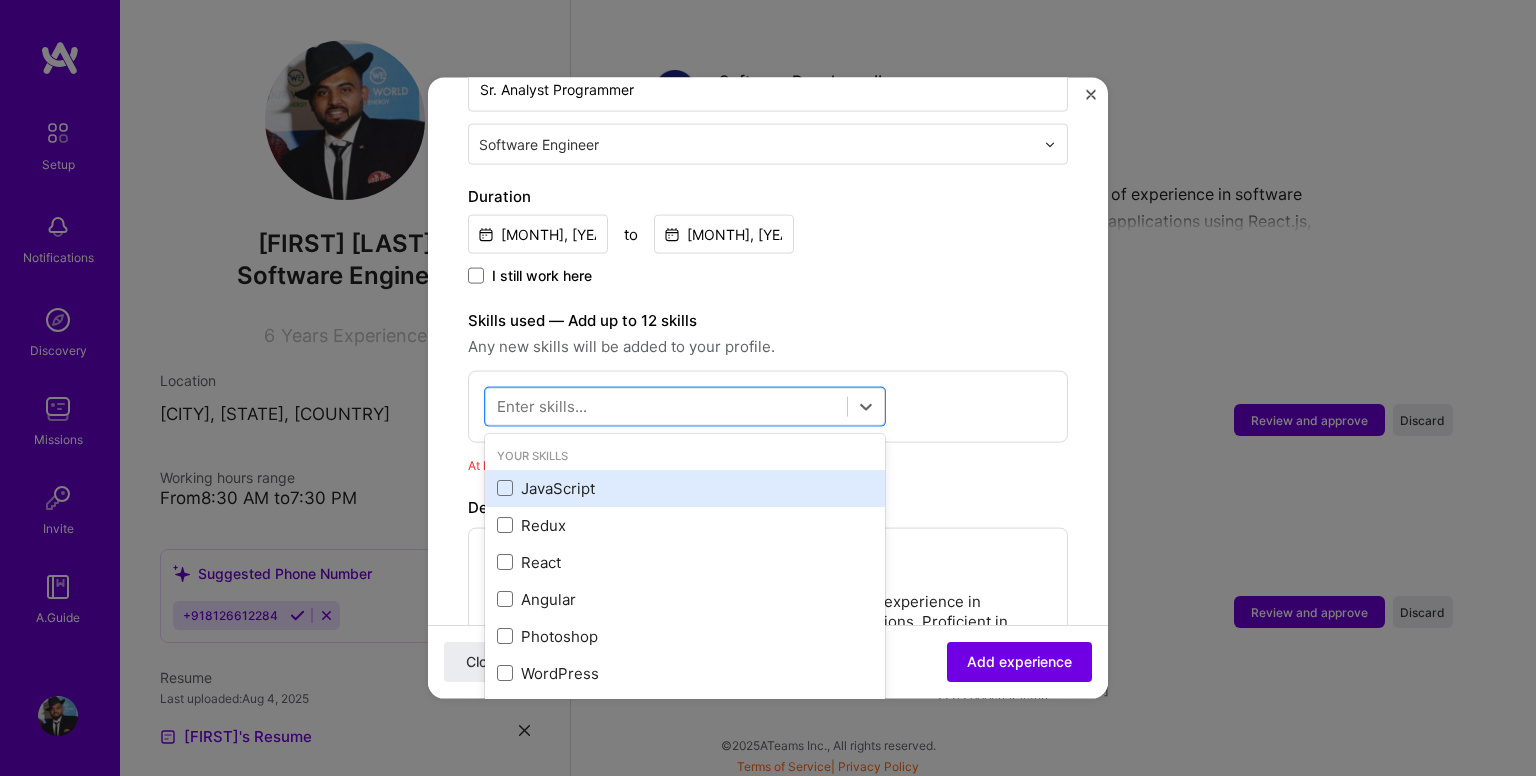 click on "JavaScript" at bounding box center (685, 487) 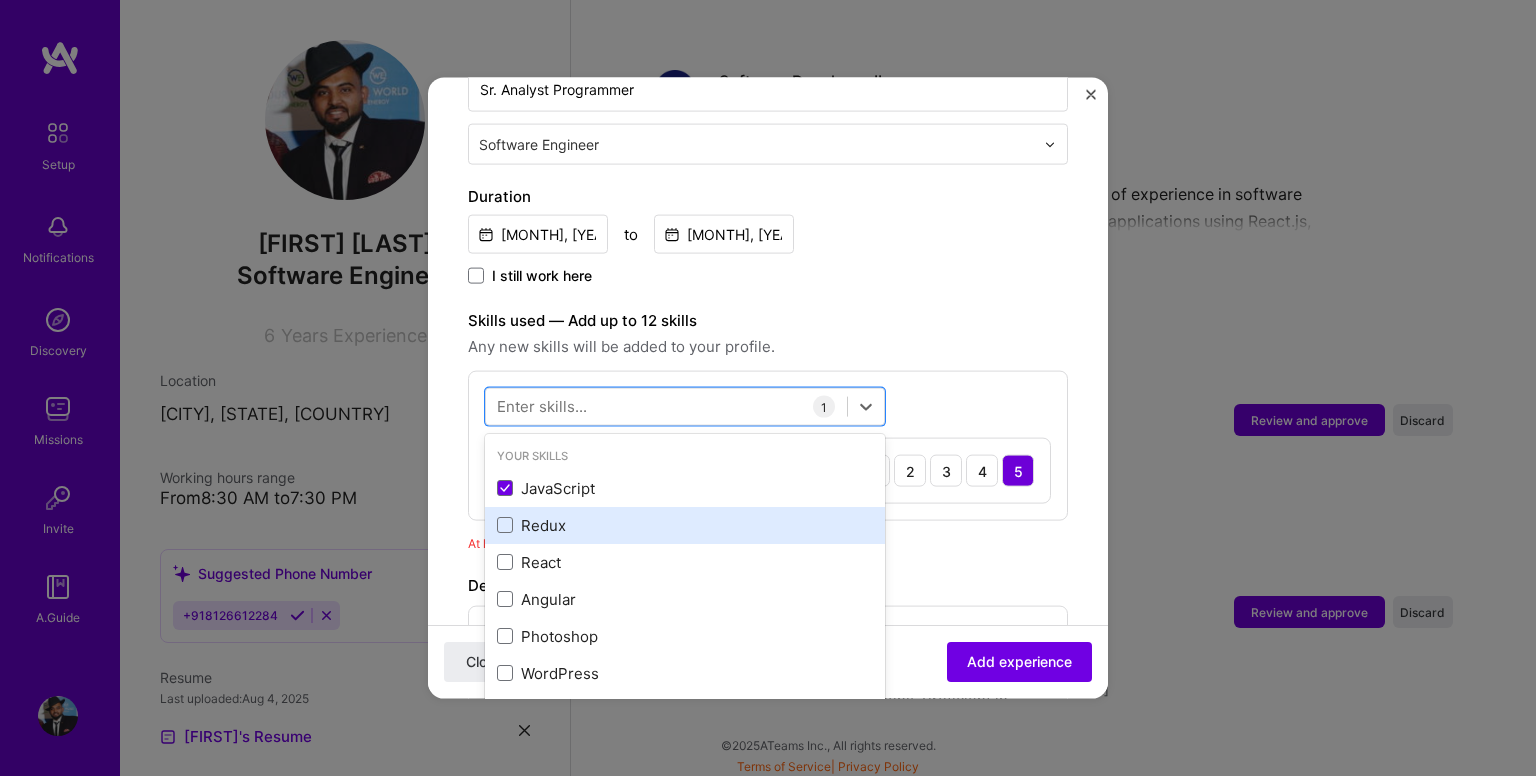 click on "Redux" at bounding box center [685, 524] 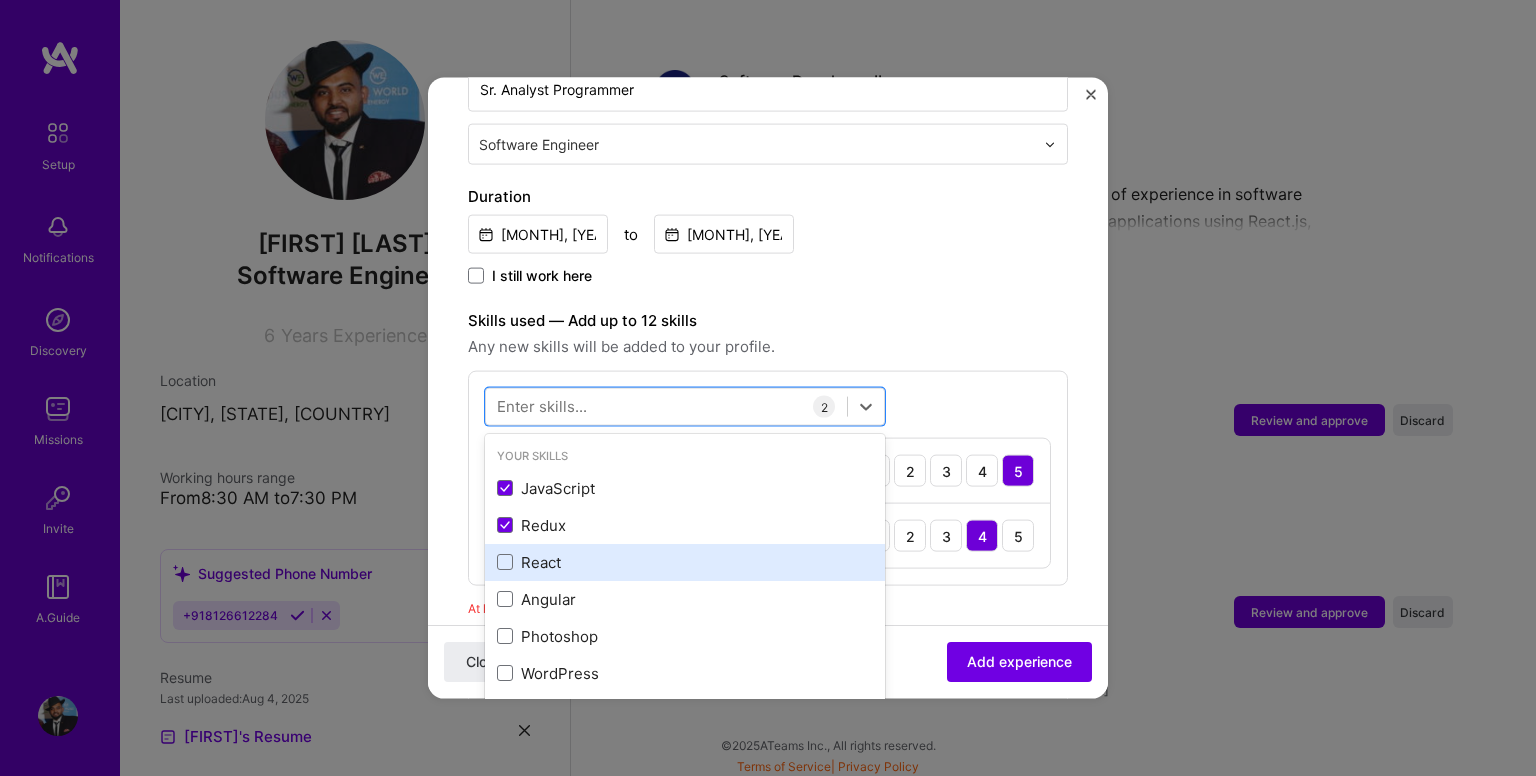 click on "React" at bounding box center (685, 561) 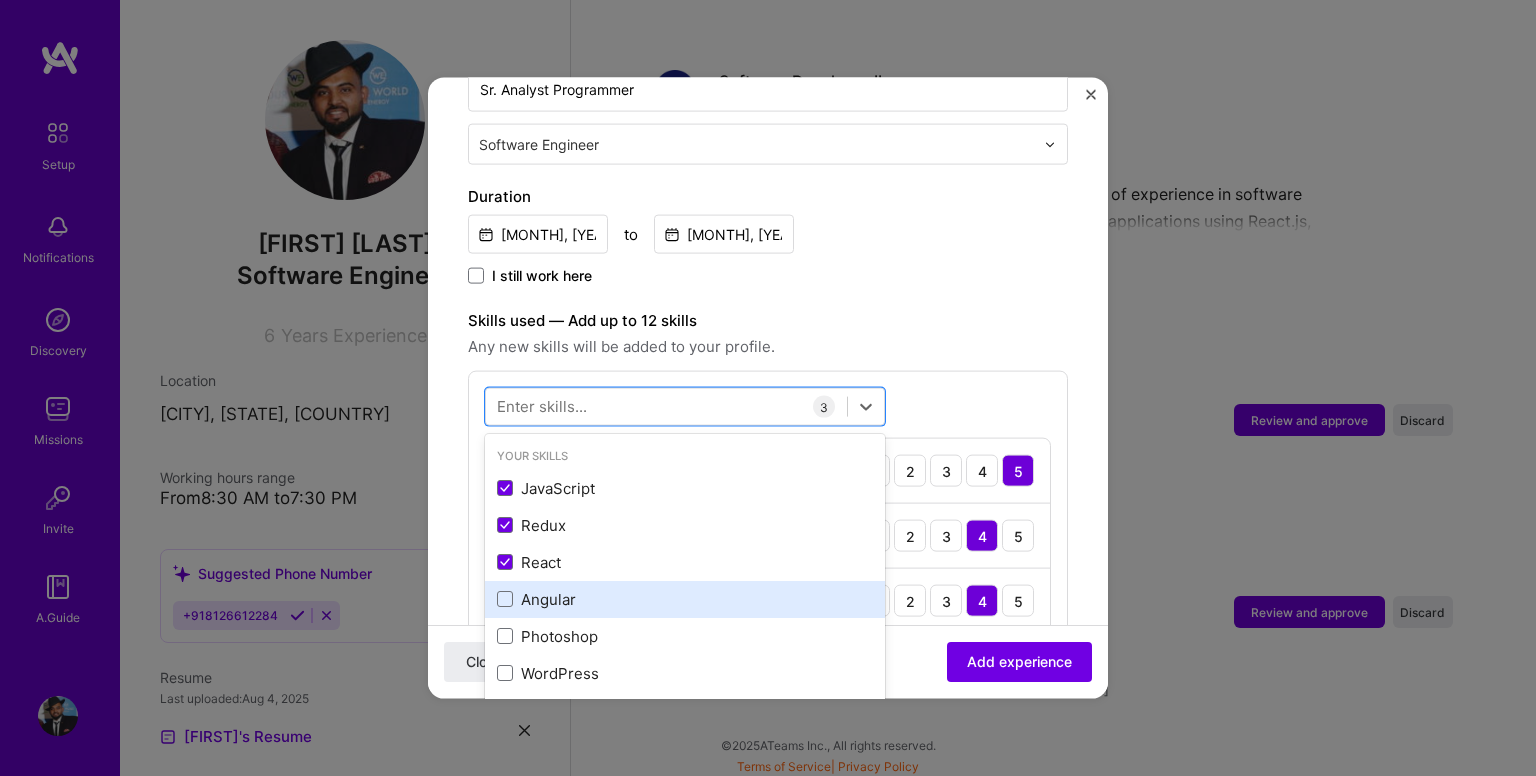click on "Angular" at bounding box center [685, 598] 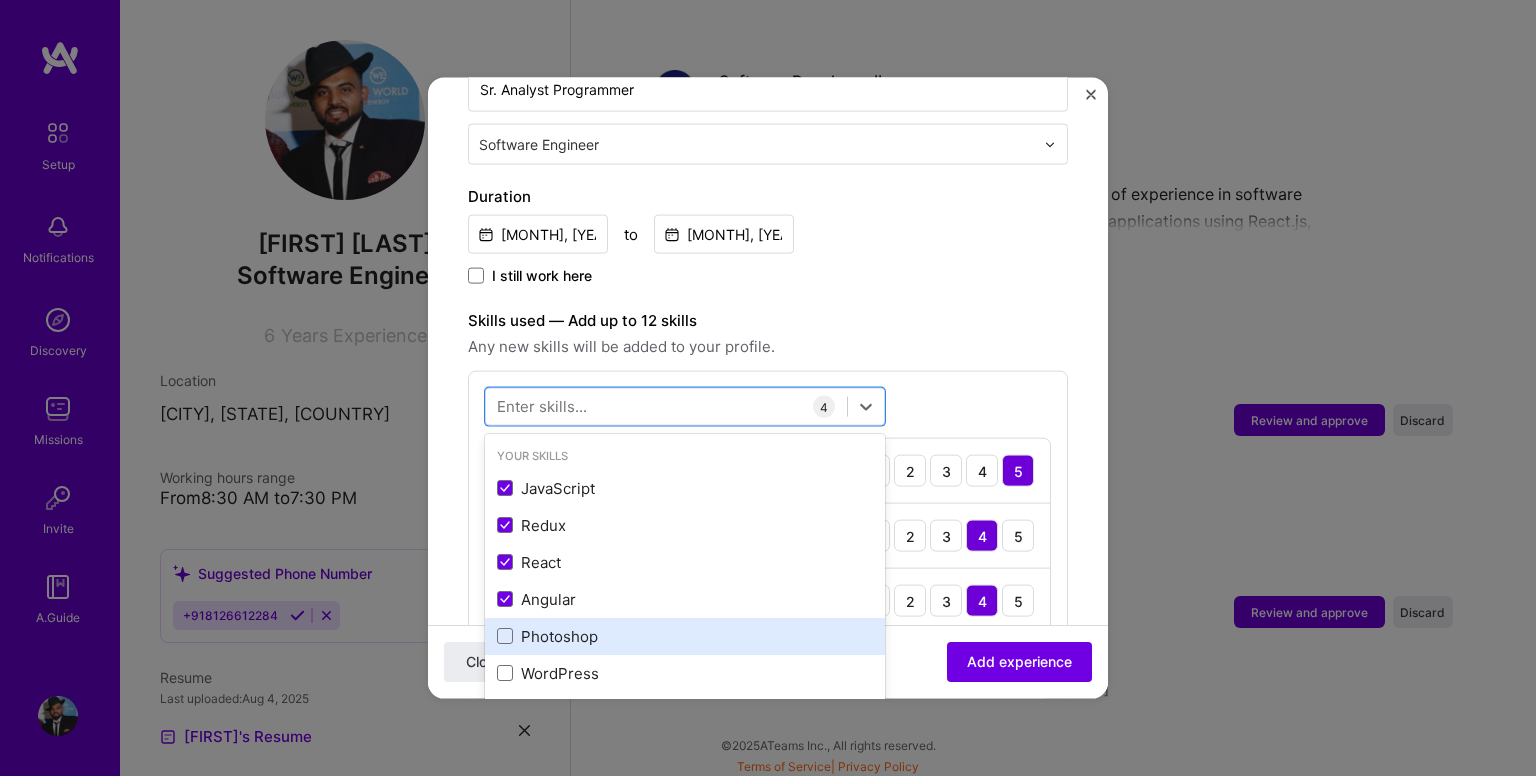 click on "Photoshop" at bounding box center (685, 635) 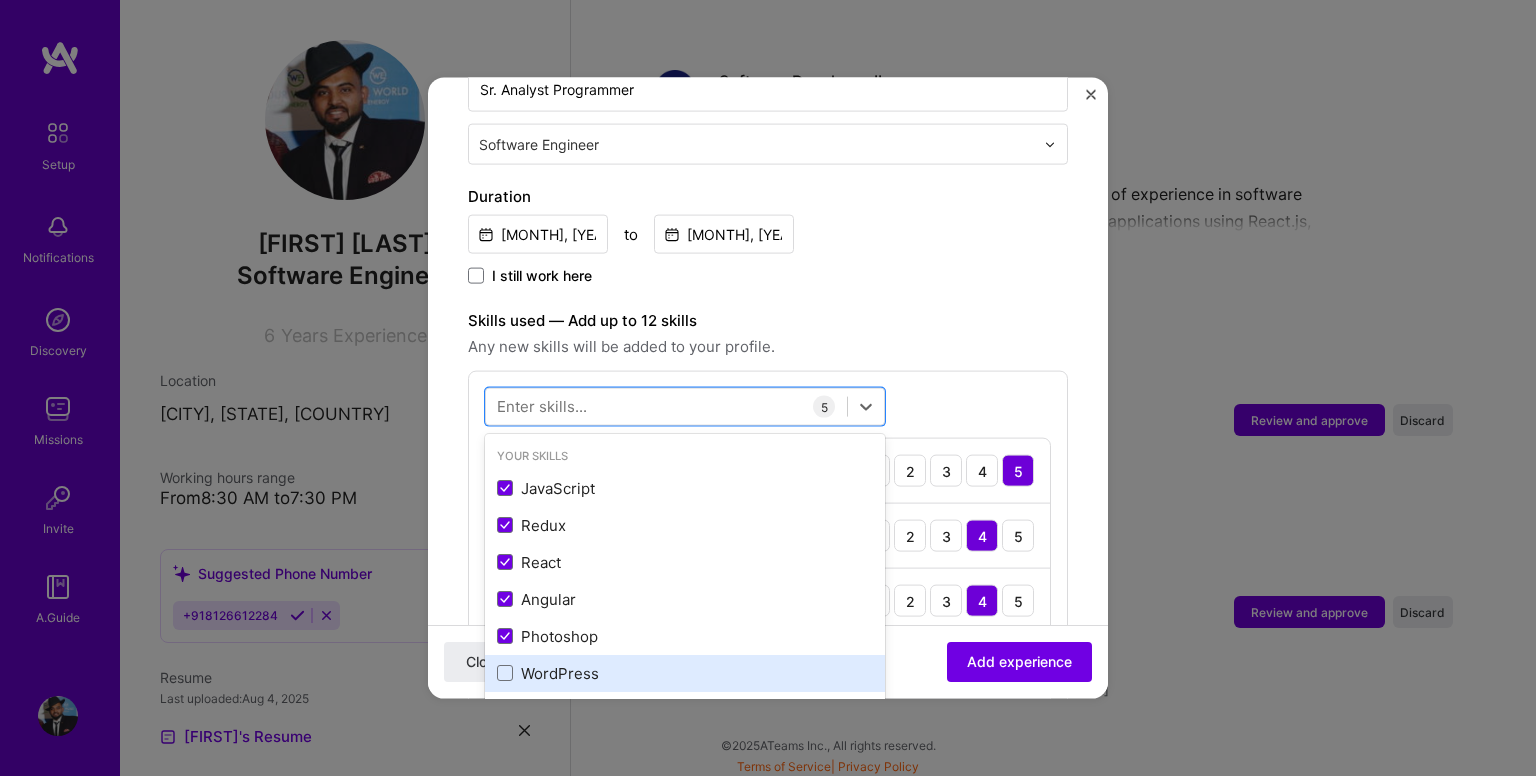 click on "WordPress" at bounding box center (685, 672) 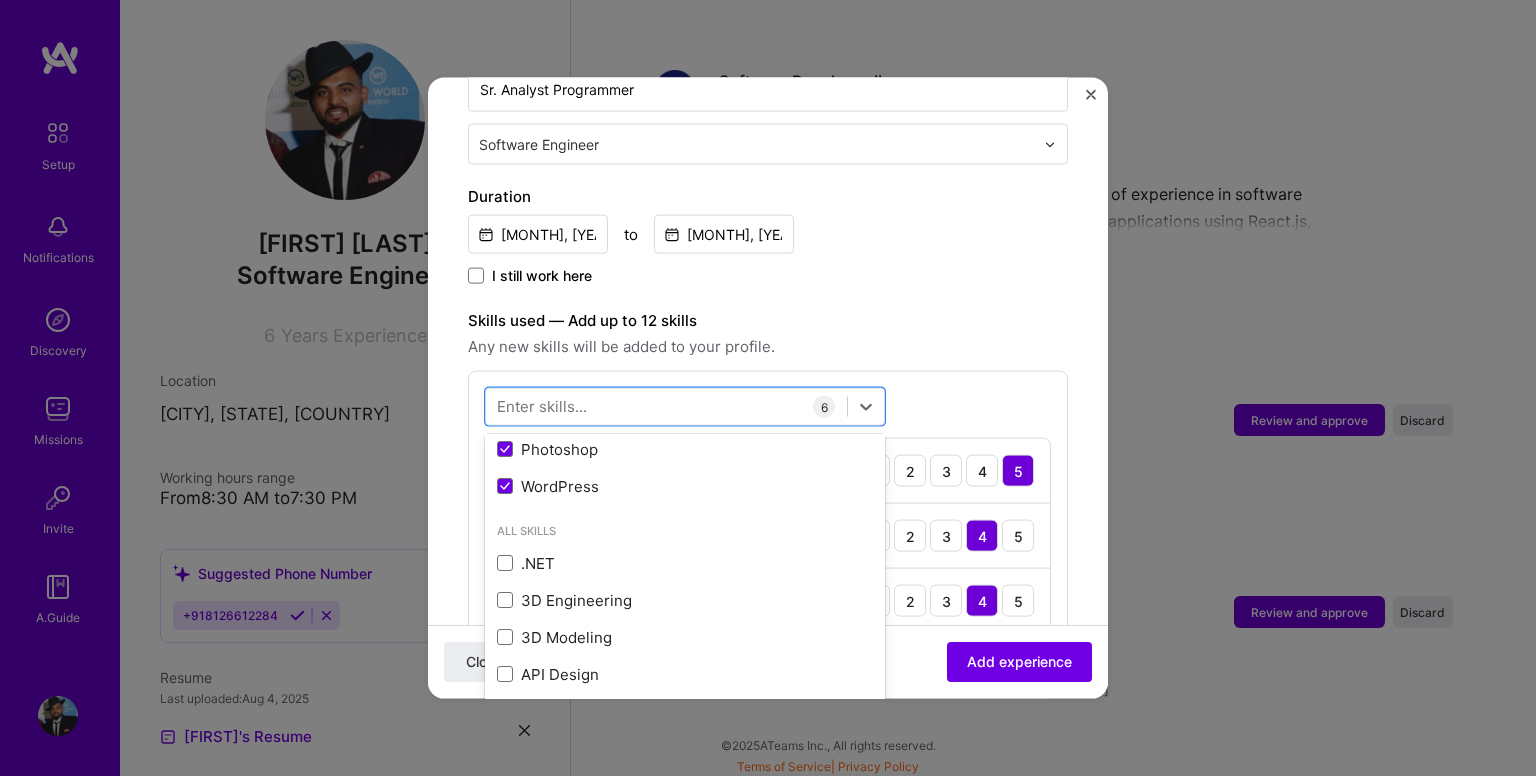 scroll, scrollTop: 188, scrollLeft: 0, axis: vertical 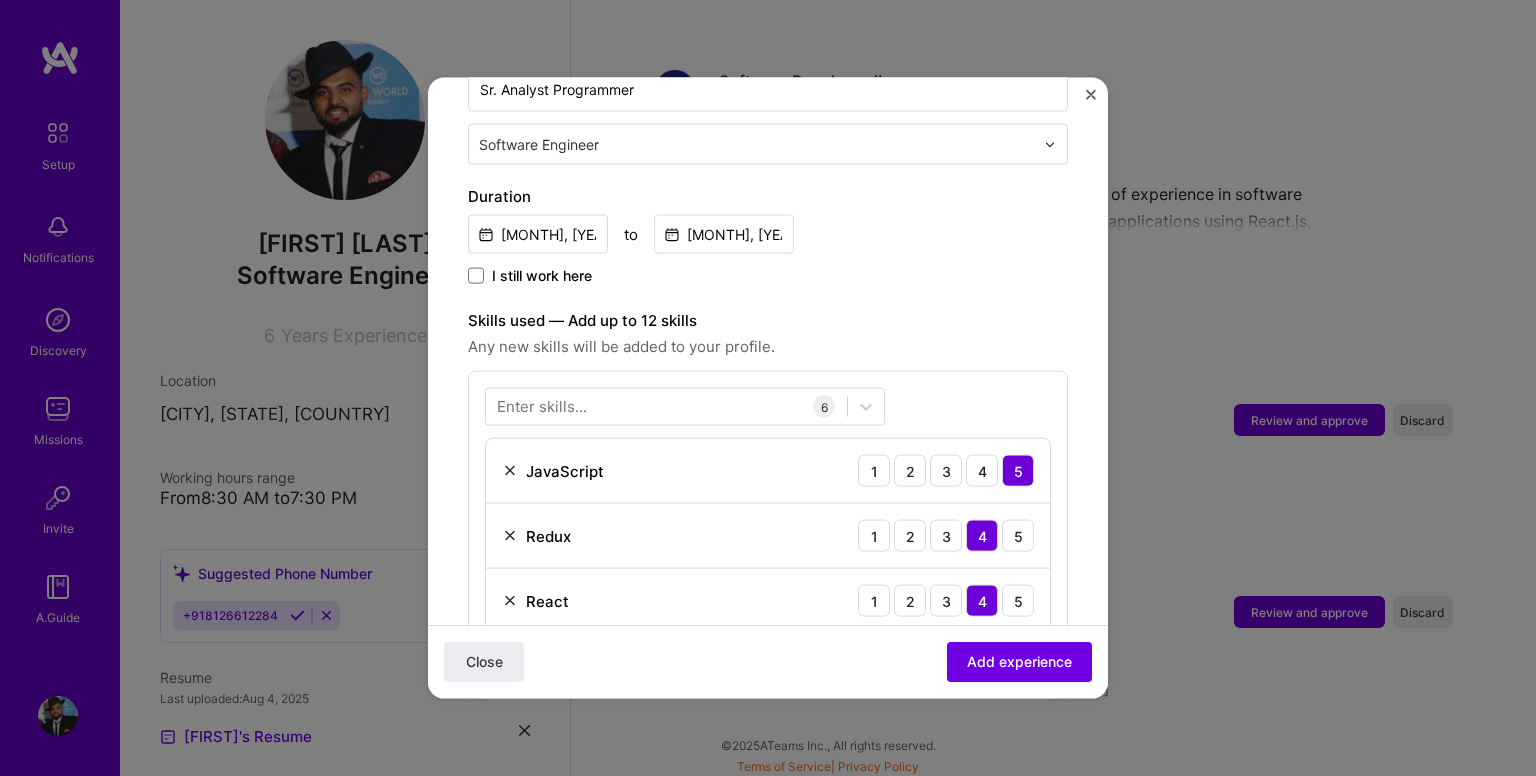 click on "Skills used — Add up to 12 skills" at bounding box center [768, 321] 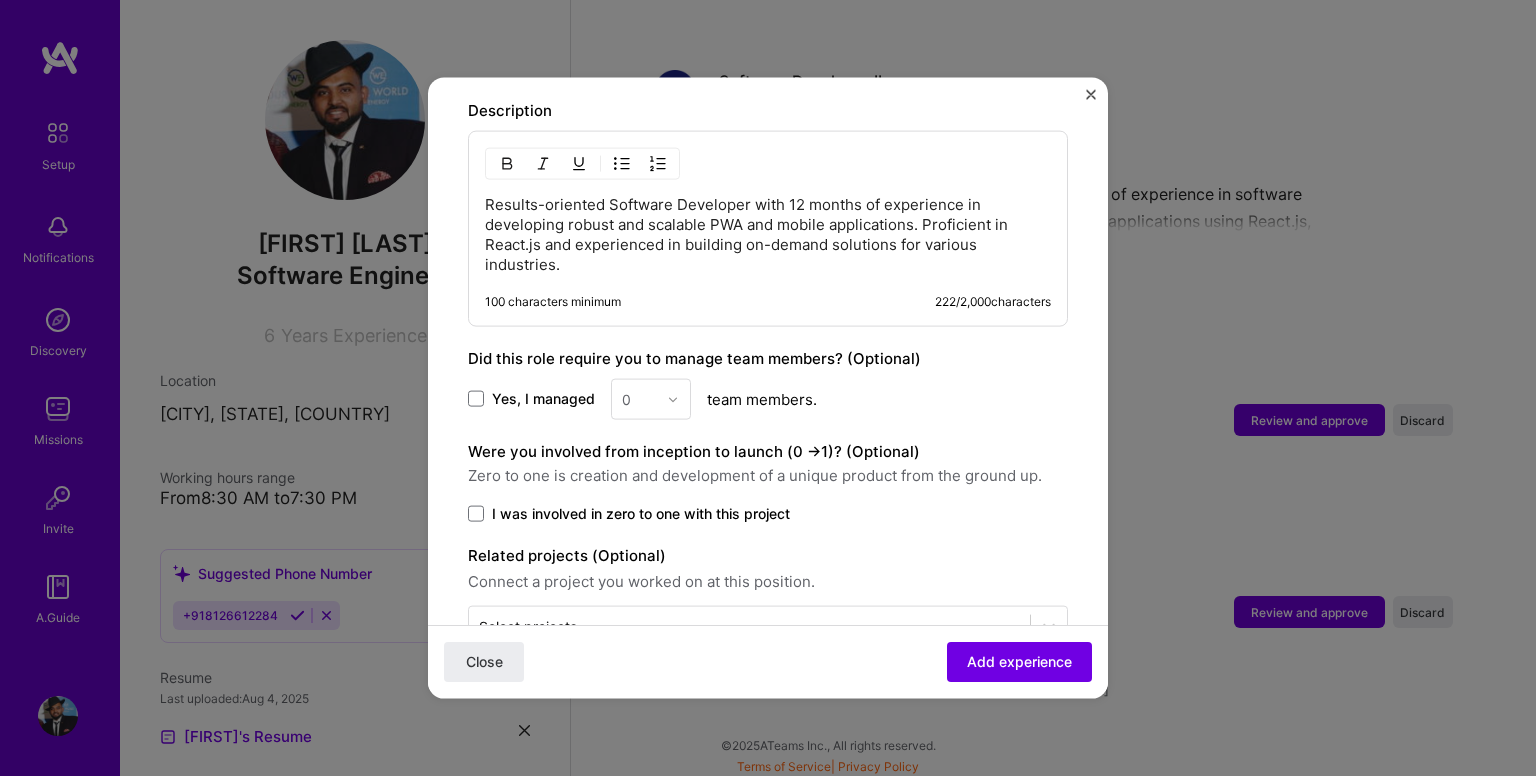 scroll, scrollTop: 1317, scrollLeft: 0, axis: vertical 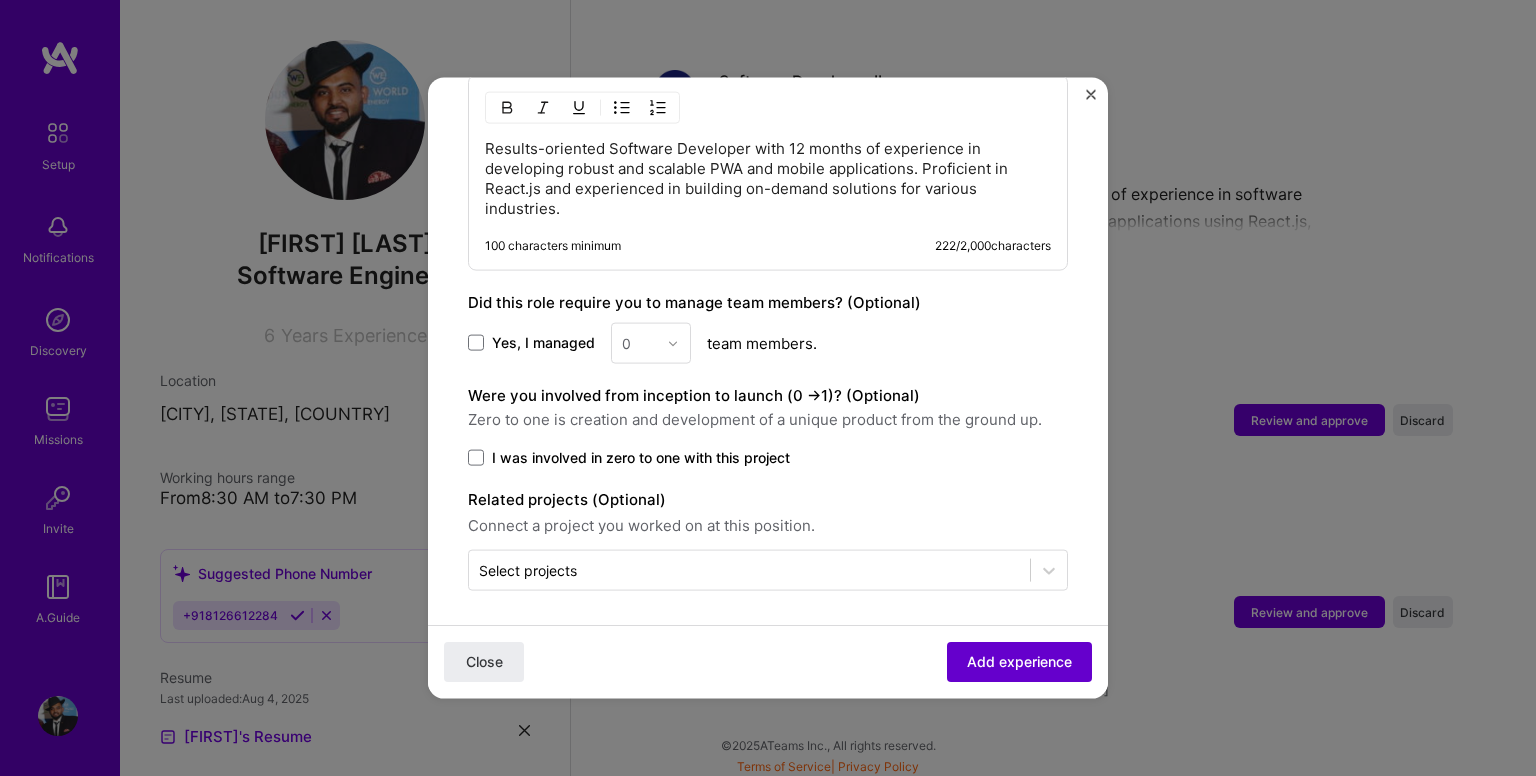 click on "Add experience" at bounding box center [1019, 662] 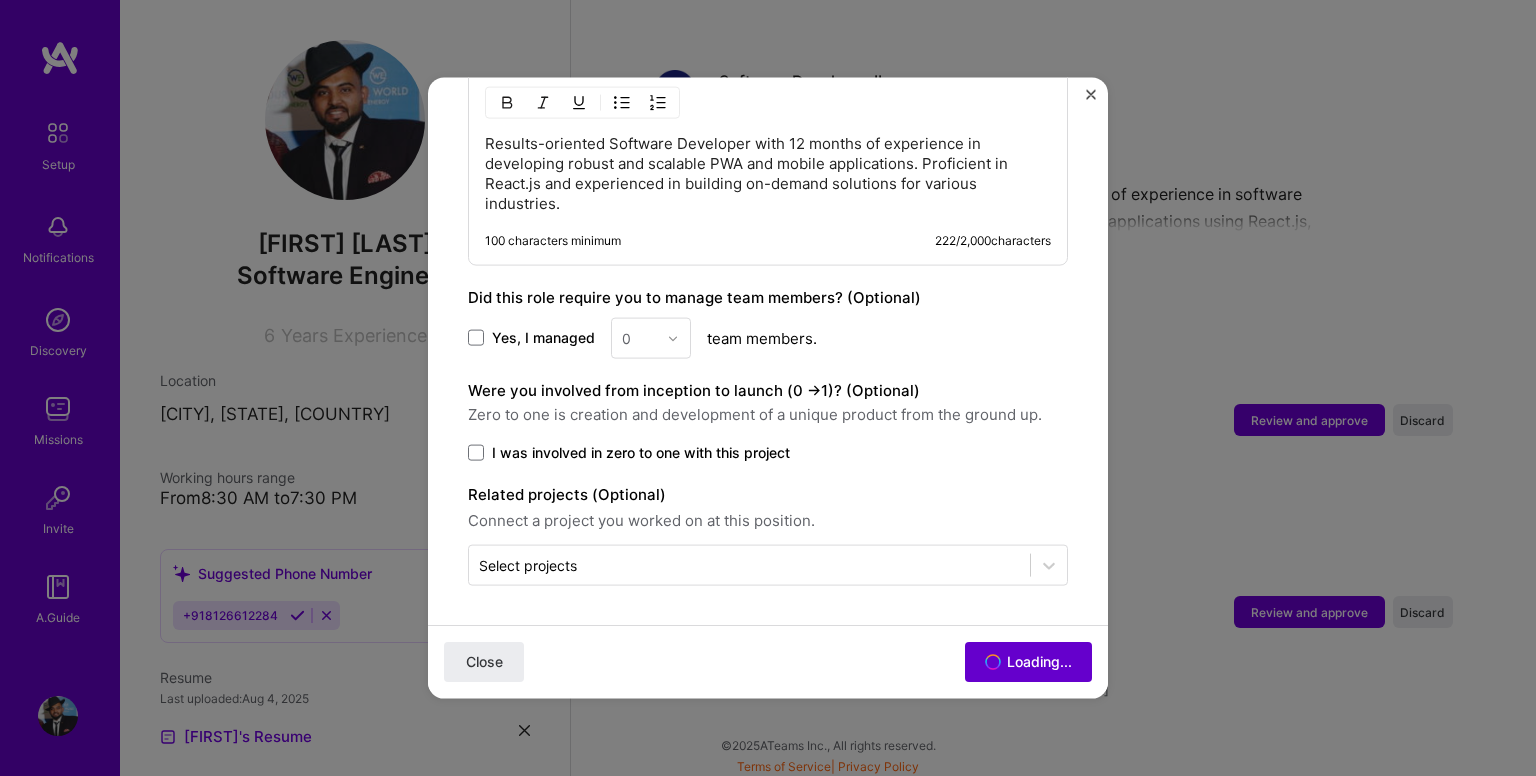 scroll, scrollTop: 1284, scrollLeft: 0, axis: vertical 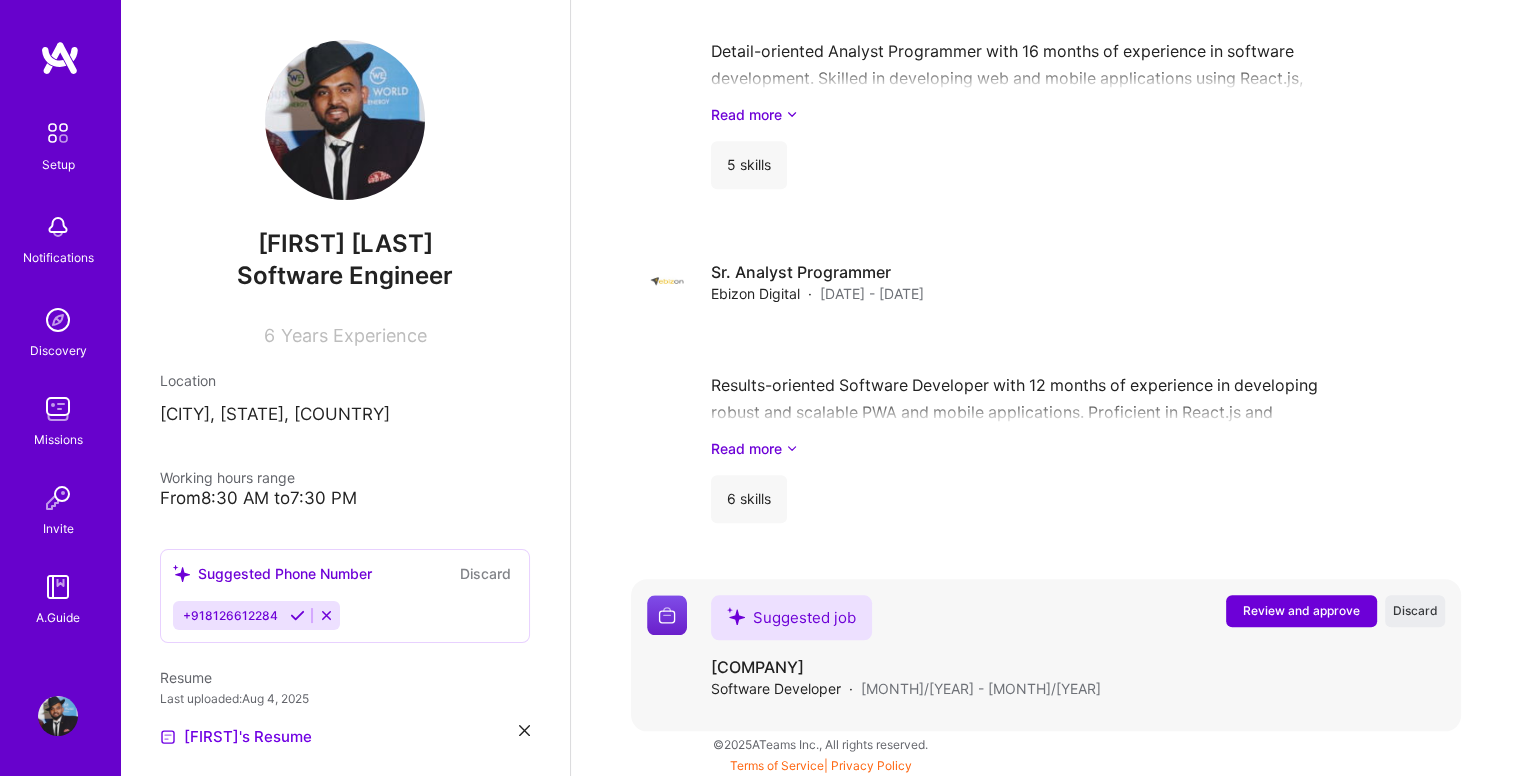 click on "Review and approve" at bounding box center [1301, 610] 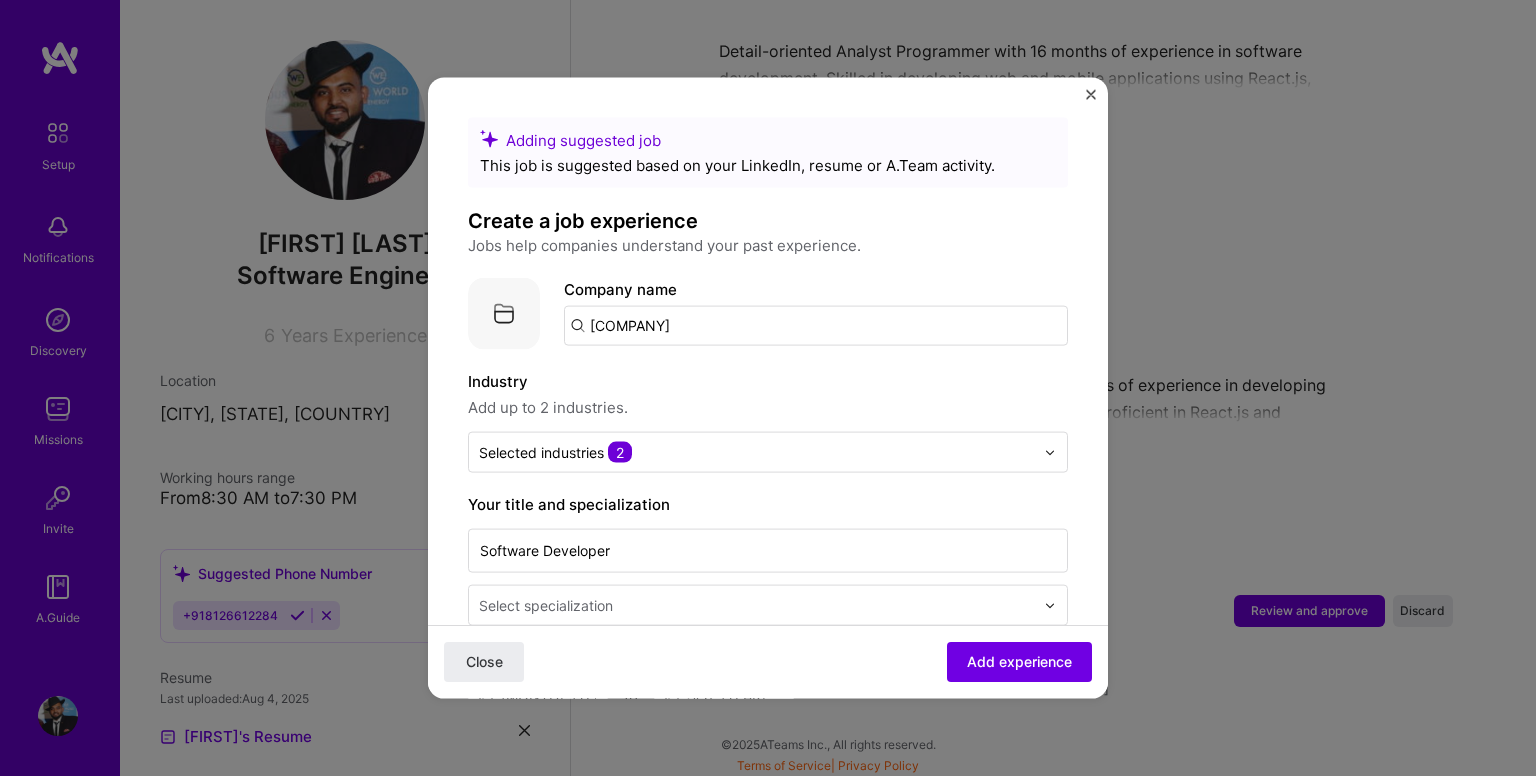 click on "[COMPANY]" at bounding box center [816, 326] 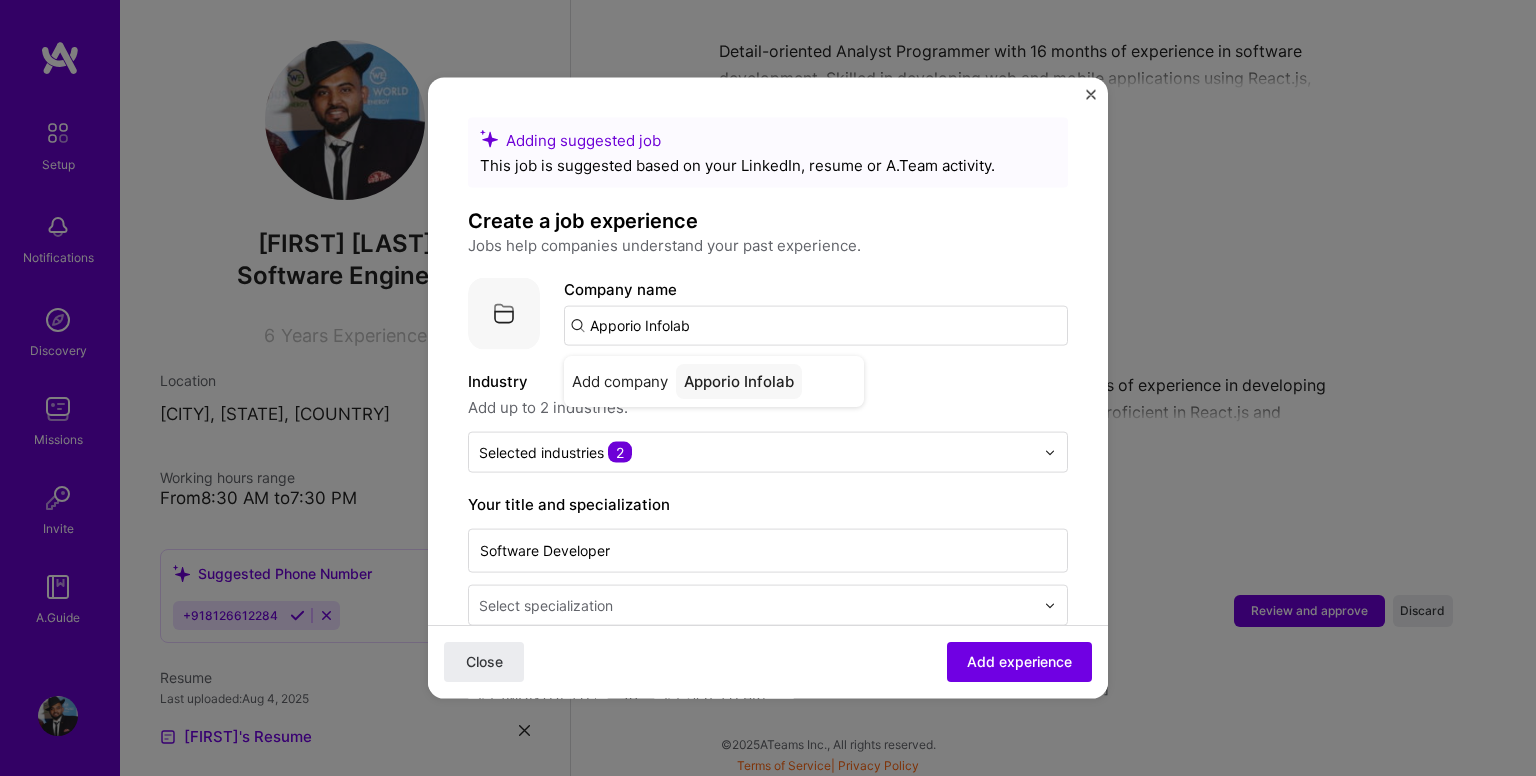 type on "[COMPANY]" 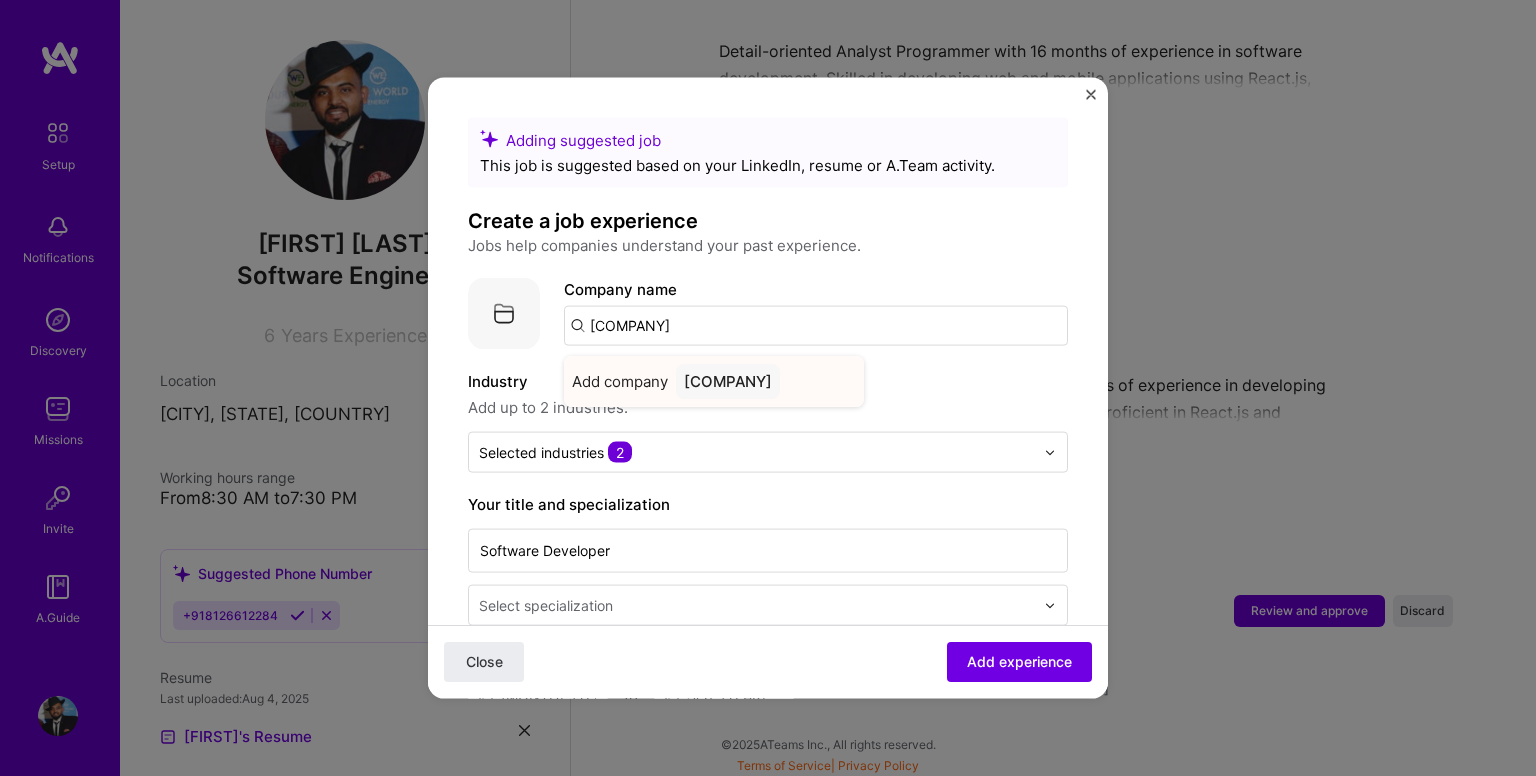 click on "[COMPANY]" at bounding box center [728, 381] 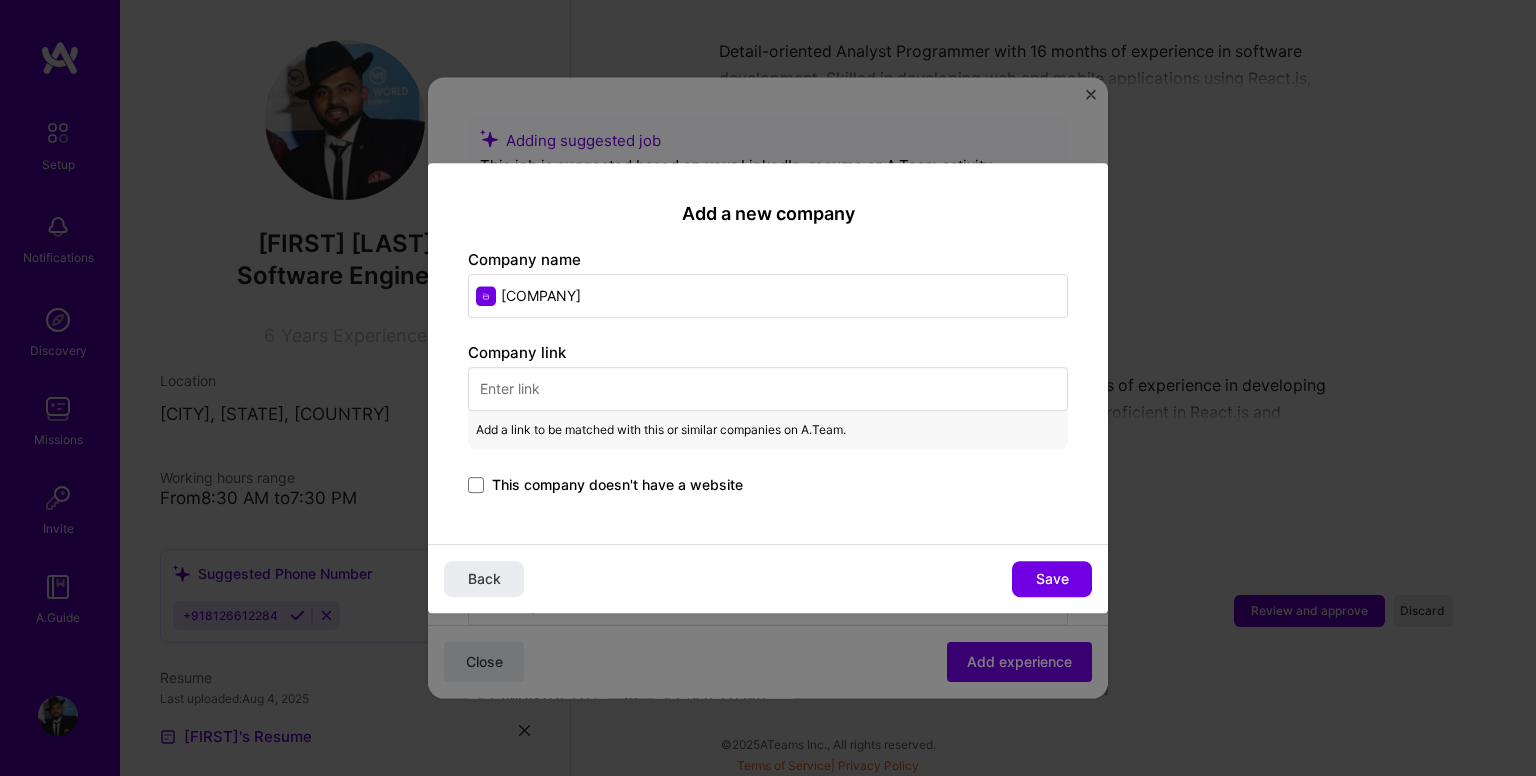 click at bounding box center [768, 389] 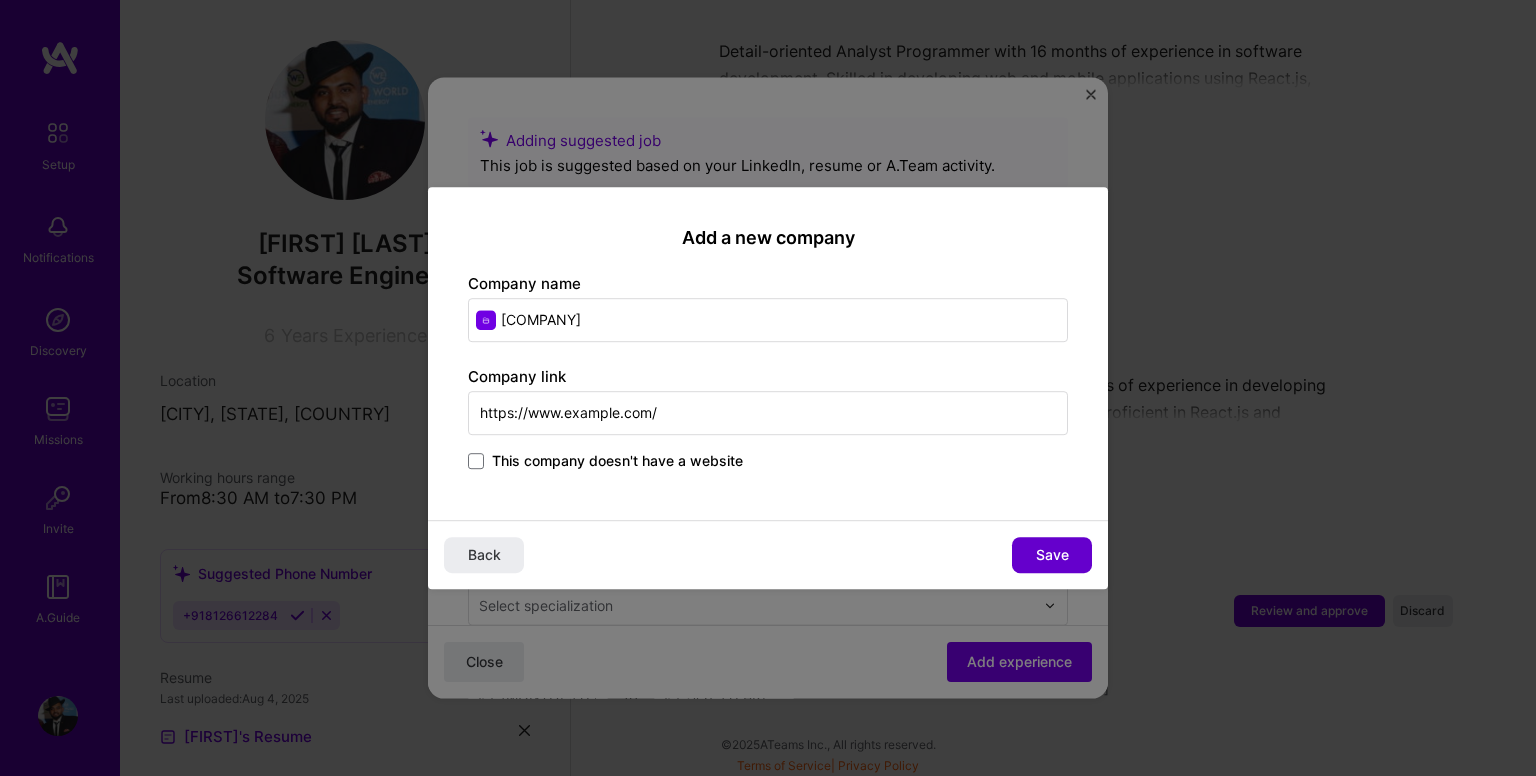 type on "https://www.example.com/" 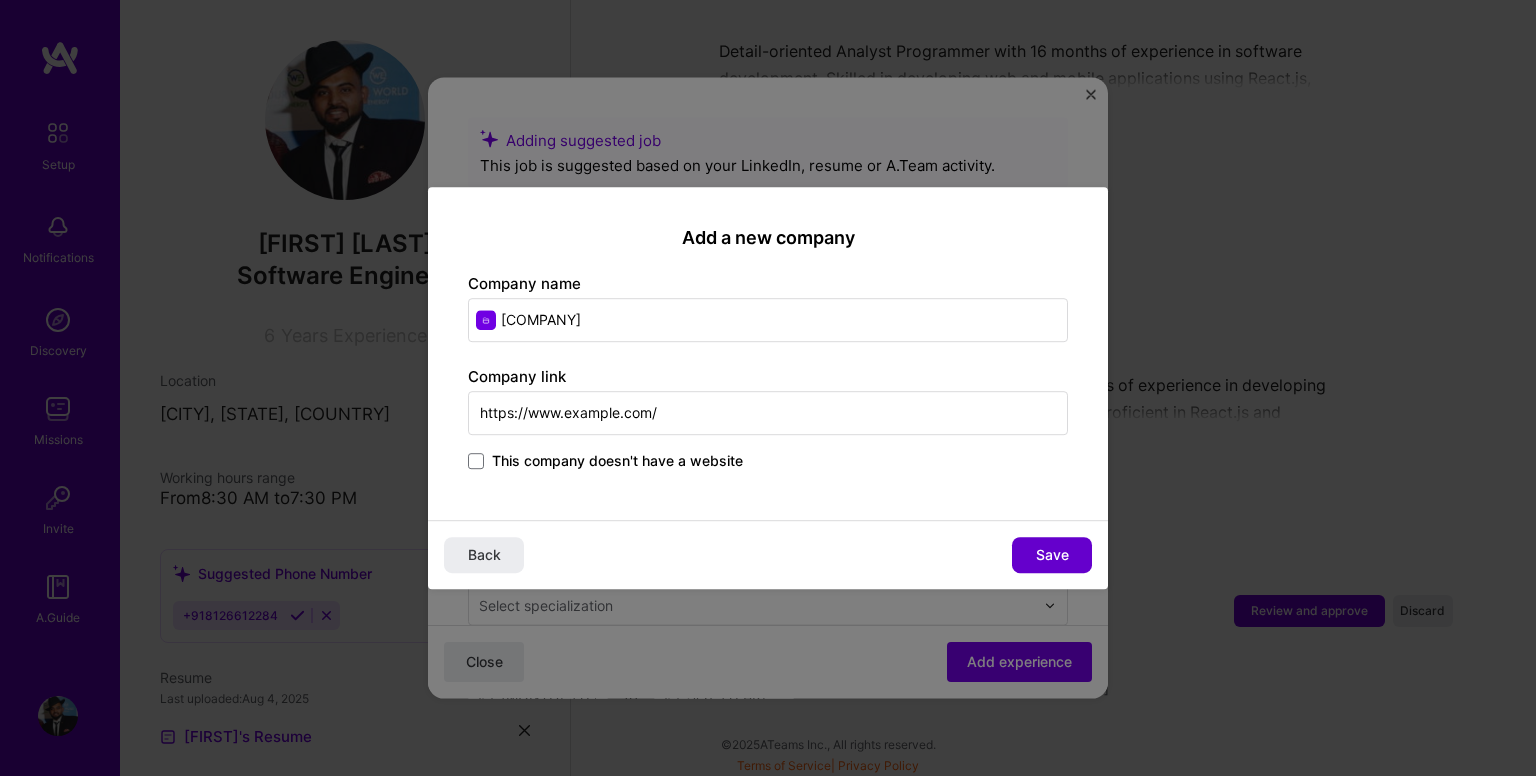 click on "Save" at bounding box center (1052, 555) 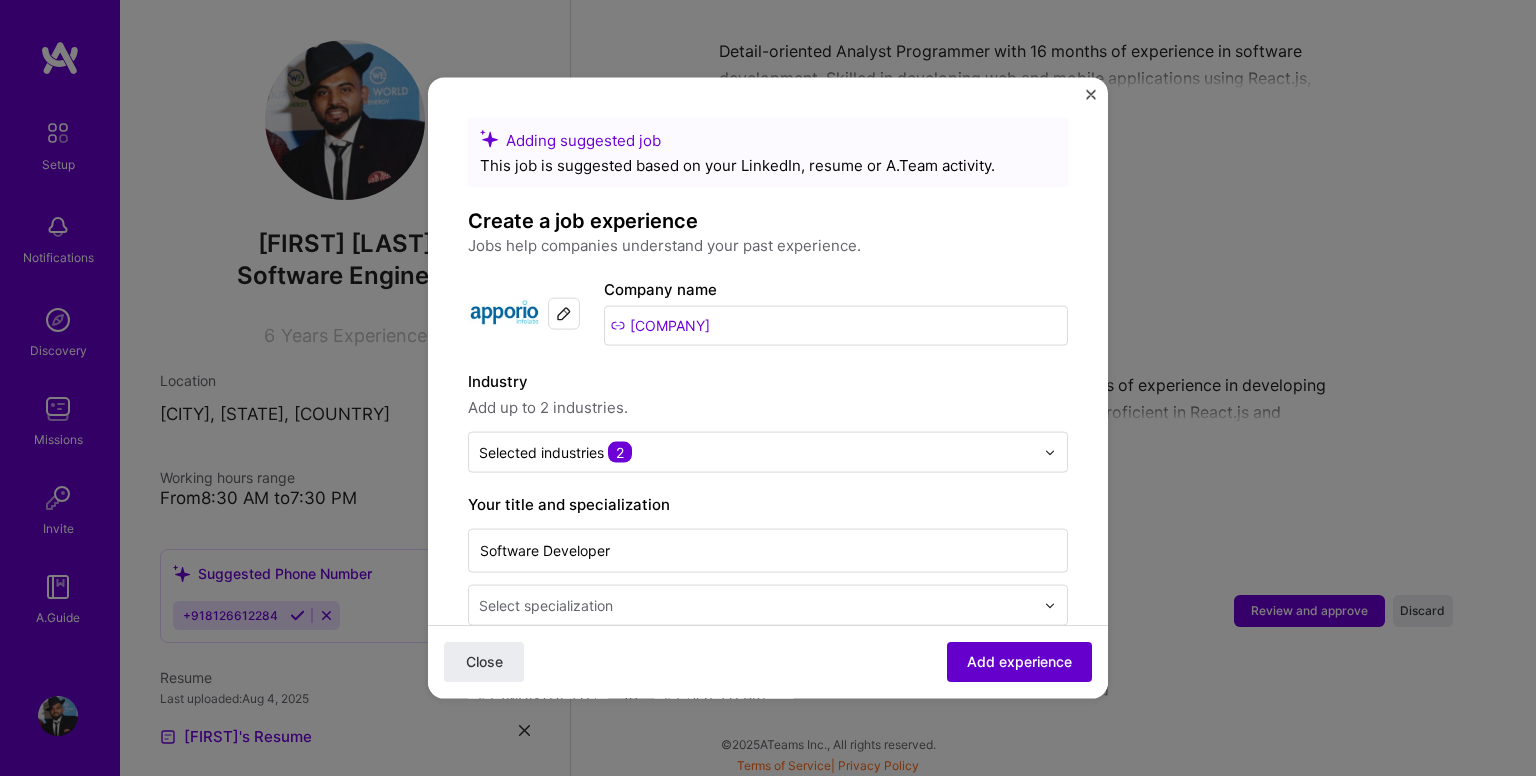 click on "Add experience" at bounding box center (1019, 662) 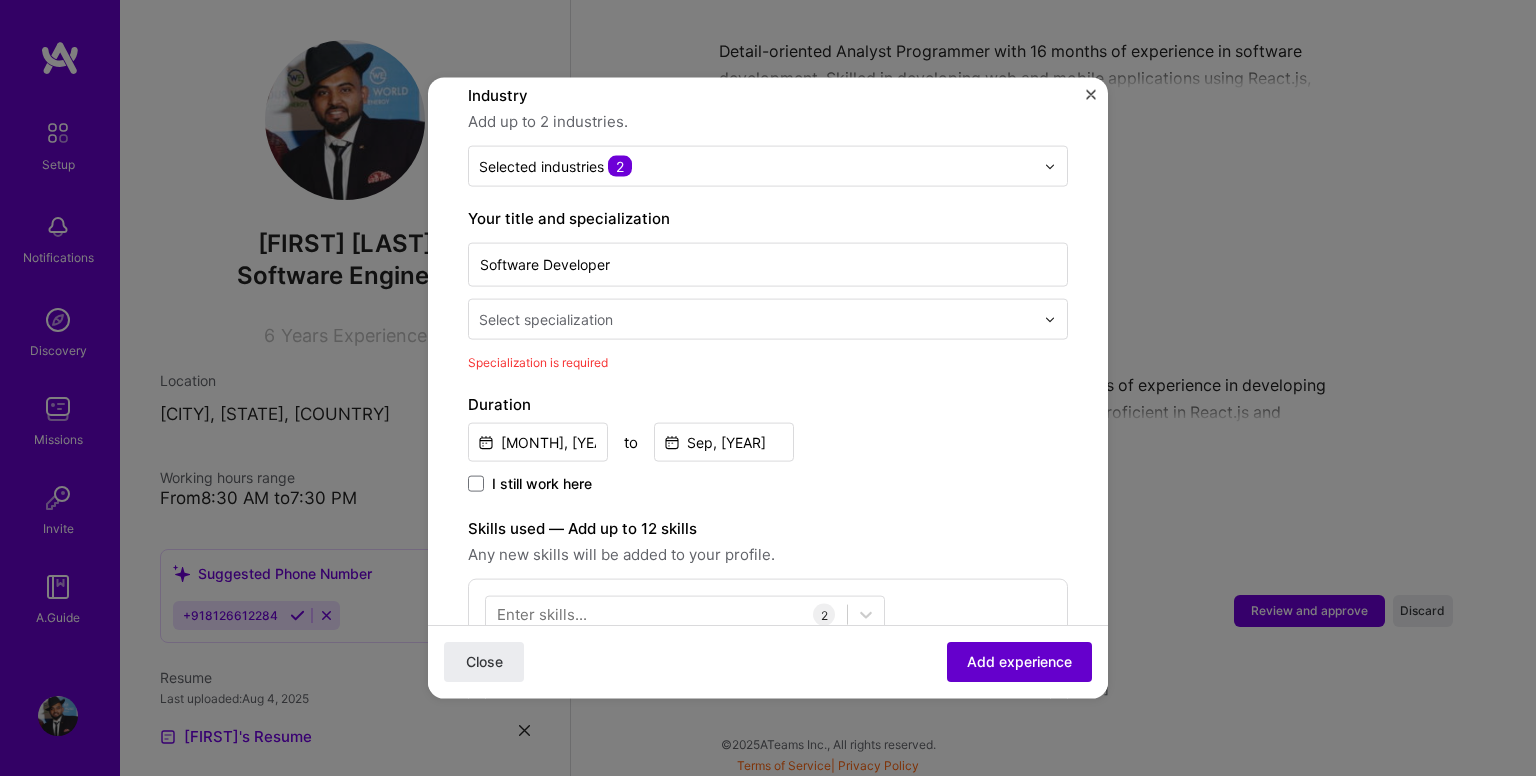 scroll, scrollTop: 414, scrollLeft: 0, axis: vertical 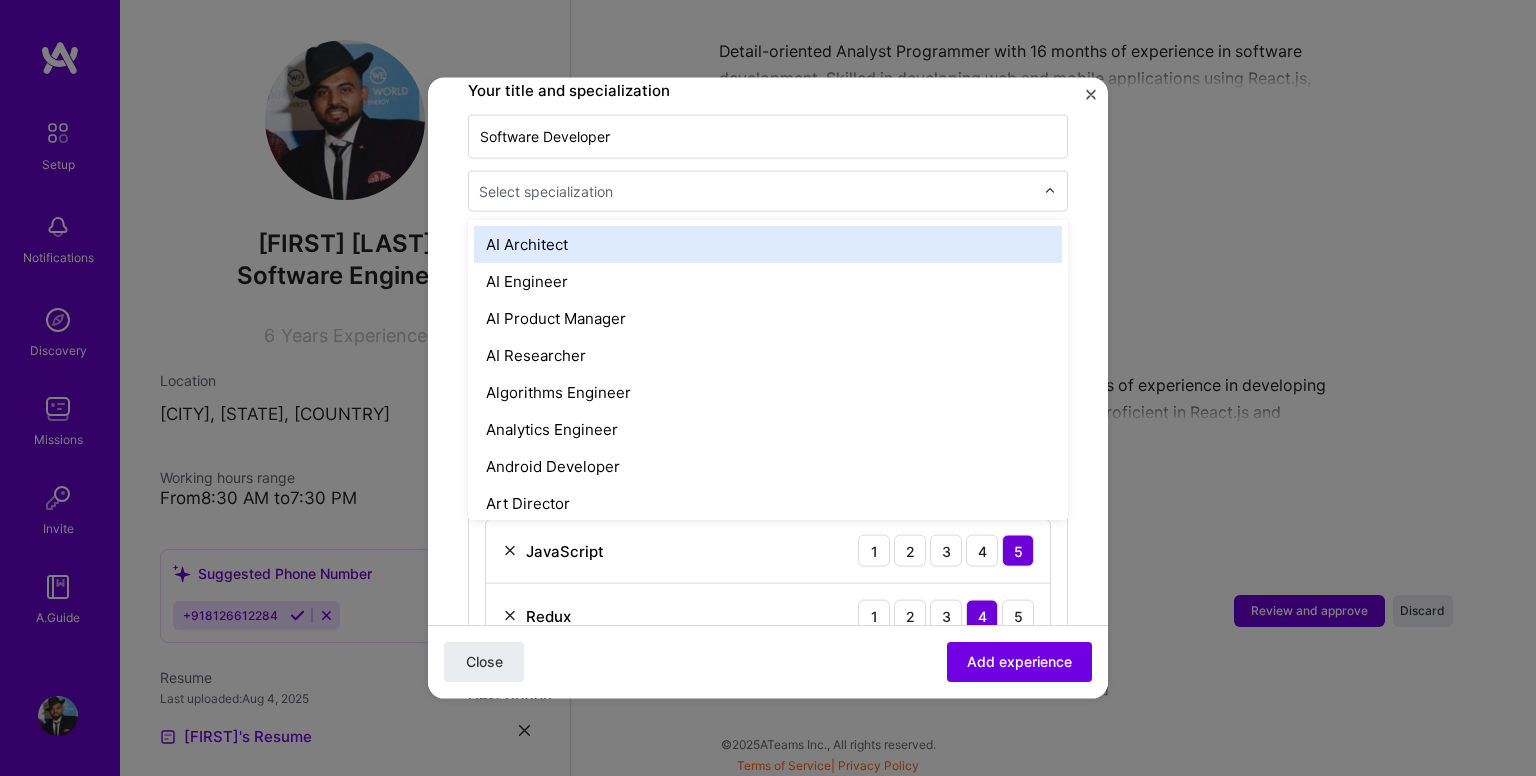 click at bounding box center [758, 191] 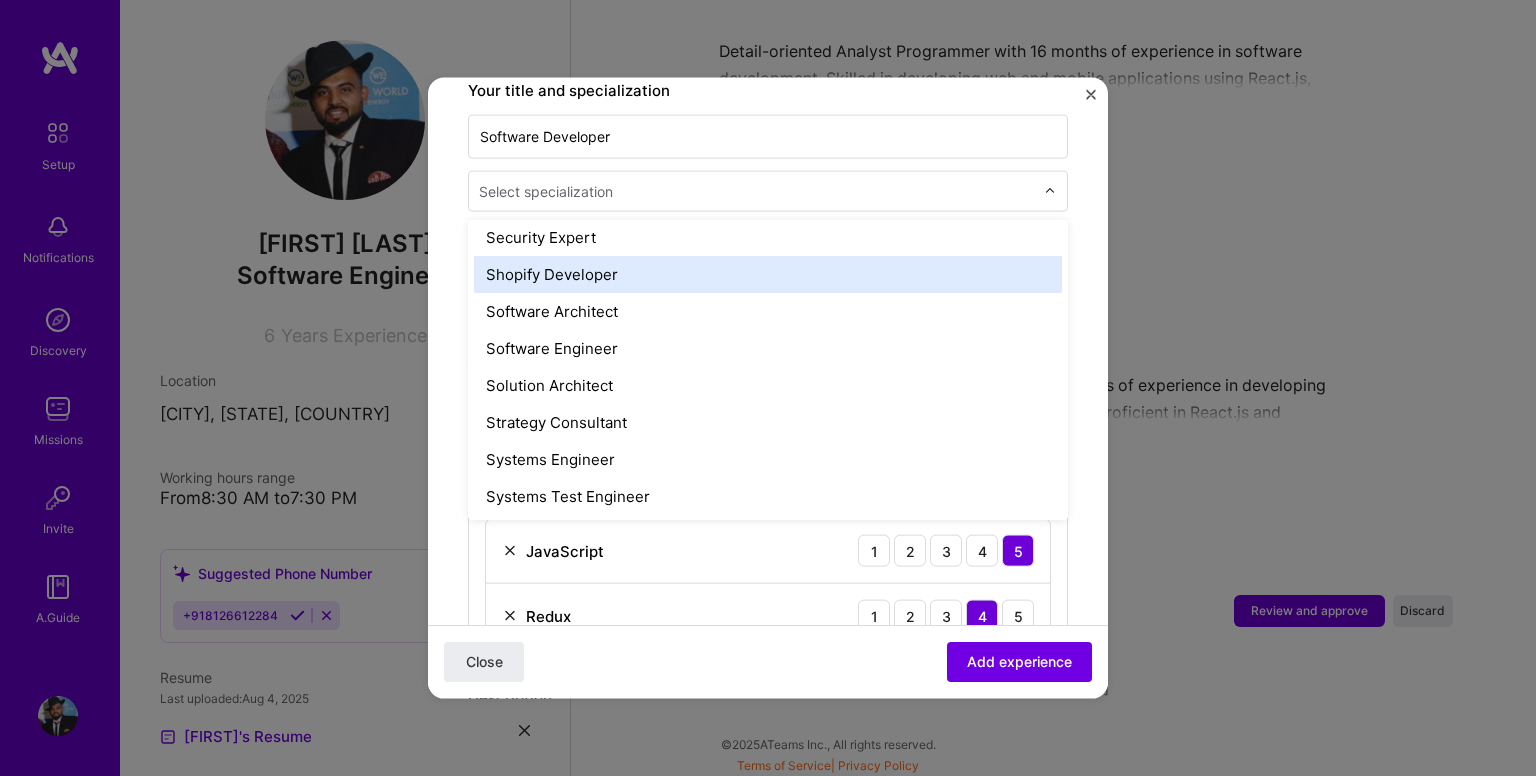 scroll, scrollTop: 2115, scrollLeft: 0, axis: vertical 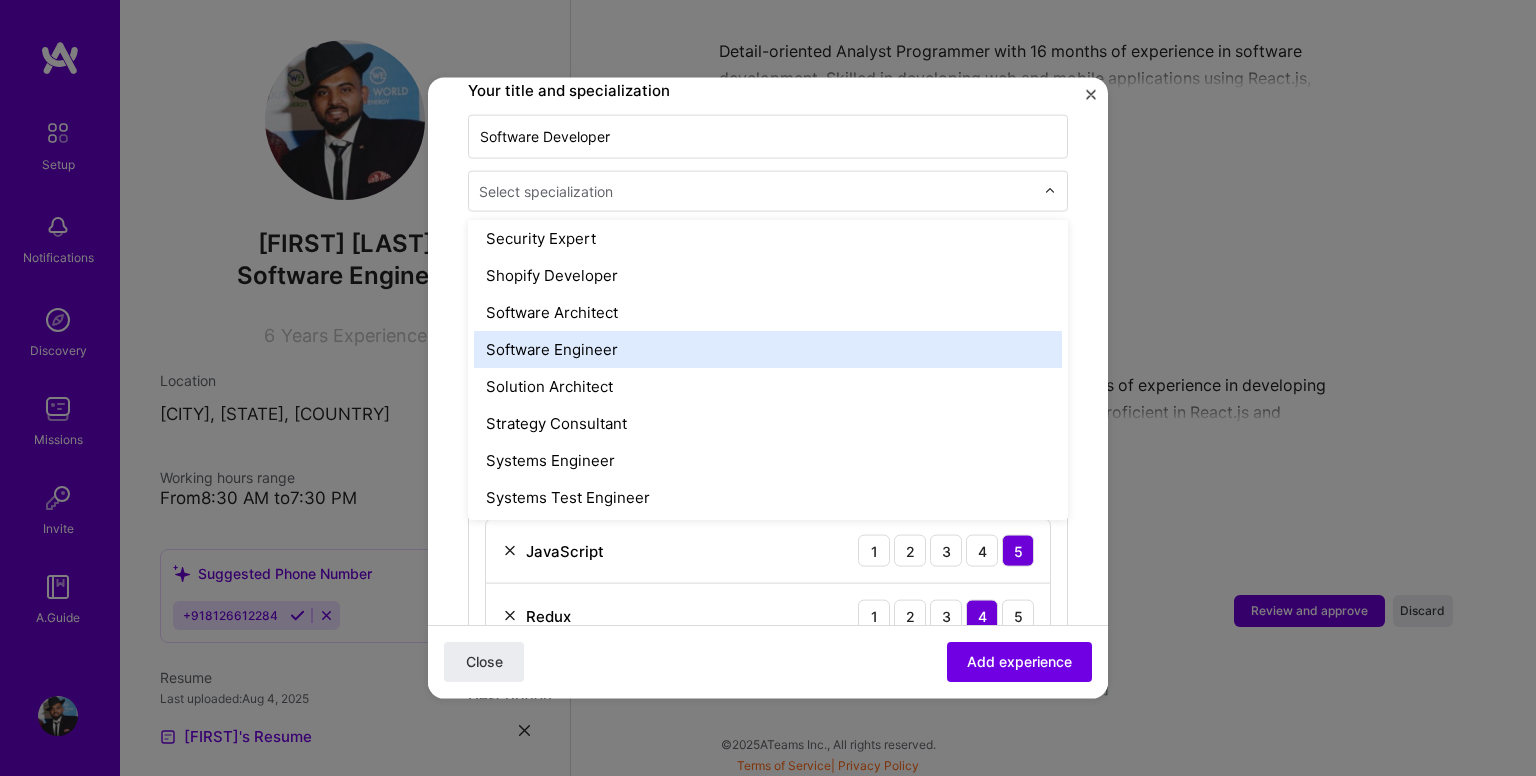 click on "Software Engineer" at bounding box center [768, 349] 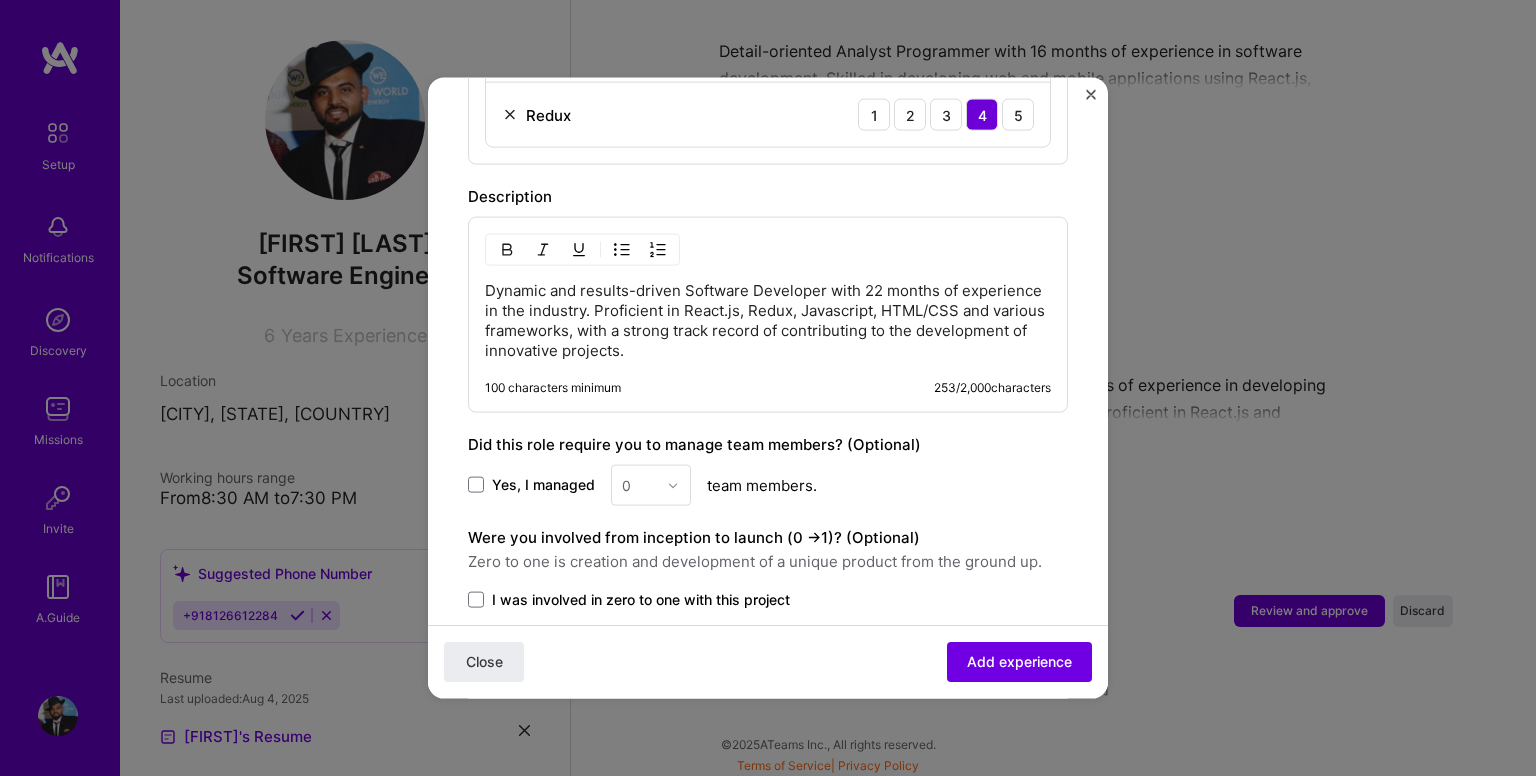 scroll, scrollTop: 1025, scrollLeft: 0, axis: vertical 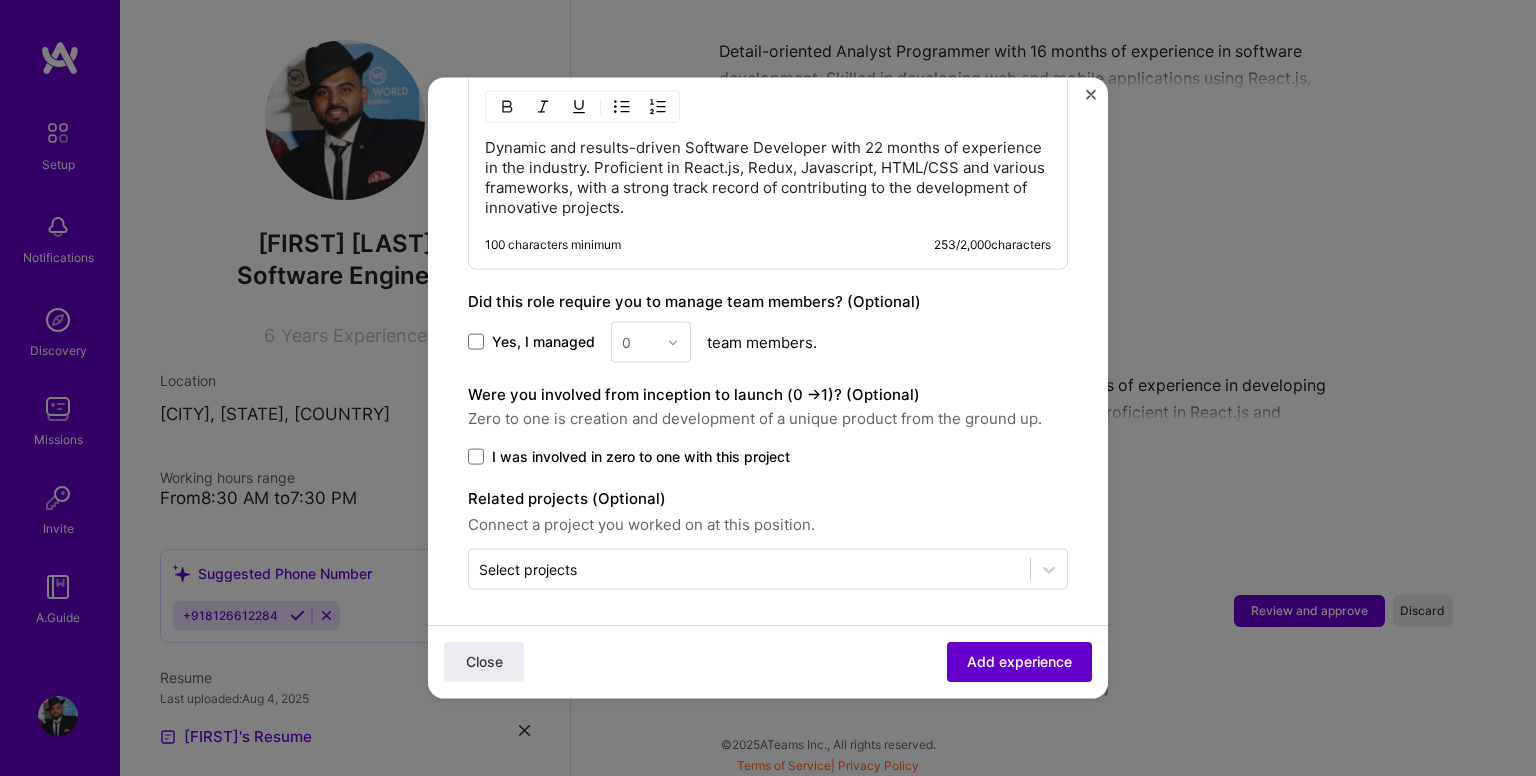 click on "Add experience" at bounding box center (1019, 662) 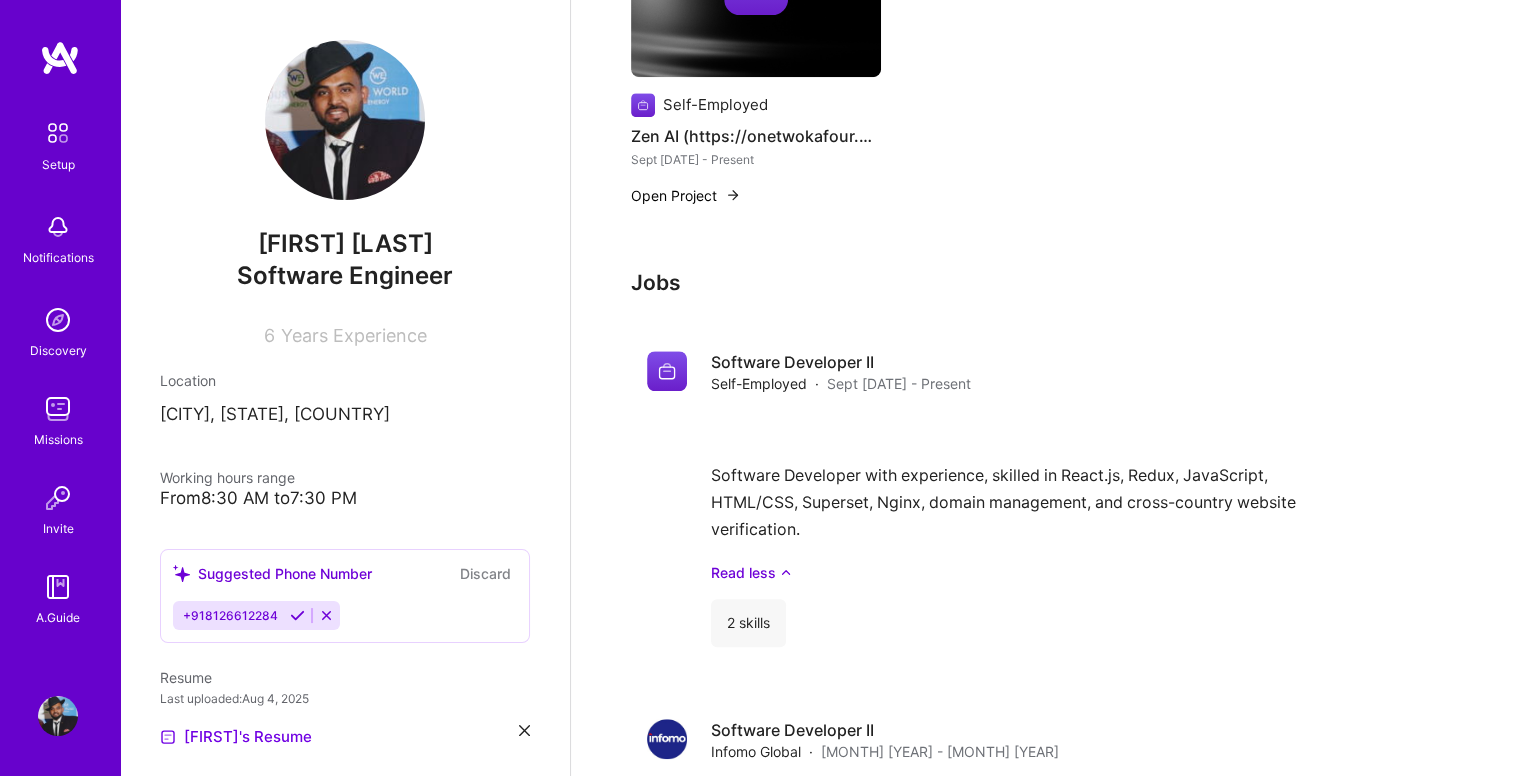 scroll, scrollTop: 1320, scrollLeft: 0, axis: vertical 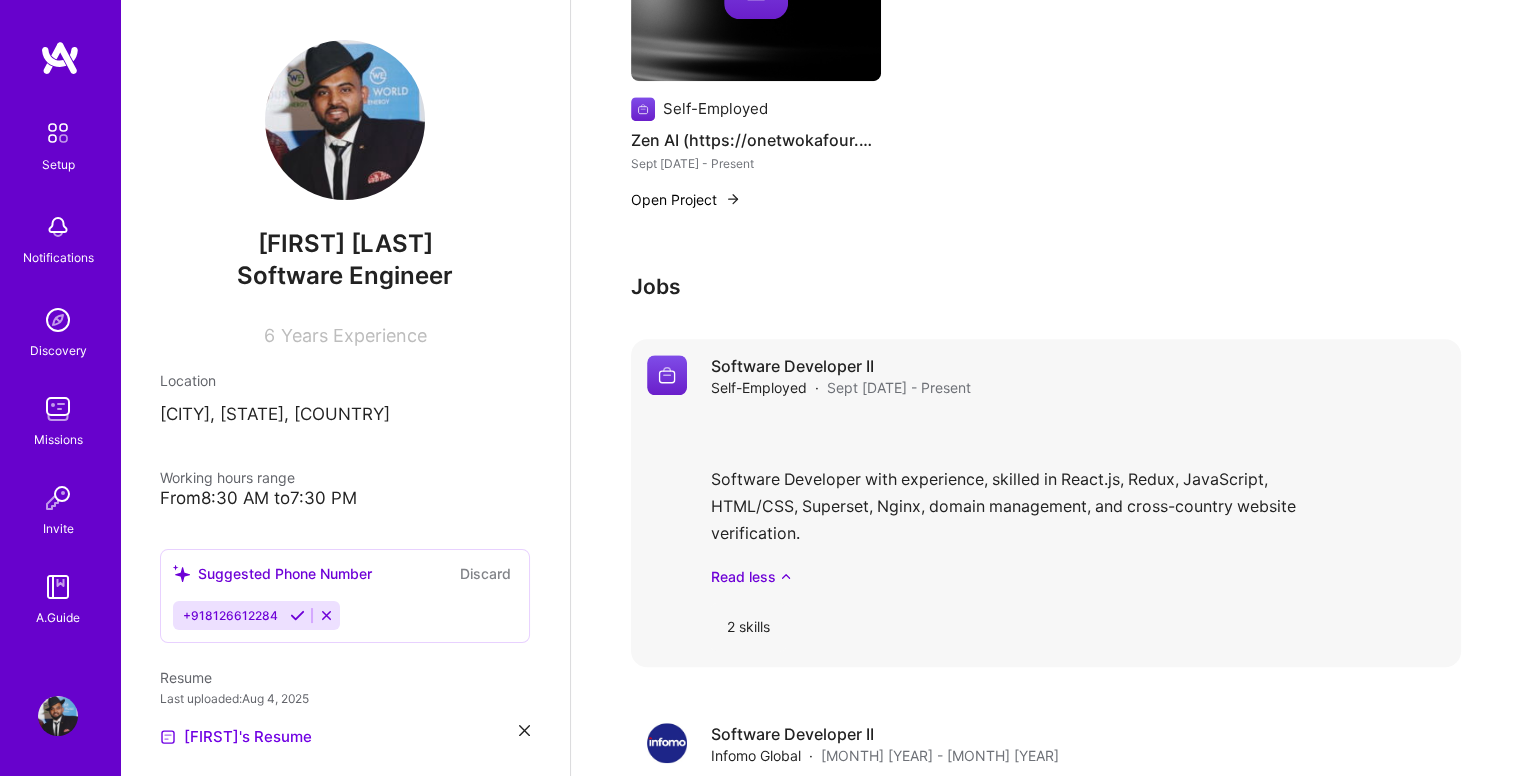 click on "Software Developer II Self-Employed · Sept [DATE] - Present Software Developer with experience, skilled in React.js, Redux, JavaScript, HTML/CSS, Superset, Nginx, domain management, and cross-country website verification. Read less 2   skills" at bounding box center [1078, 503] 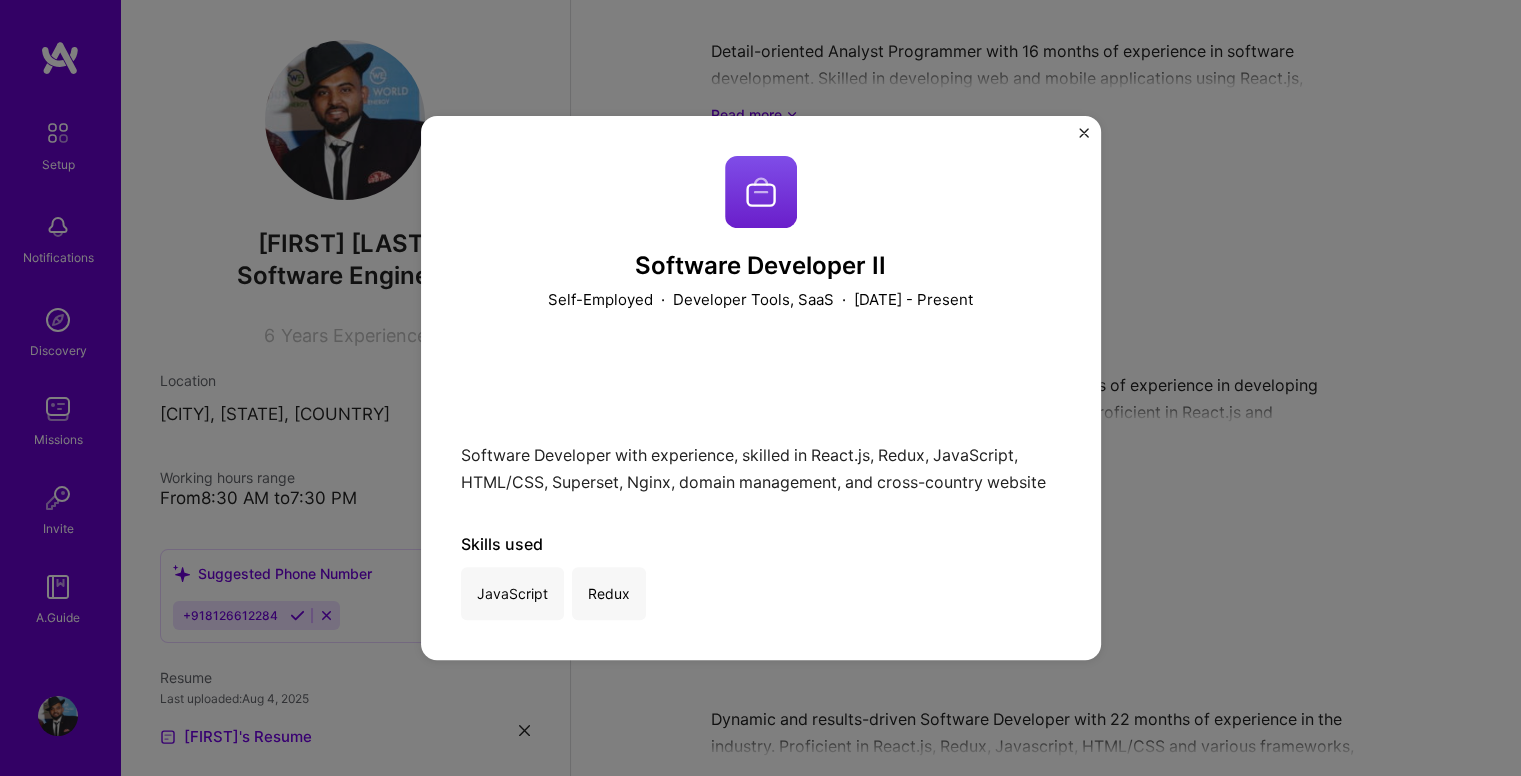 scroll, scrollTop: 2257, scrollLeft: 0, axis: vertical 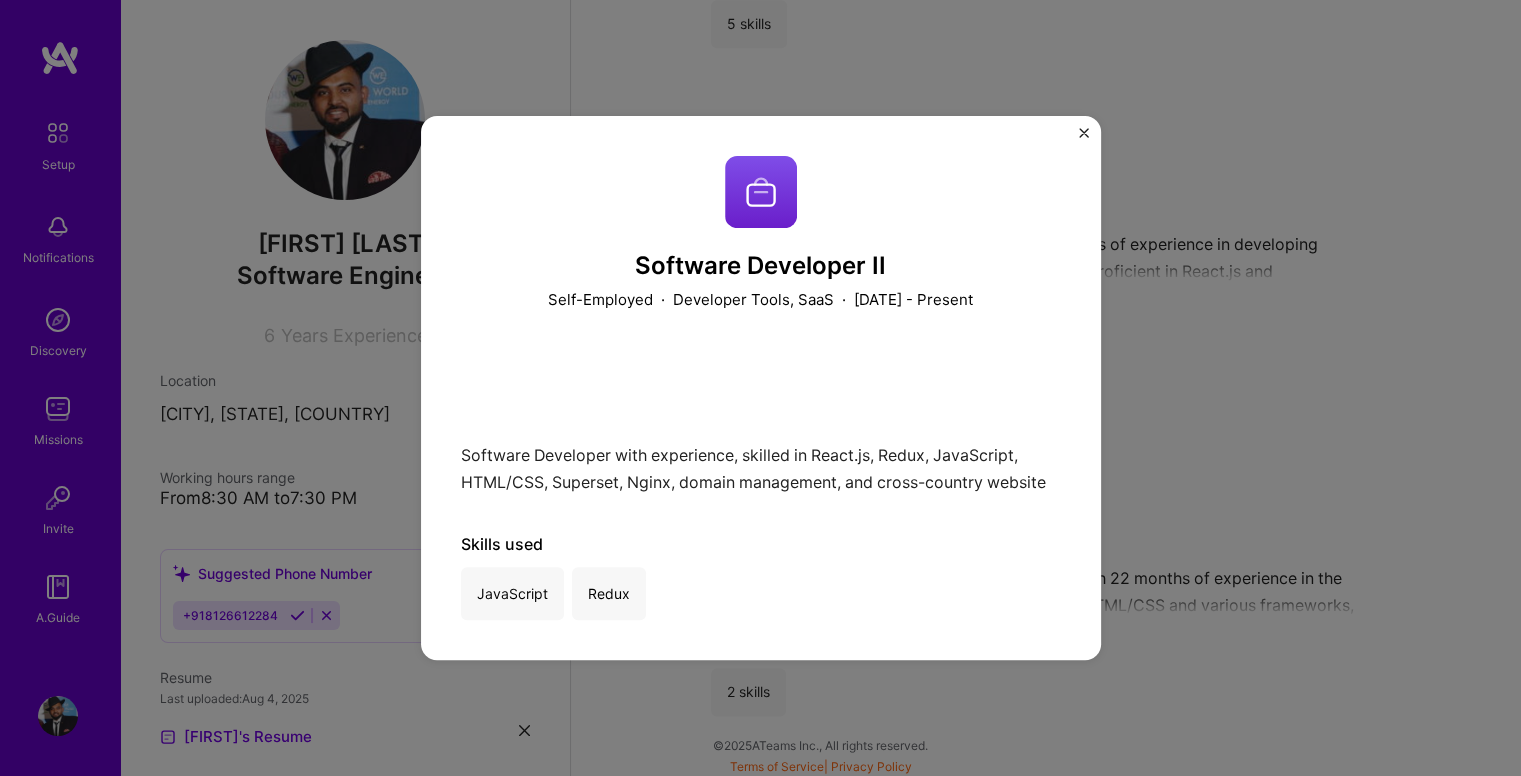 click at bounding box center [1084, 138] 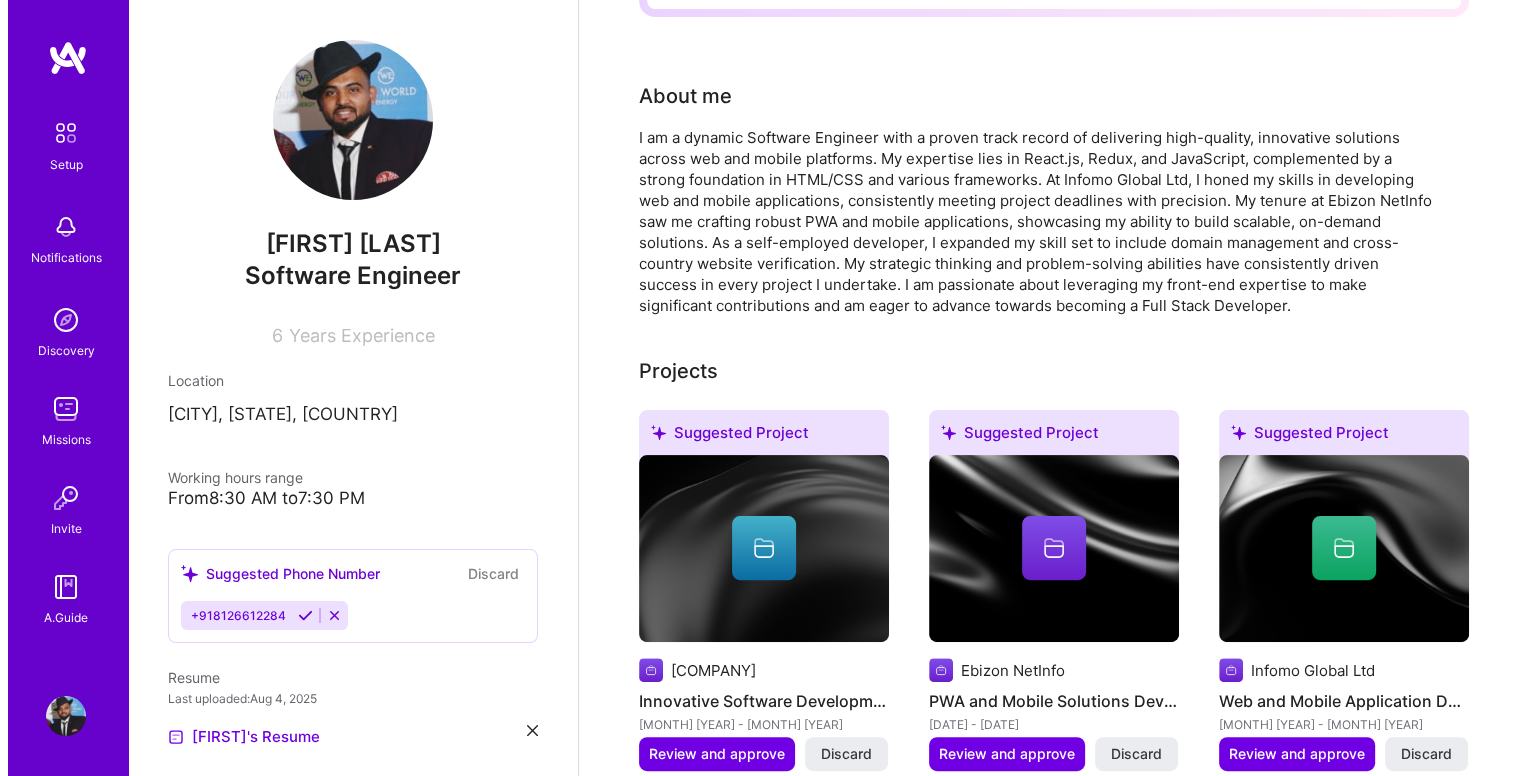 scroll, scrollTop: 668, scrollLeft: 0, axis: vertical 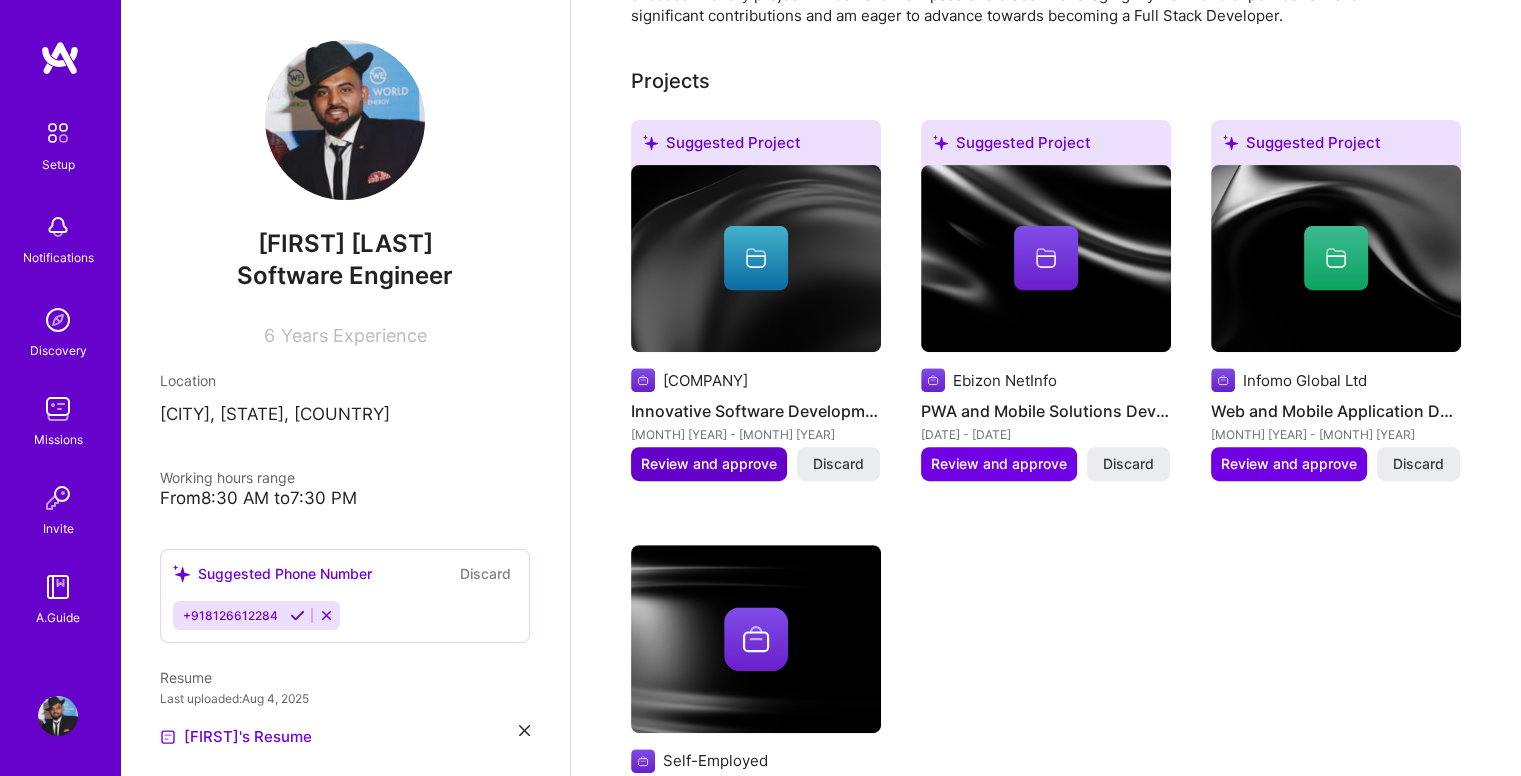 click on "Review and approve" at bounding box center (709, 464) 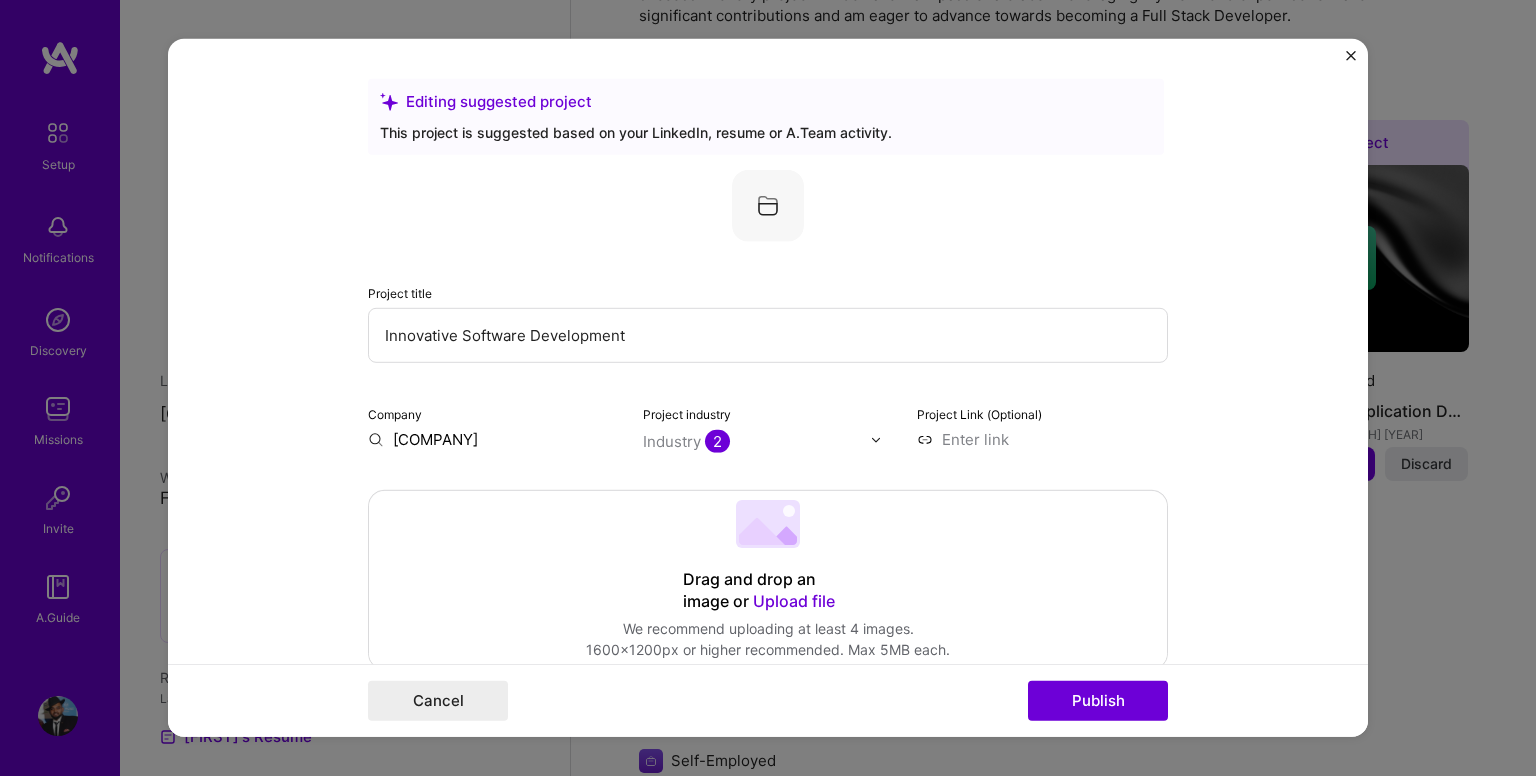 click on "Drag and drop an image or   Upload file Upload file We recommend uploading at least 4 images. 1600x1200px or higher recommended. Max 5MB each." at bounding box center (768, 580) 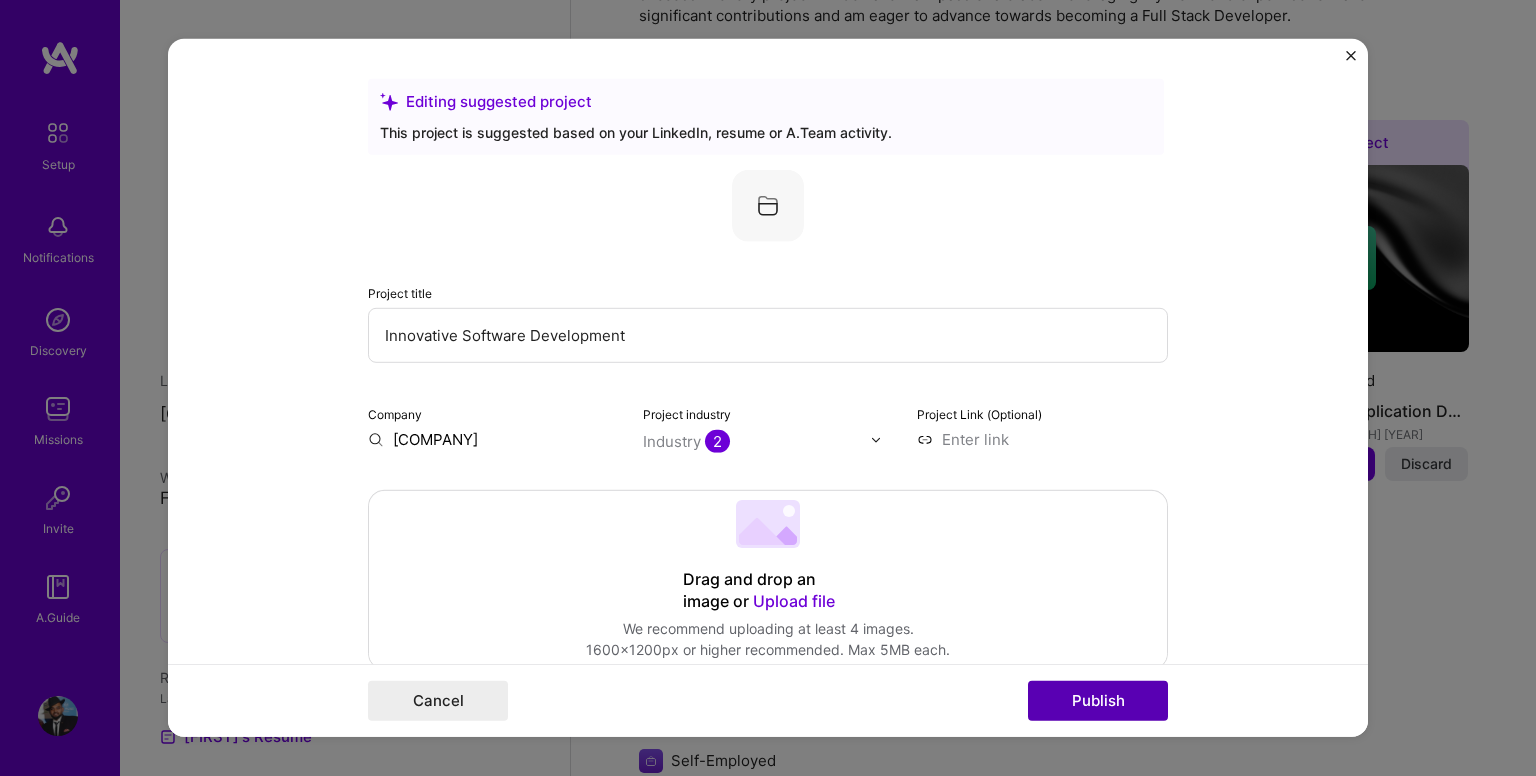 click on "Publish" at bounding box center (1098, 701) 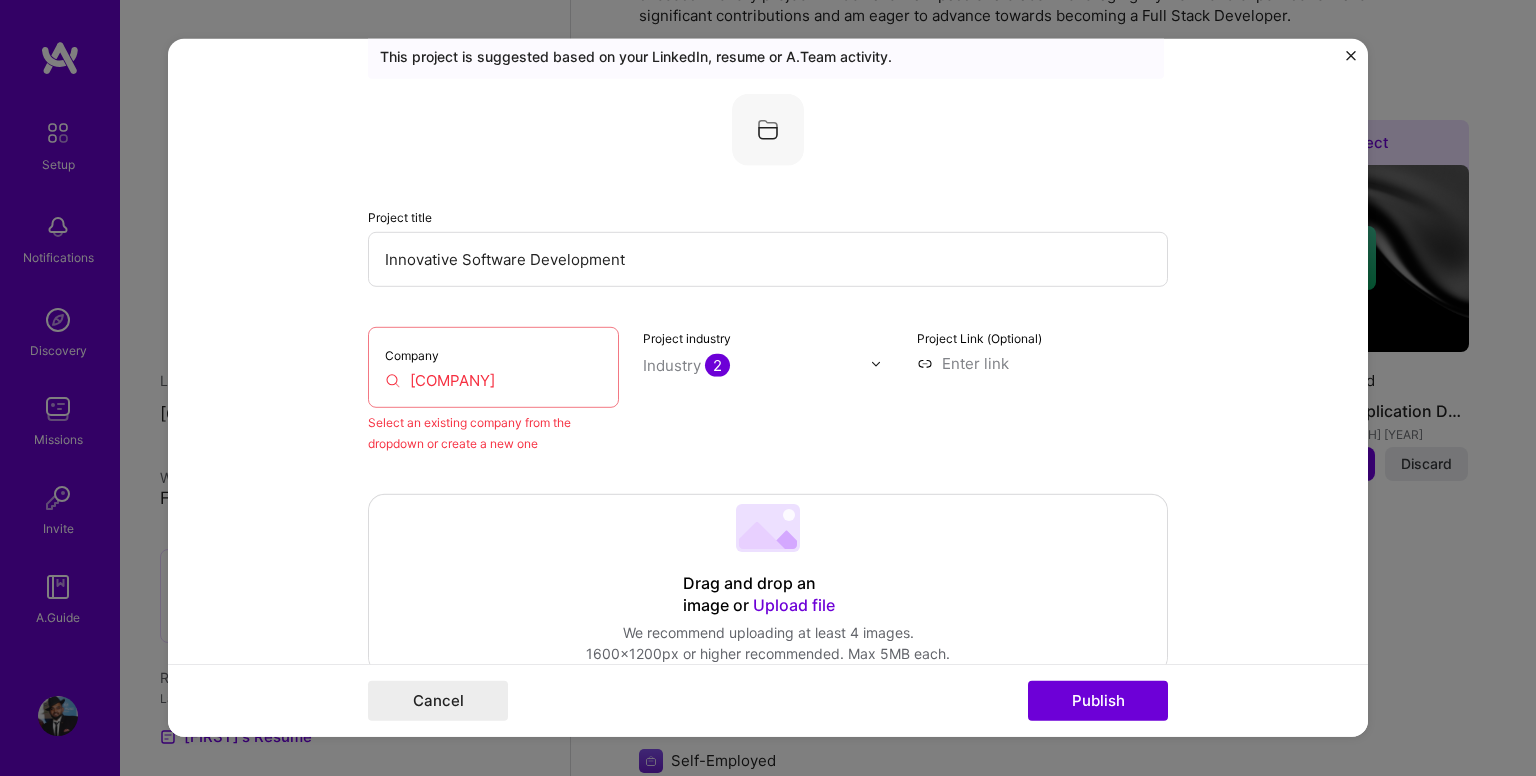 scroll, scrollTop: 131, scrollLeft: 0, axis: vertical 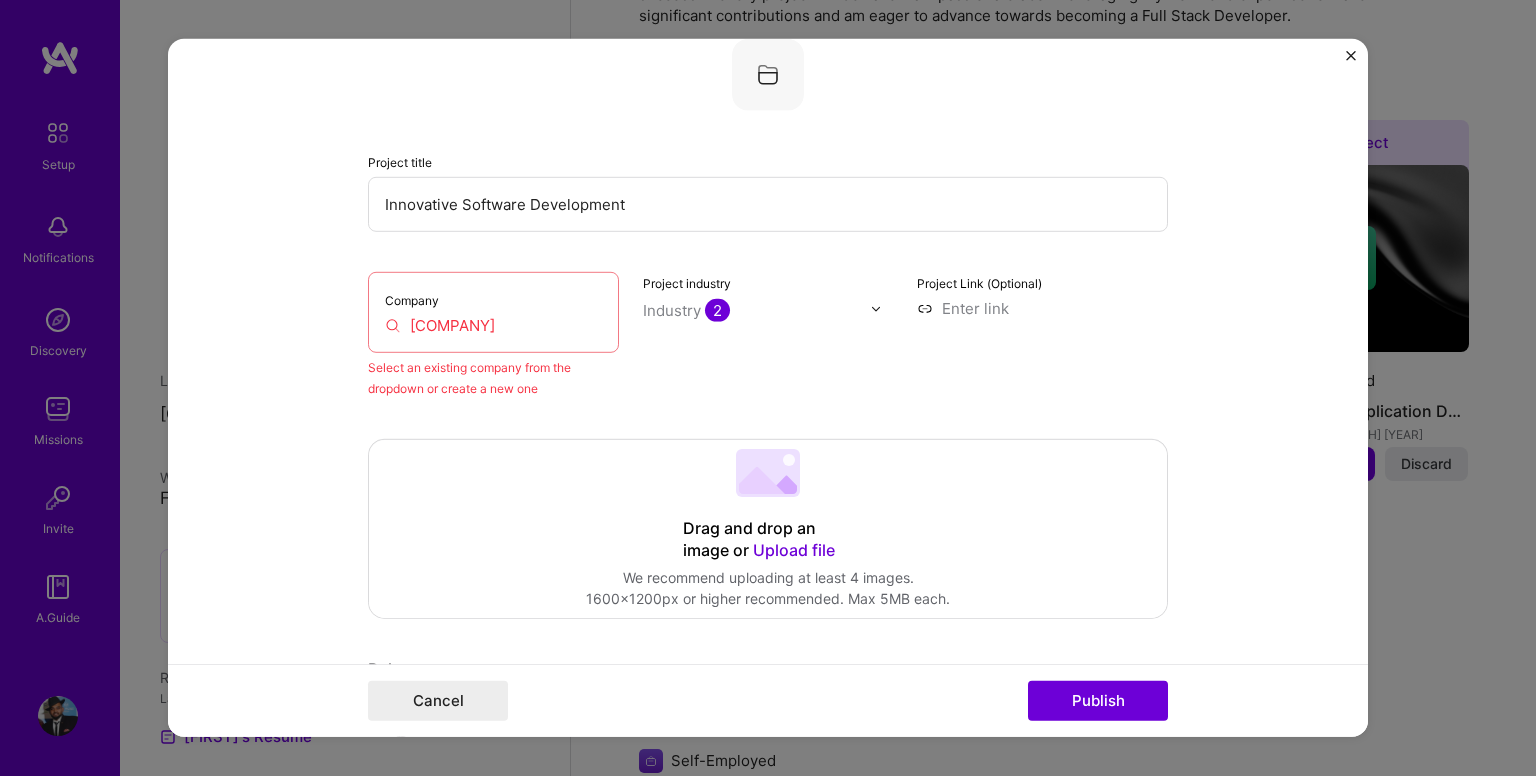 click on "[COMPANY]" at bounding box center (493, 325) 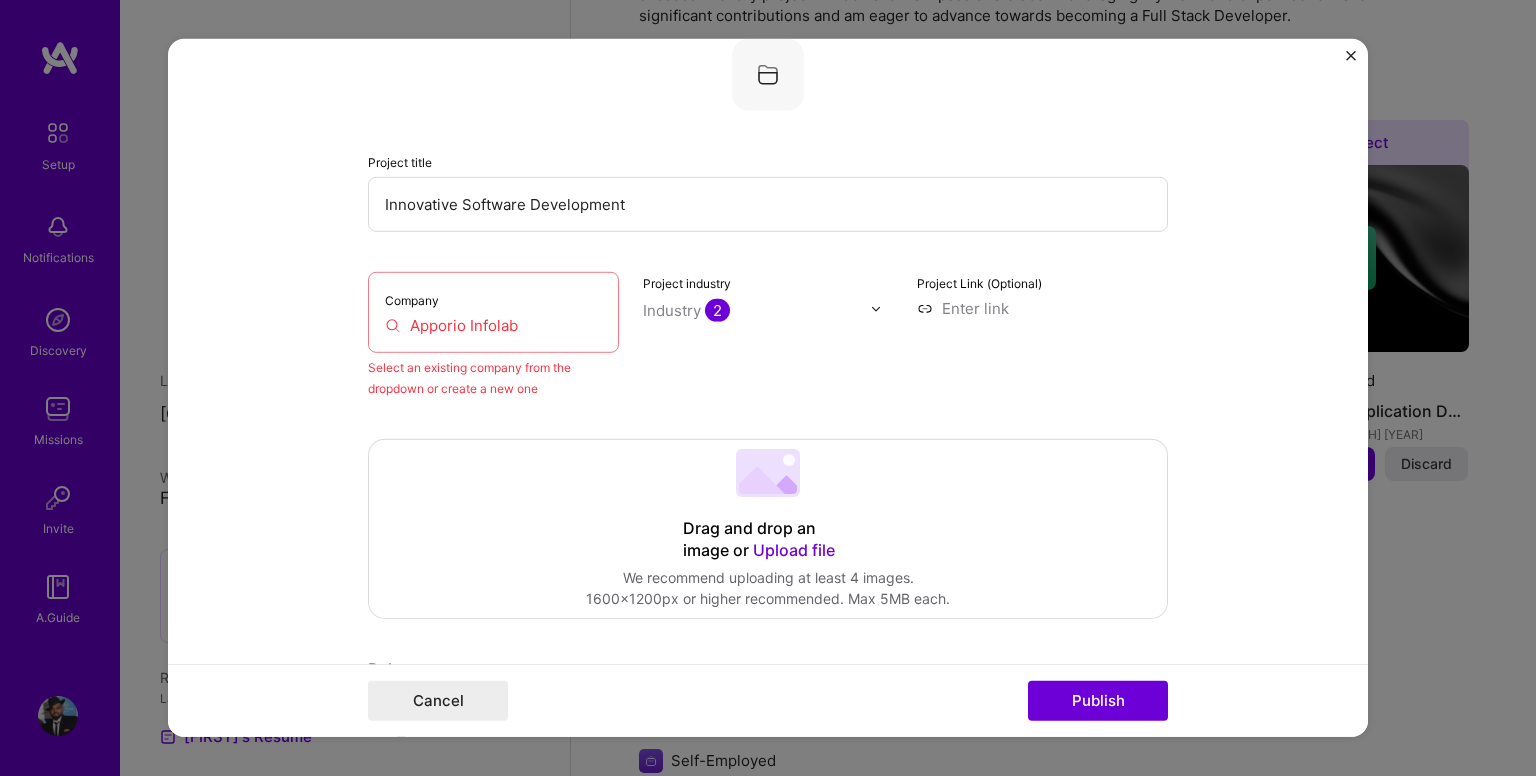 click on "Apporio Infolab" at bounding box center [493, 325] 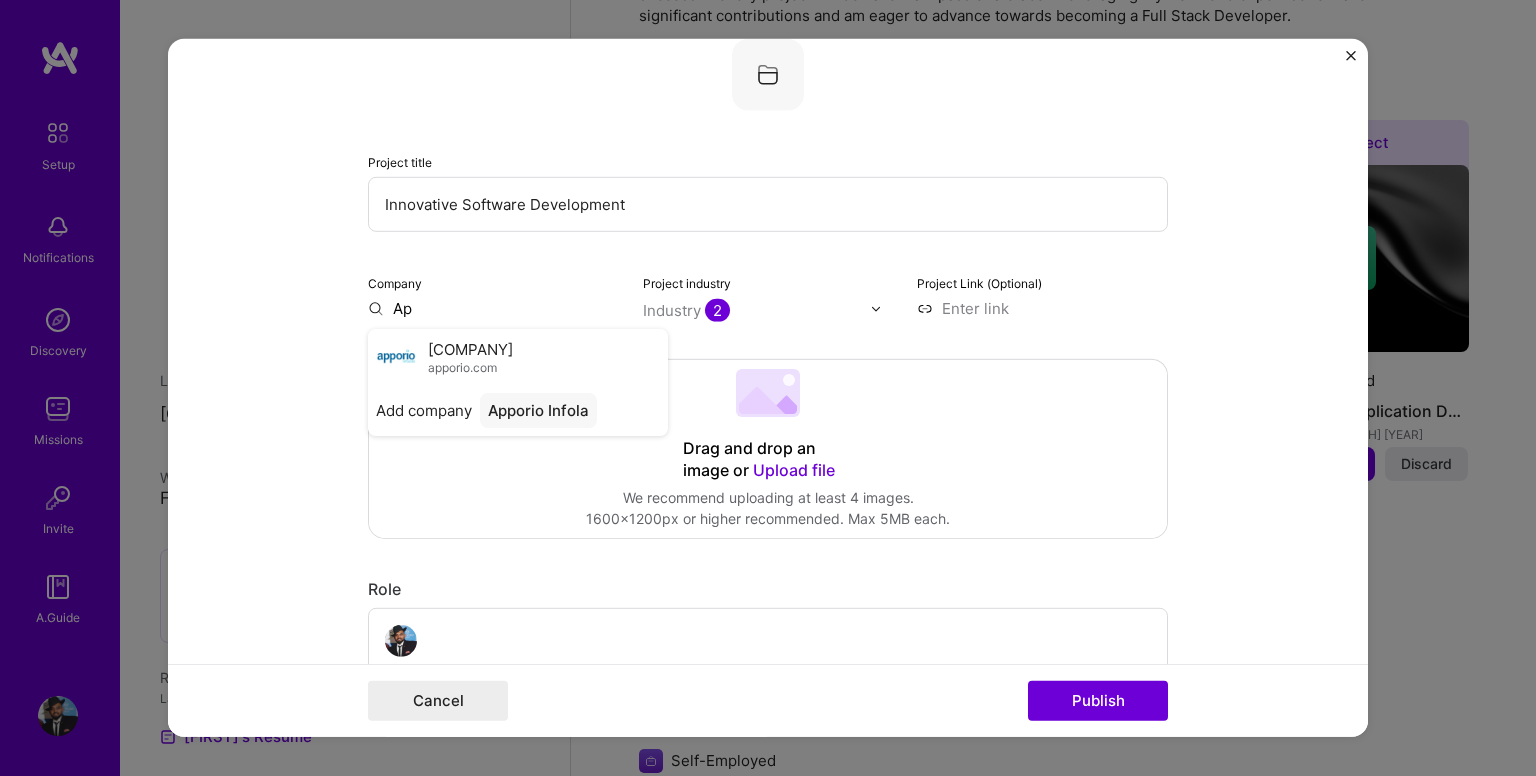 type on "A" 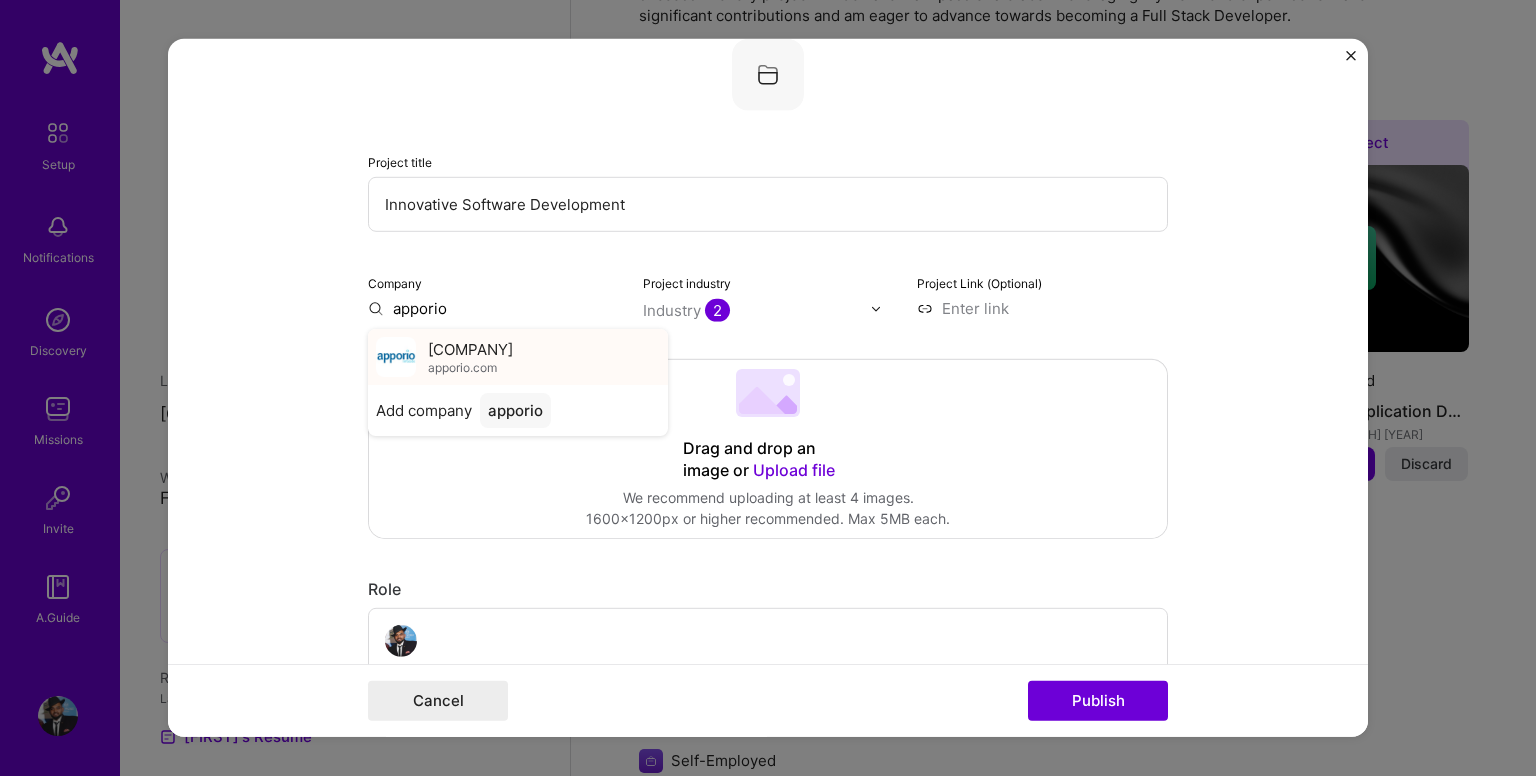 type on "apporio" 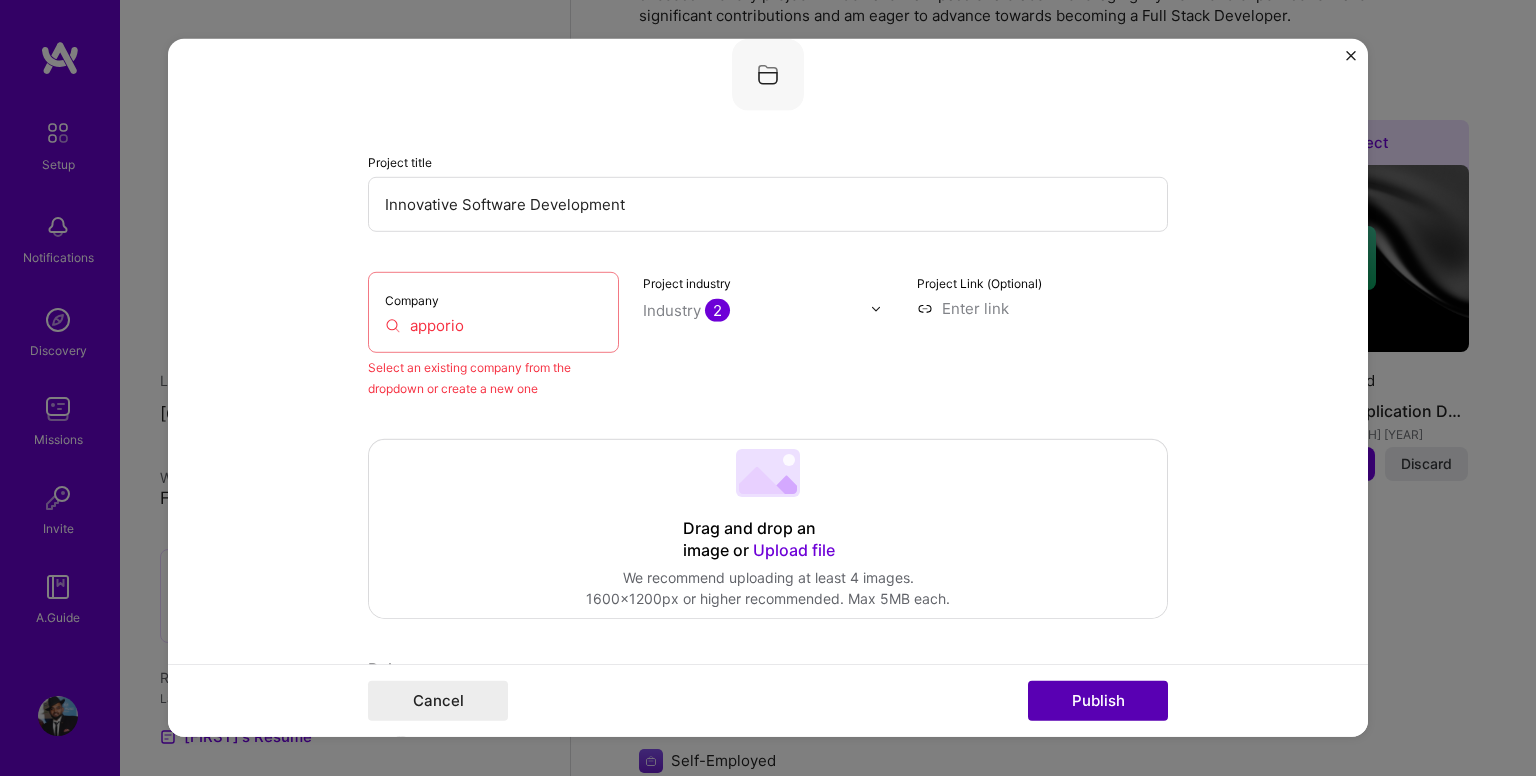 click on "Publish" at bounding box center [1098, 701] 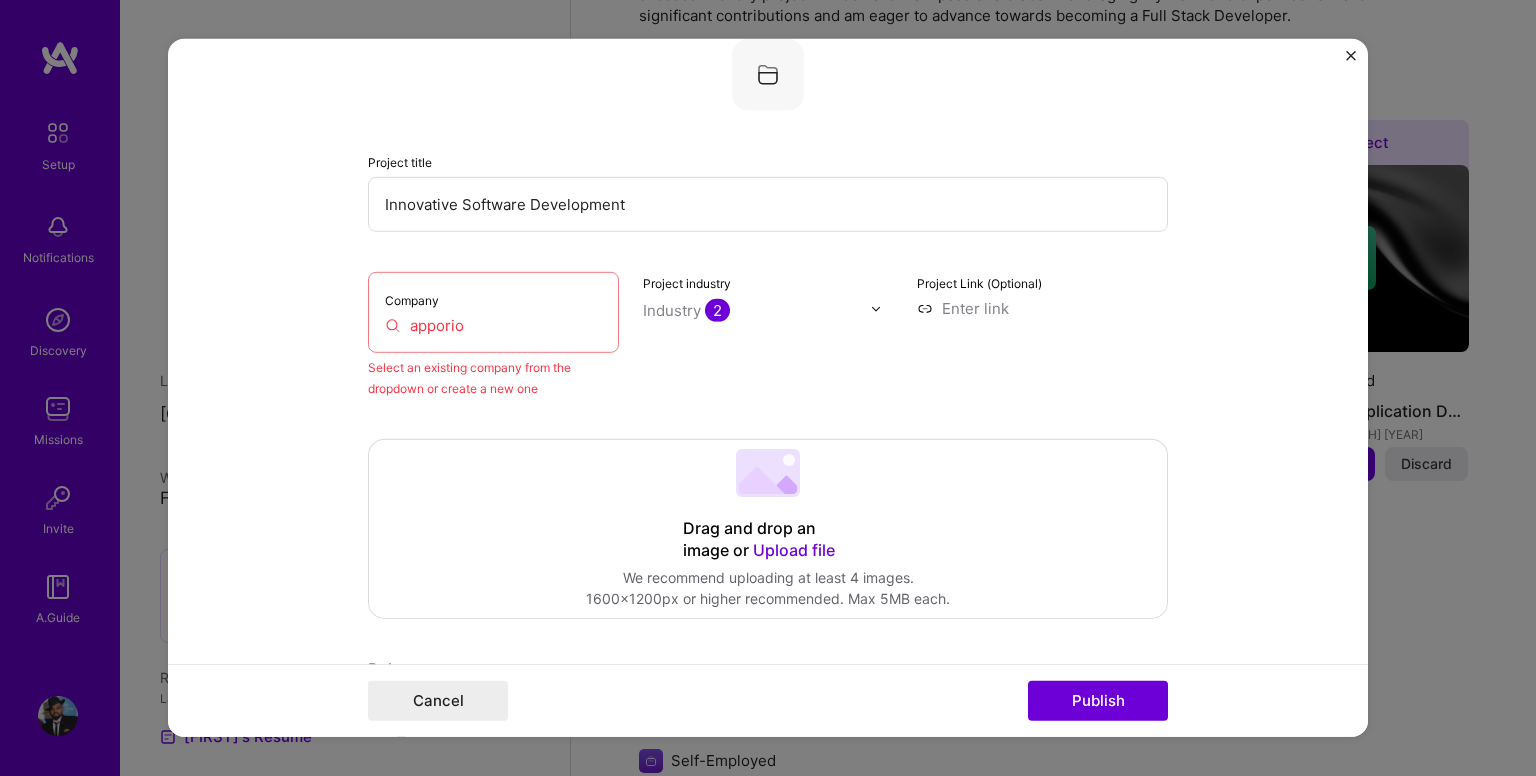 type 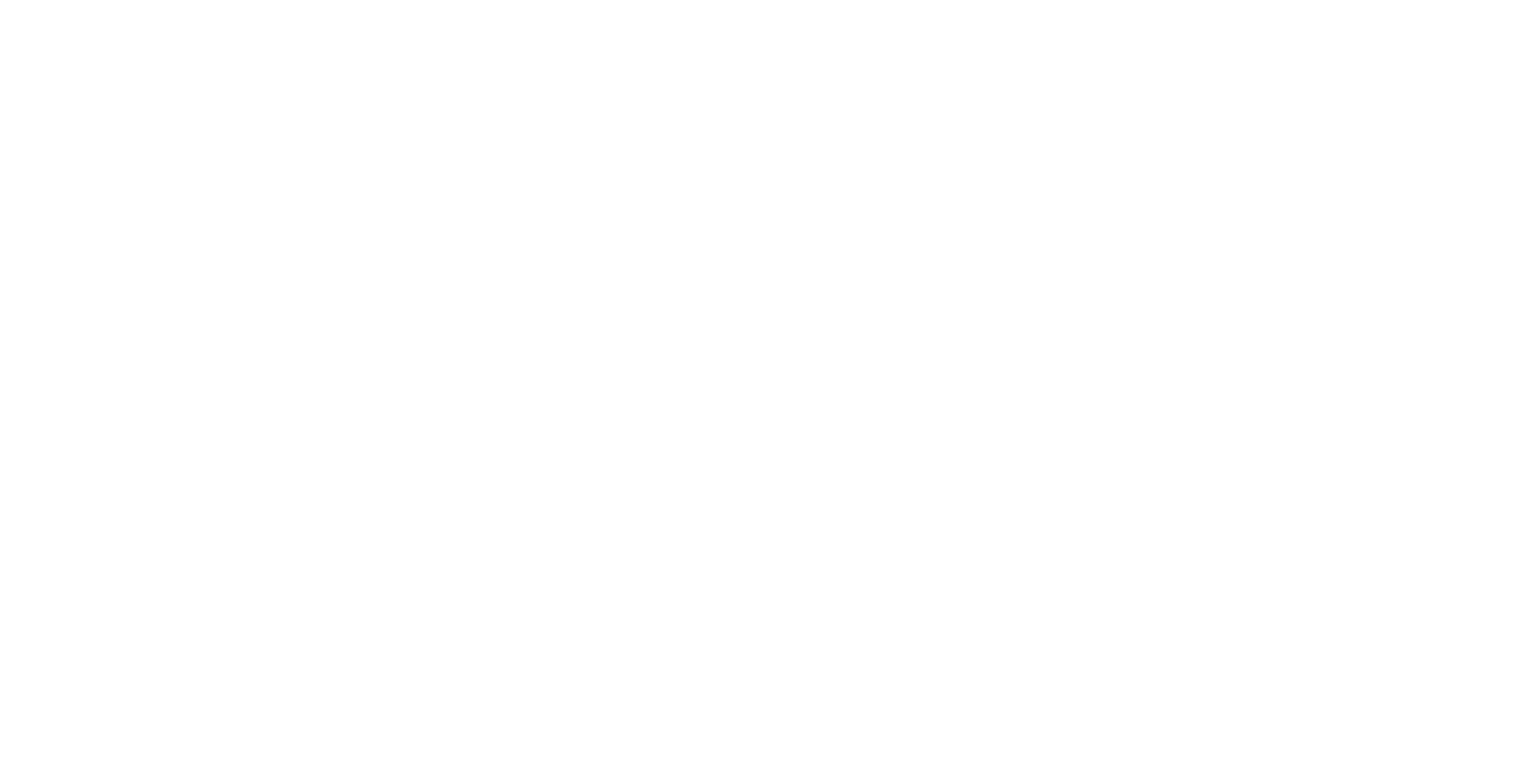 scroll, scrollTop: 0, scrollLeft: 0, axis: both 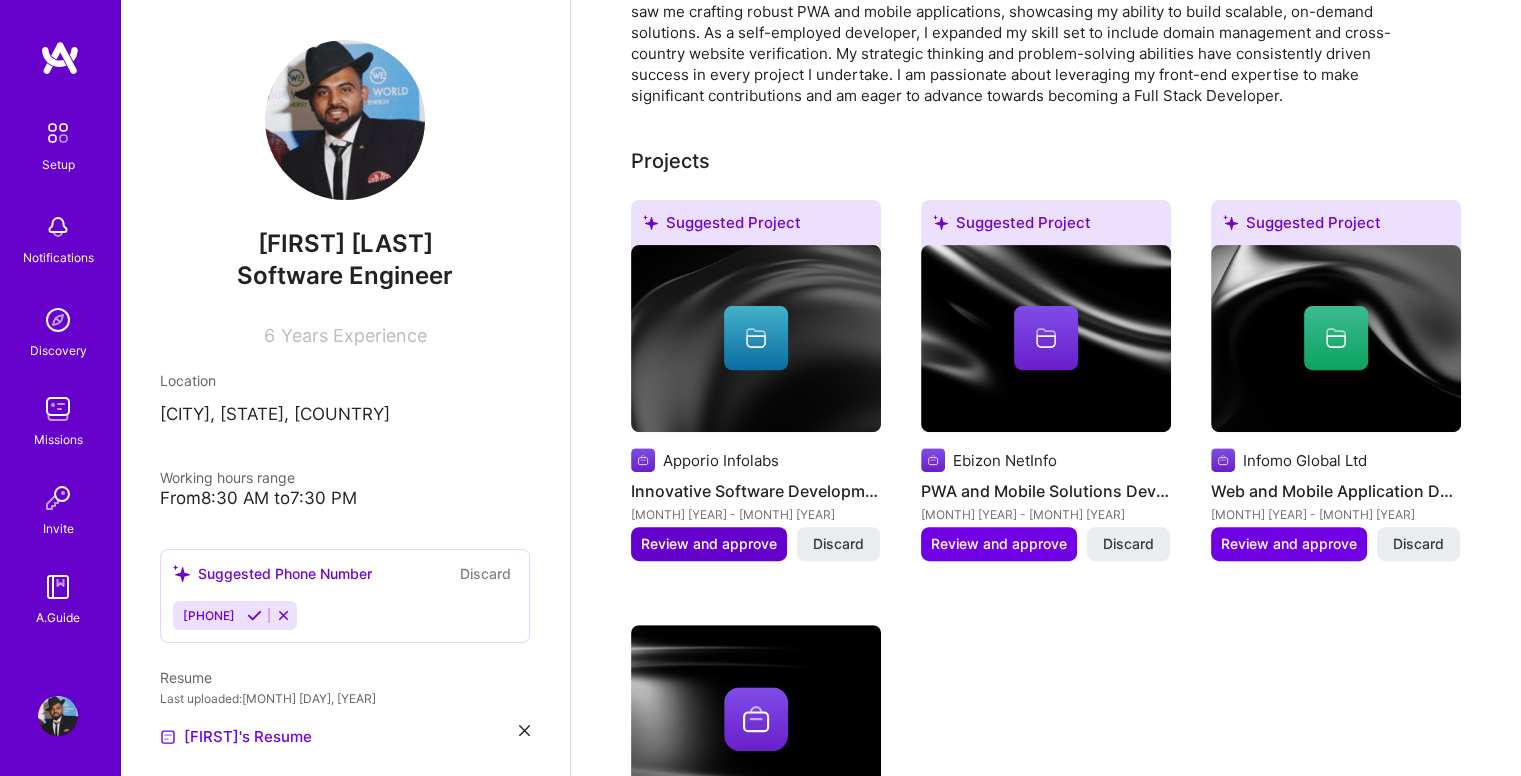click on "Review and approve" at bounding box center (709, 544) 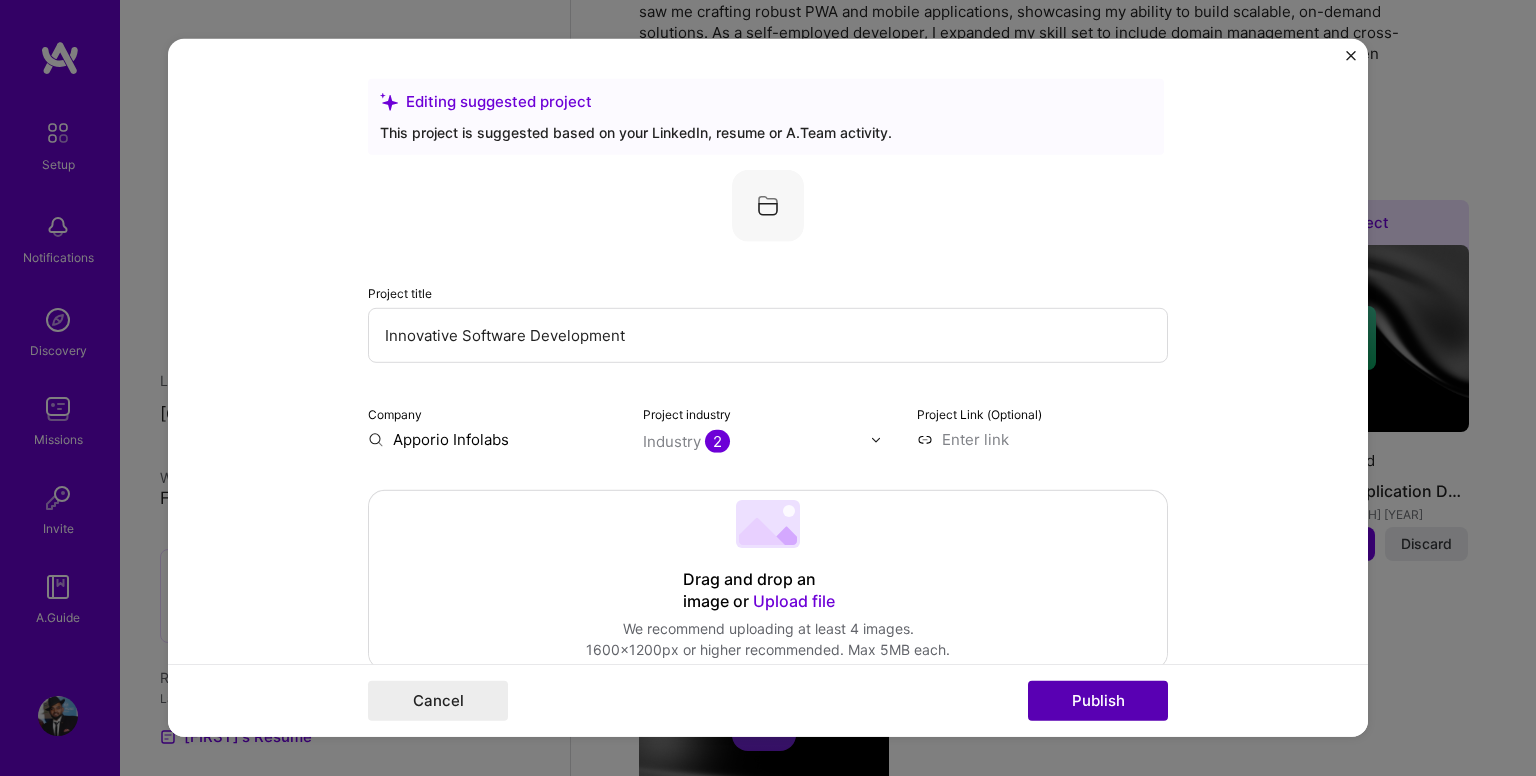 click on "Publish" at bounding box center [1098, 701] 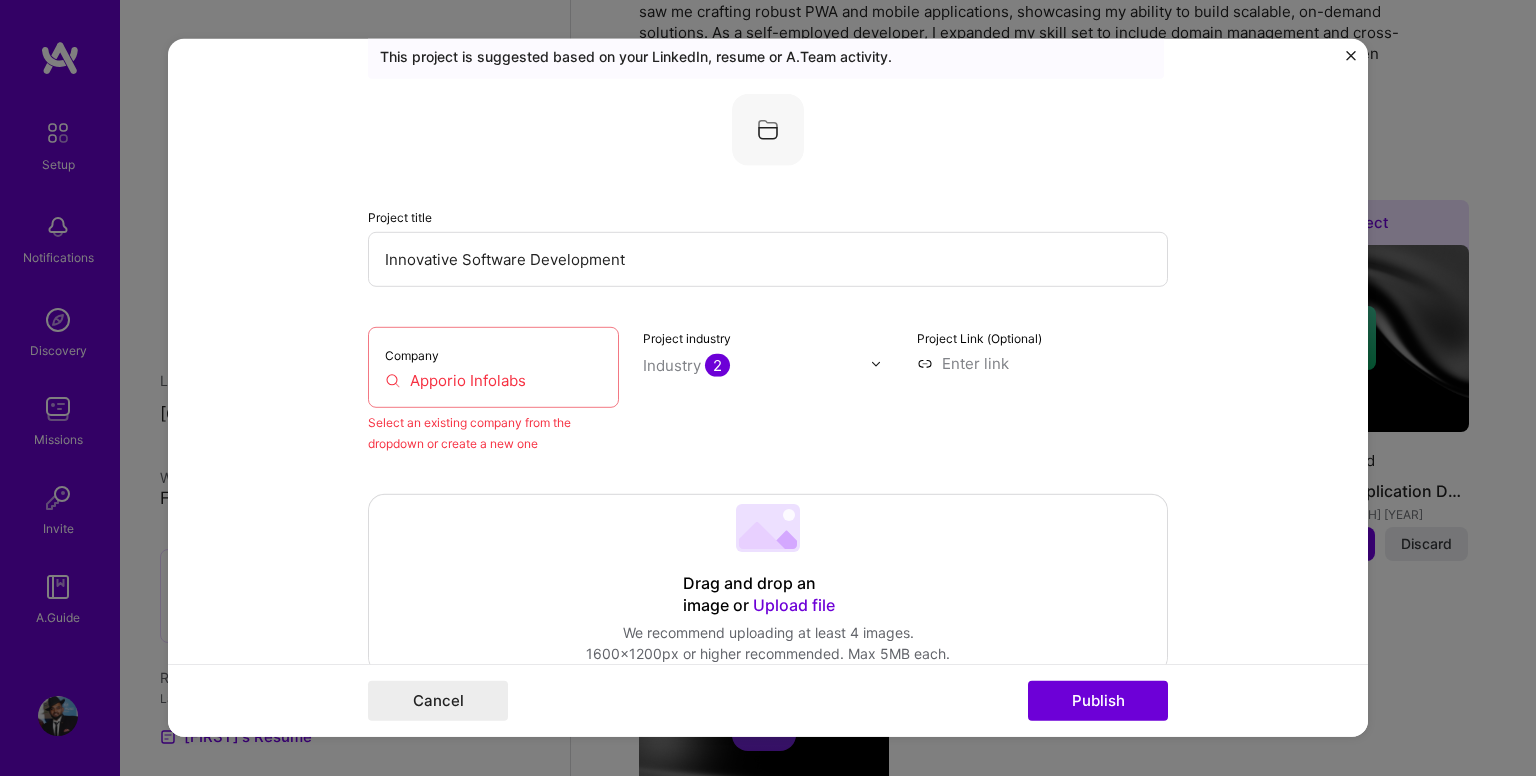 scroll, scrollTop: 131, scrollLeft: 0, axis: vertical 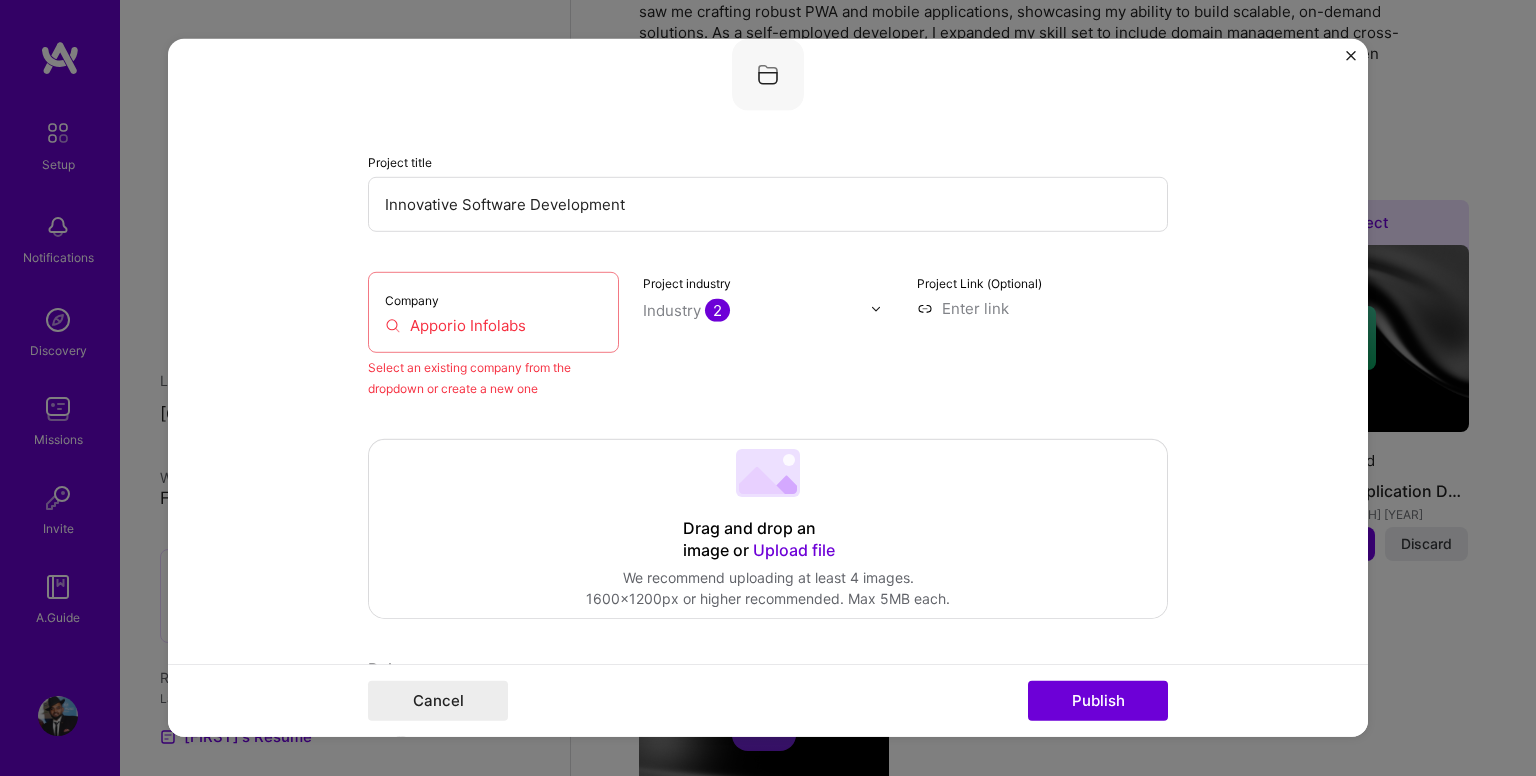 click on "[COMPANY]" at bounding box center (493, 325) 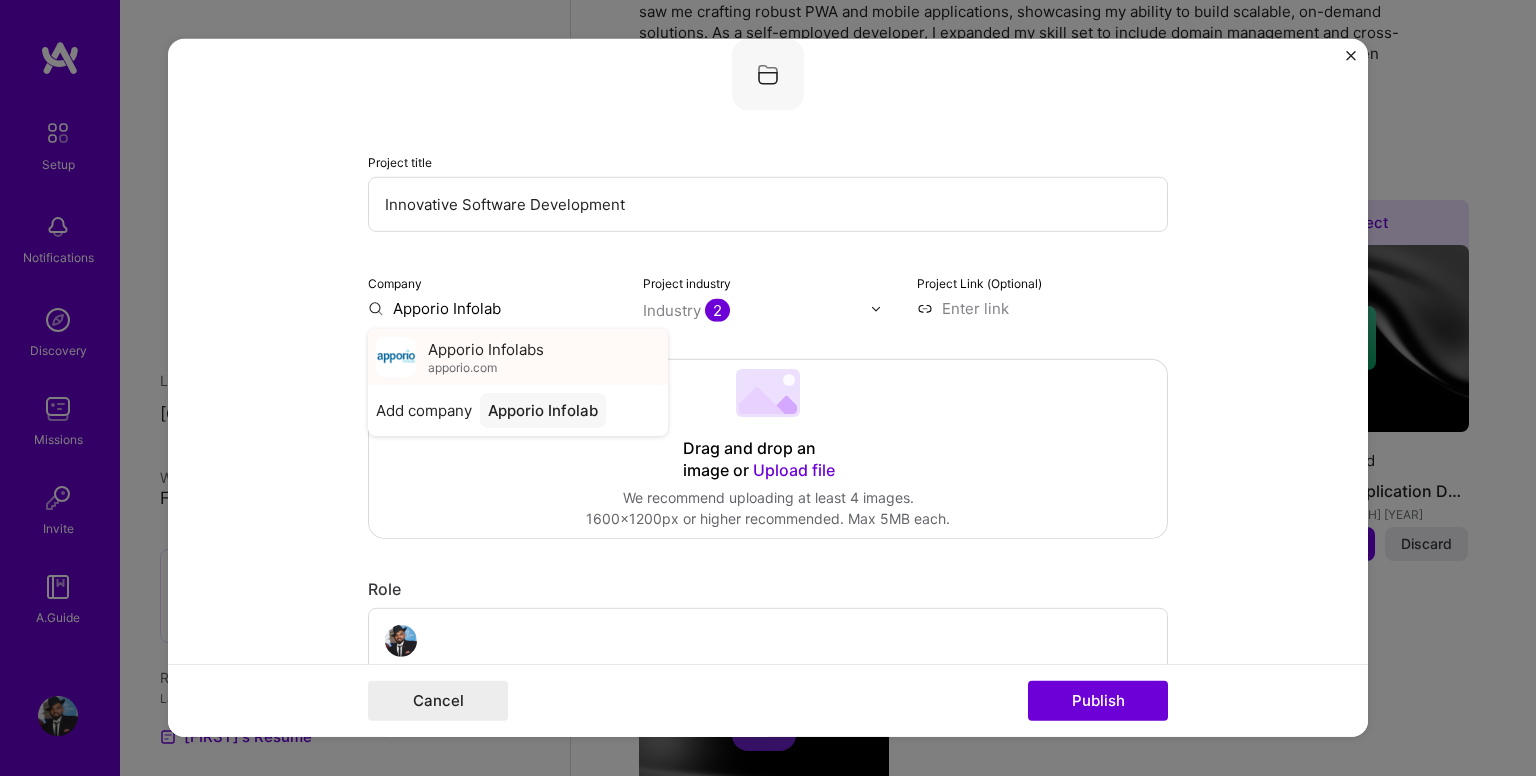 type on "Apporio Infolab" 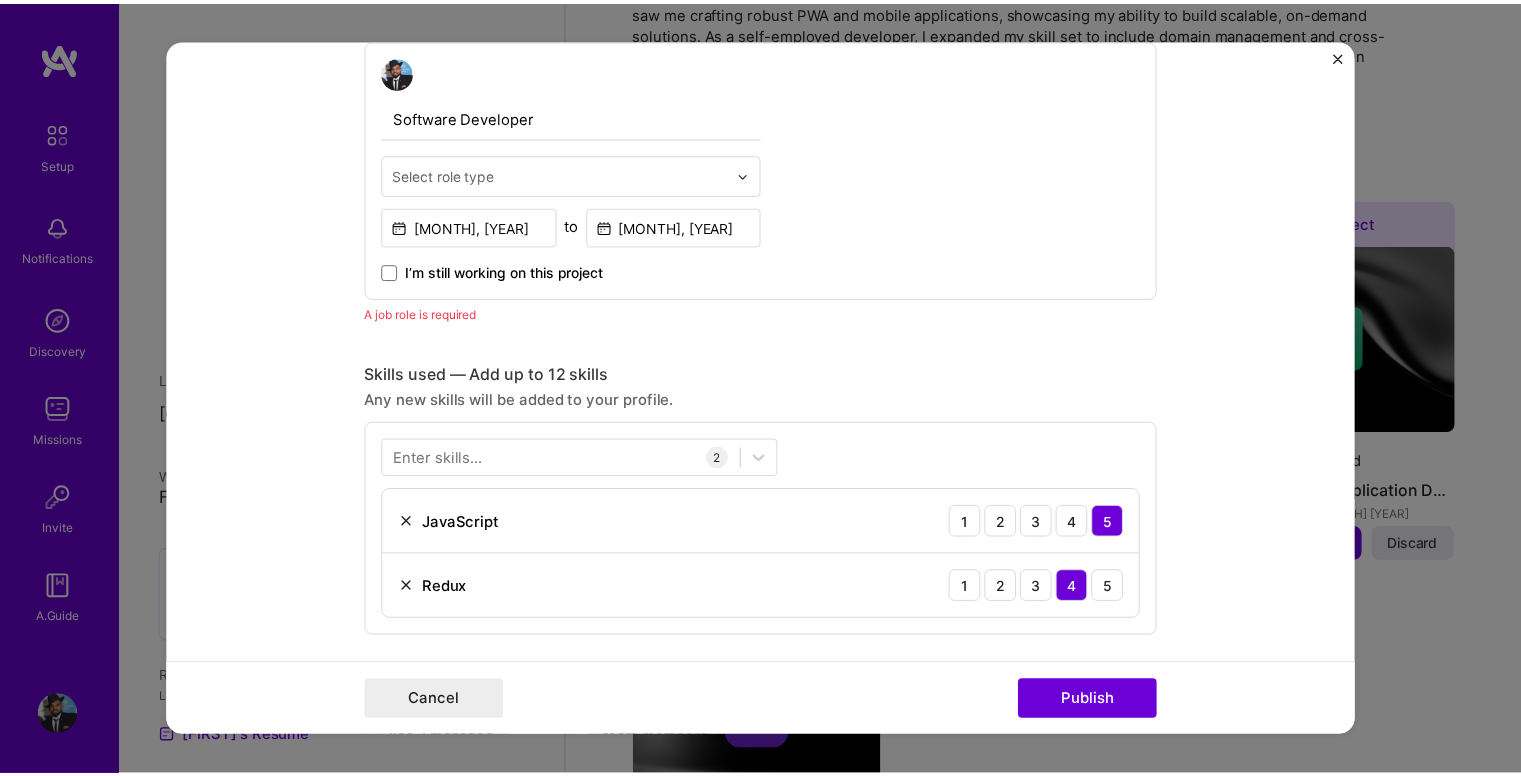 scroll, scrollTop: 942, scrollLeft: 0, axis: vertical 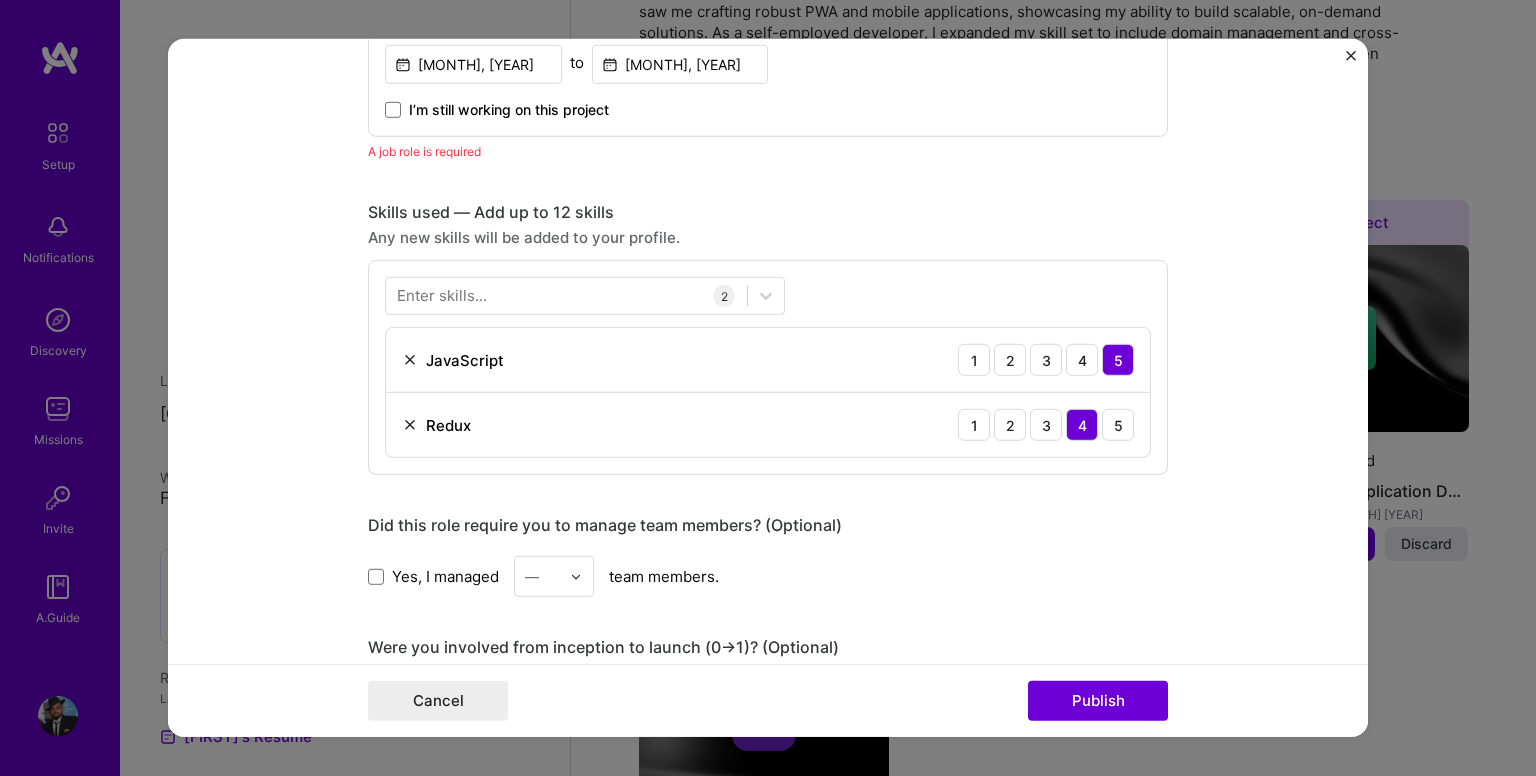 click at bounding box center (1351, 56) 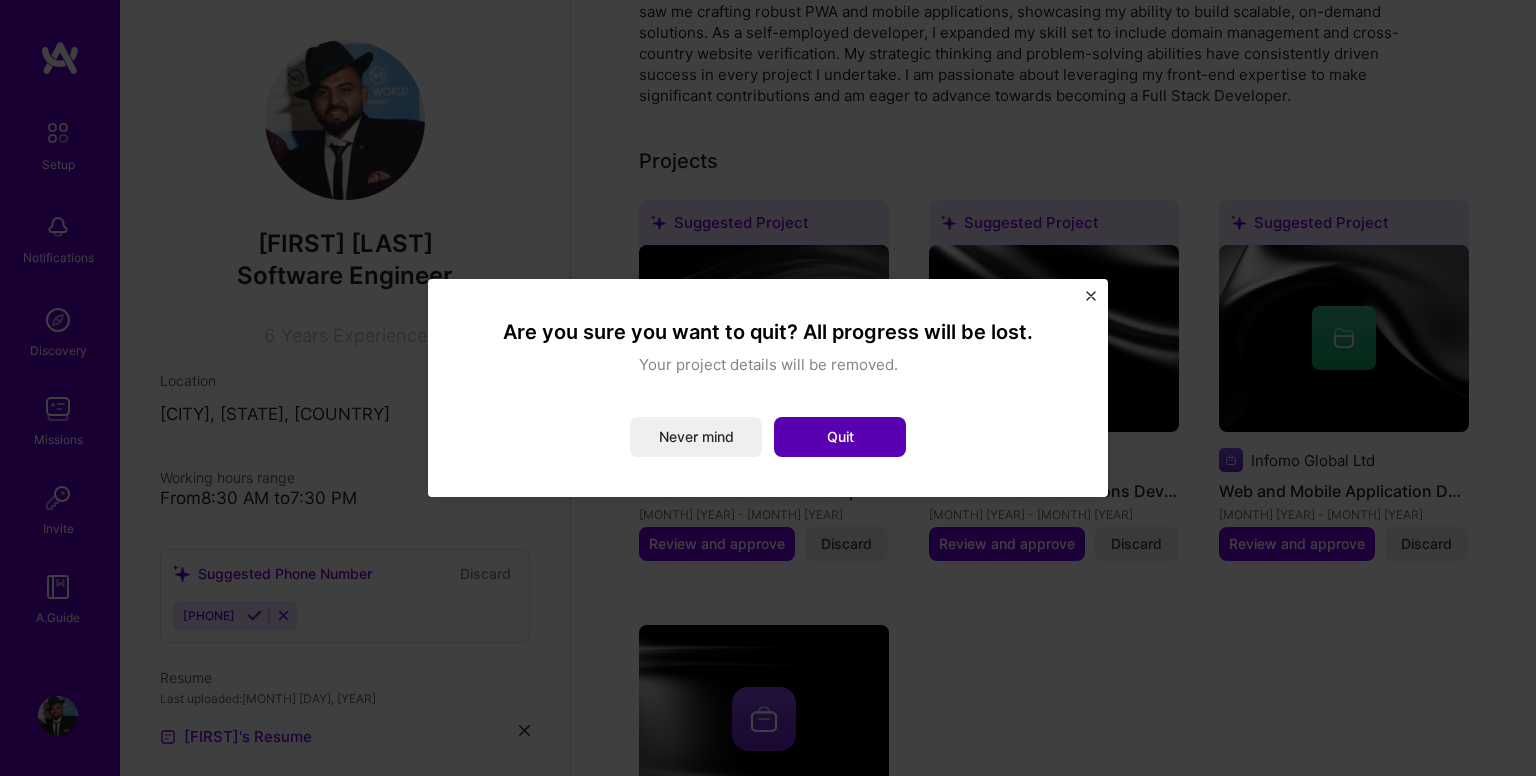 click on "Quit" at bounding box center (840, 437) 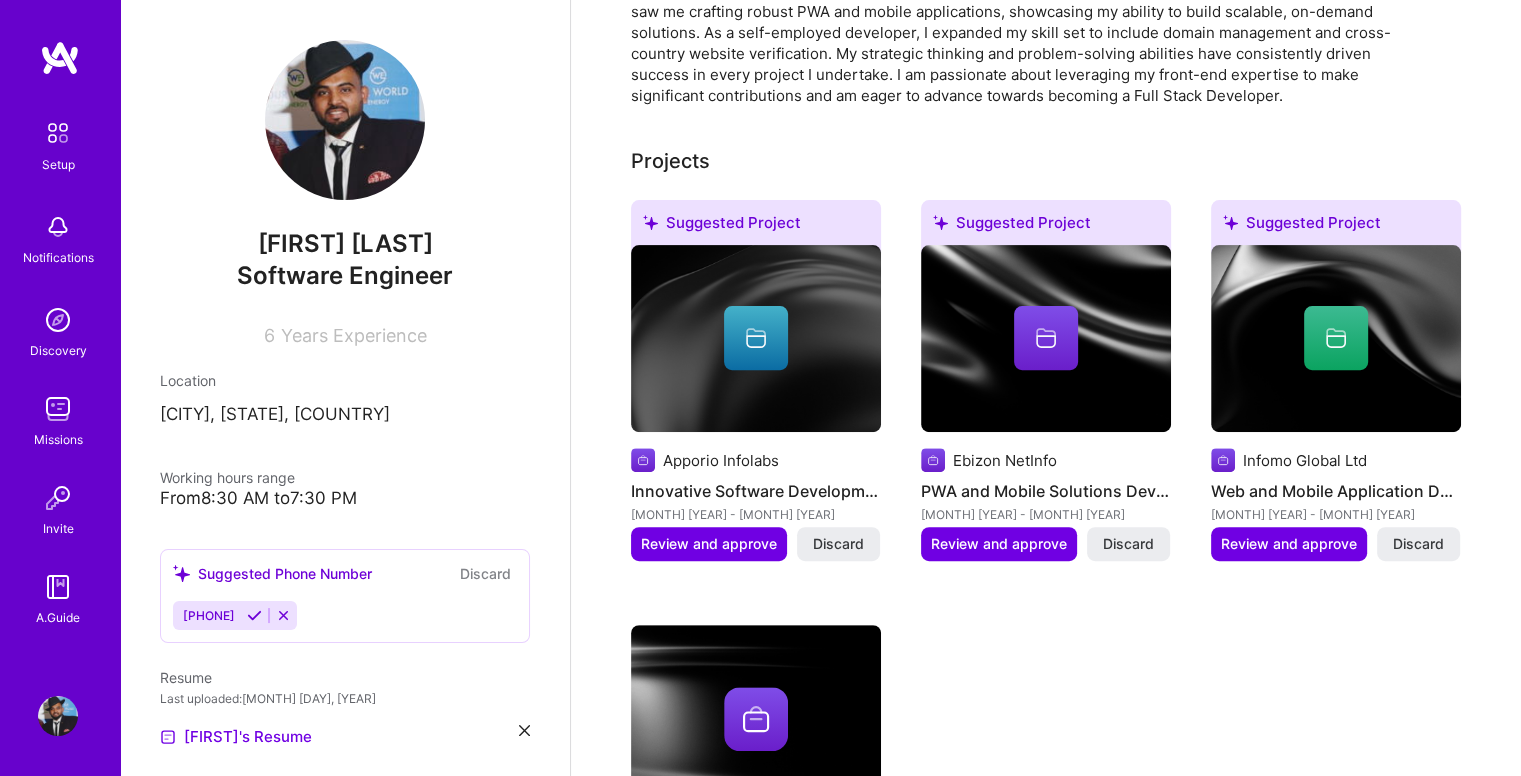 type 